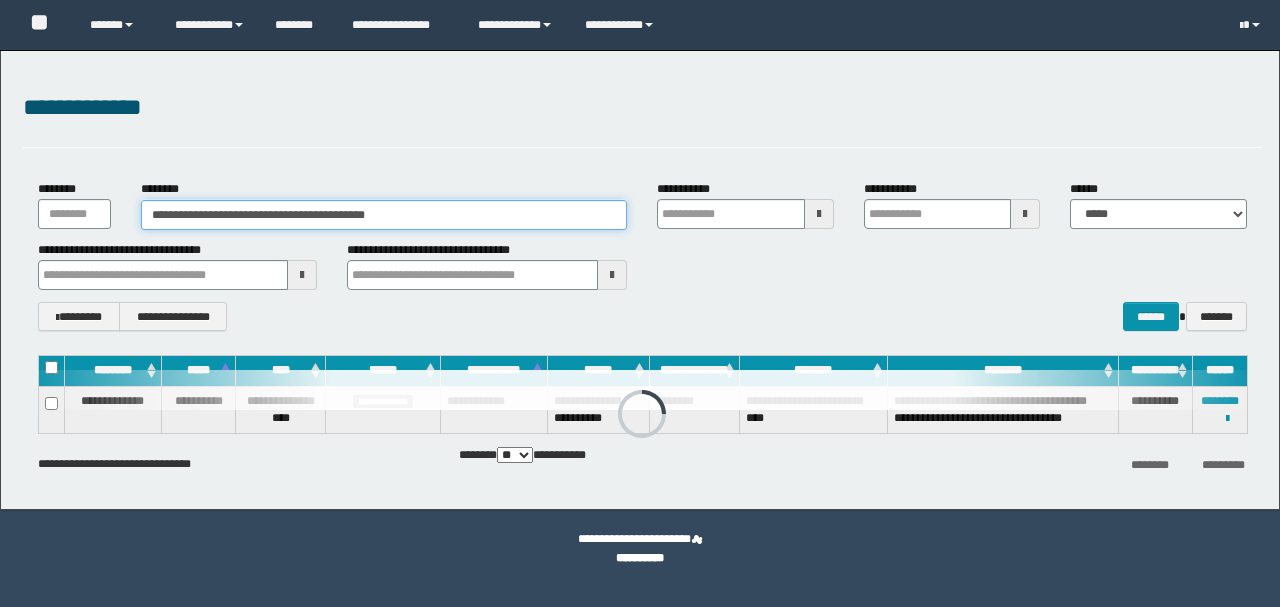 scroll, scrollTop: 0, scrollLeft: 0, axis: both 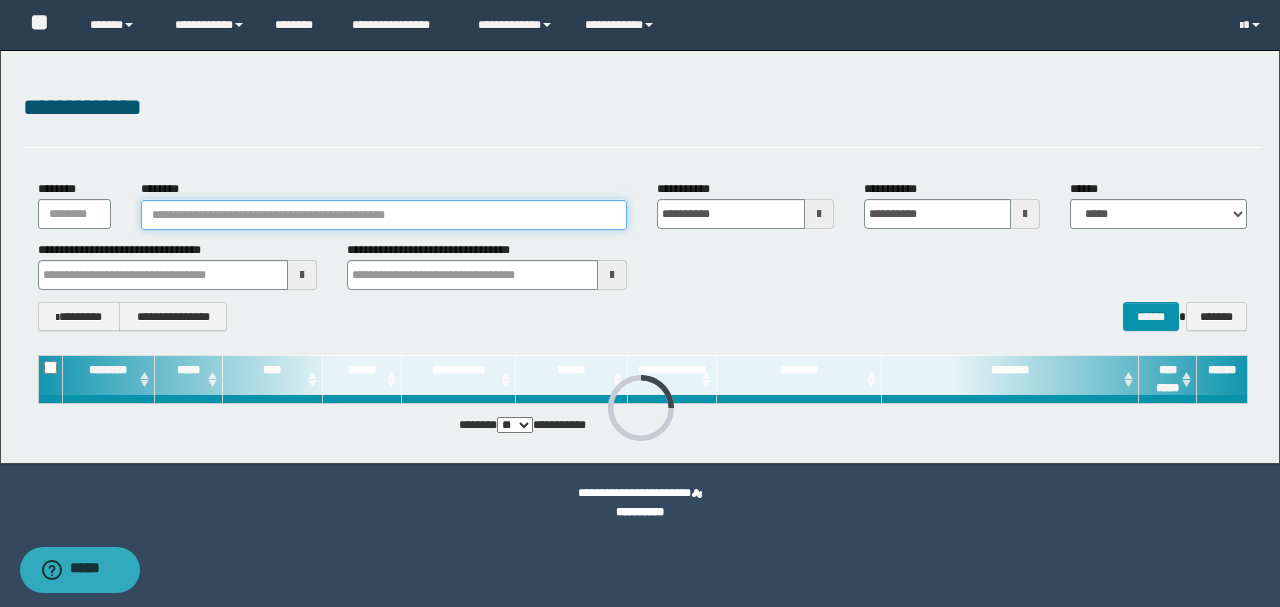 paste on "**********" 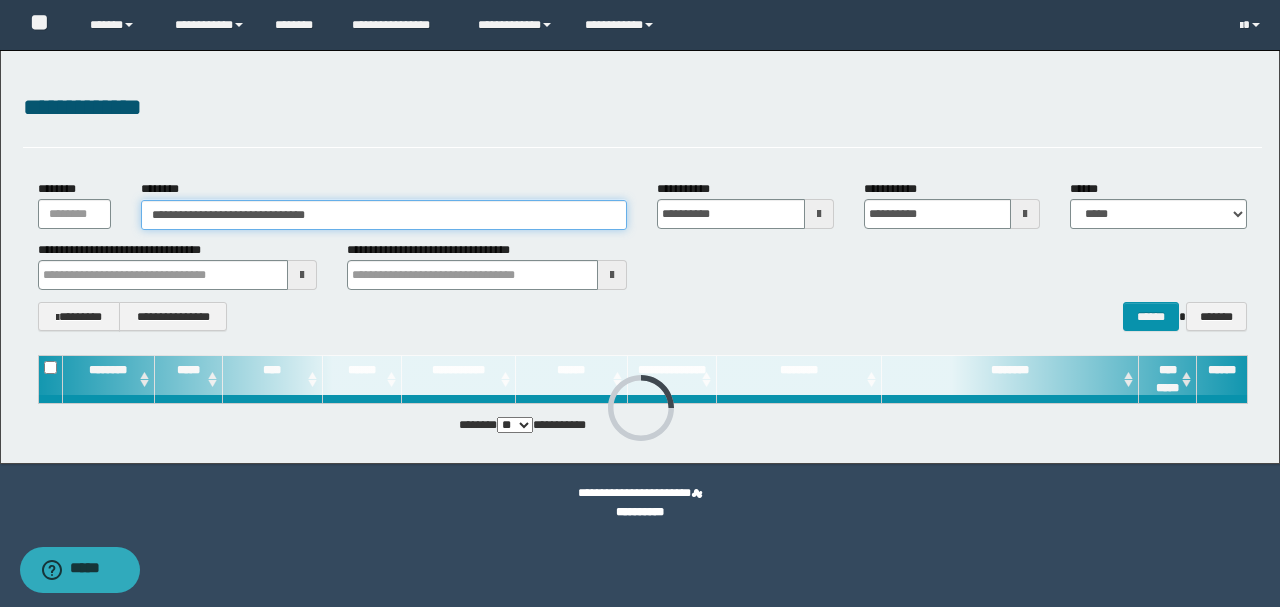 type on "**********" 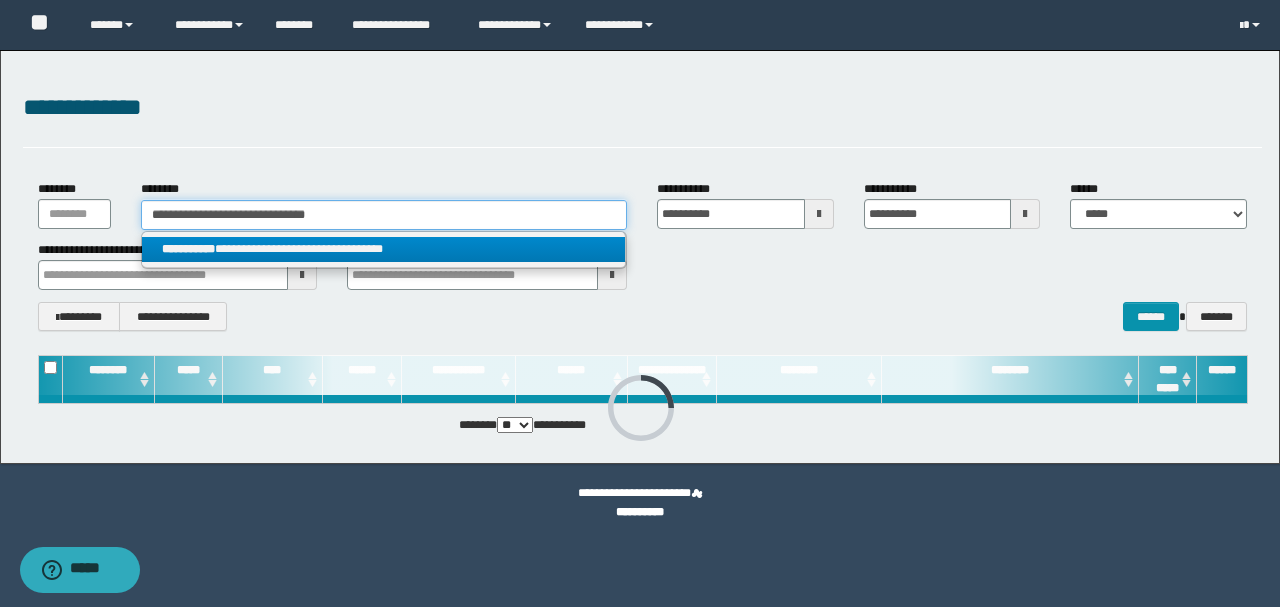 type on "**********" 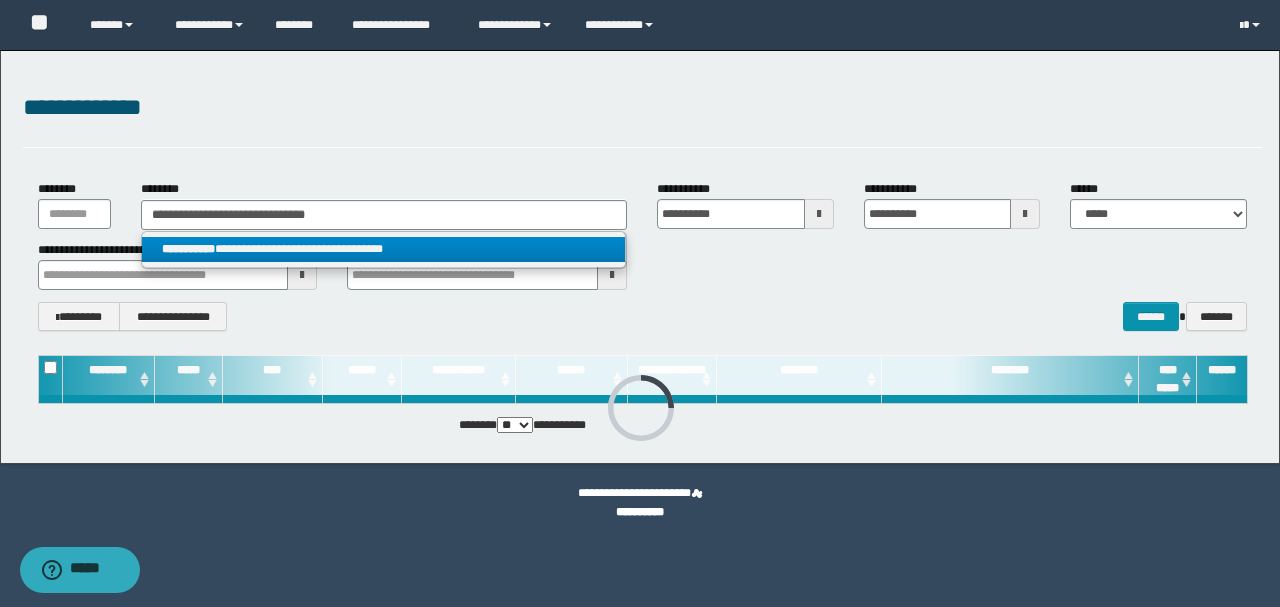 click on "**********" at bounding box center (384, 249) 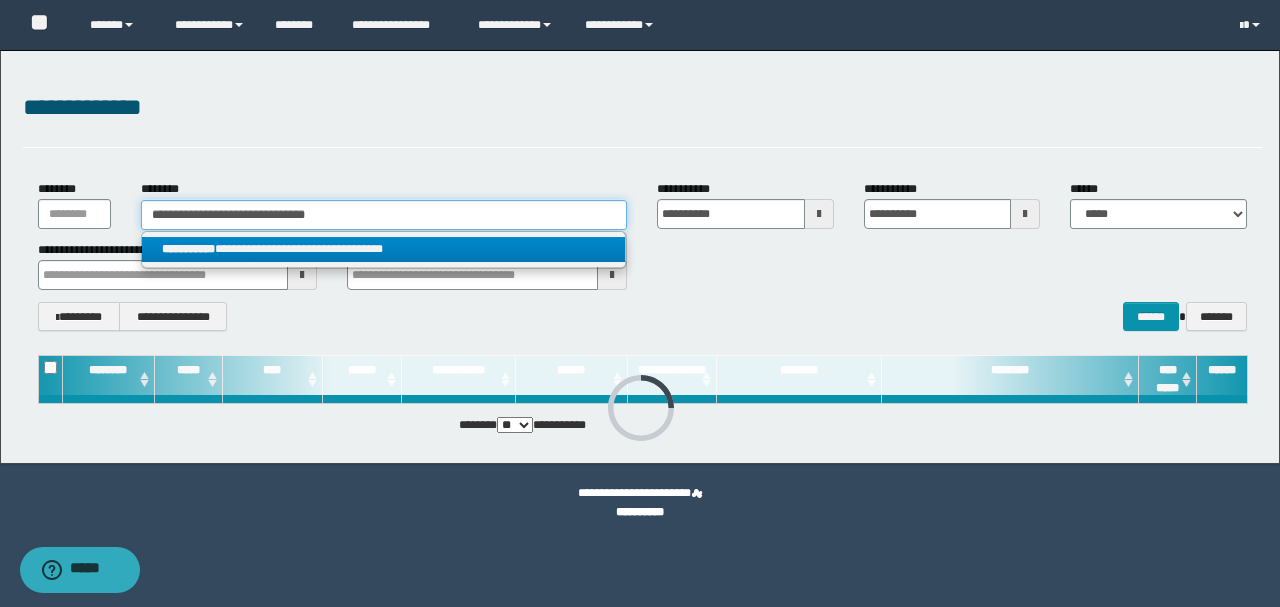 type 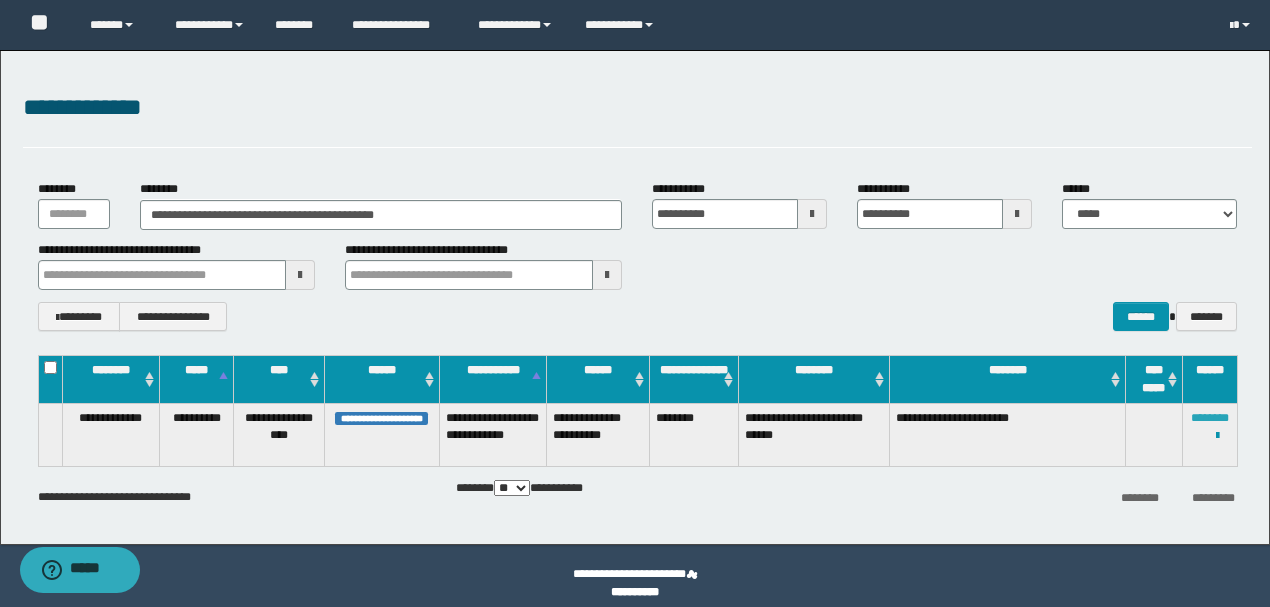 click on "********" at bounding box center [1210, 418] 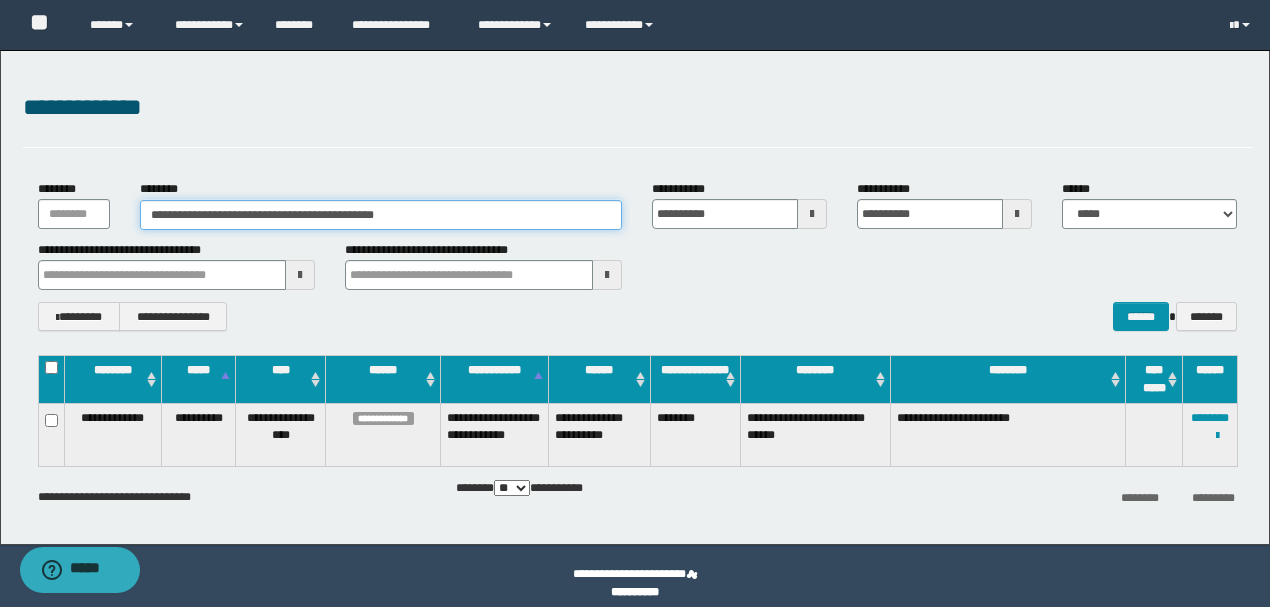 drag, startPoint x: 444, startPoint y: 214, endPoint x: 41, endPoint y: 224, distance: 403.12405 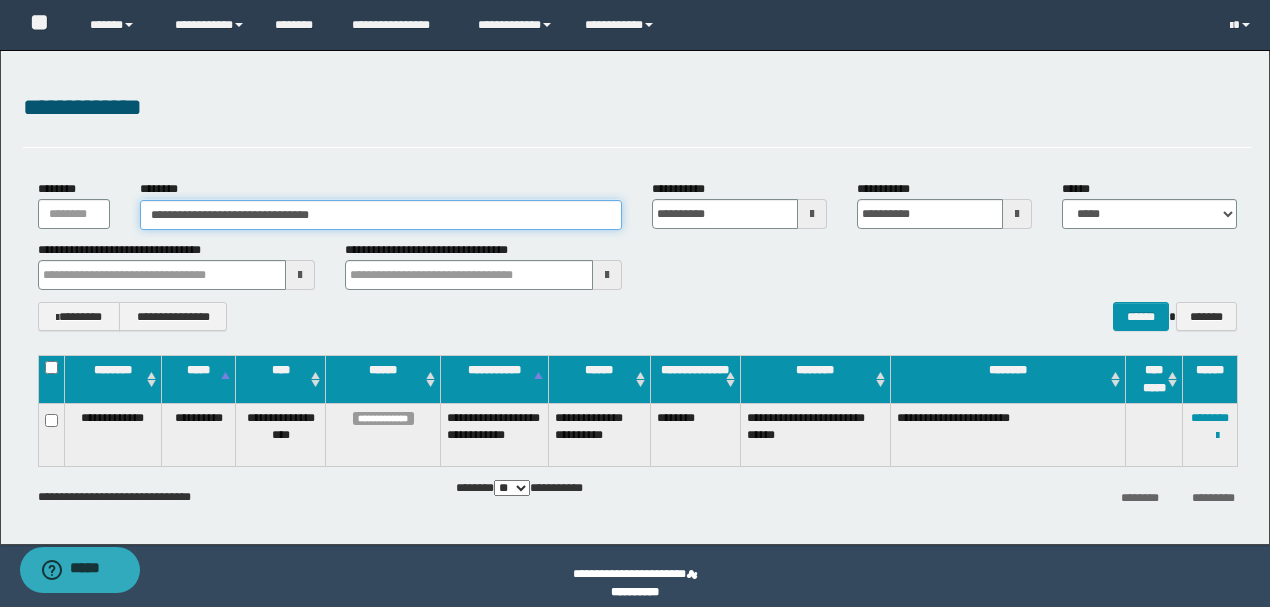 type on "**********" 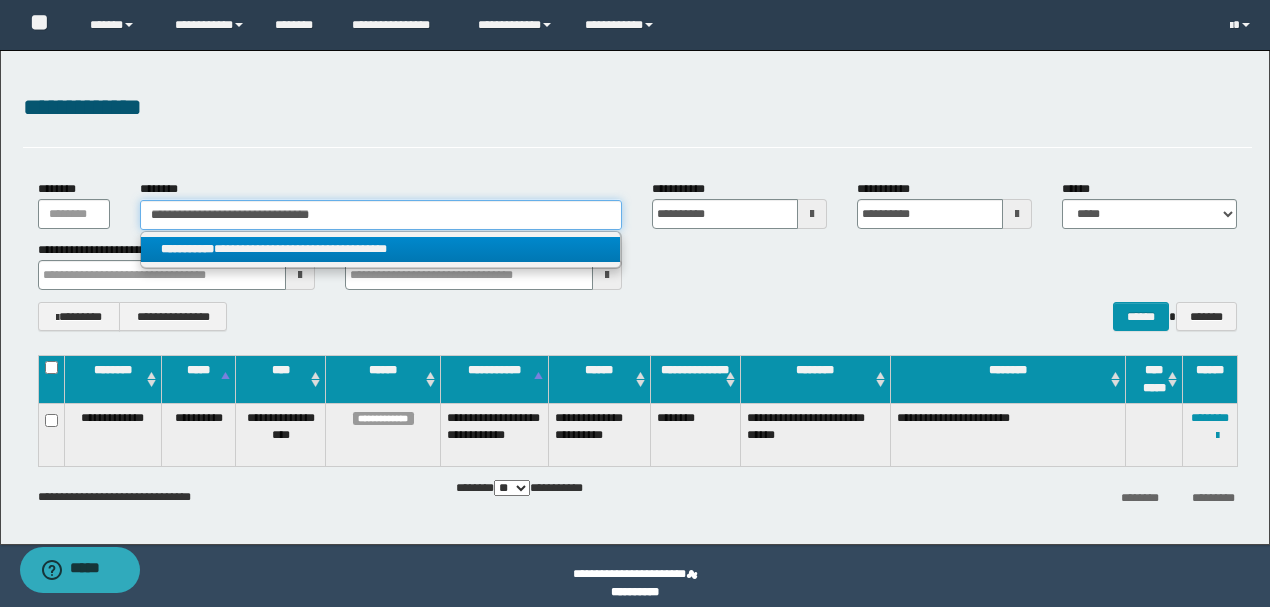 type on "**********" 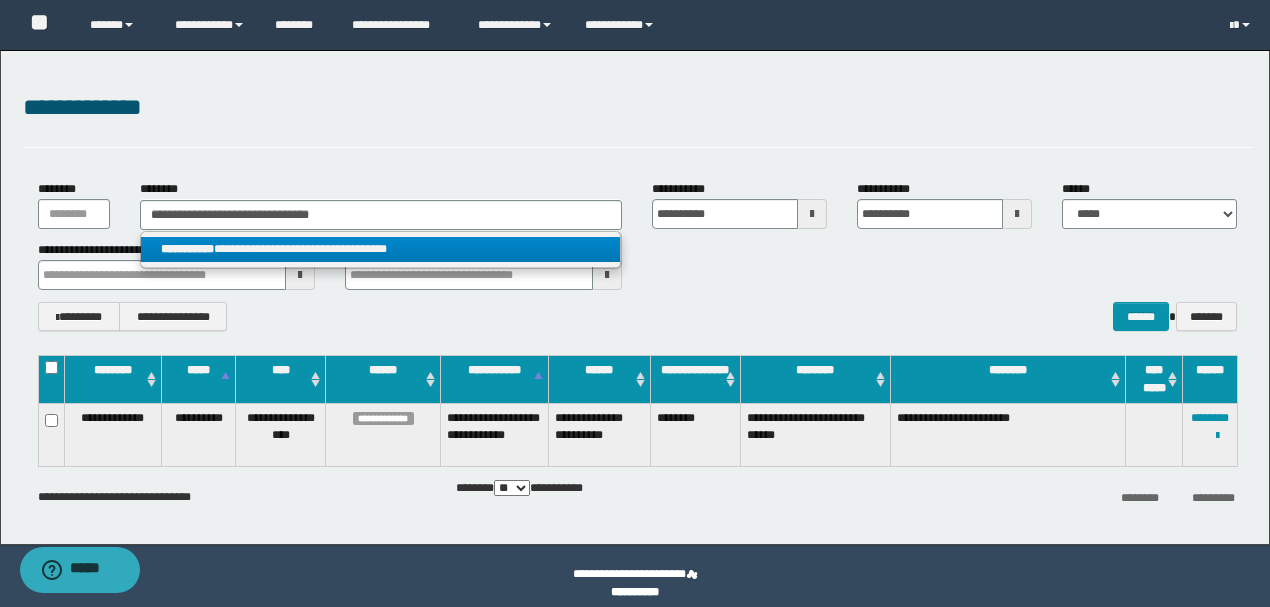 click on "**********" at bounding box center [380, 249] 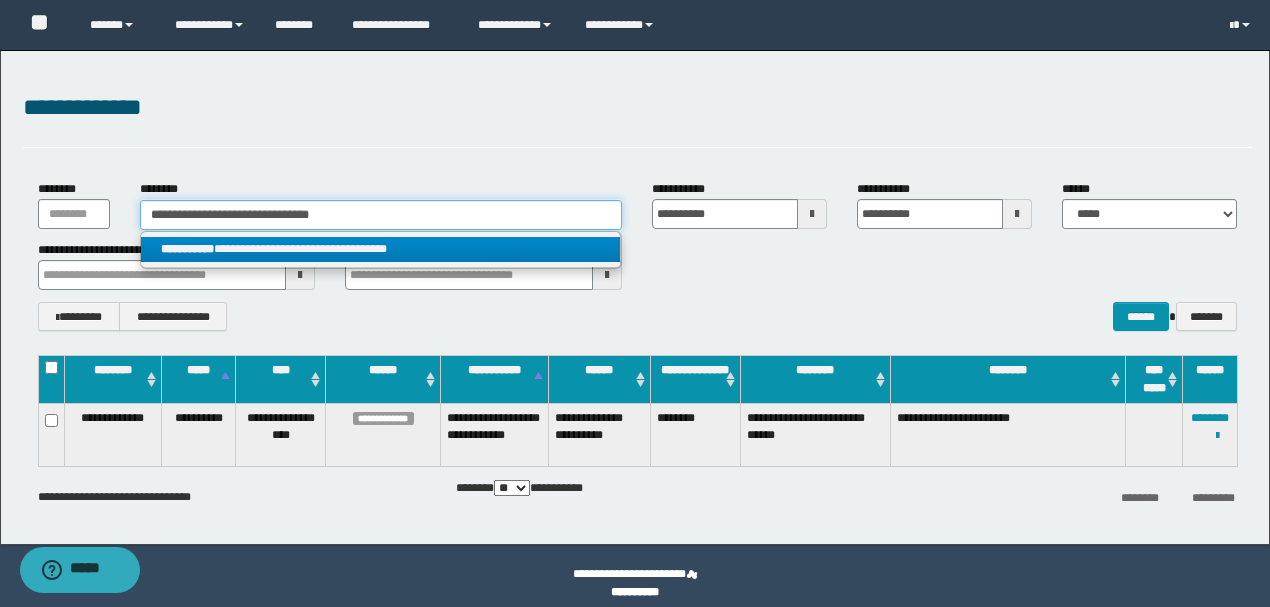type 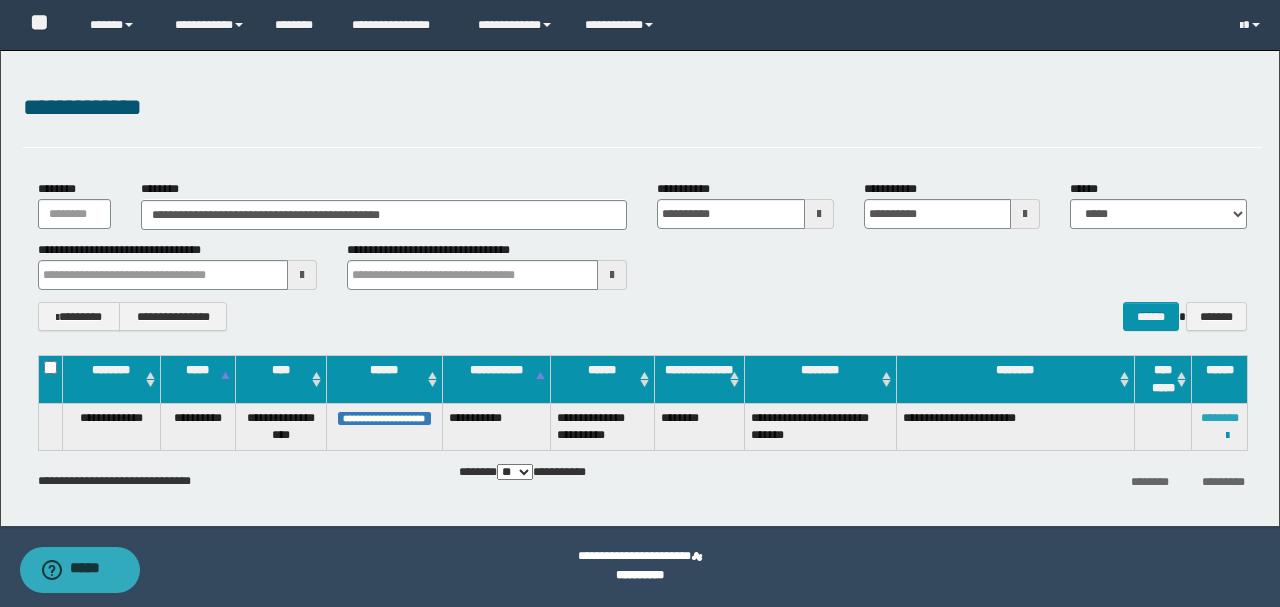 click on "********" at bounding box center (1220, 418) 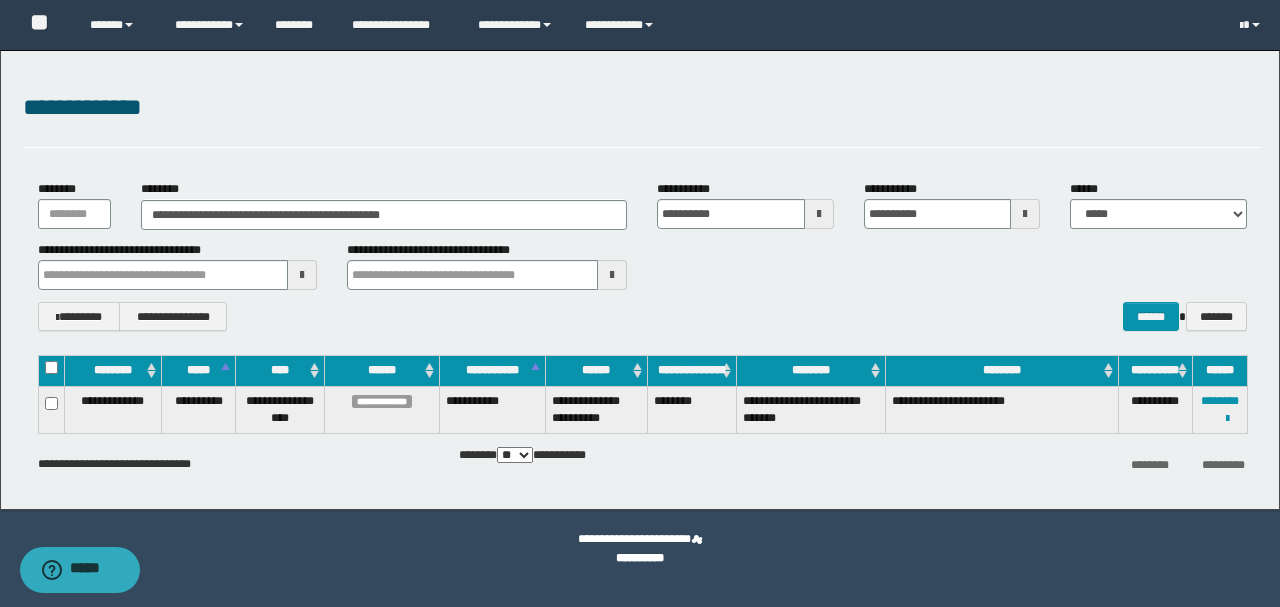 click on "**********" at bounding box center [640, 280] 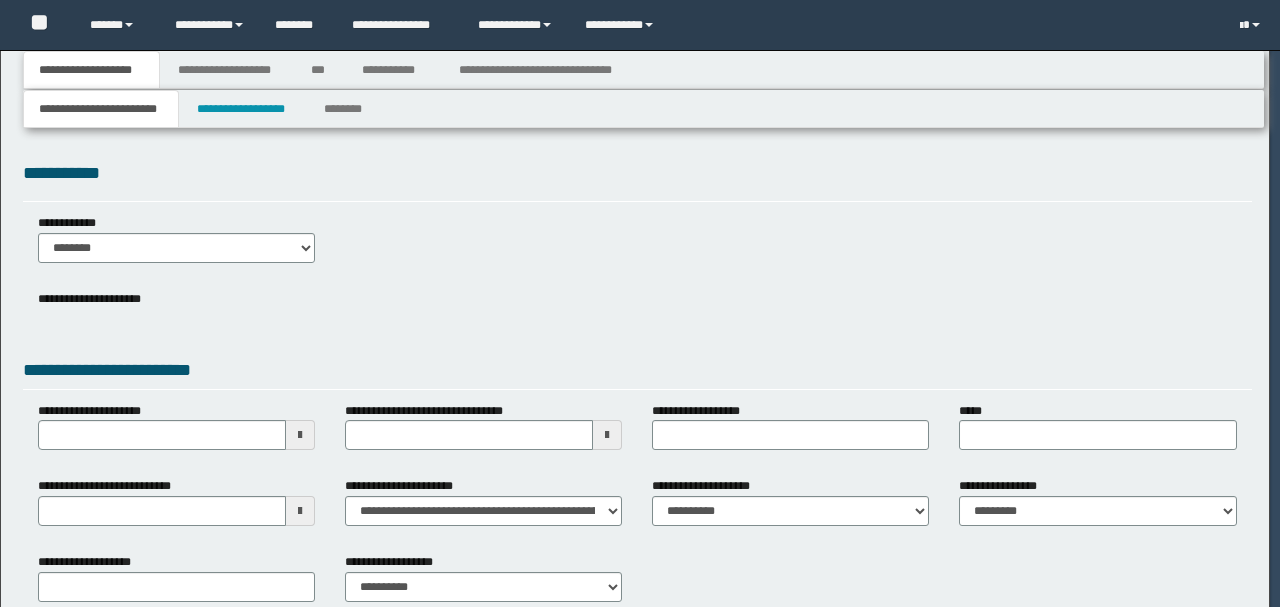 scroll, scrollTop: 0, scrollLeft: 0, axis: both 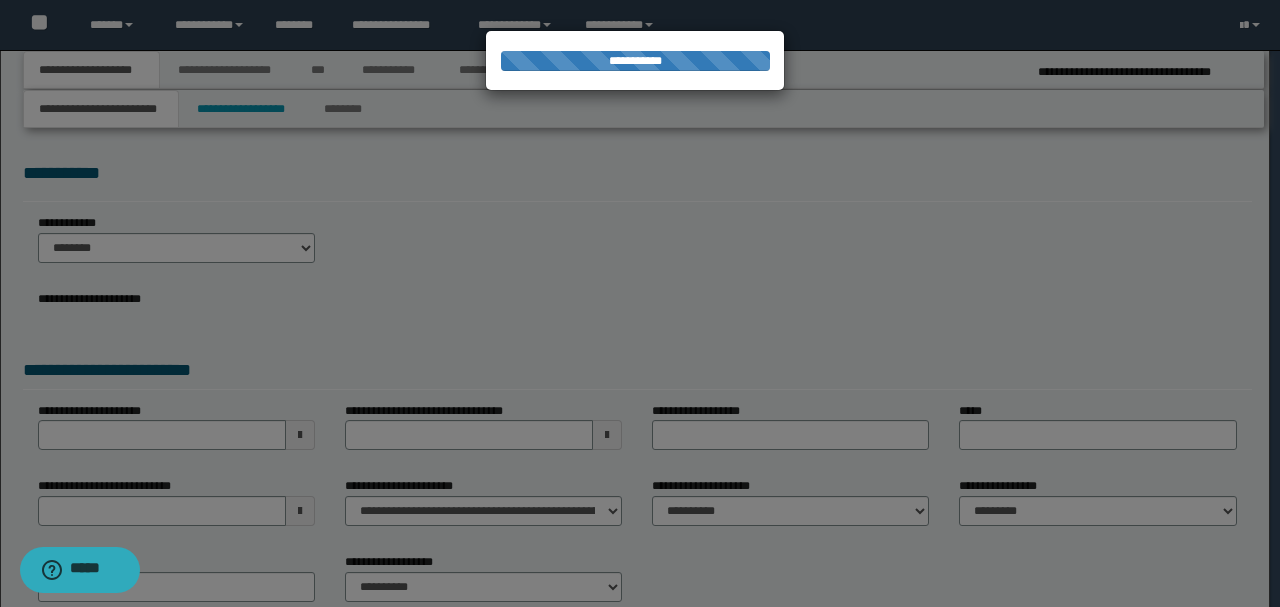 select on "*" 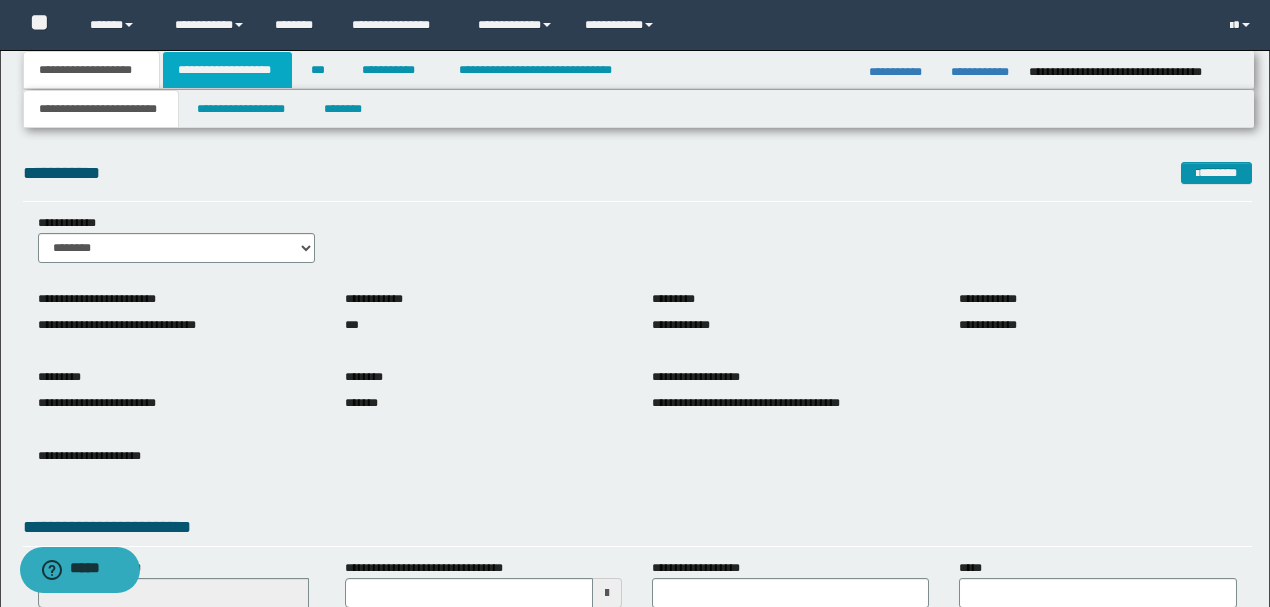 click on "**********" at bounding box center [227, 70] 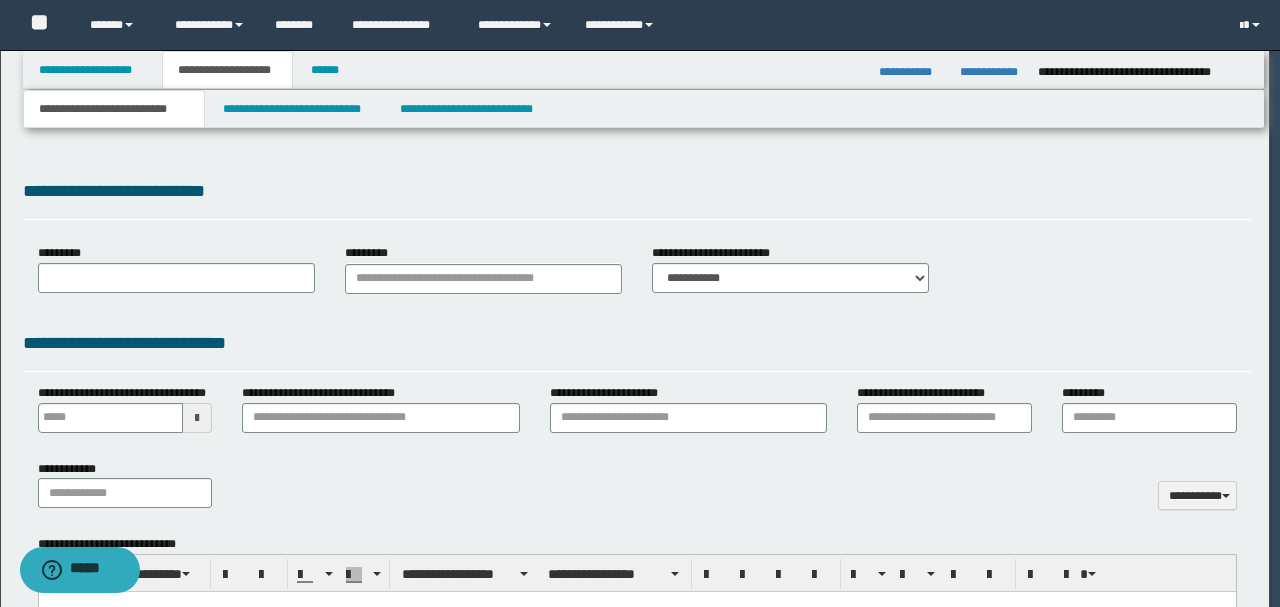 scroll, scrollTop: 0, scrollLeft: 0, axis: both 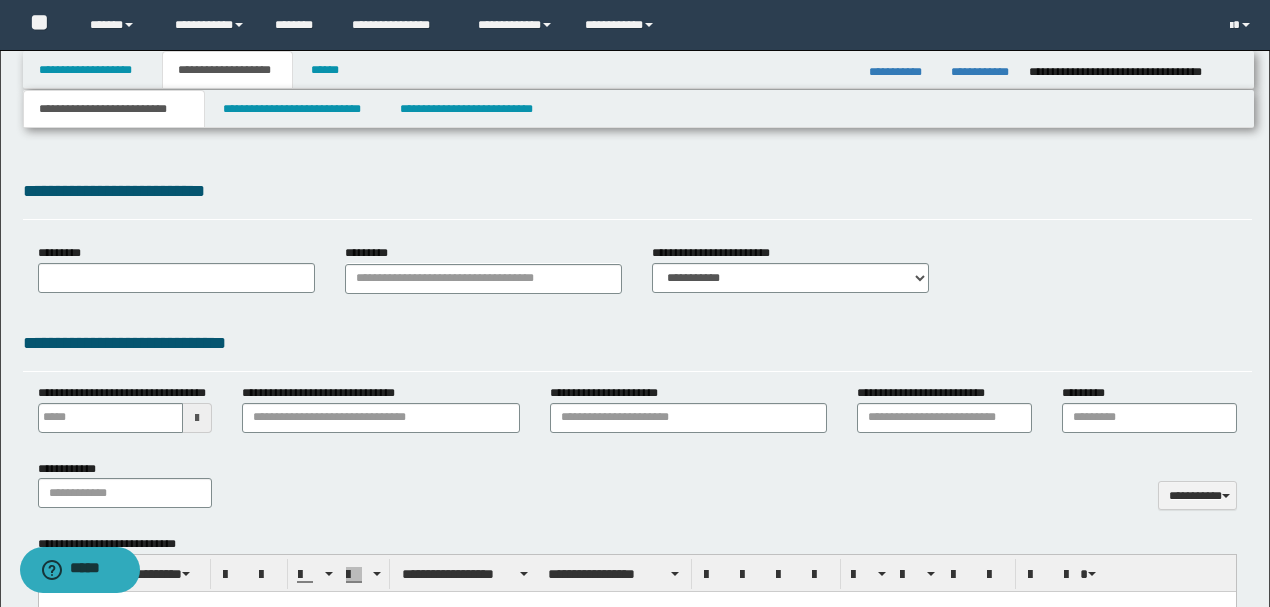 type 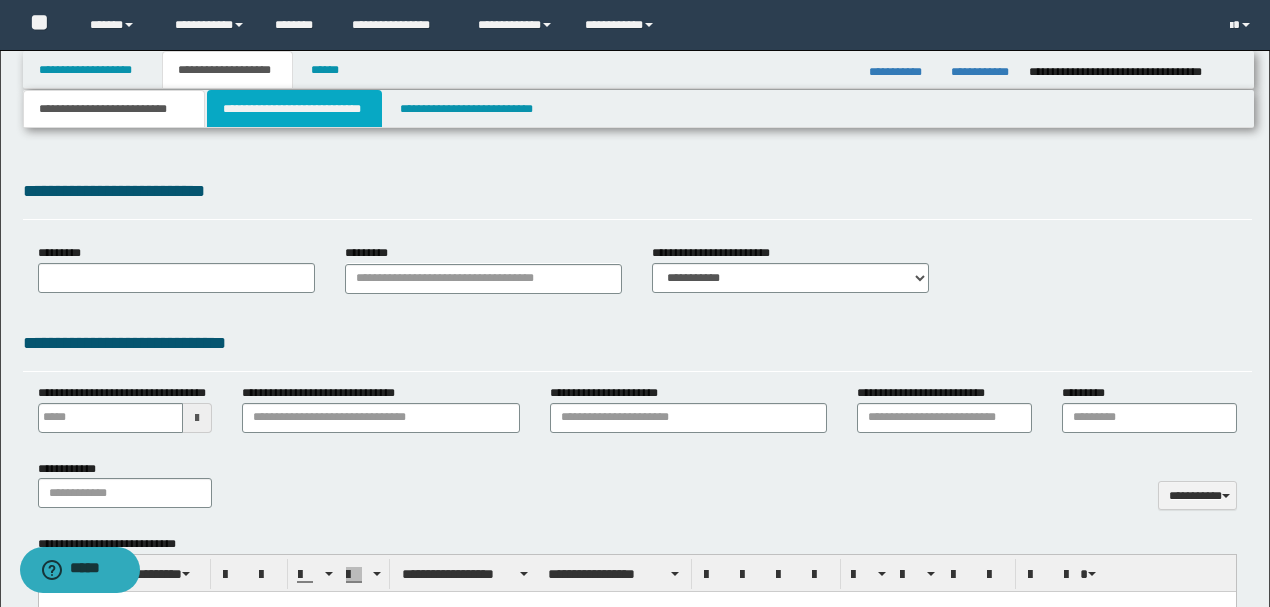 click on "**********" at bounding box center (294, 109) 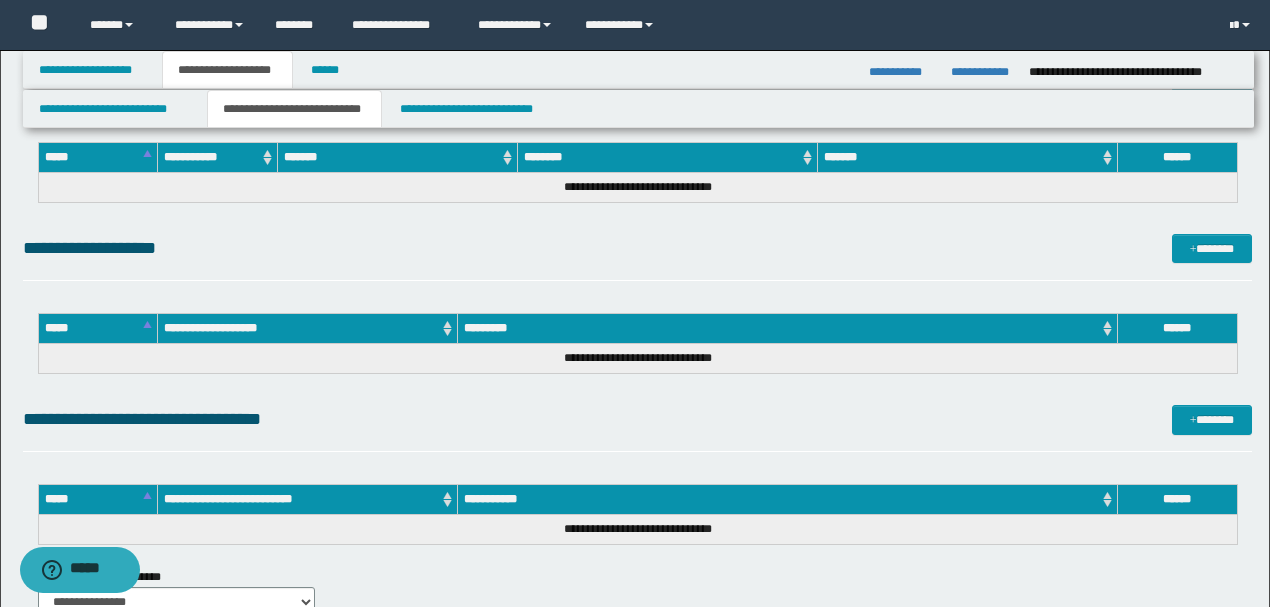 scroll, scrollTop: 726, scrollLeft: 0, axis: vertical 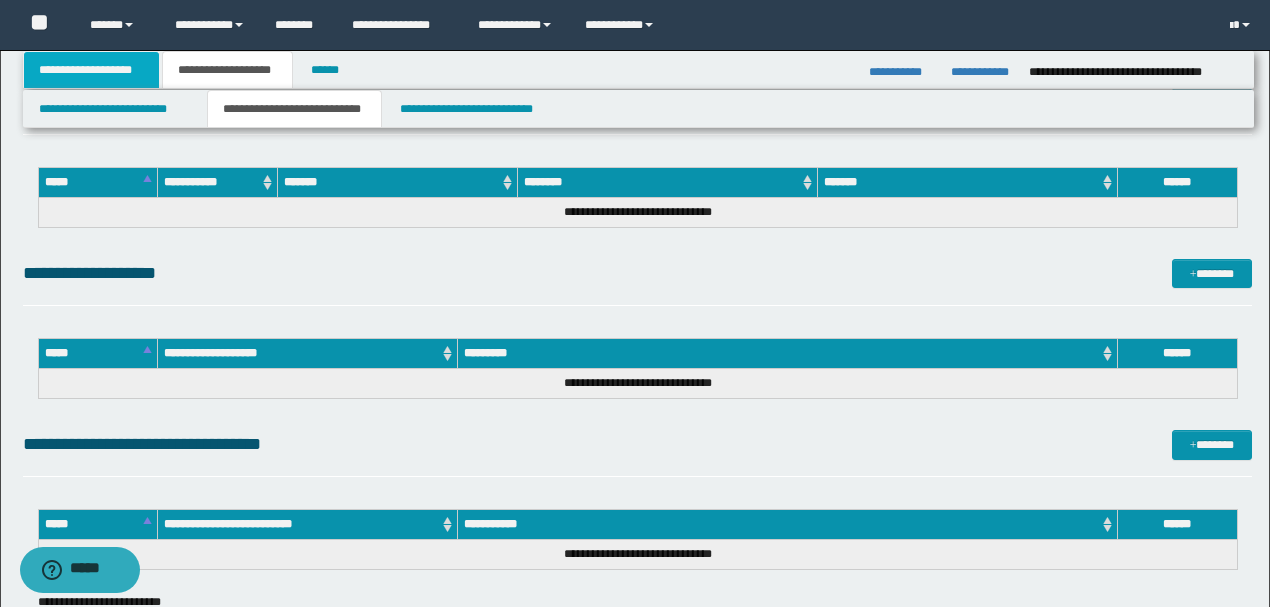 click on "**********" at bounding box center [92, 70] 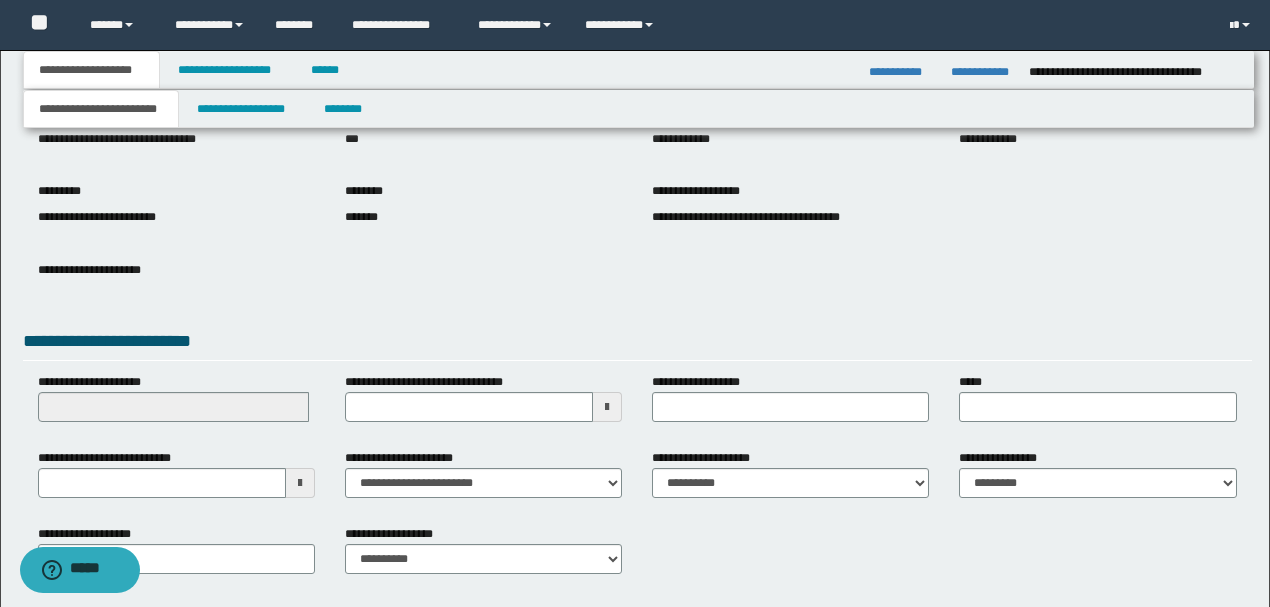 scroll, scrollTop: 8, scrollLeft: 0, axis: vertical 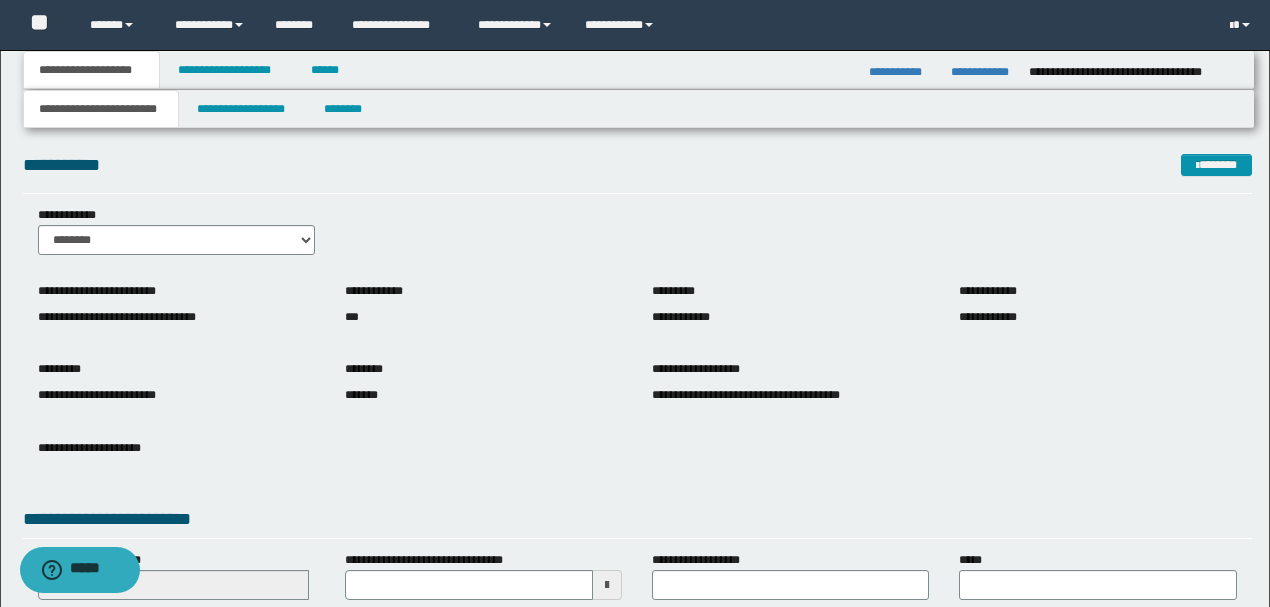 click on "**********" at bounding box center [101, 109] 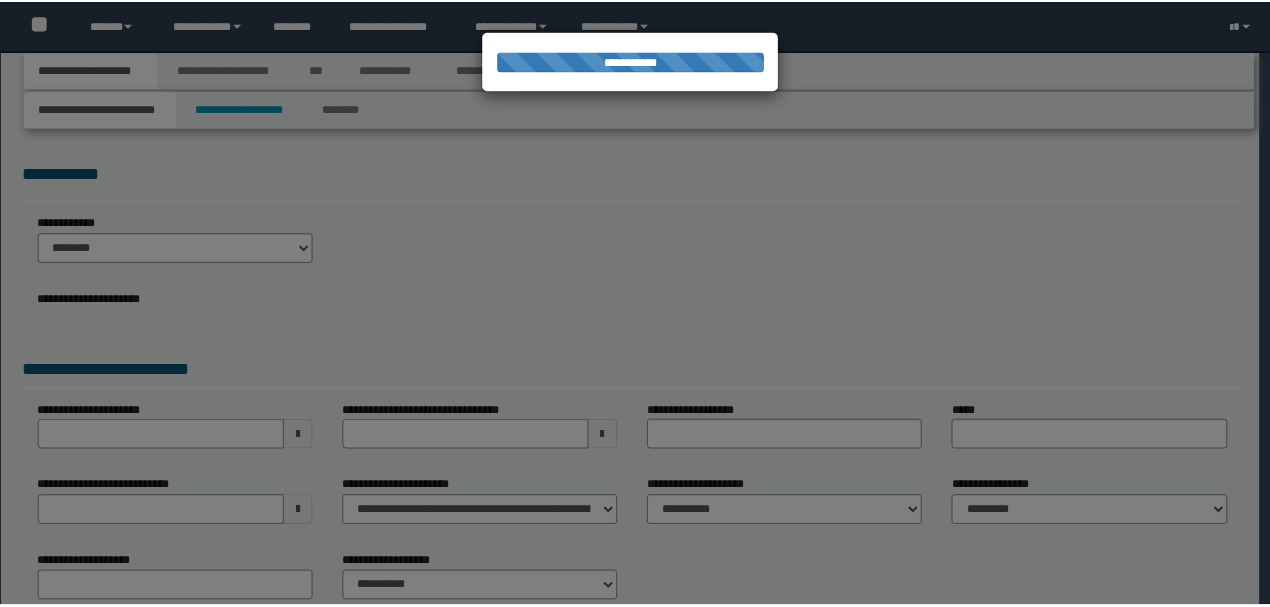 scroll, scrollTop: 0, scrollLeft: 0, axis: both 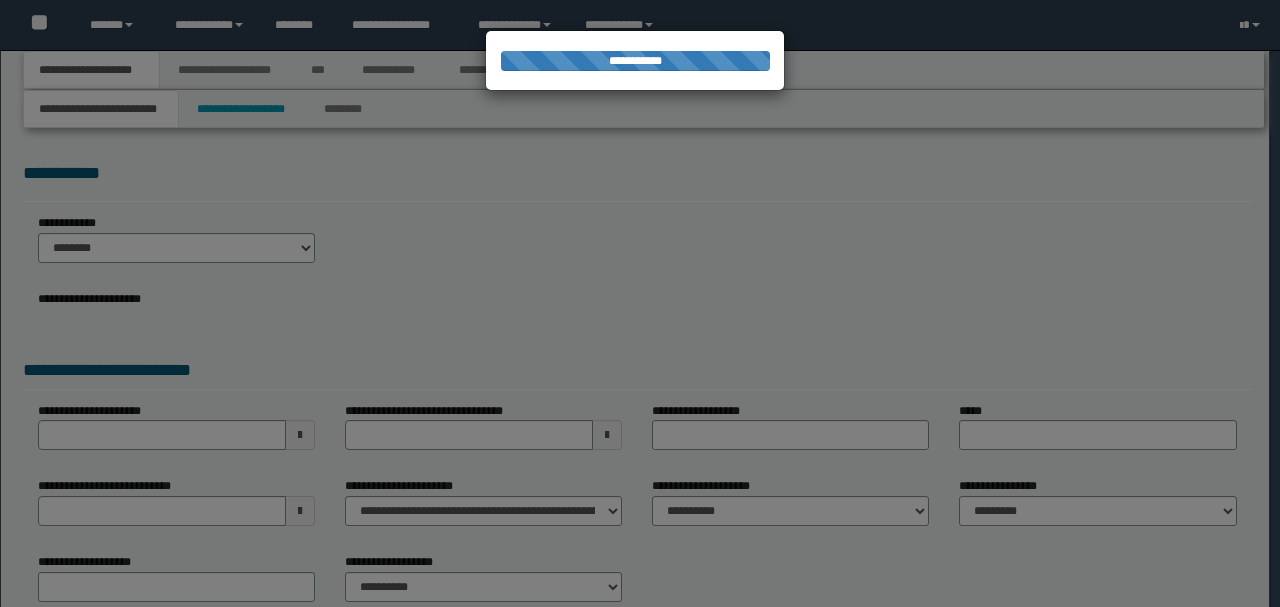select on "*" 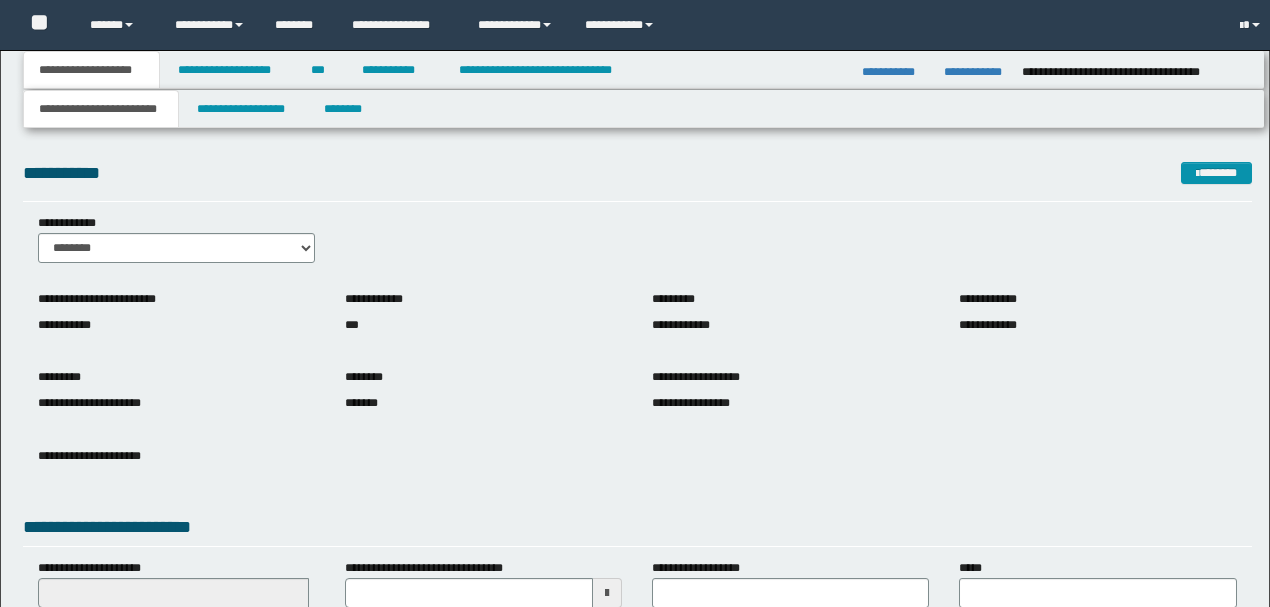 scroll, scrollTop: 0, scrollLeft: 0, axis: both 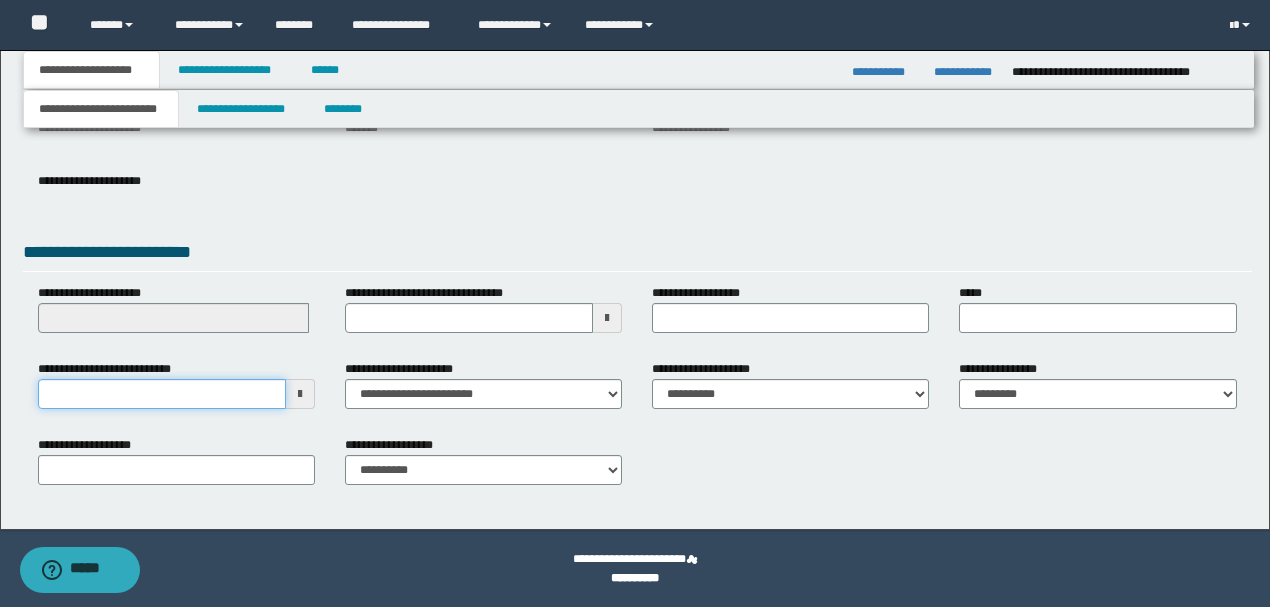 click on "**********" at bounding box center [162, 394] 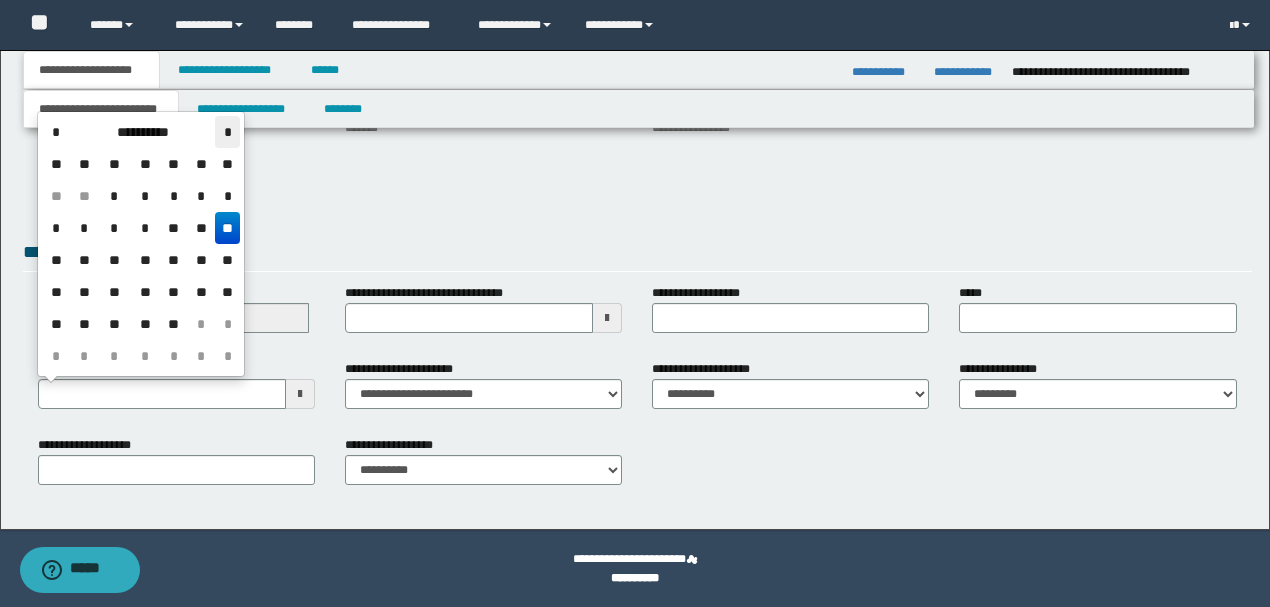 click on "*" at bounding box center [227, 132] 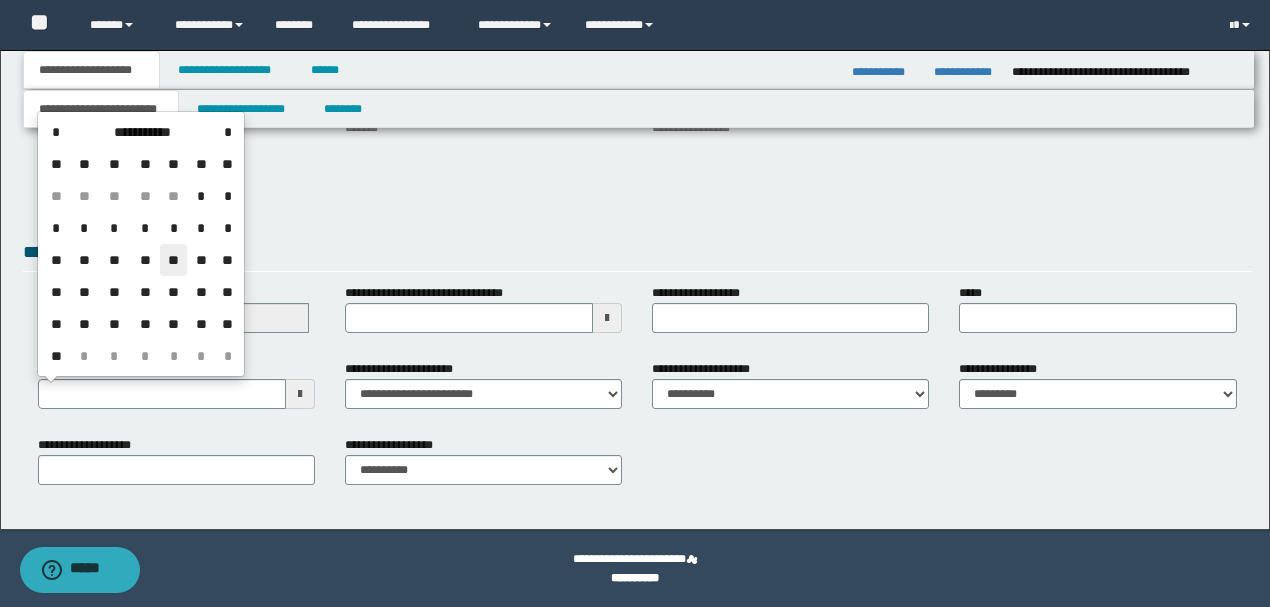 click on "**" at bounding box center (174, 260) 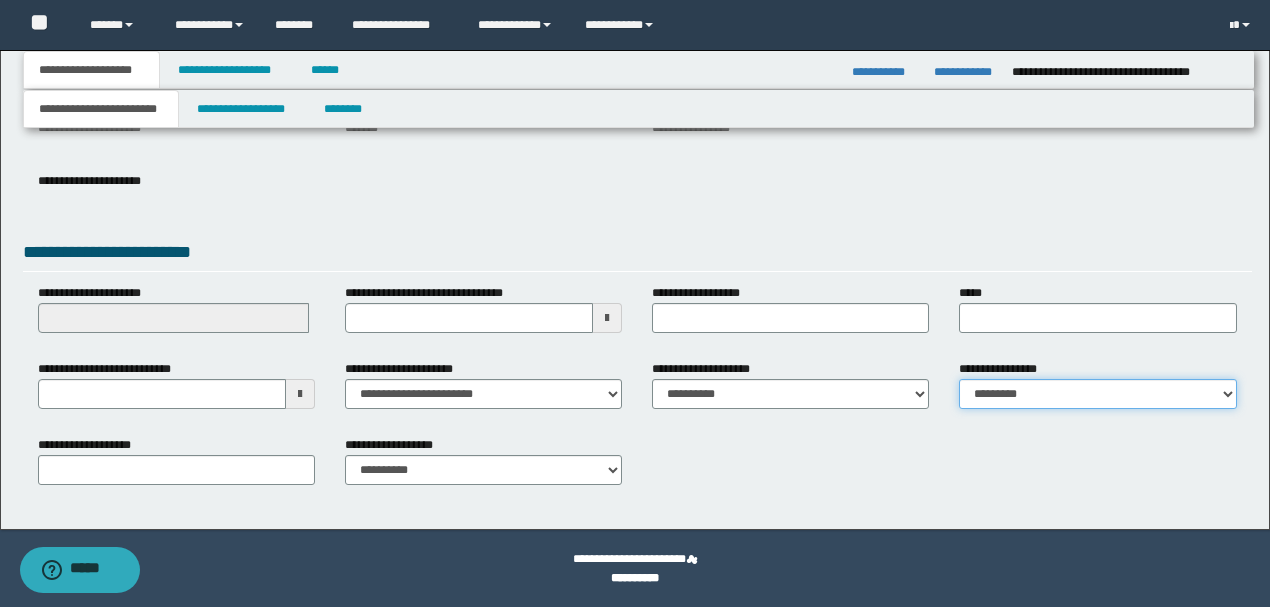 click on "**********" at bounding box center [1097, 394] 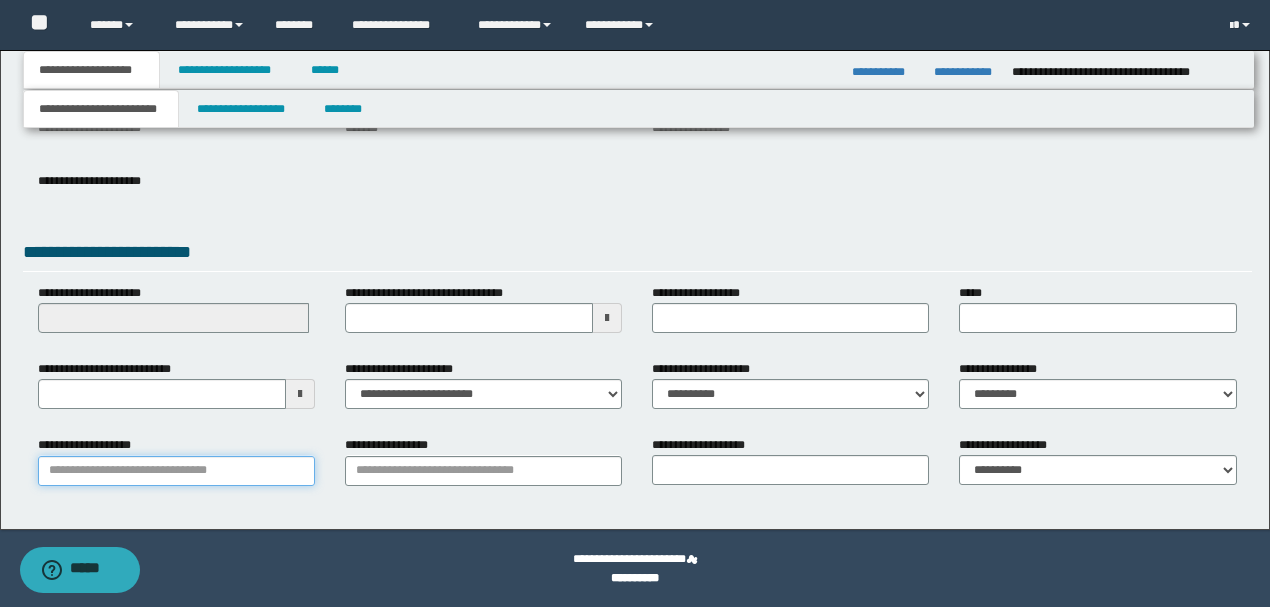 click on "**********" at bounding box center [176, 471] 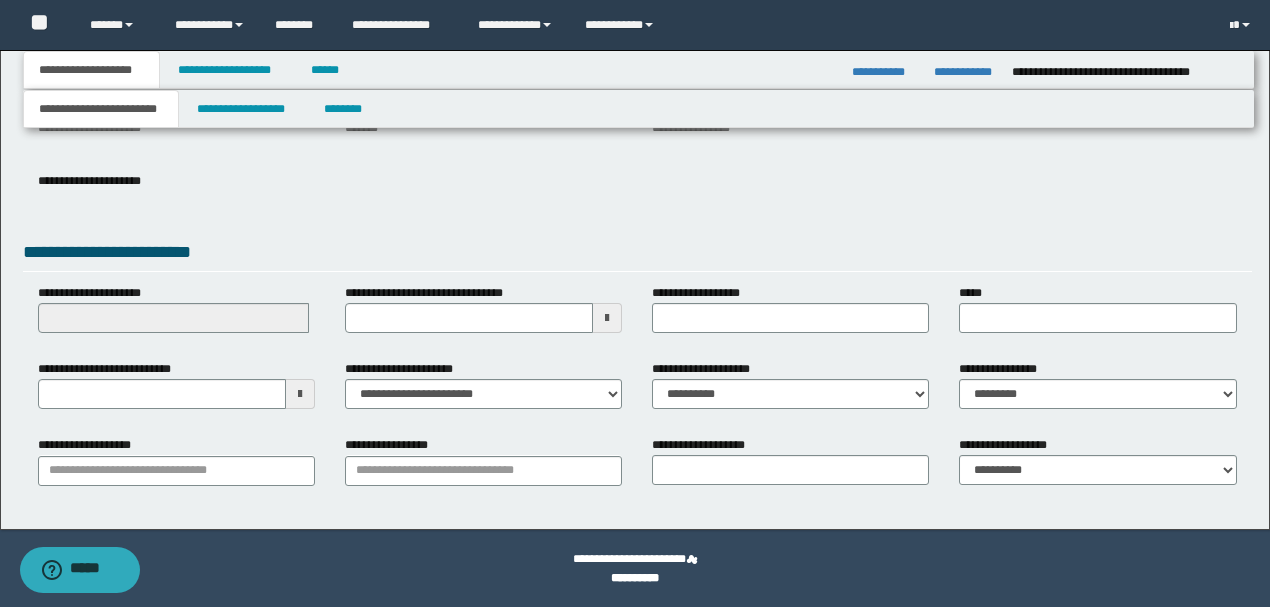 click on "**********" at bounding box center (635, 152) 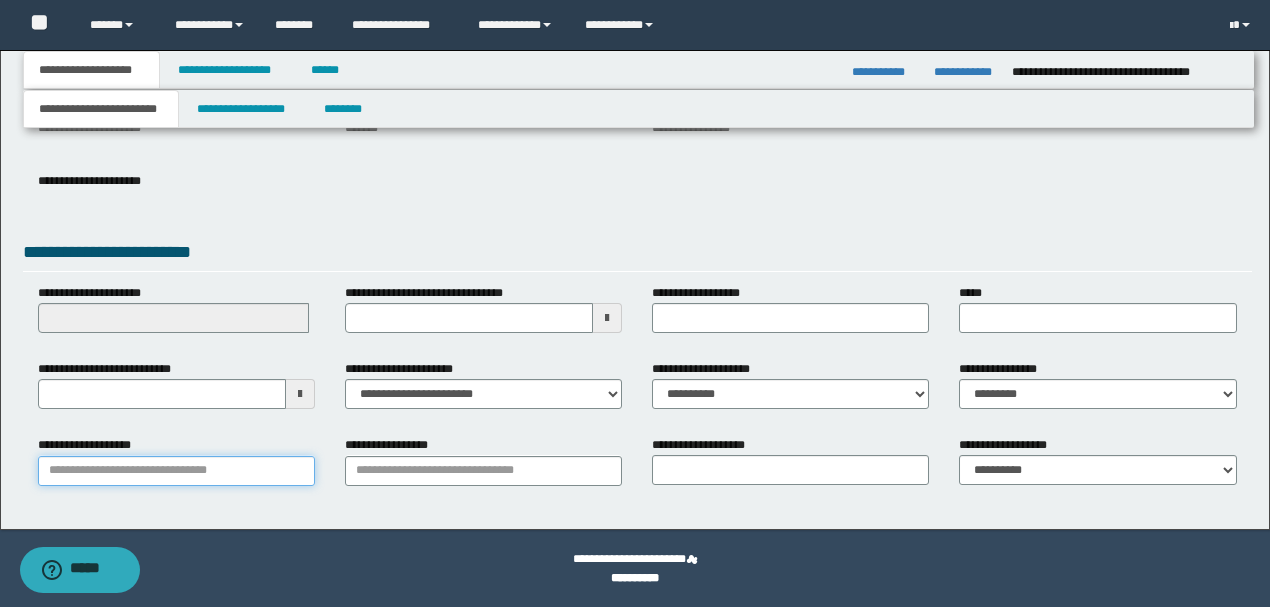 click on "**********" at bounding box center (176, 471) 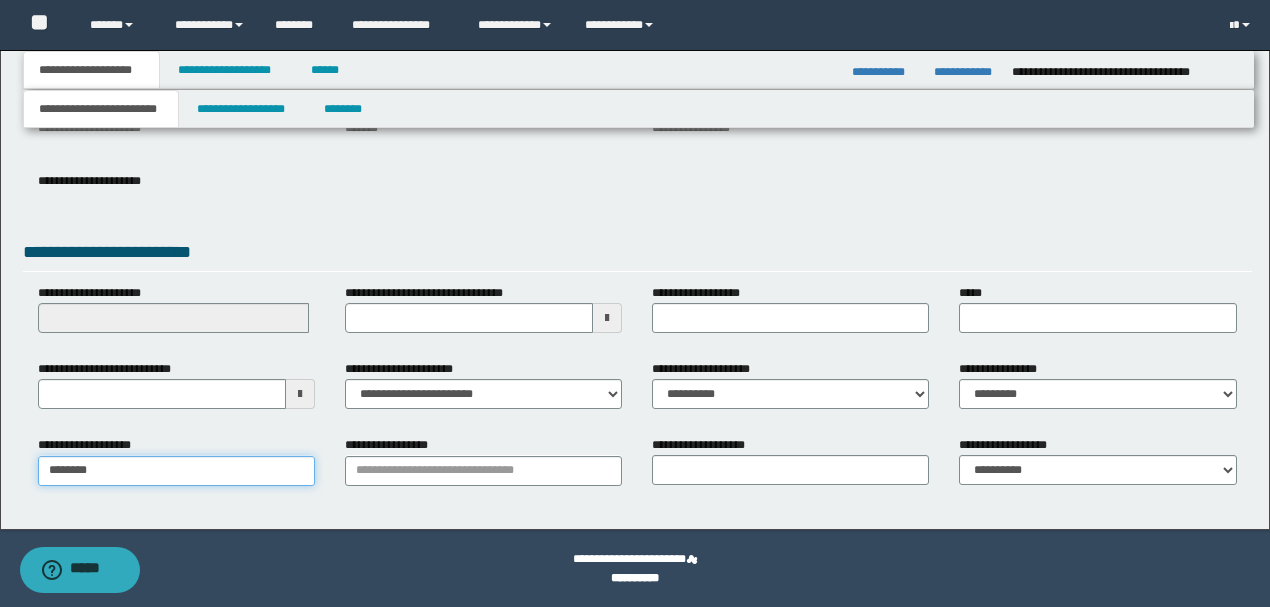 type on "*********" 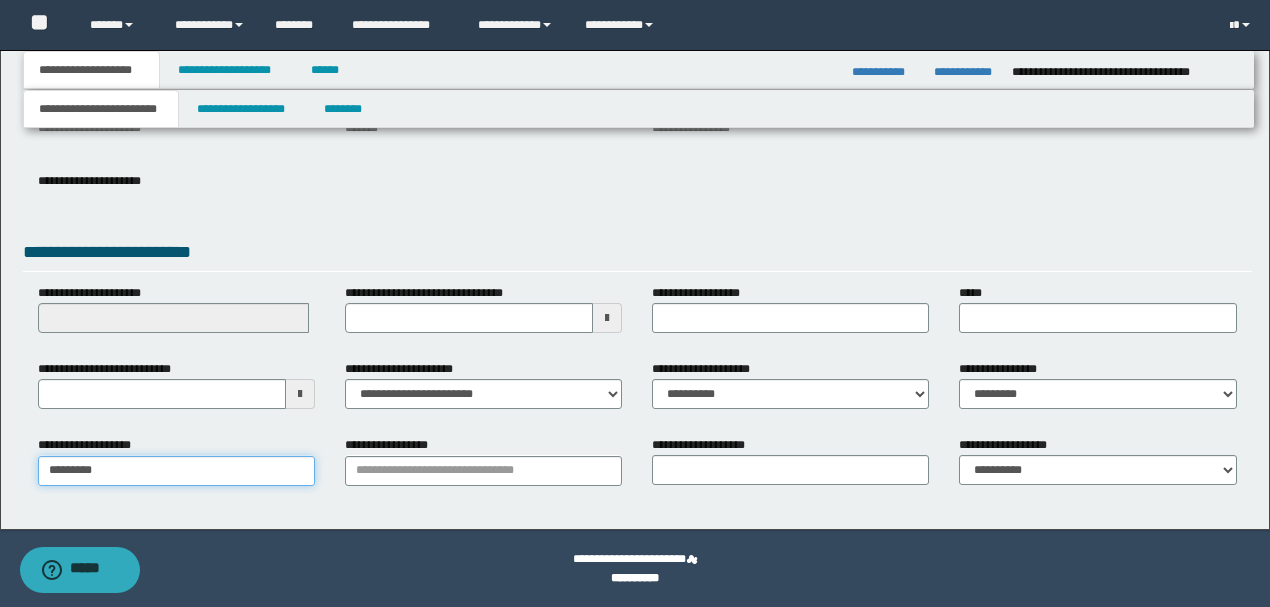 type on "*********" 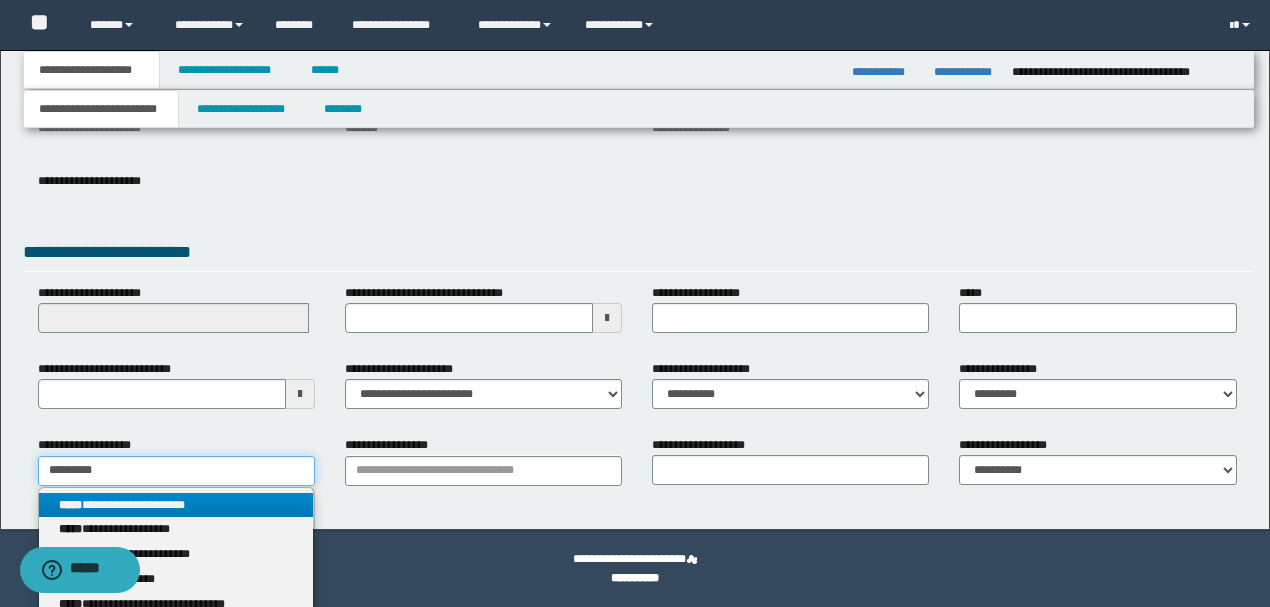 type on "*********" 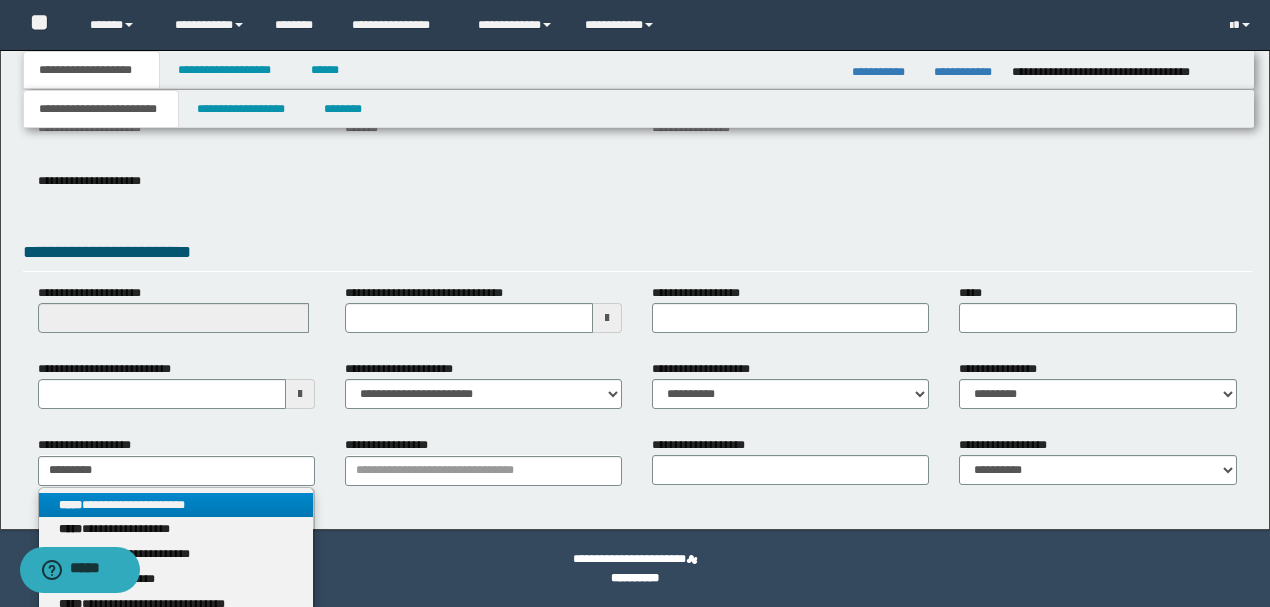 click on "**********" at bounding box center [176, 505] 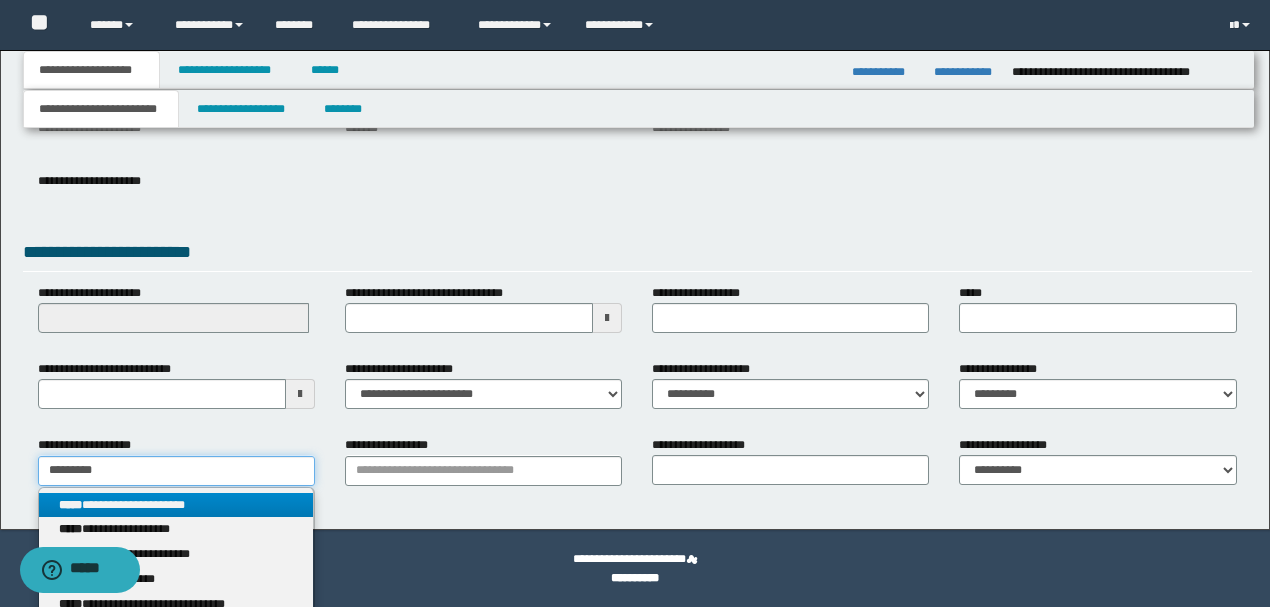 type 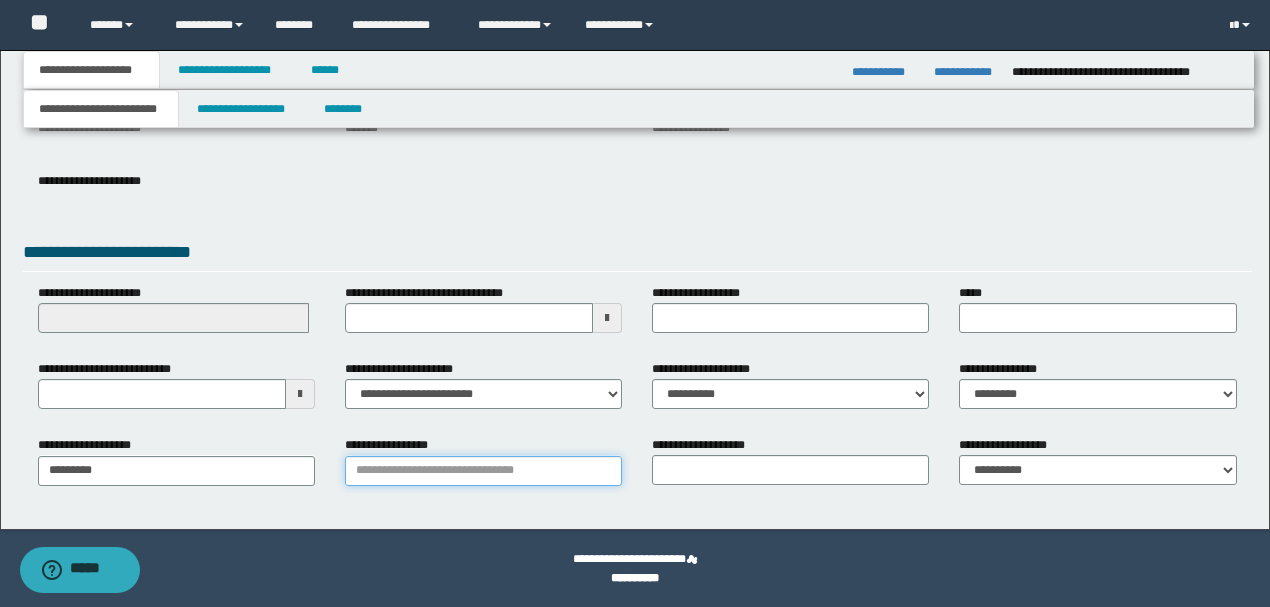 click on "**********" at bounding box center (483, 471) 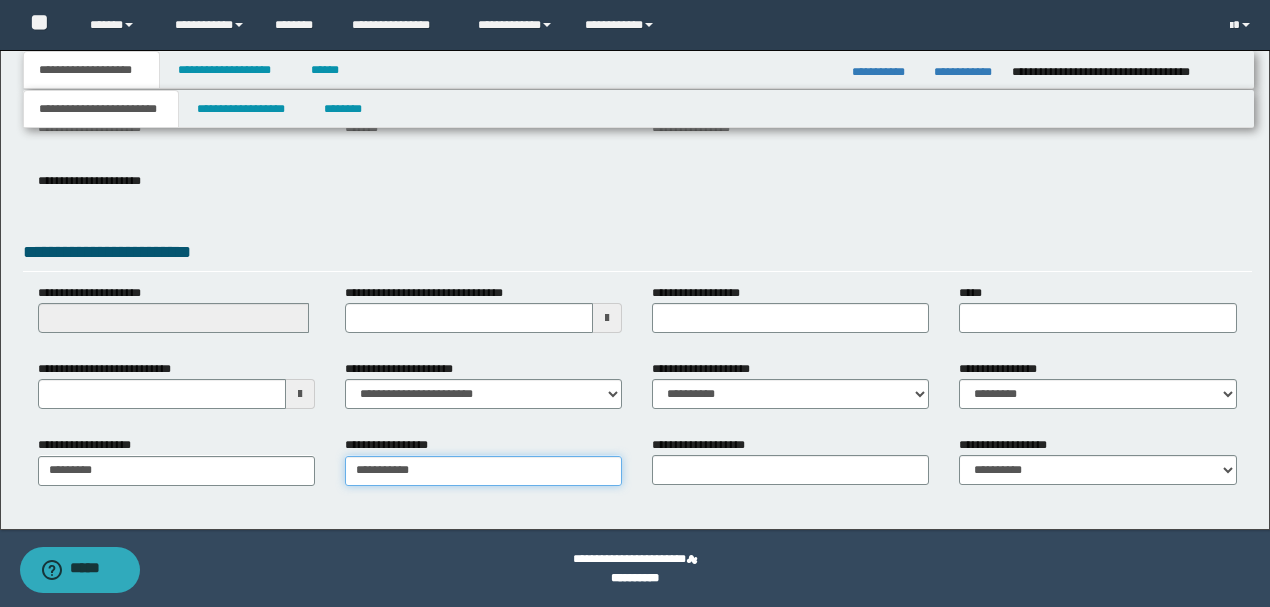 type on "**********" 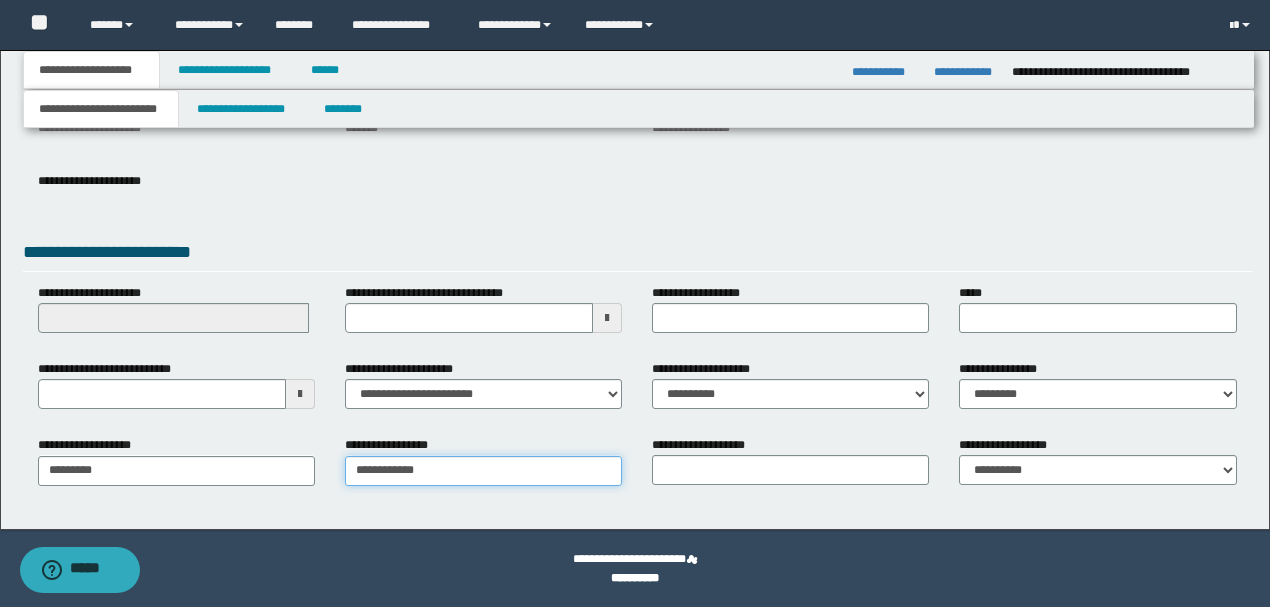 type on "**********" 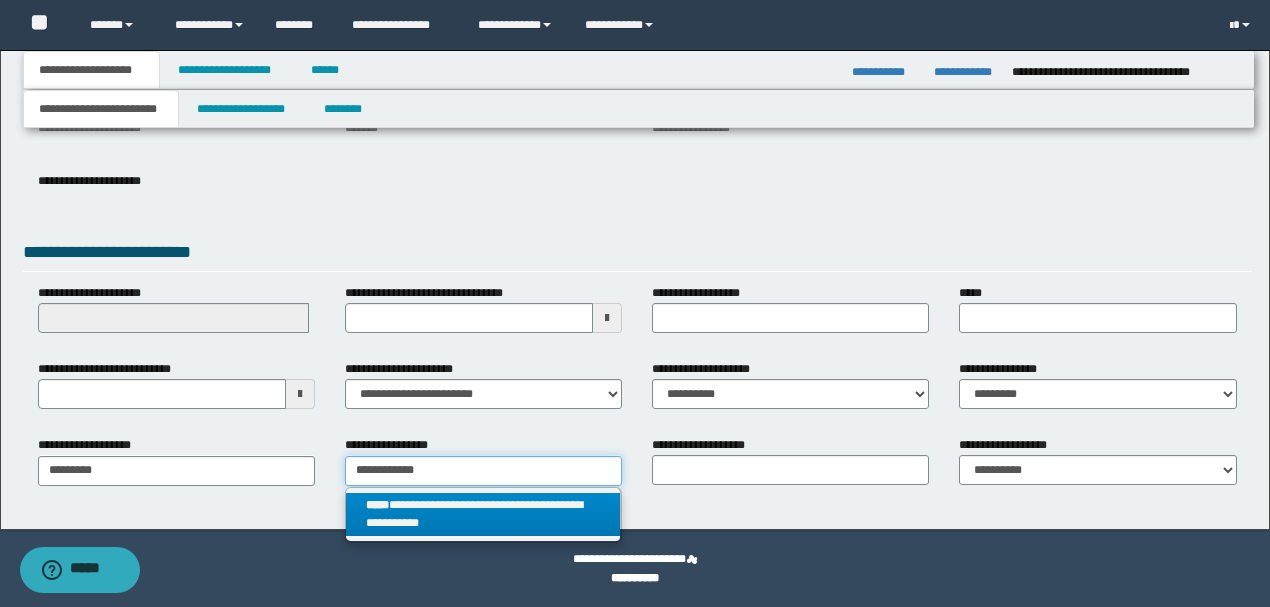 type on "**********" 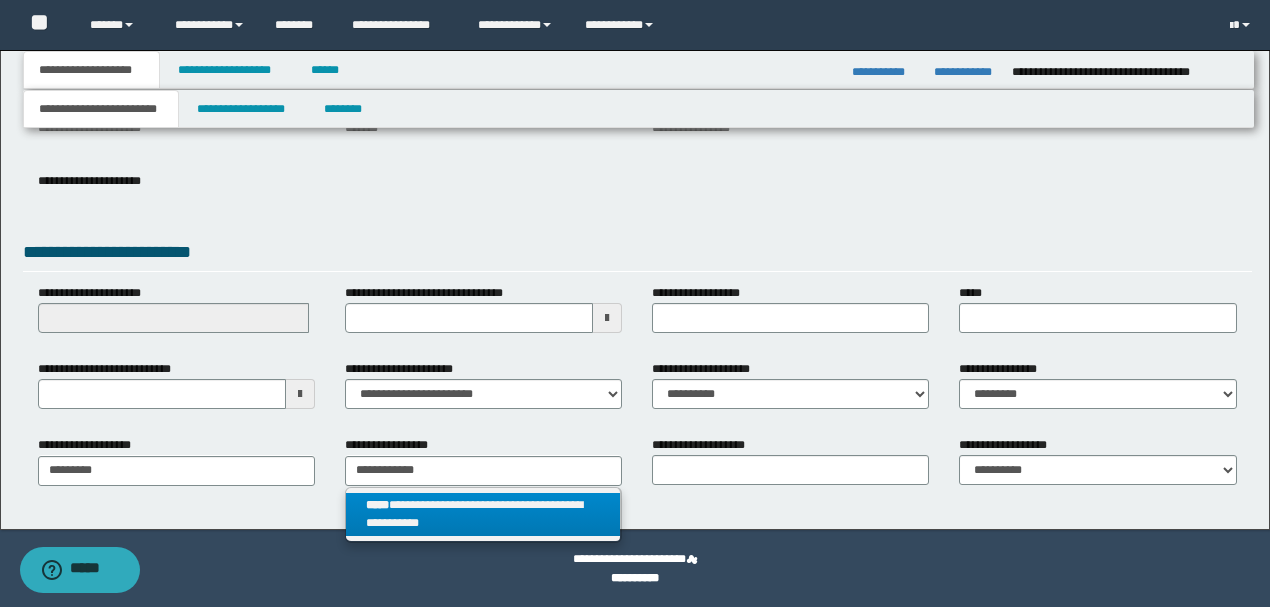 click on "**********" at bounding box center [483, 515] 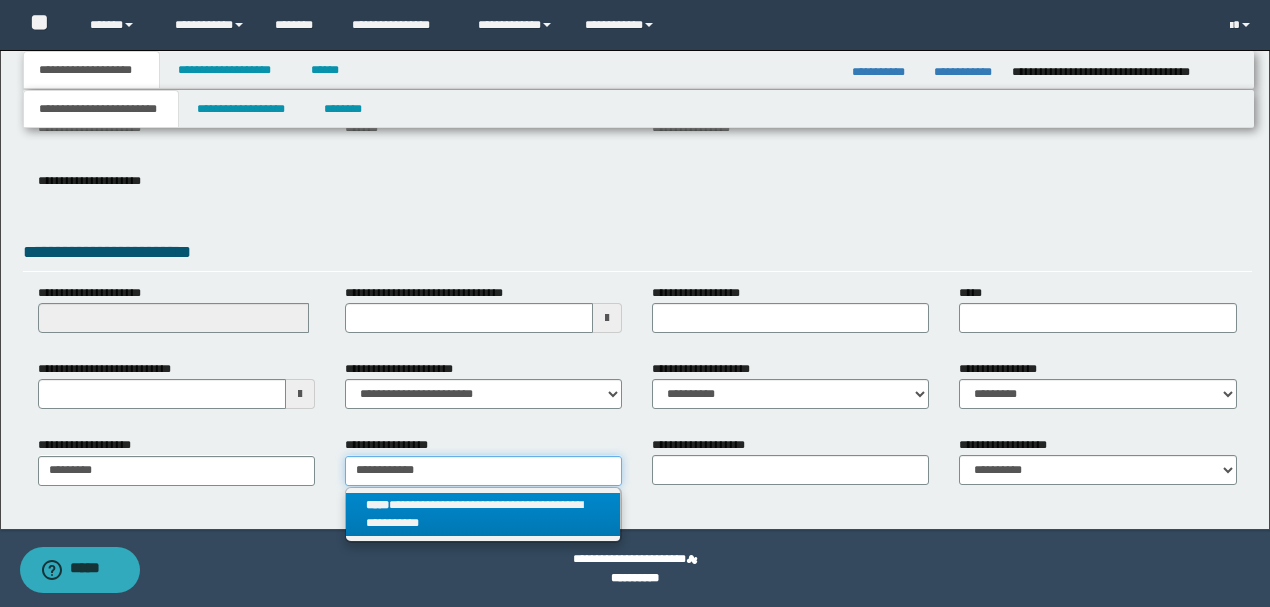 type 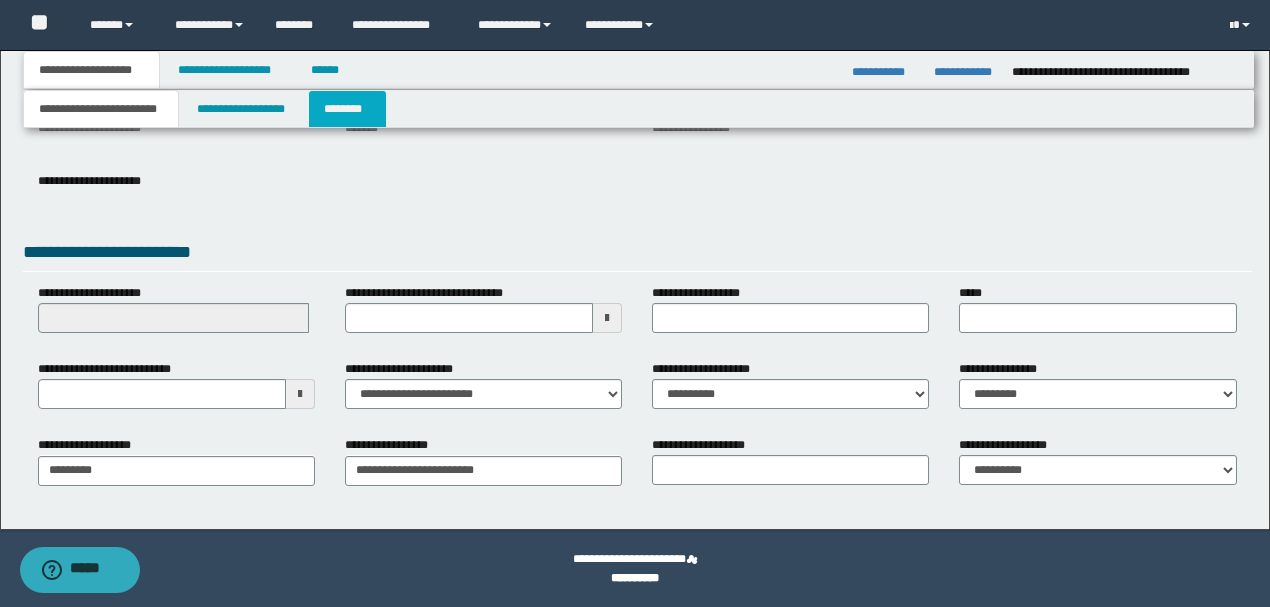 click on "********" at bounding box center [347, 109] 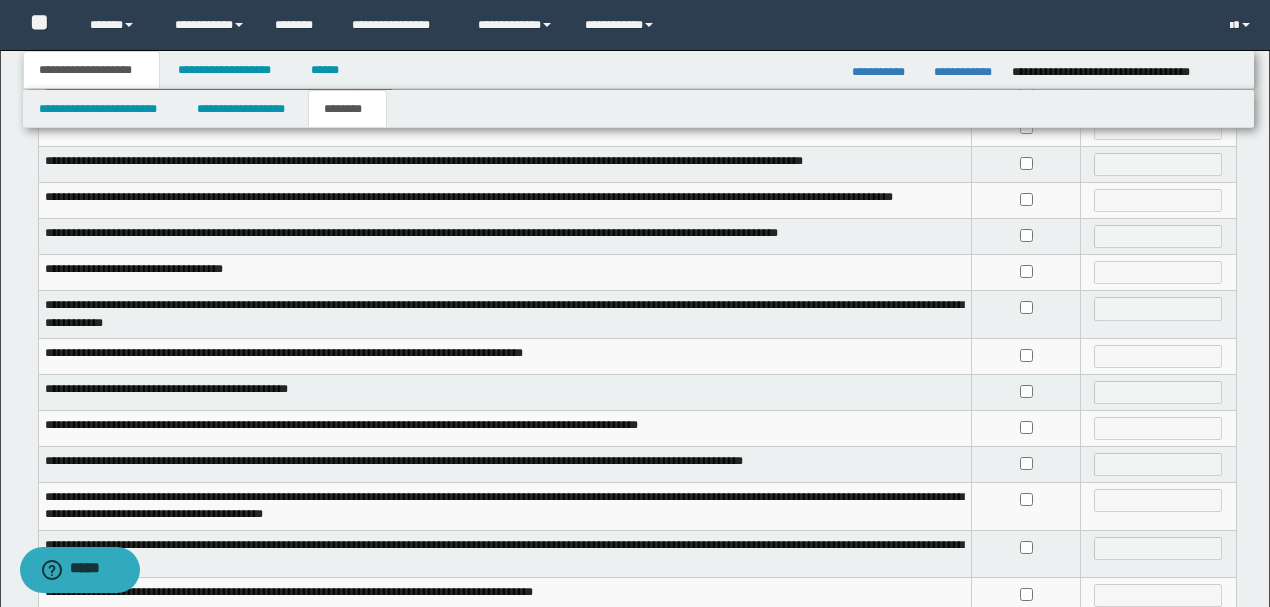 scroll, scrollTop: 266, scrollLeft: 0, axis: vertical 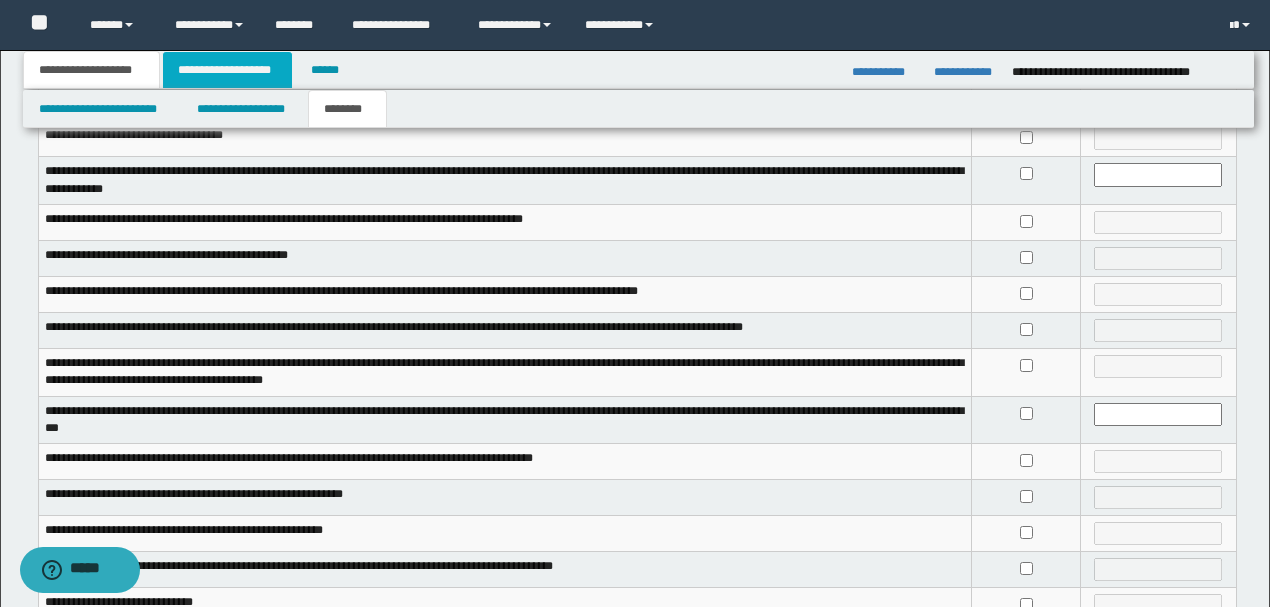 click on "**********" at bounding box center [227, 70] 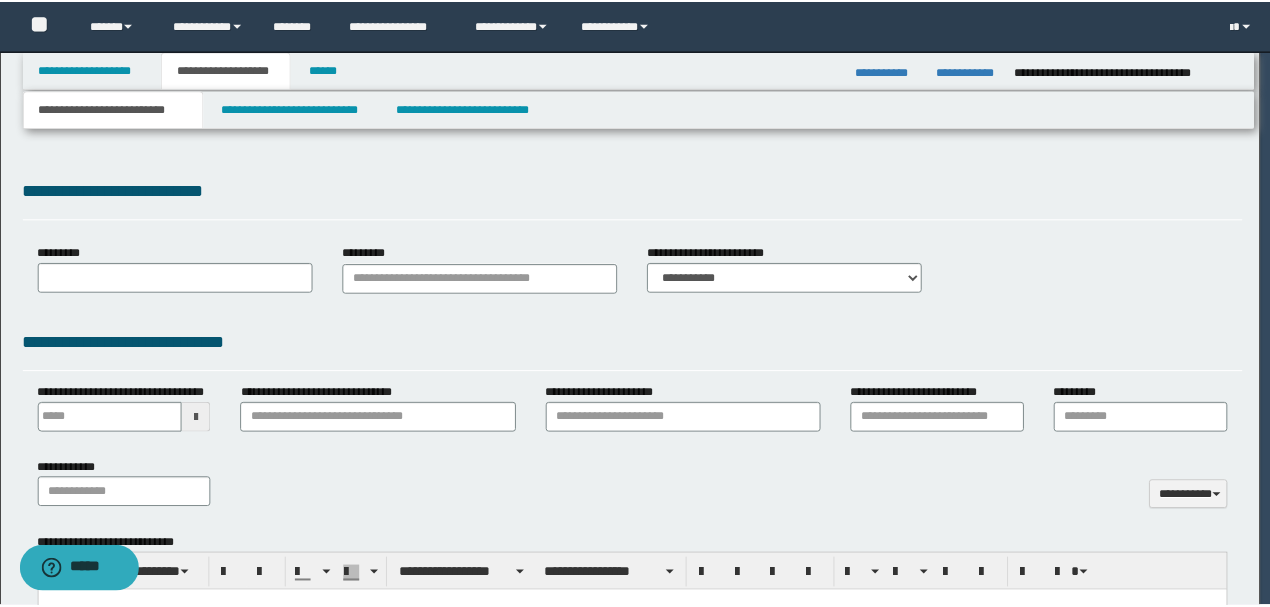 scroll, scrollTop: 0, scrollLeft: 0, axis: both 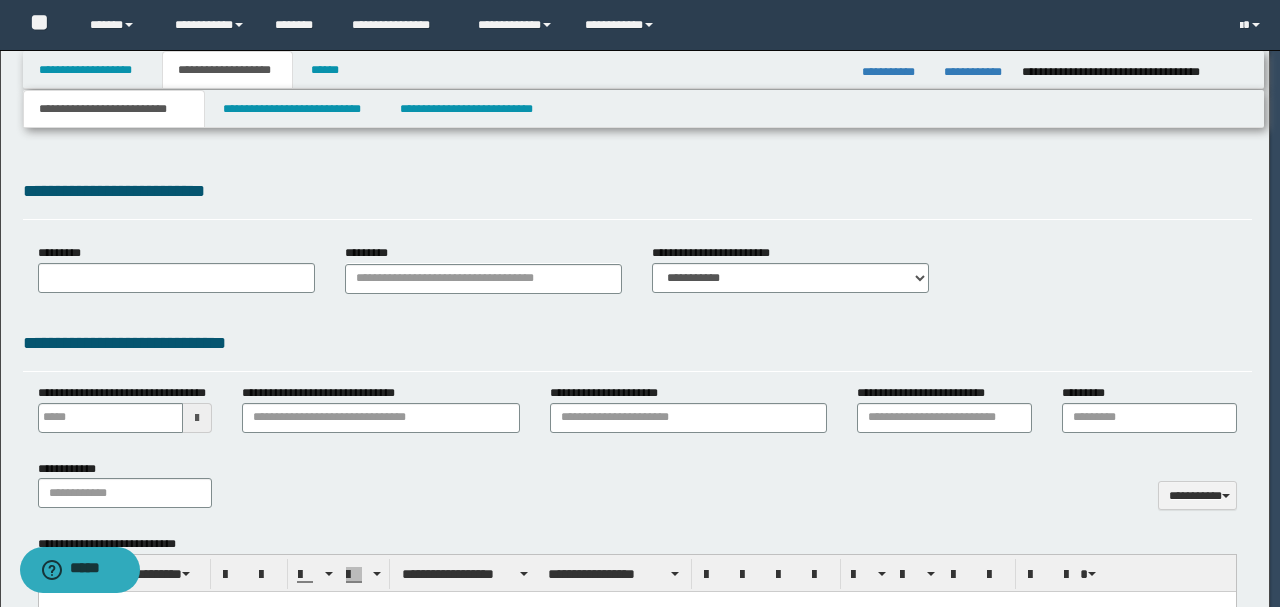 type 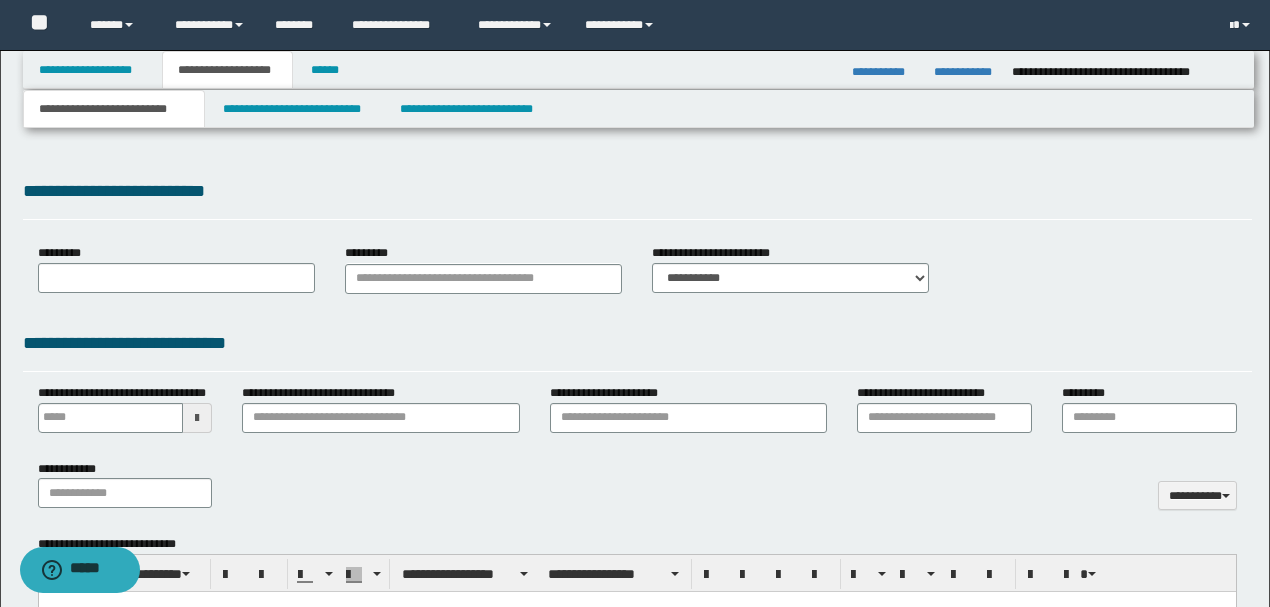 select on "*" 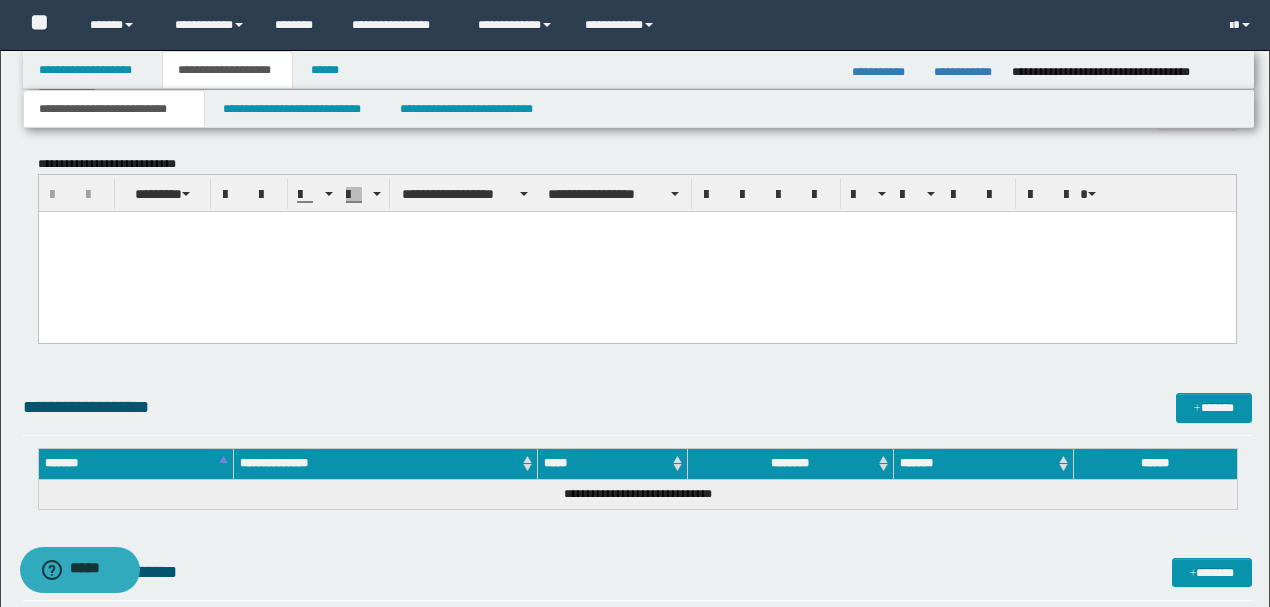 scroll, scrollTop: 933, scrollLeft: 0, axis: vertical 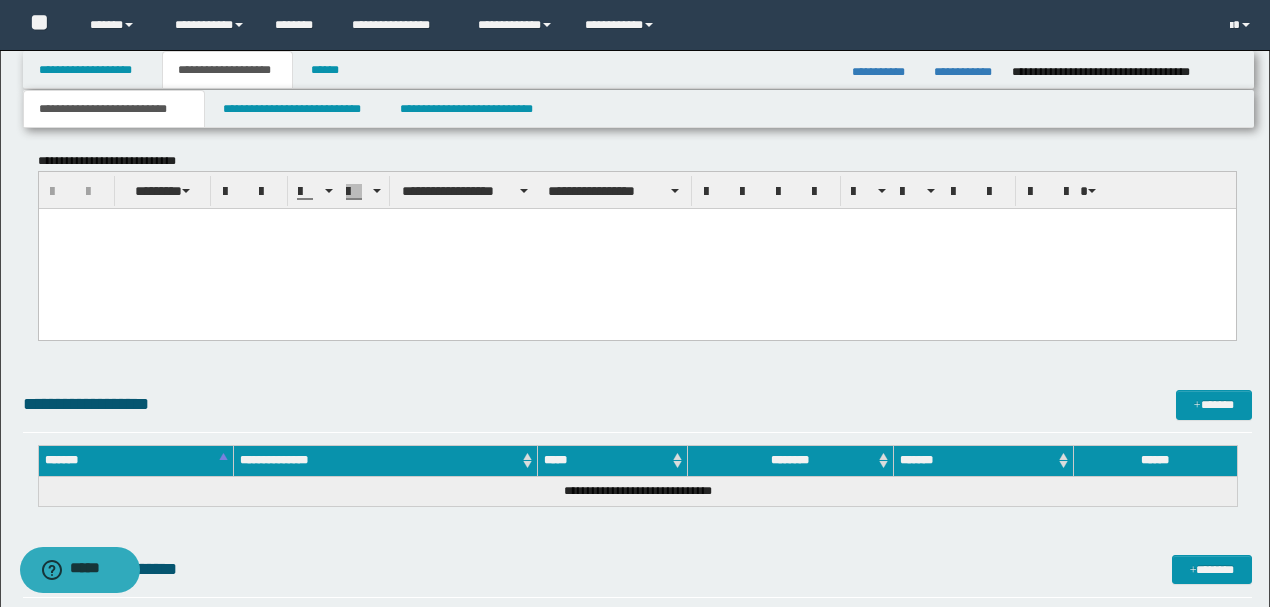 click at bounding box center (636, 249) 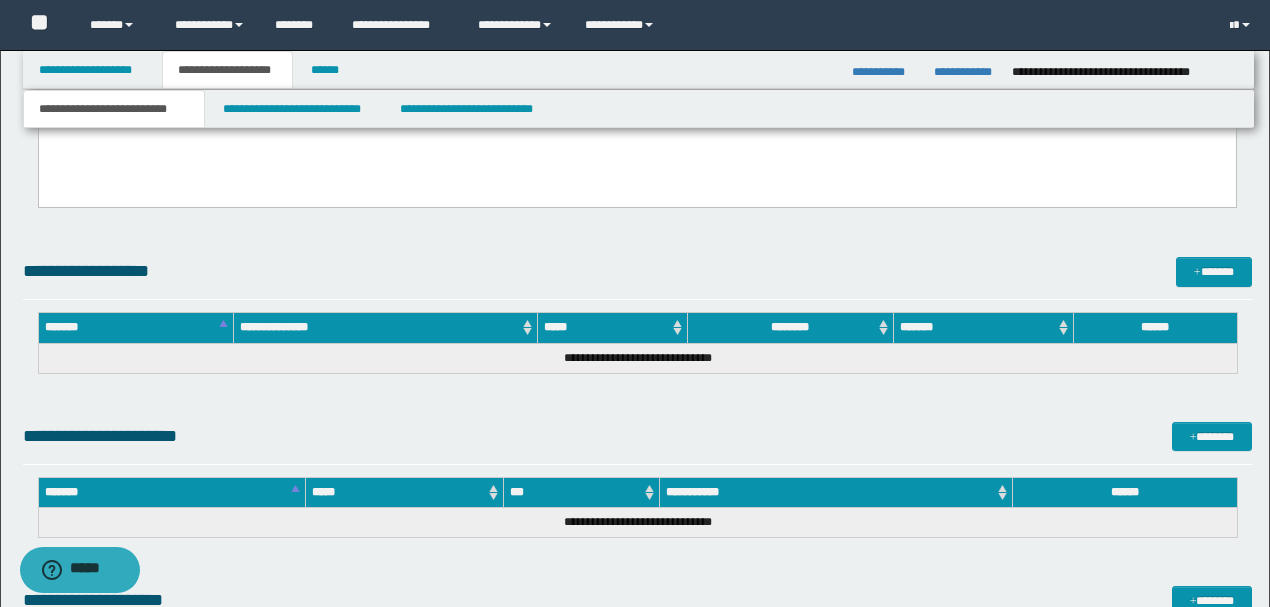 scroll, scrollTop: 3266, scrollLeft: 0, axis: vertical 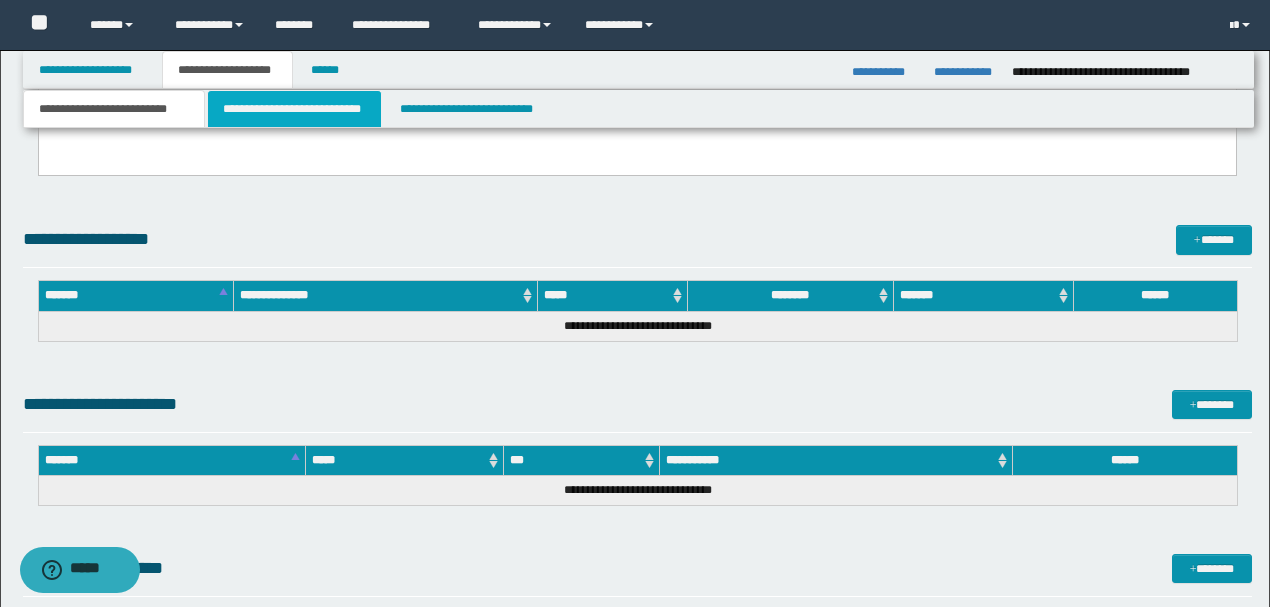 click on "**********" at bounding box center (294, 109) 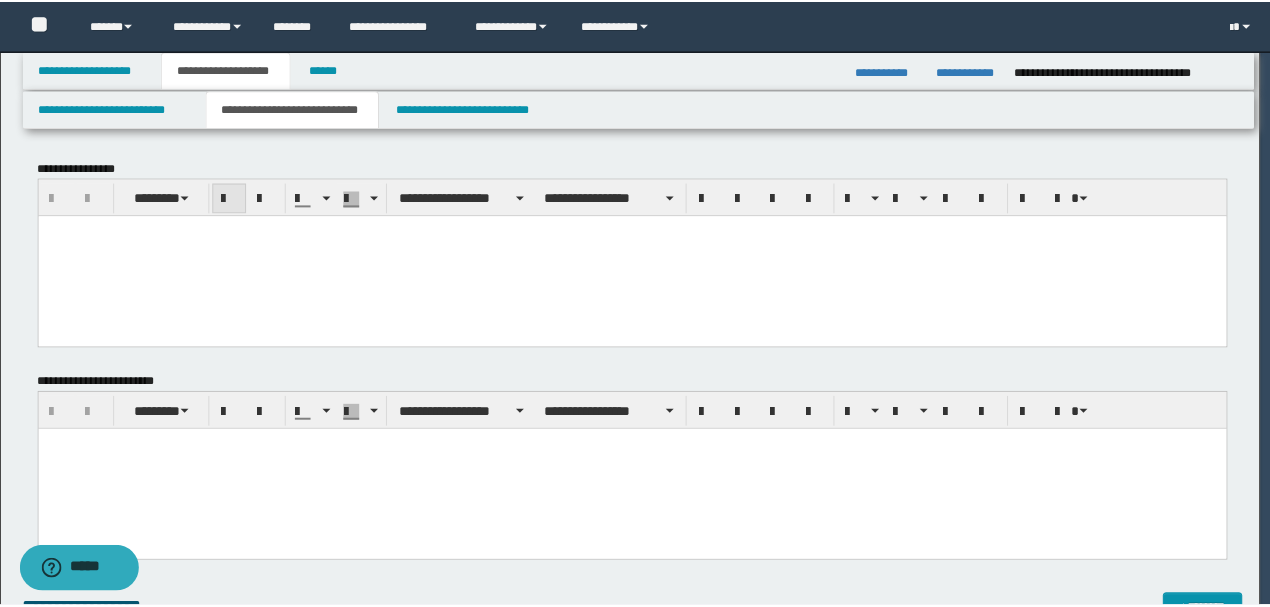scroll, scrollTop: 0, scrollLeft: 0, axis: both 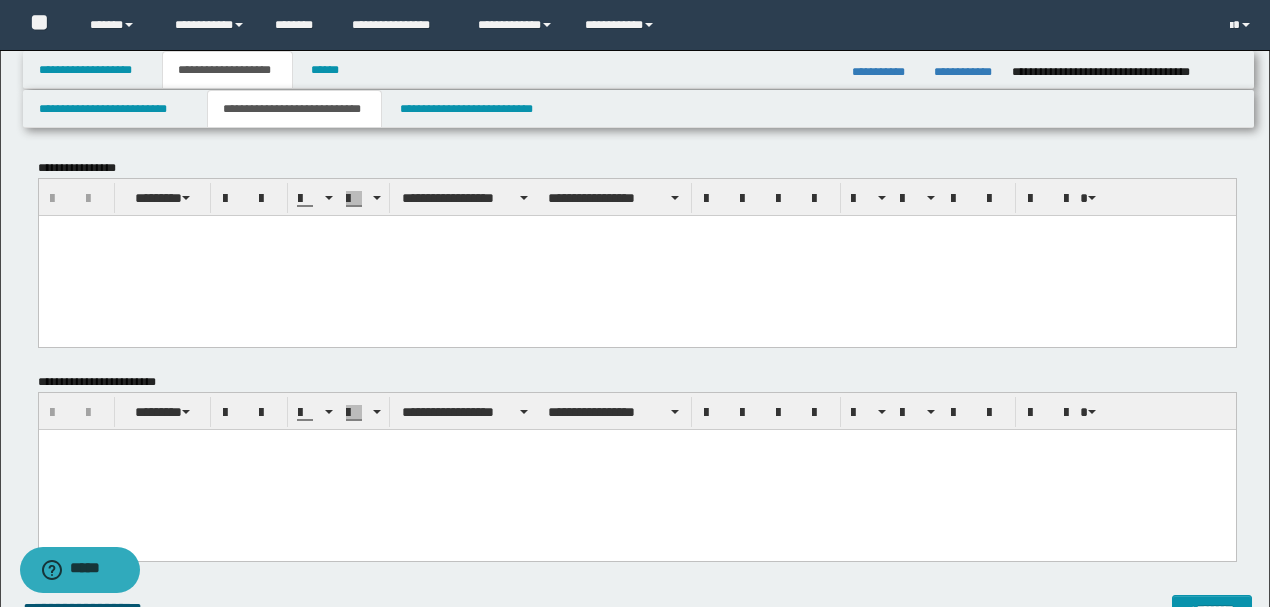 click at bounding box center (636, 230) 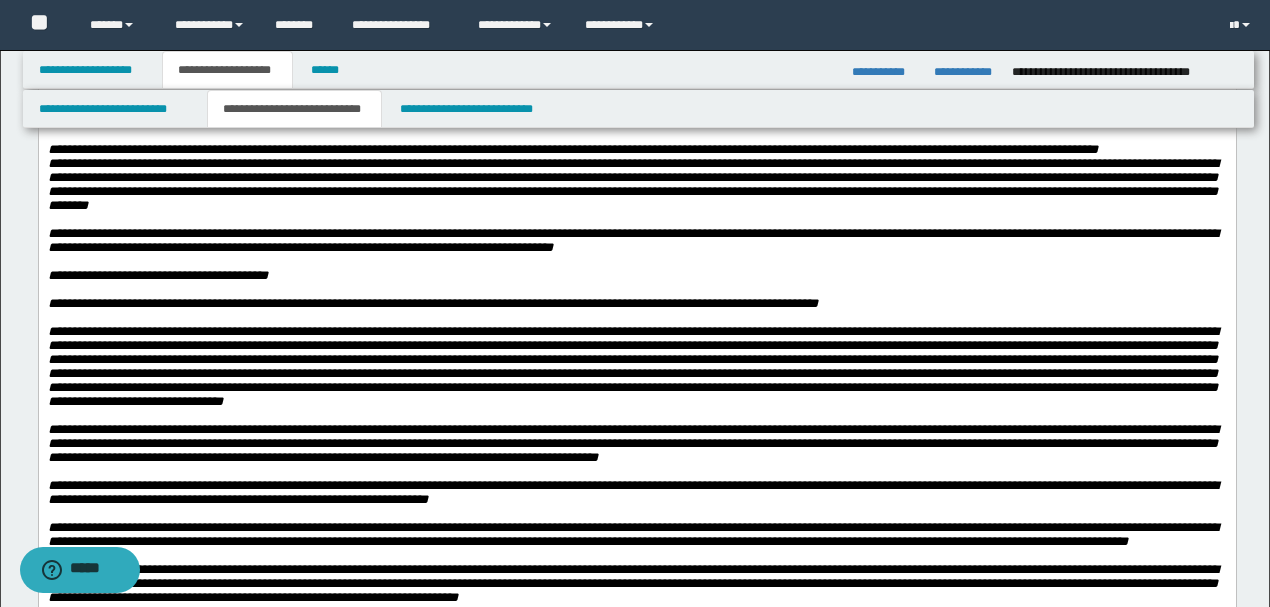 scroll, scrollTop: 1266, scrollLeft: 0, axis: vertical 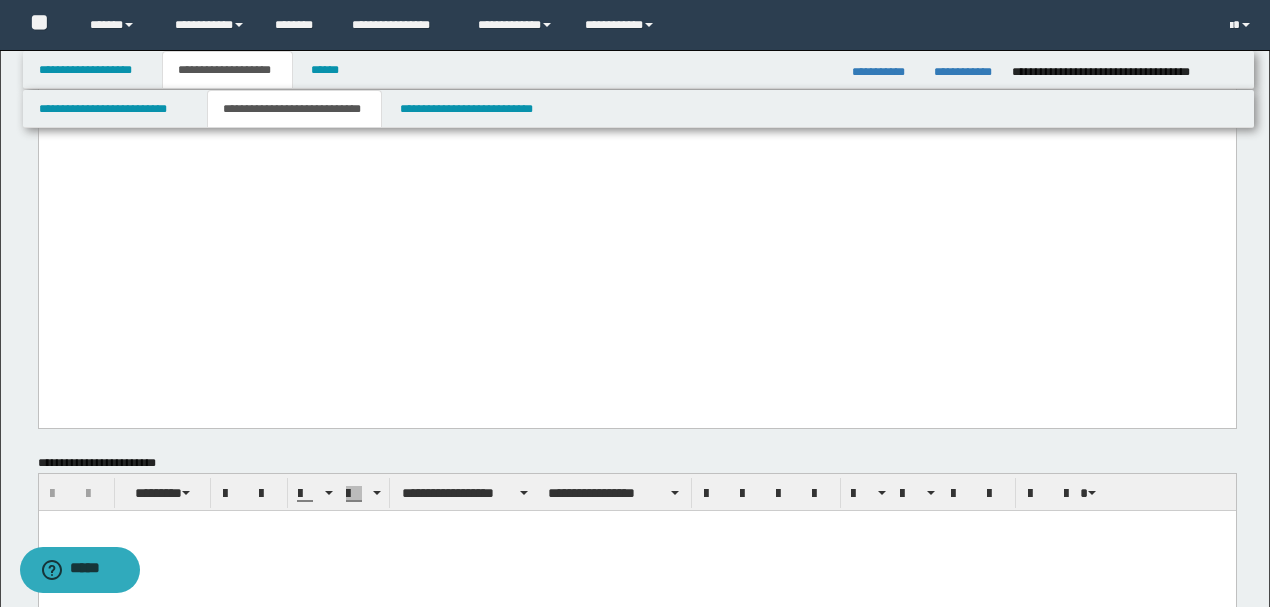 drag, startPoint x: 684, startPoint y: -454, endPoint x: 844, endPoint y: -1355, distance: 915.0962 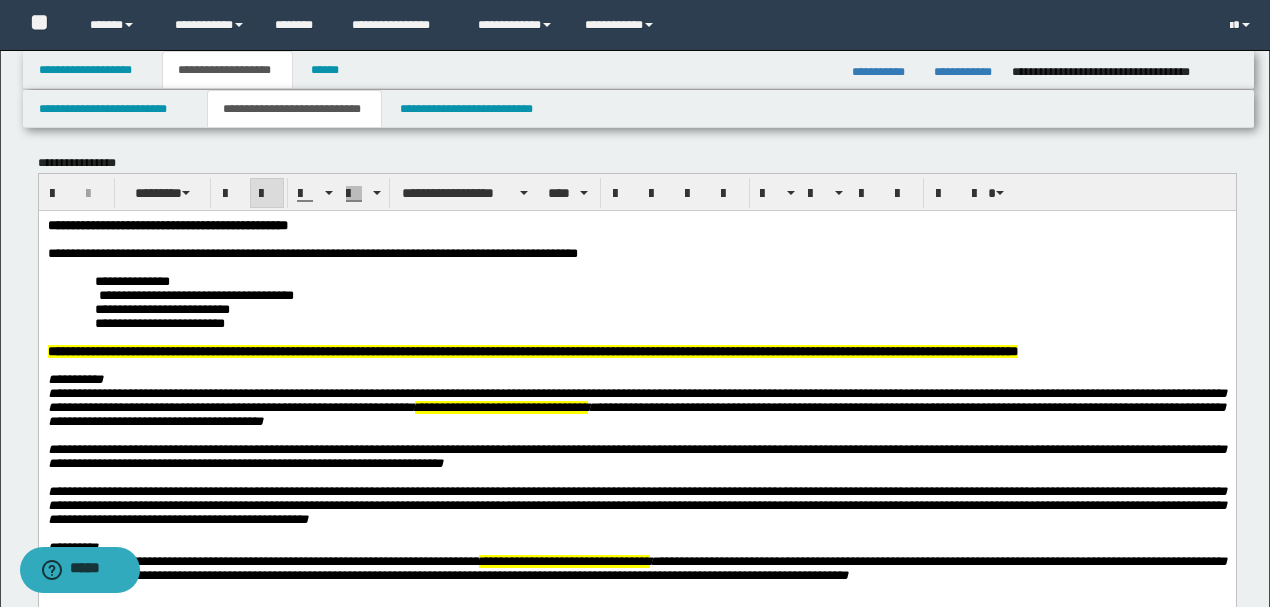 scroll, scrollTop: 0, scrollLeft: 0, axis: both 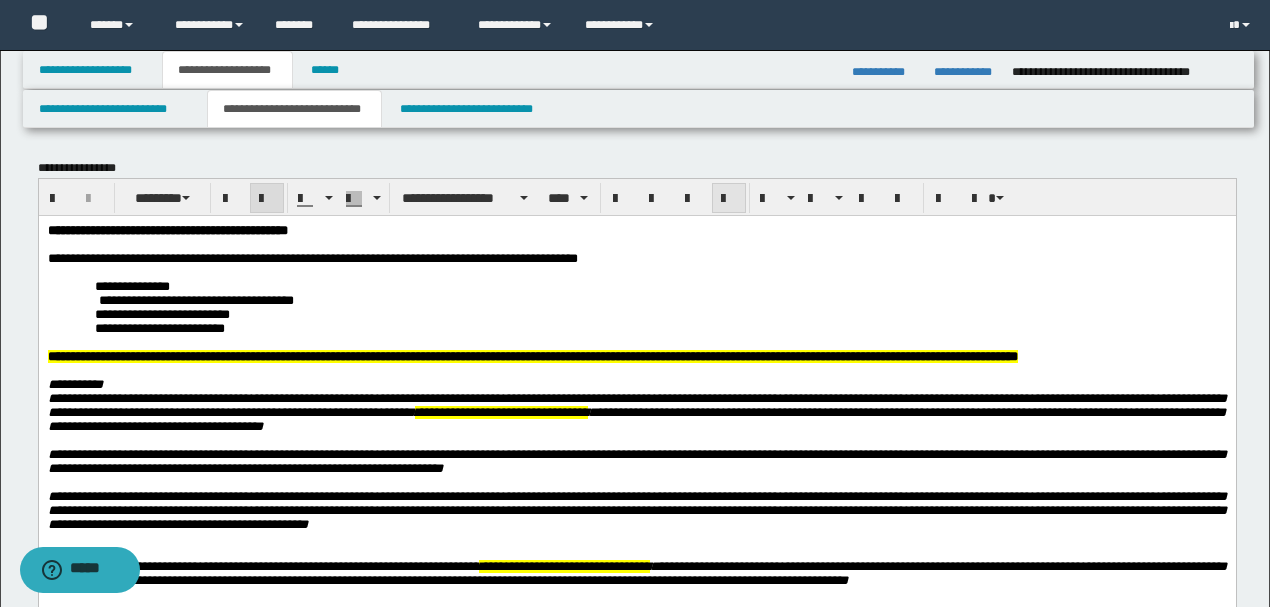 click at bounding box center [729, 199] 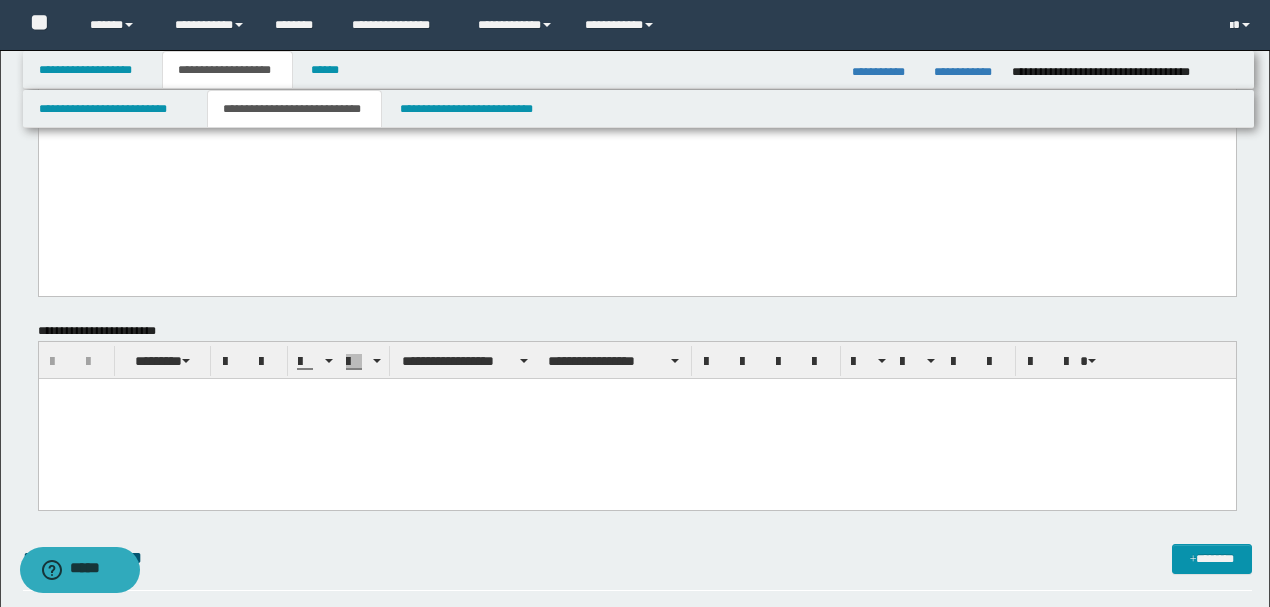 scroll, scrollTop: 2200, scrollLeft: 0, axis: vertical 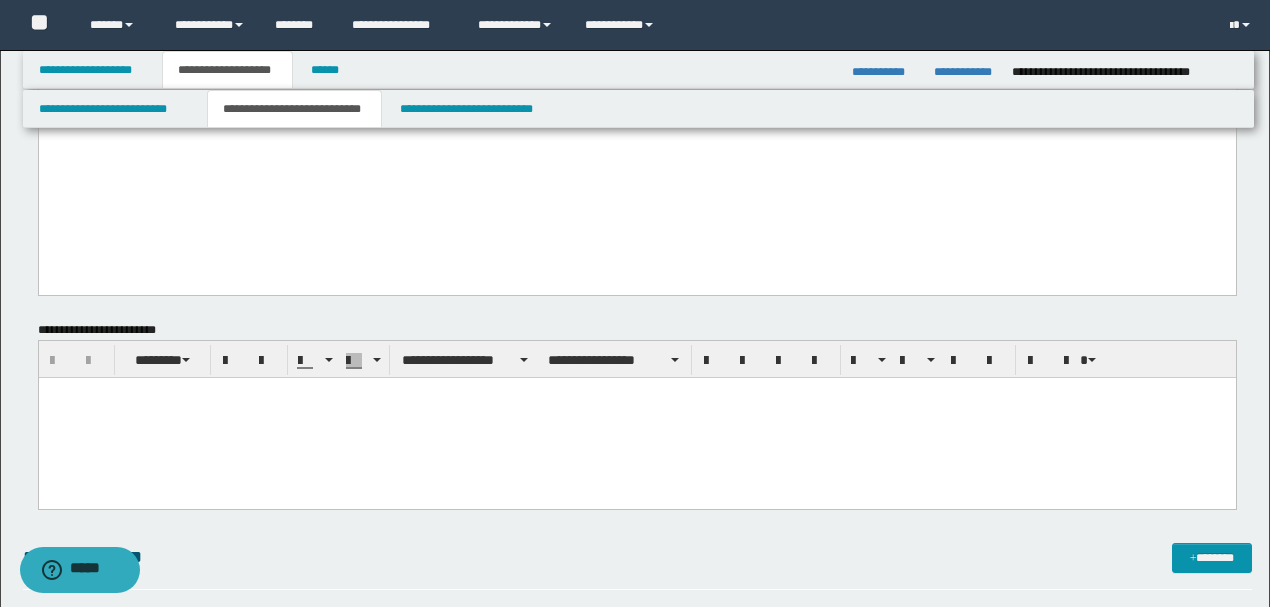 click at bounding box center [636, 418] 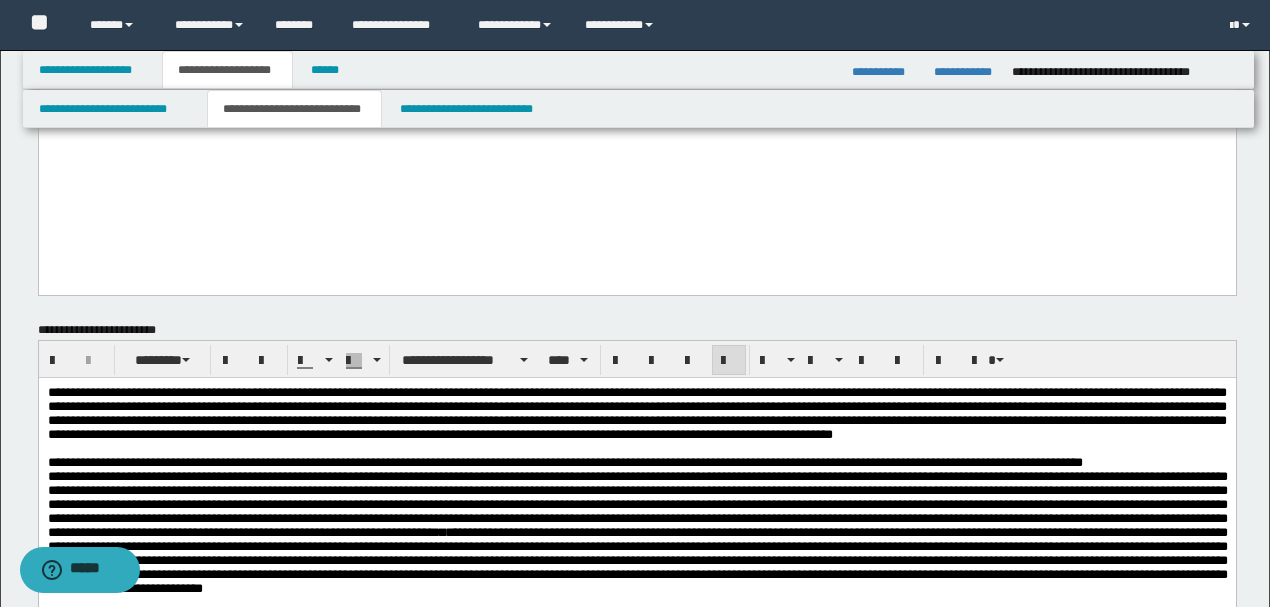 click on "**********" at bounding box center (636, -991) 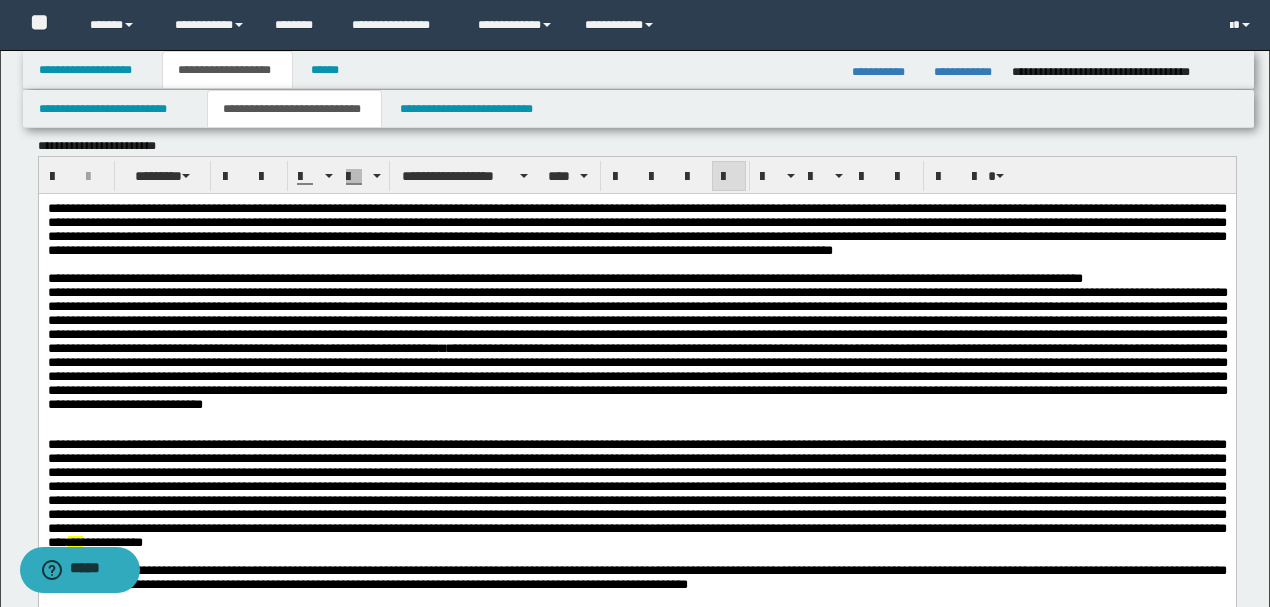 scroll, scrollTop: 2400, scrollLeft: 0, axis: vertical 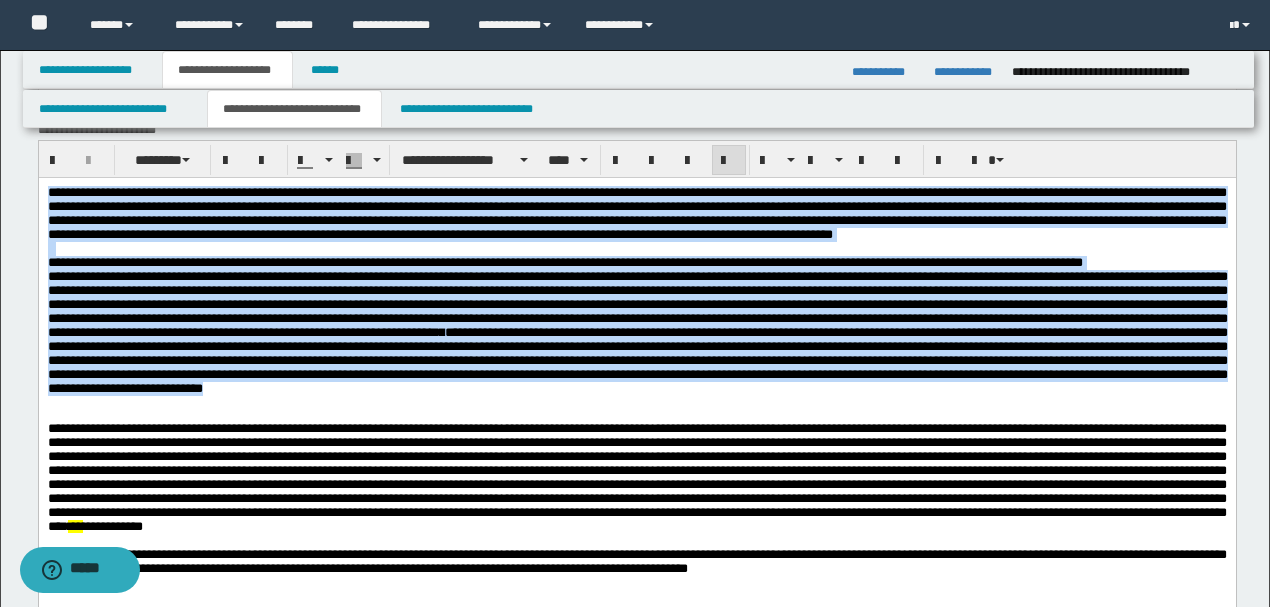 drag, startPoint x: 47, startPoint y: 190, endPoint x: 1073, endPoint y: 421, distance: 1051.683 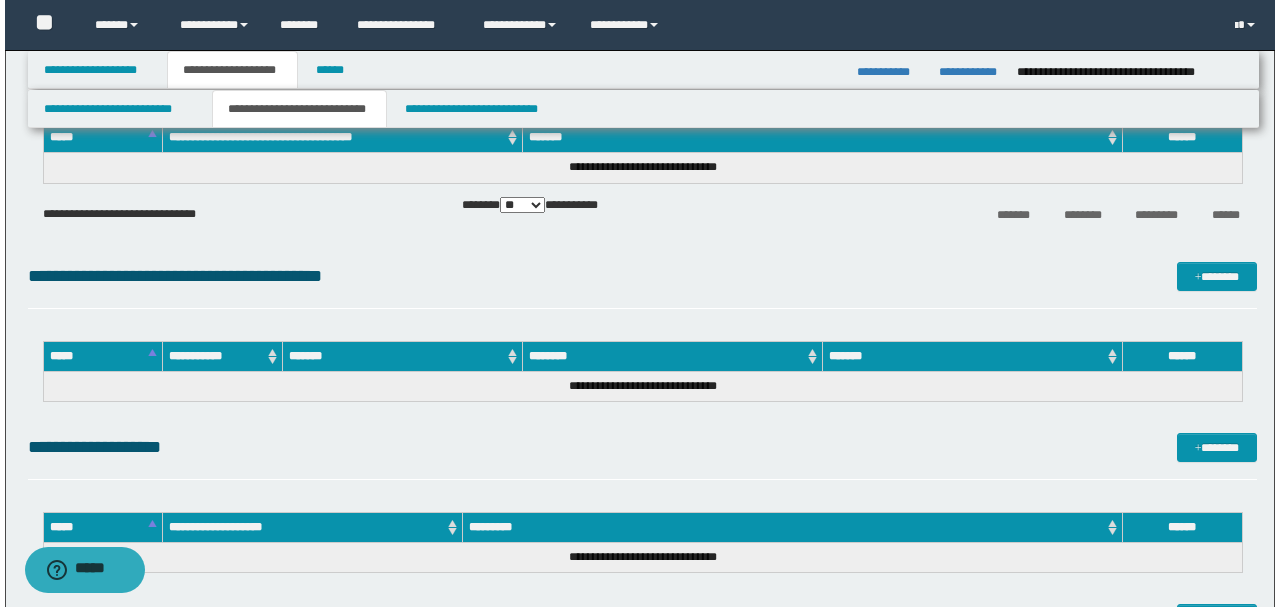 scroll, scrollTop: 2933, scrollLeft: 0, axis: vertical 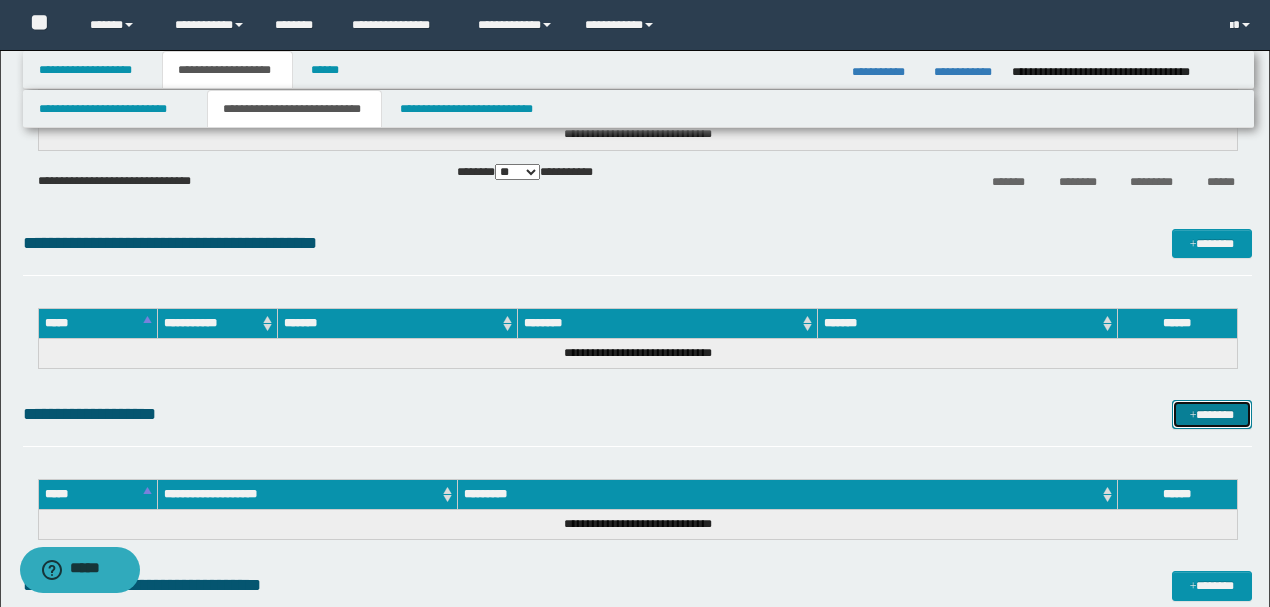 click on "*******" at bounding box center (1211, 414) 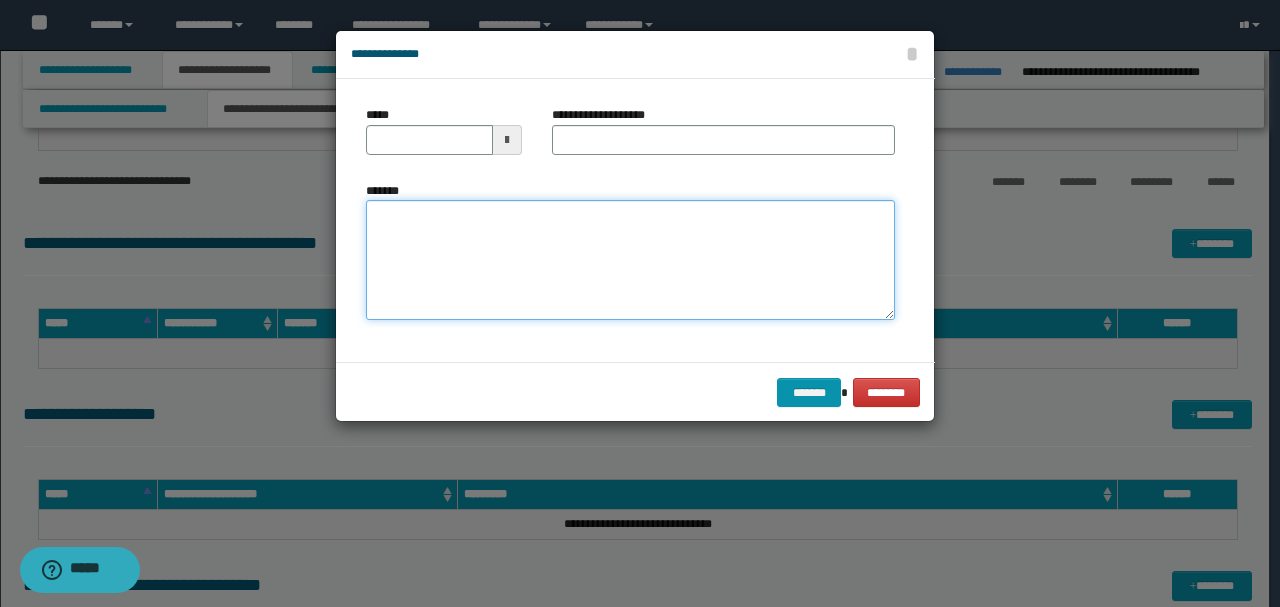 click on "*******" at bounding box center [630, 260] 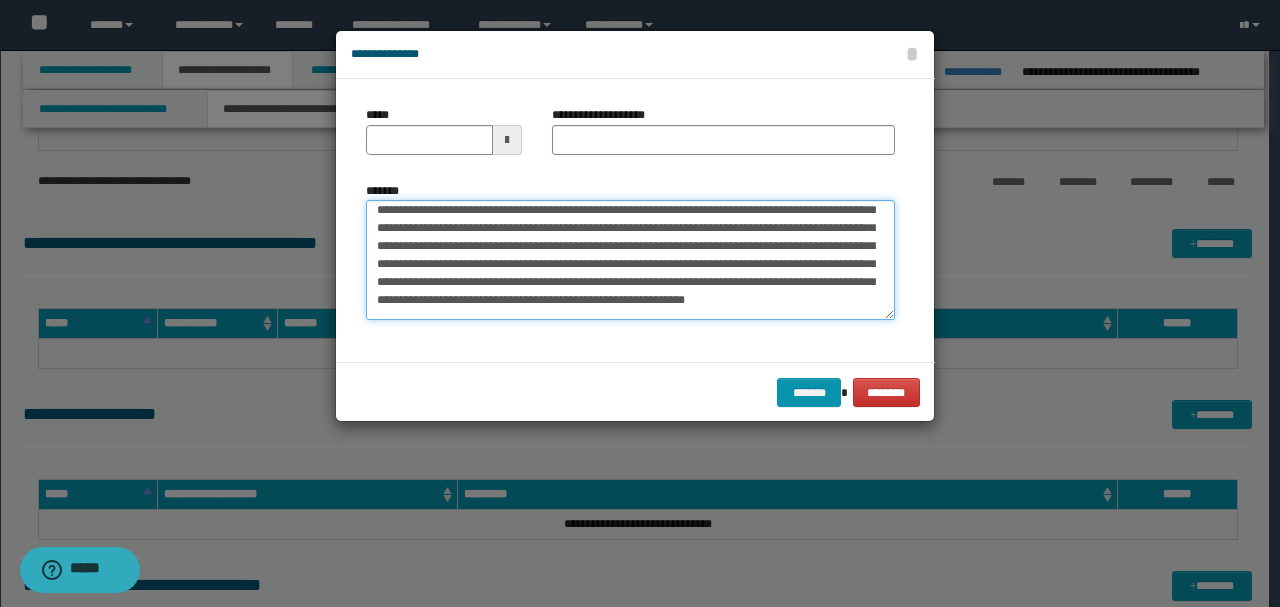 scroll, scrollTop: 0, scrollLeft: 0, axis: both 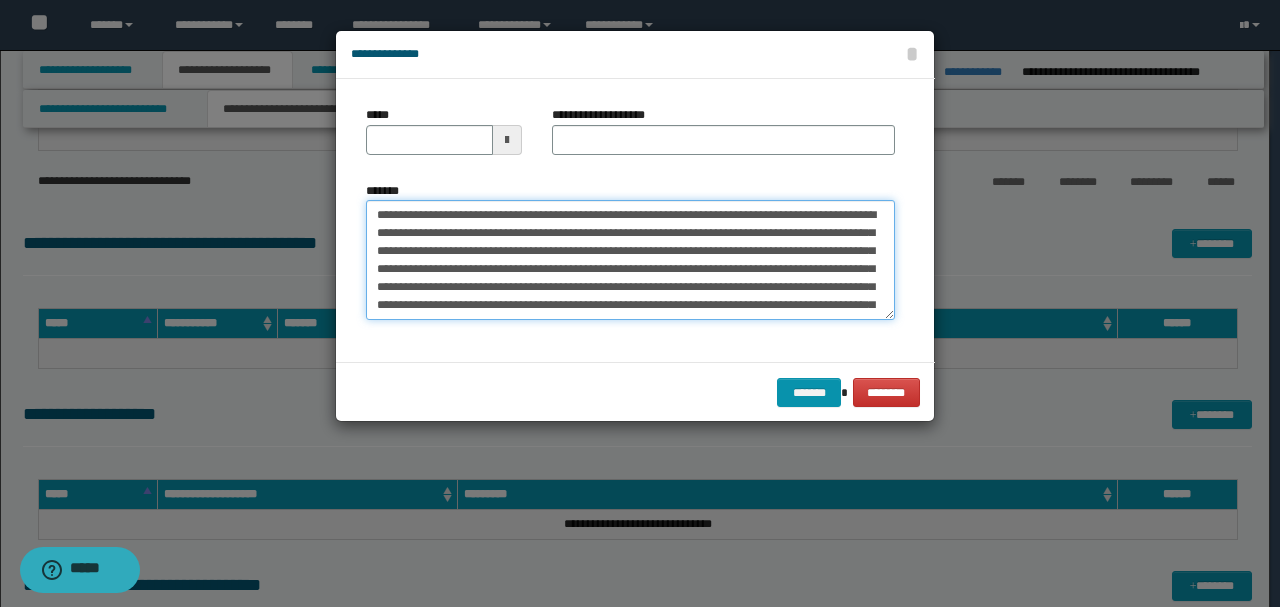 drag, startPoint x: 440, startPoint y: 216, endPoint x: 351, endPoint y: 186, distance: 93.92018 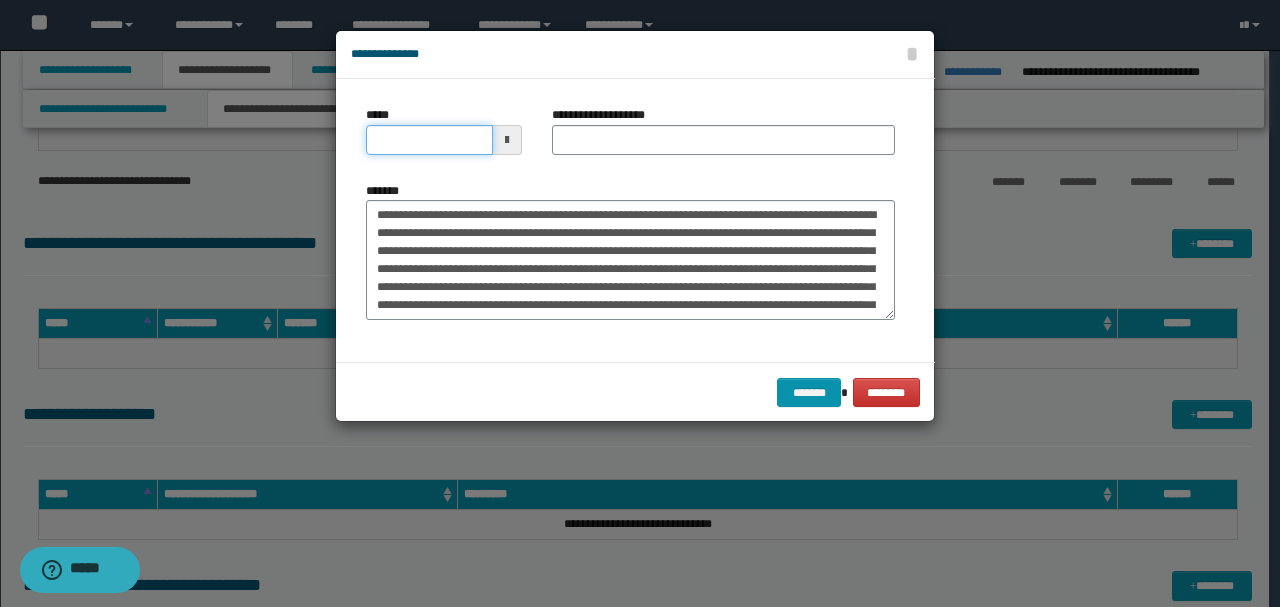 click on "*****" at bounding box center (429, 140) 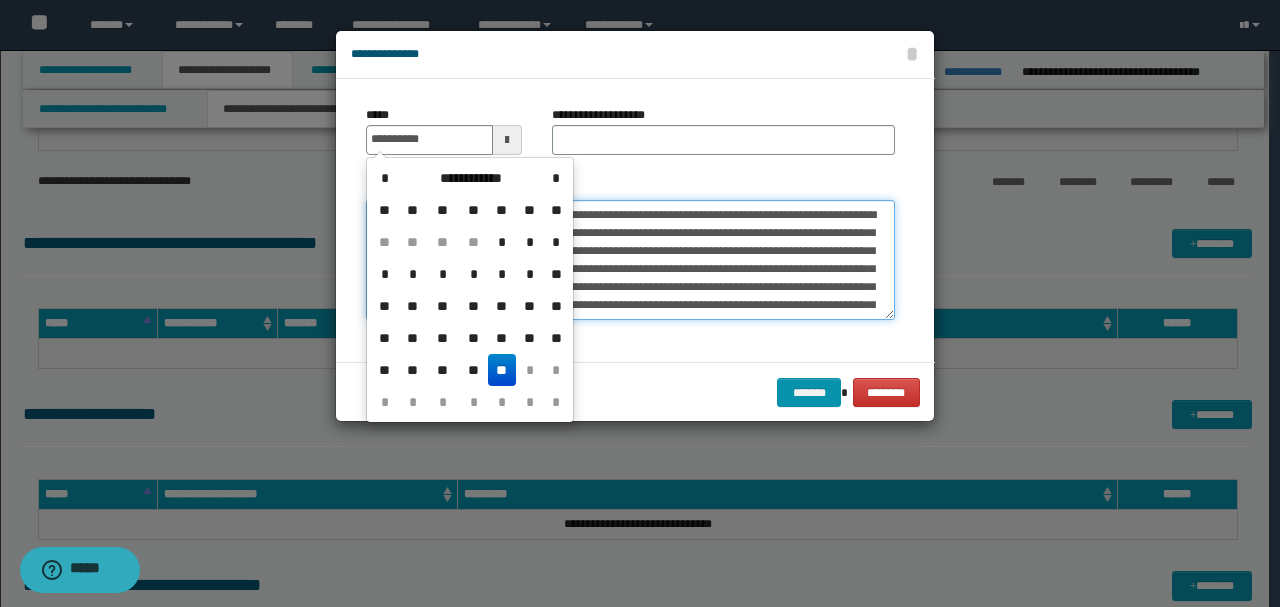 type on "**********" 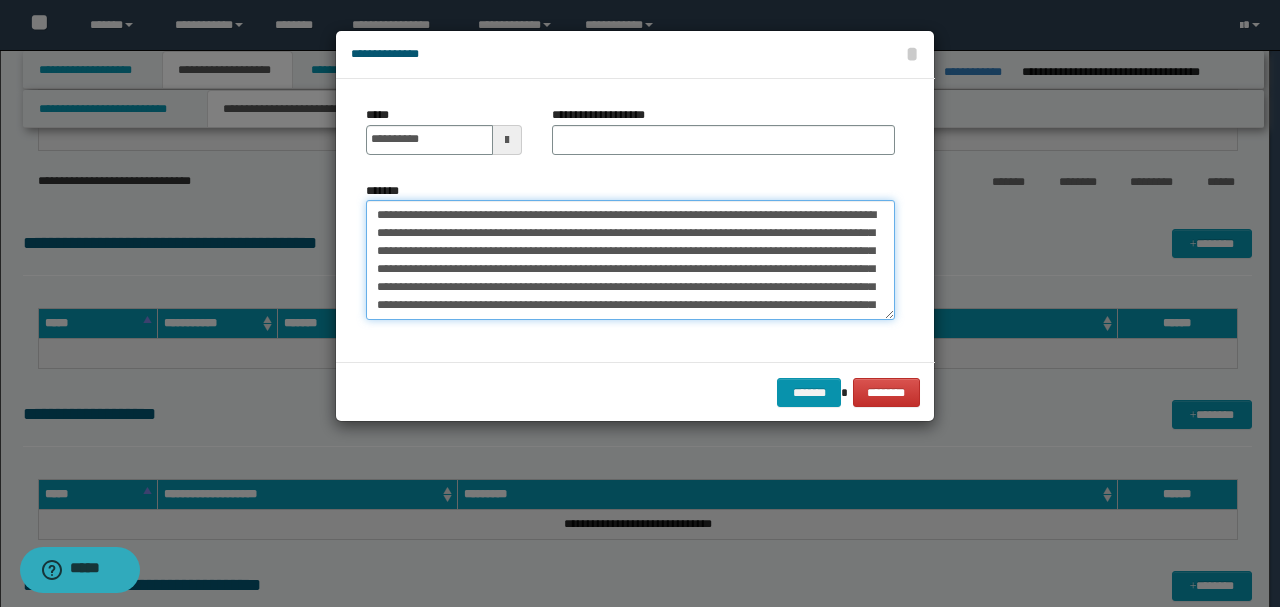 drag, startPoint x: 582, startPoint y: 212, endPoint x: 260, endPoint y: 209, distance: 322.01398 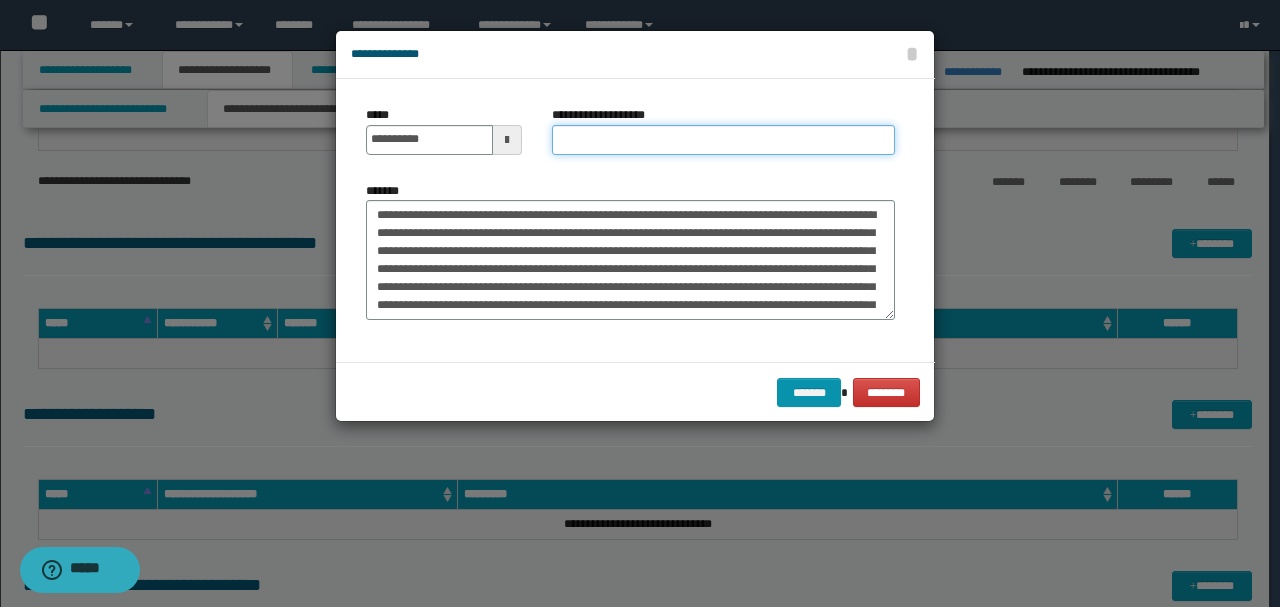 click on "**********" at bounding box center (723, 140) 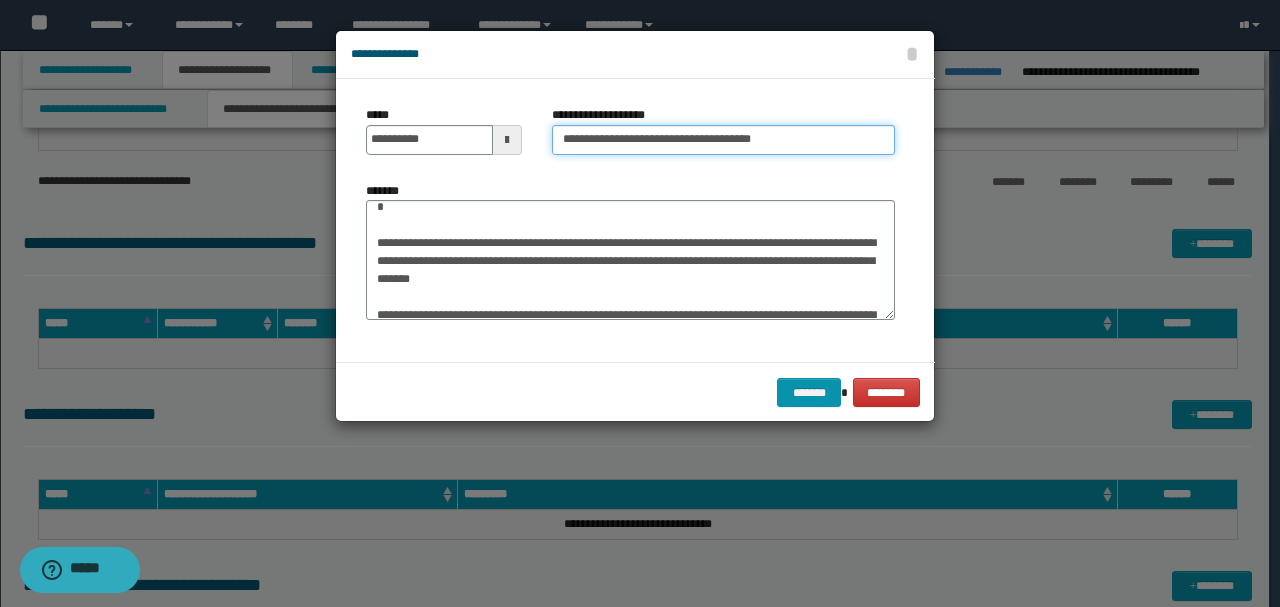 scroll, scrollTop: 200, scrollLeft: 0, axis: vertical 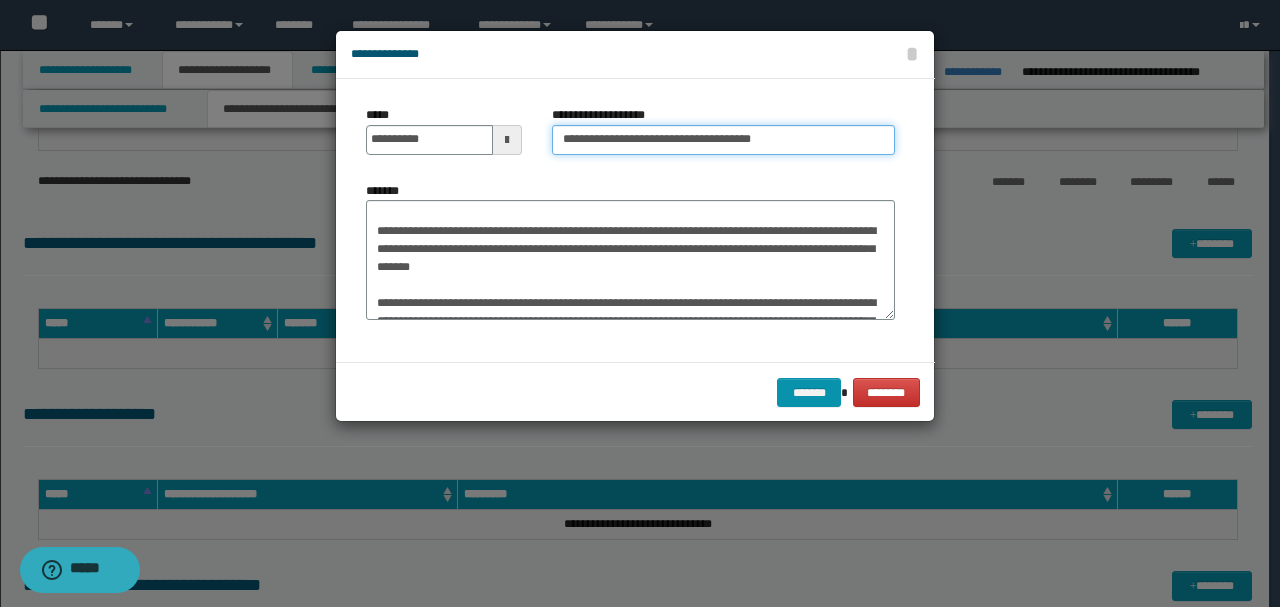 type on "**********" 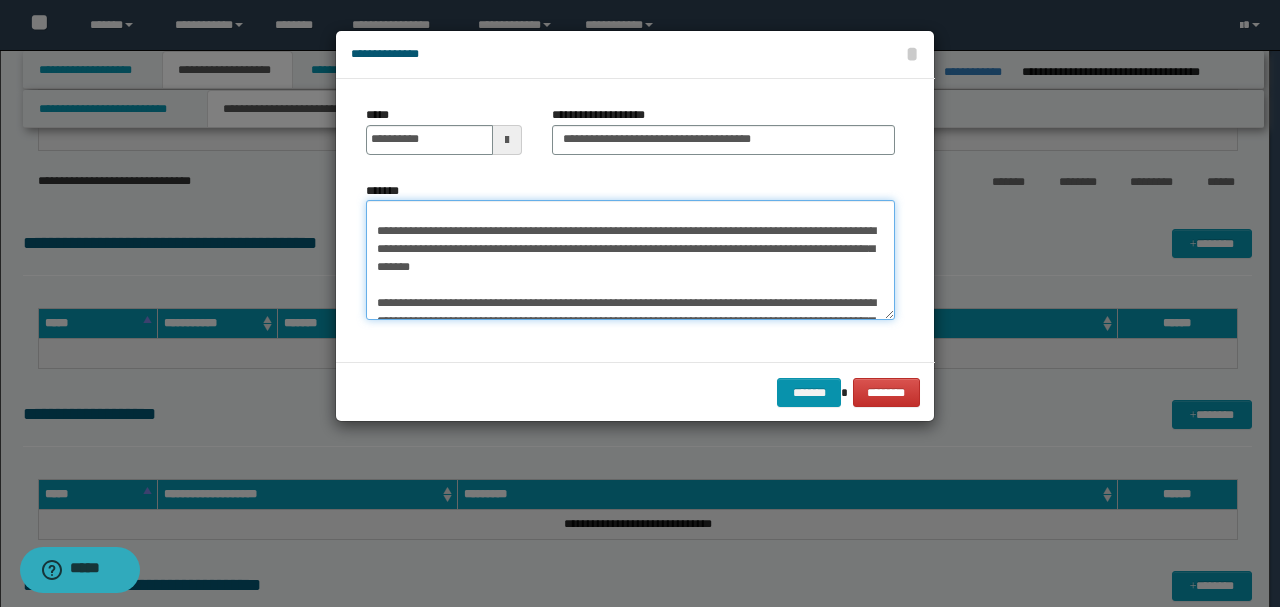 drag, startPoint x: 438, startPoint y: 226, endPoint x: 458, endPoint y: 266, distance: 44.72136 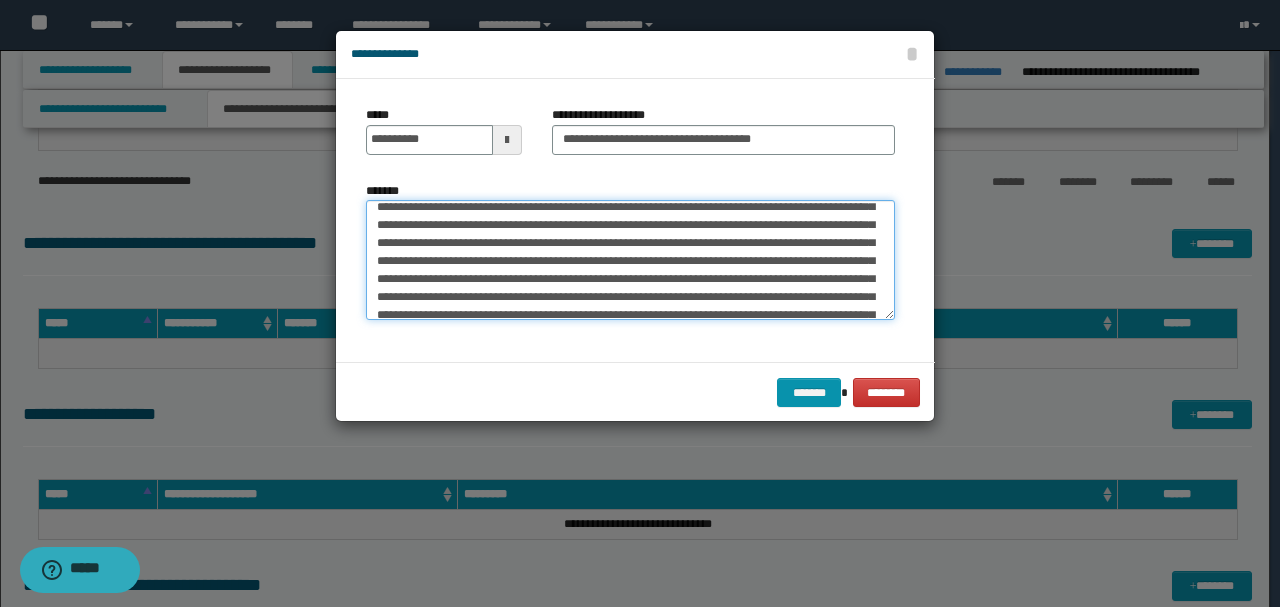 scroll, scrollTop: 558, scrollLeft: 0, axis: vertical 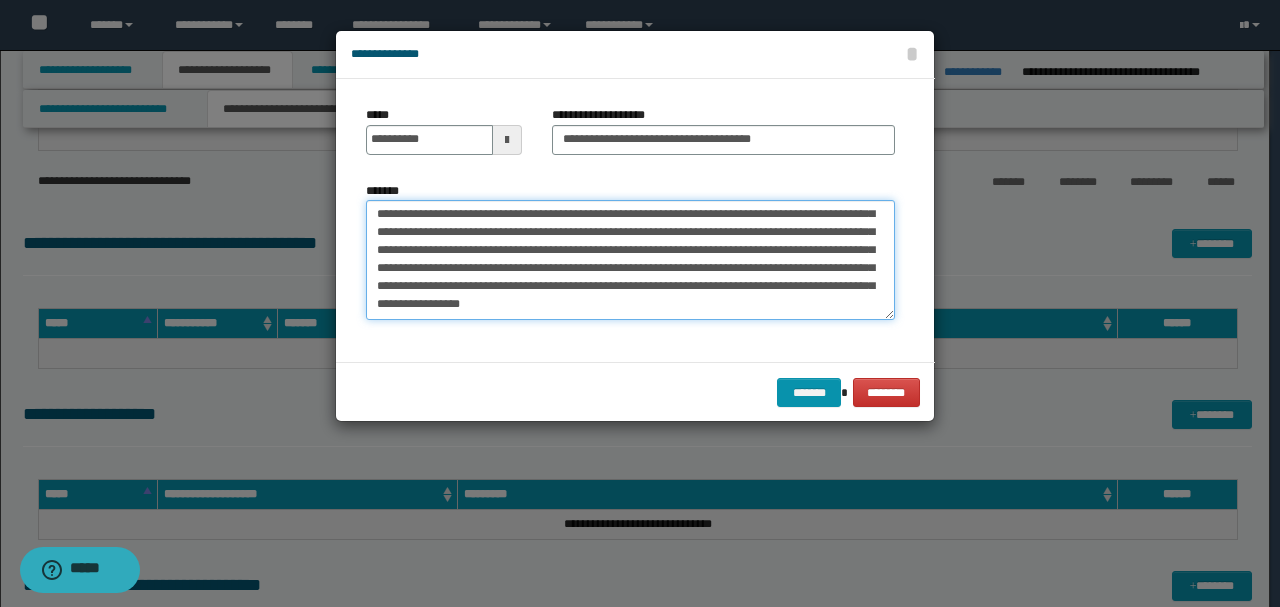 drag, startPoint x: 374, startPoint y: 251, endPoint x: 777, endPoint y: 354, distance: 415.9543 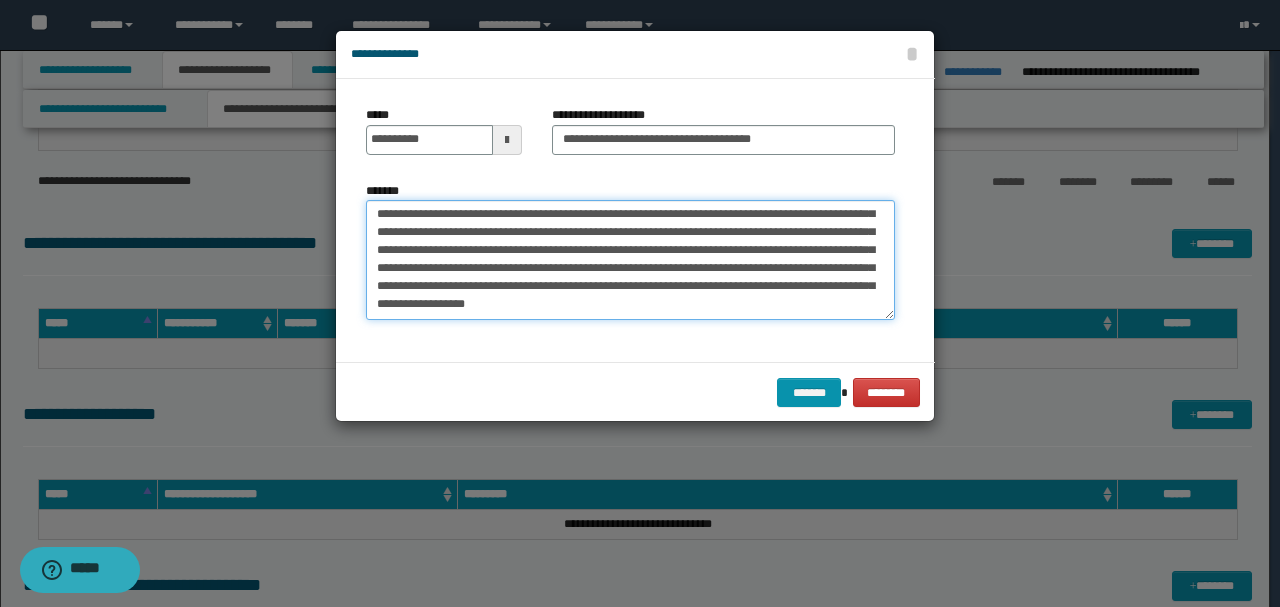 scroll, scrollTop: 144, scrollLeft: 0, axis: vertical 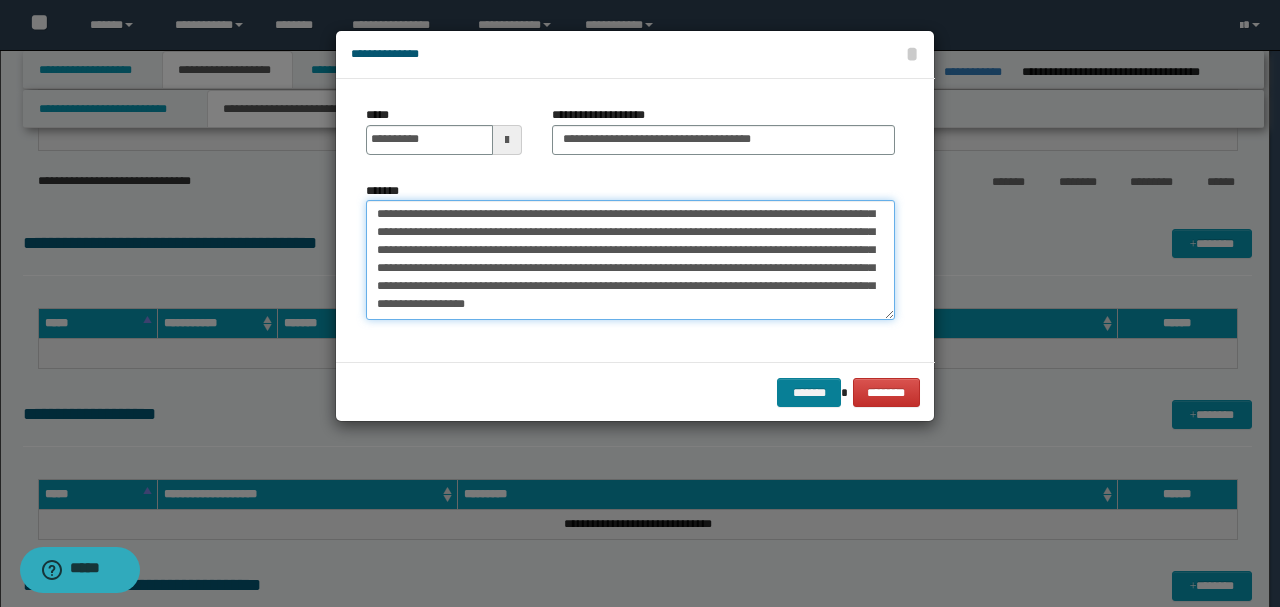 type on "**********" 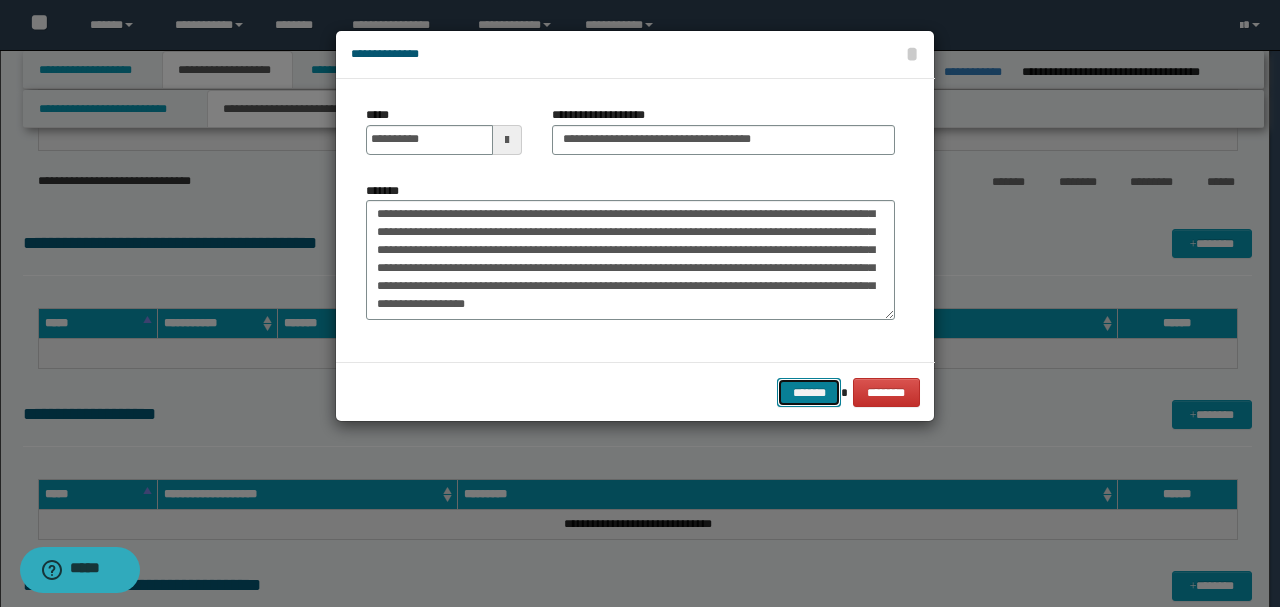 click on "*******" at bounding box center (809, 392) 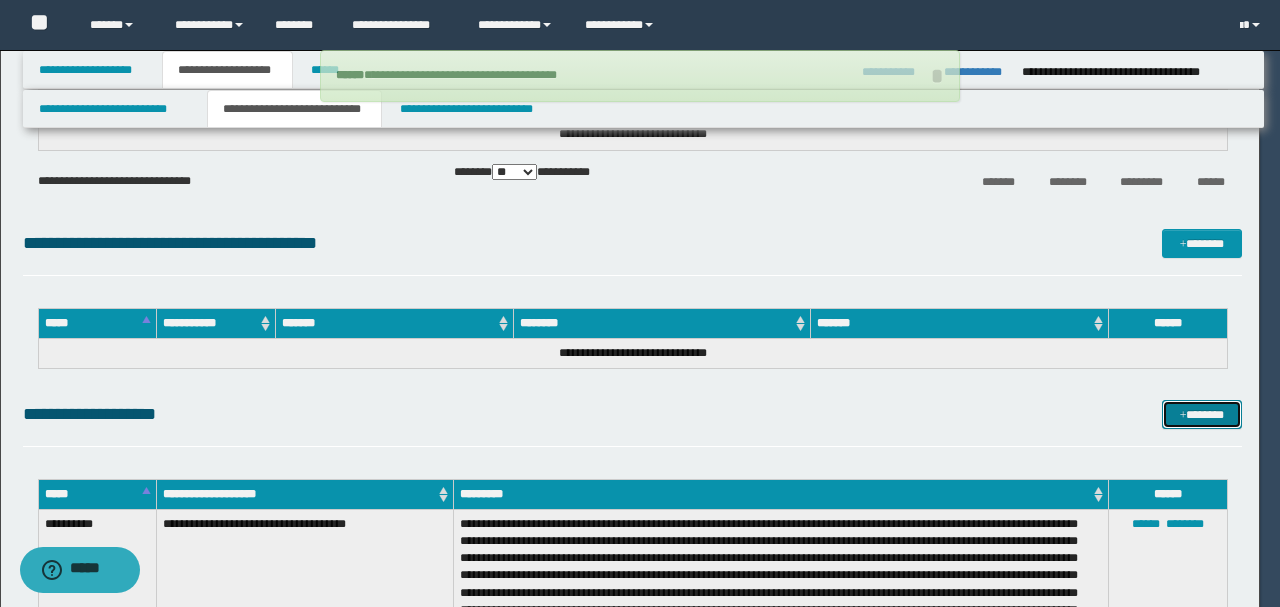 type 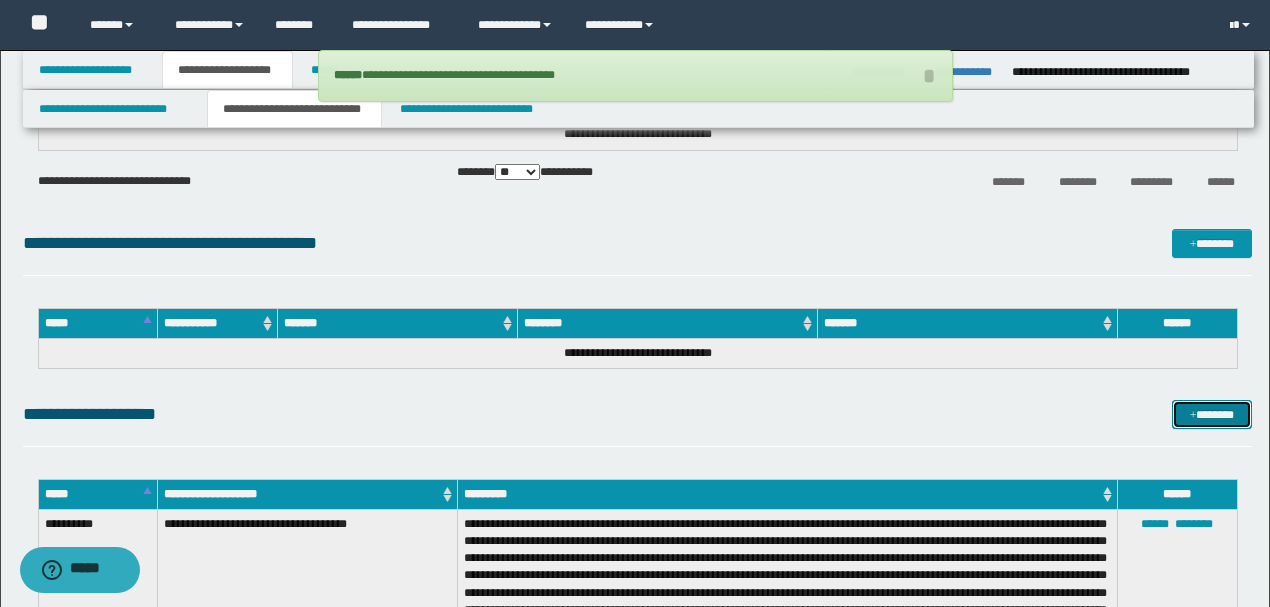 click at bounding box center (1193, 416) 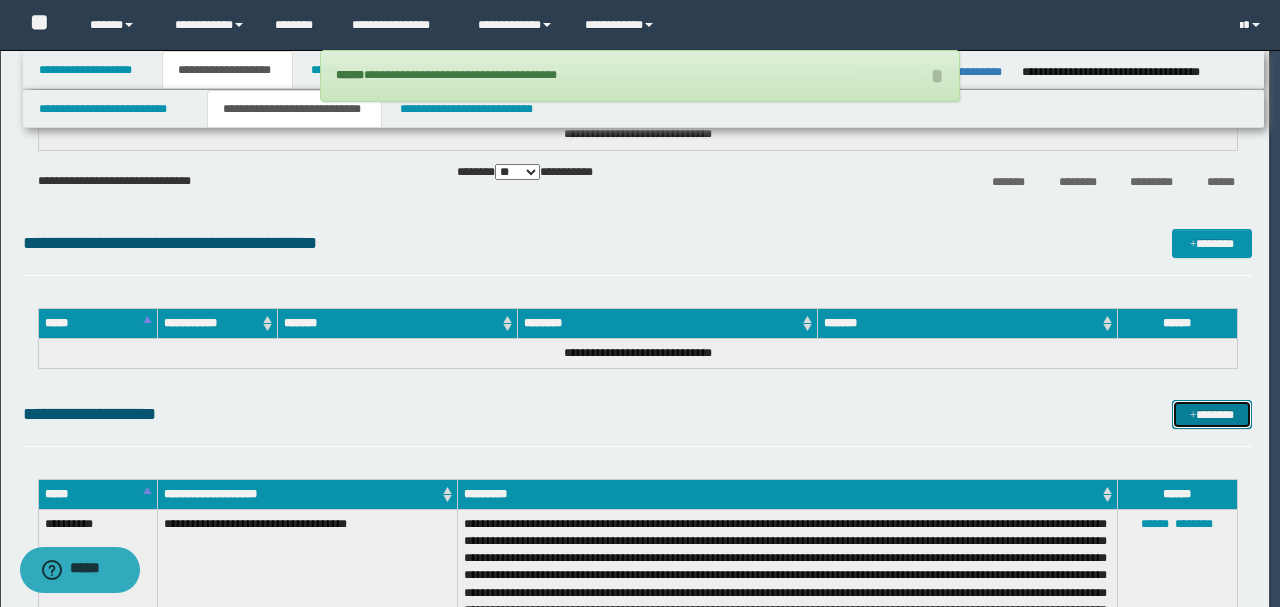 scroll, scrollTop: 0, scrollLeft: 0, axis: both 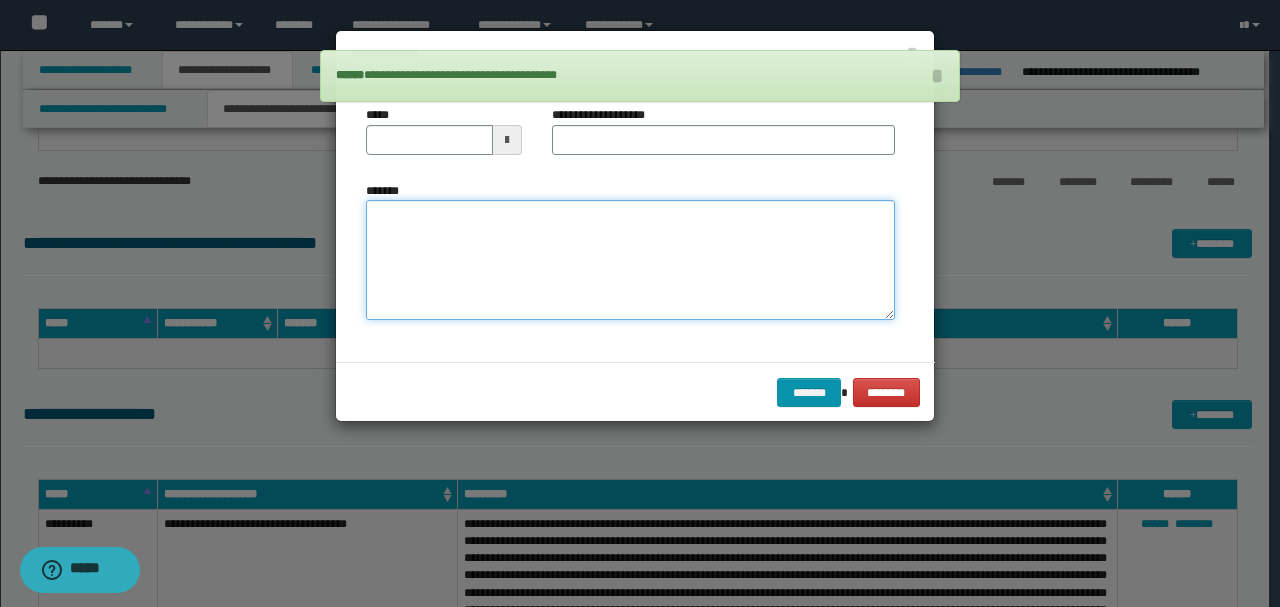 click on "*******" at bounding box center [630, 259] 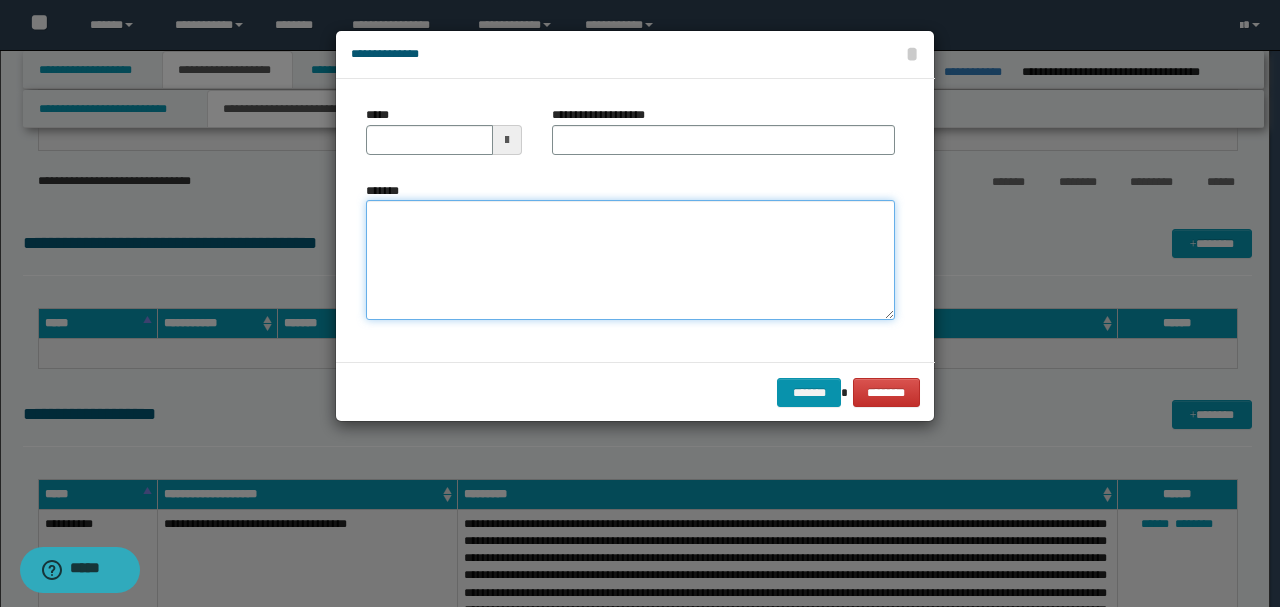 paste on "**********" 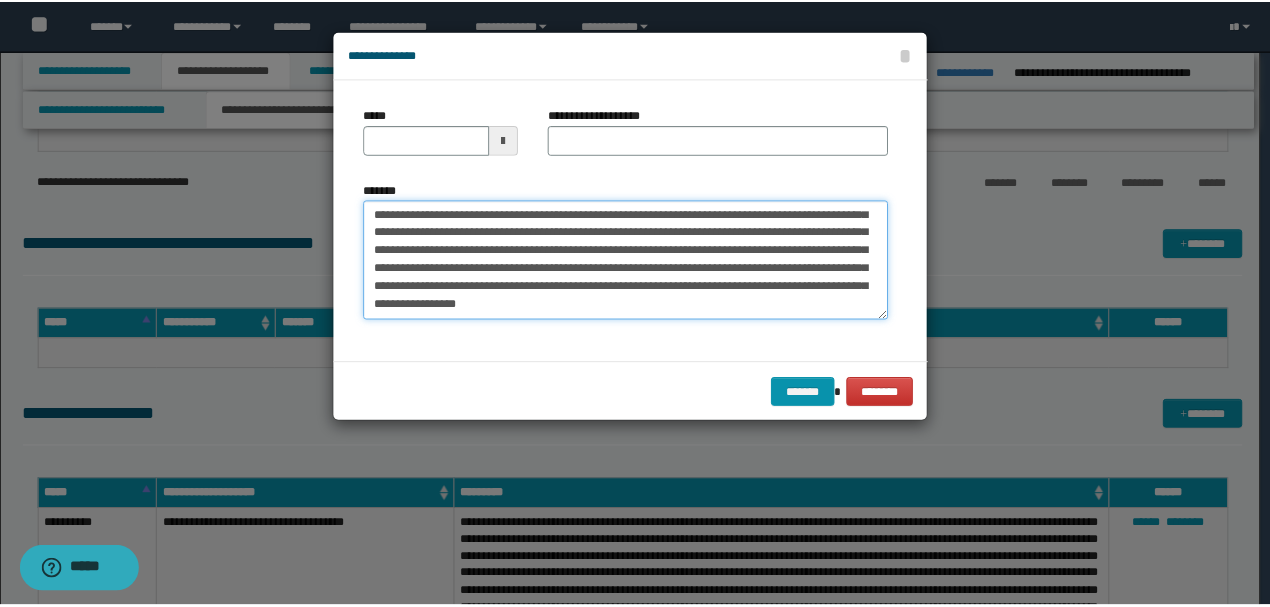 scroll, scrollTop: 0, scrollLeft: 0, axis: both 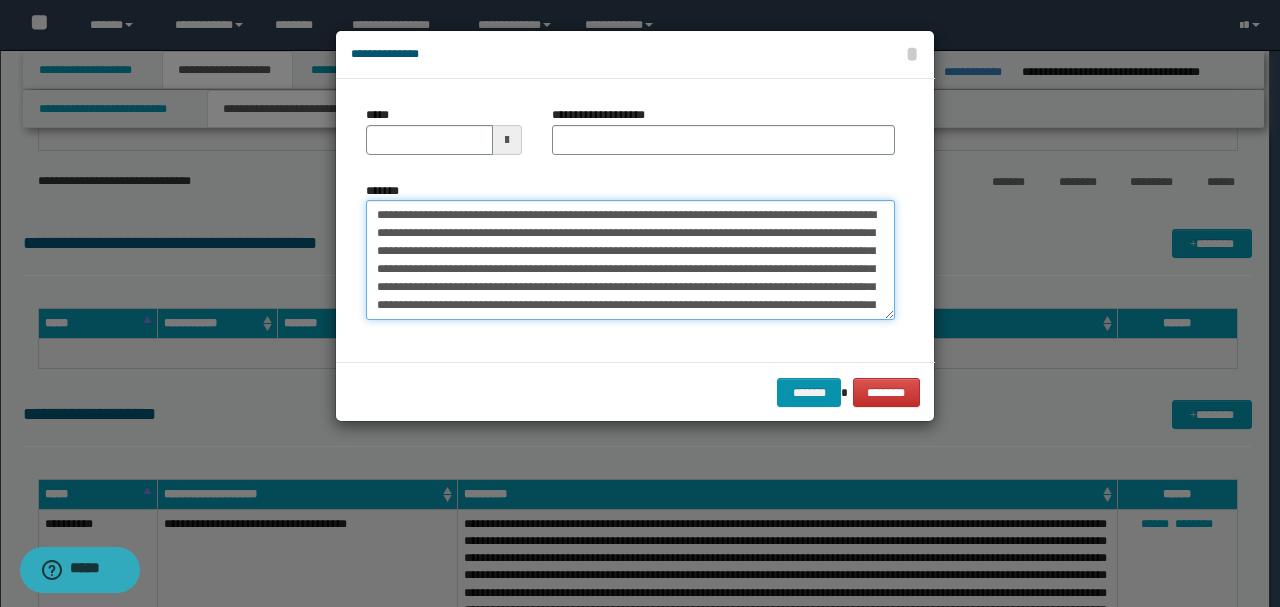 drag, startPoint x: 440, startPoint y: 215, endPoint x: 316, endPoint y: 202, distance: 124.67959 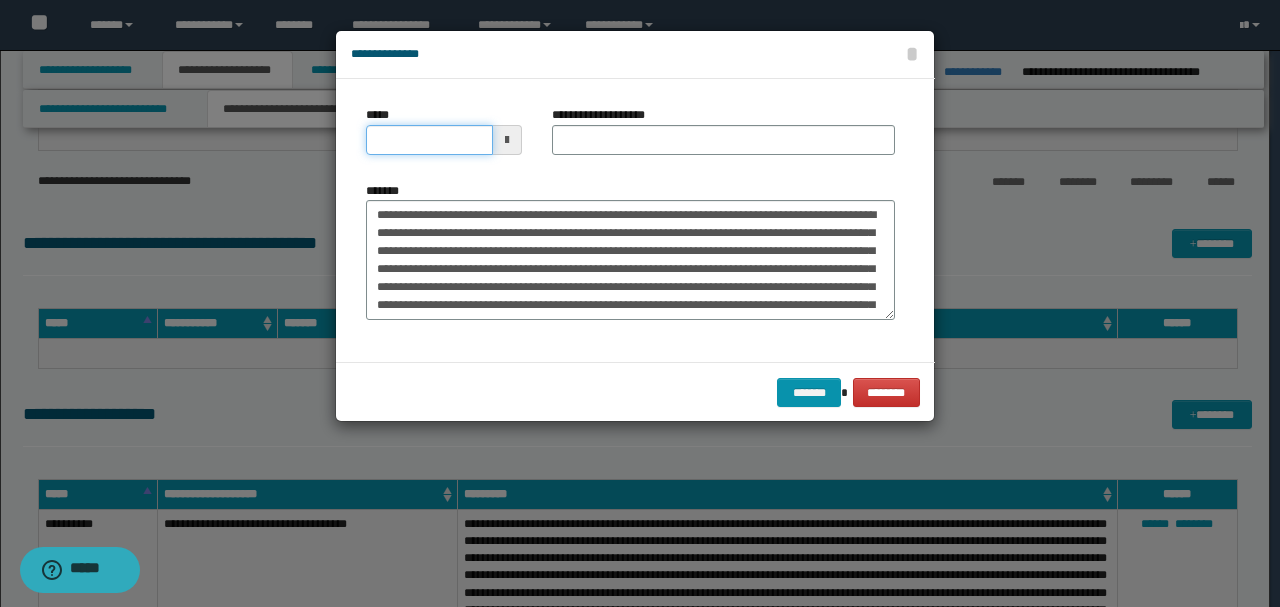 click on "*****" at bounding box center (429, 140) 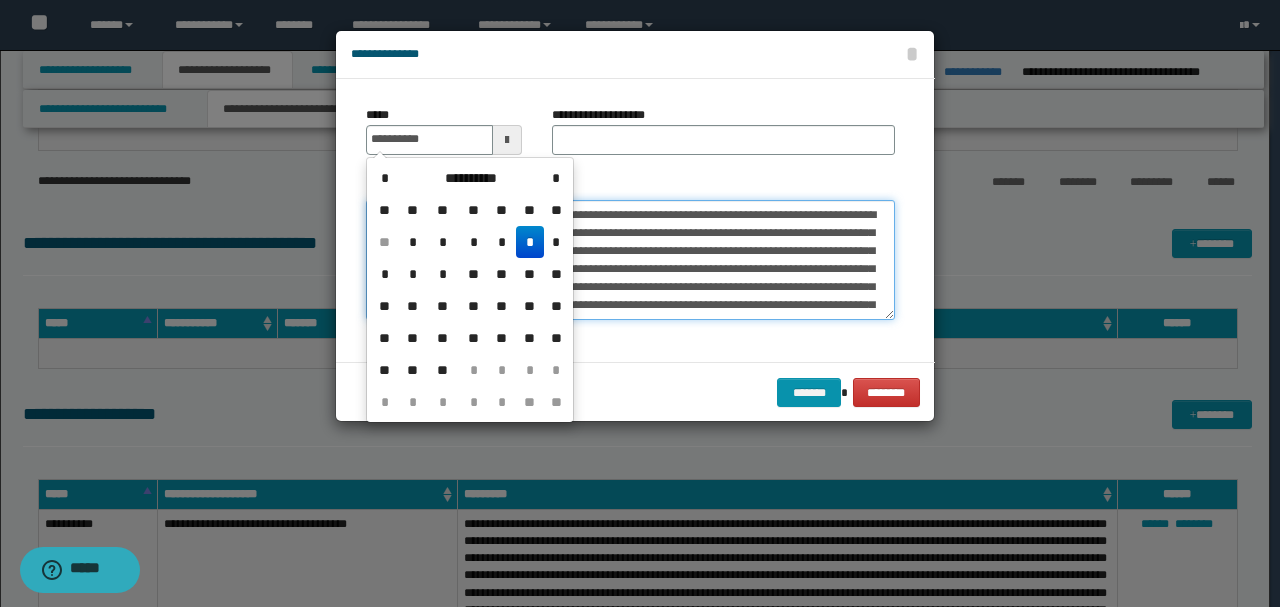 type on "**********" 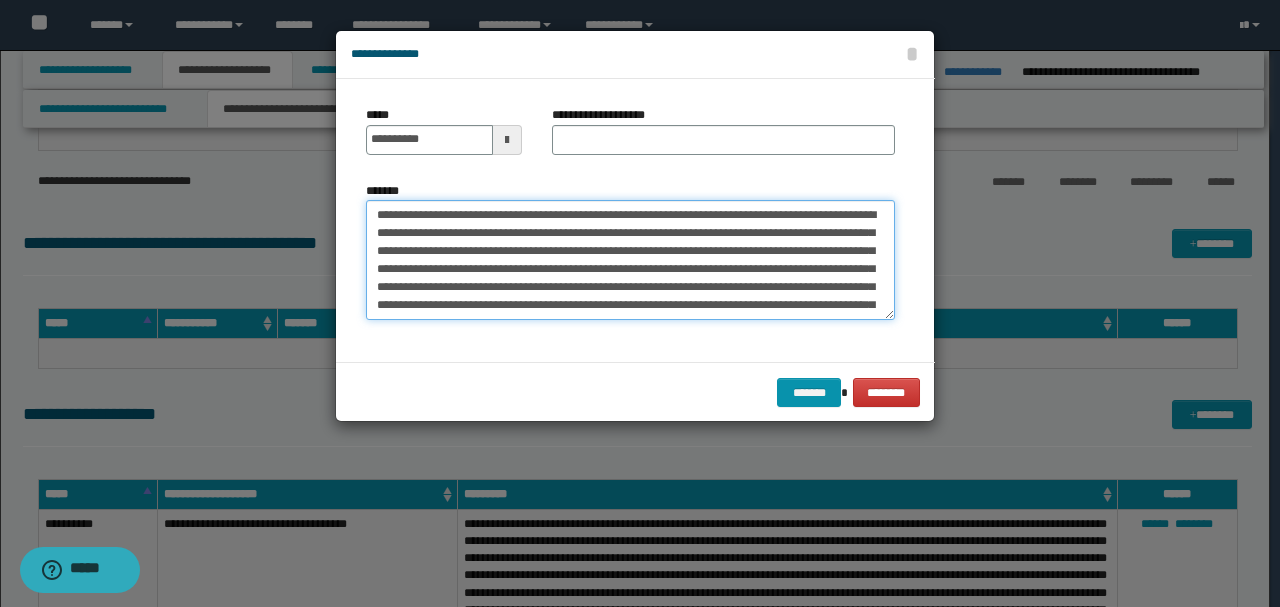 click on "*******" at bounding box center (630, 259) 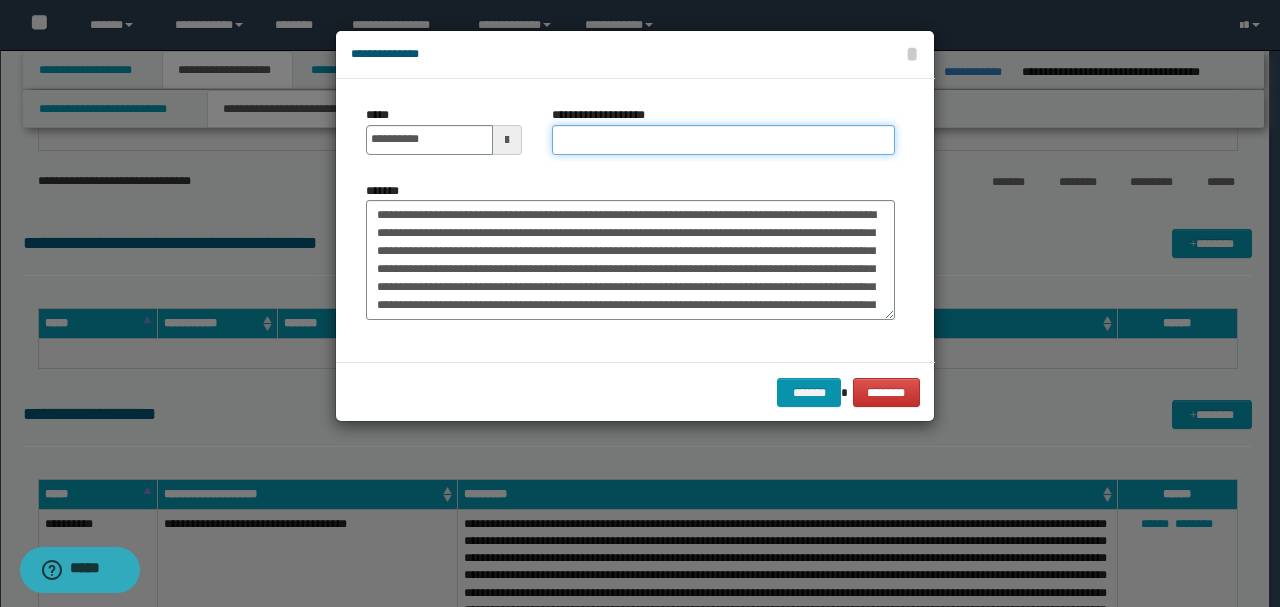 click on "**********" at bounding box center (723, 140) 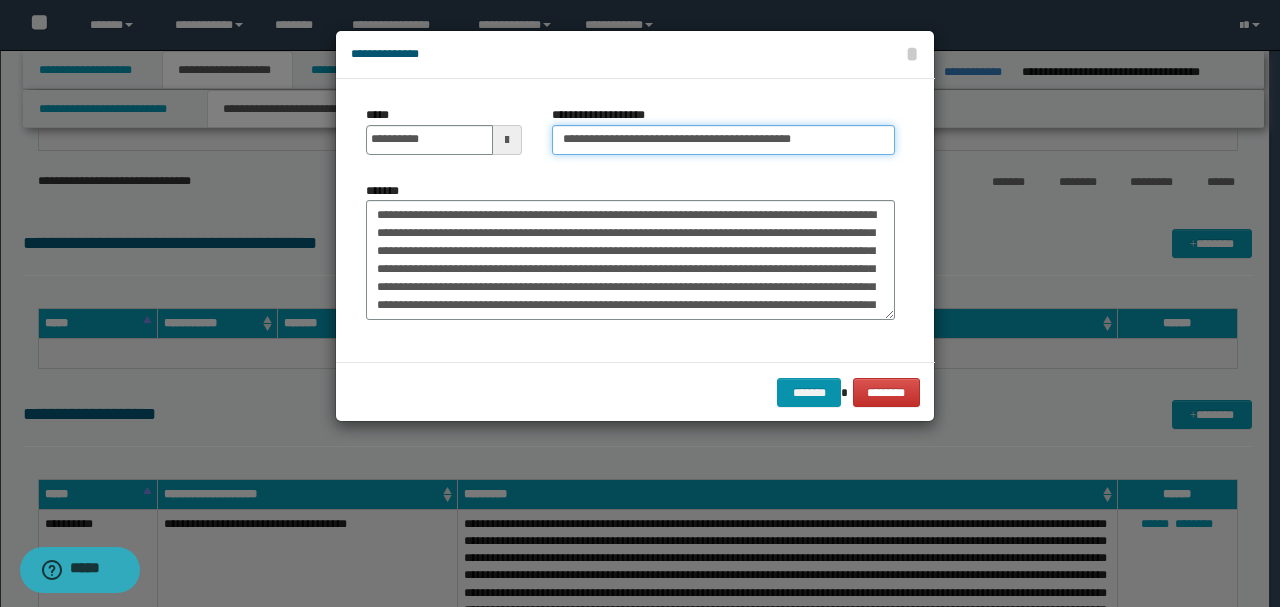 type on "**********" 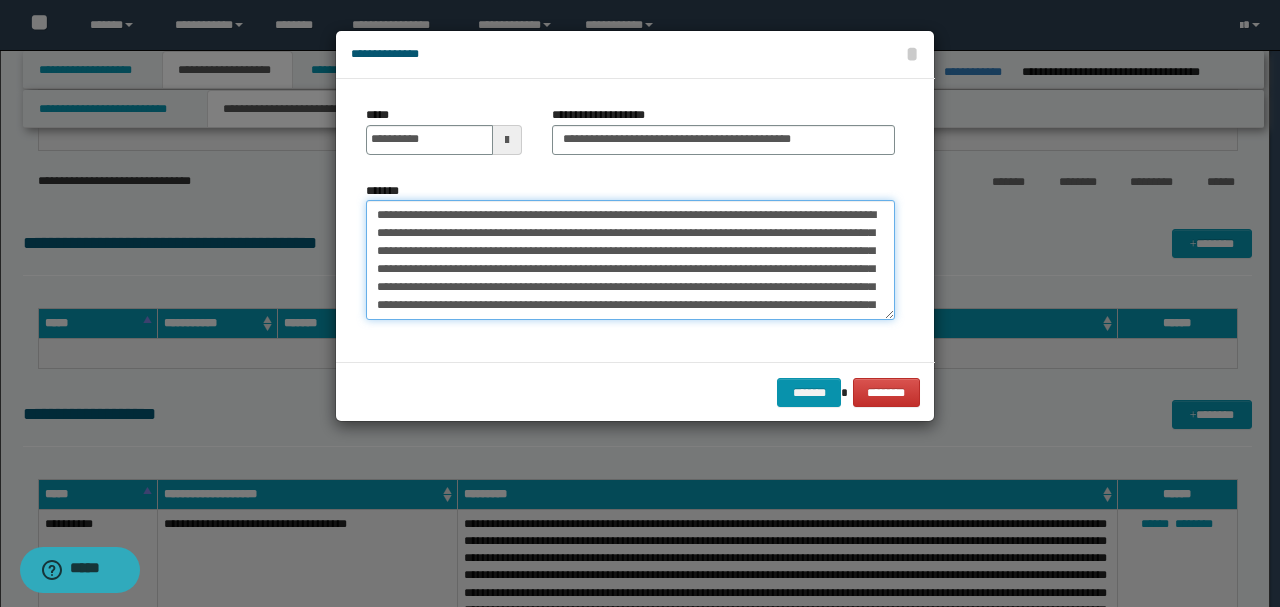 drag, startPoint x: 636, startPoint y: 271, endPoint x: 564, endPoint y: 268, distance: 72.06247 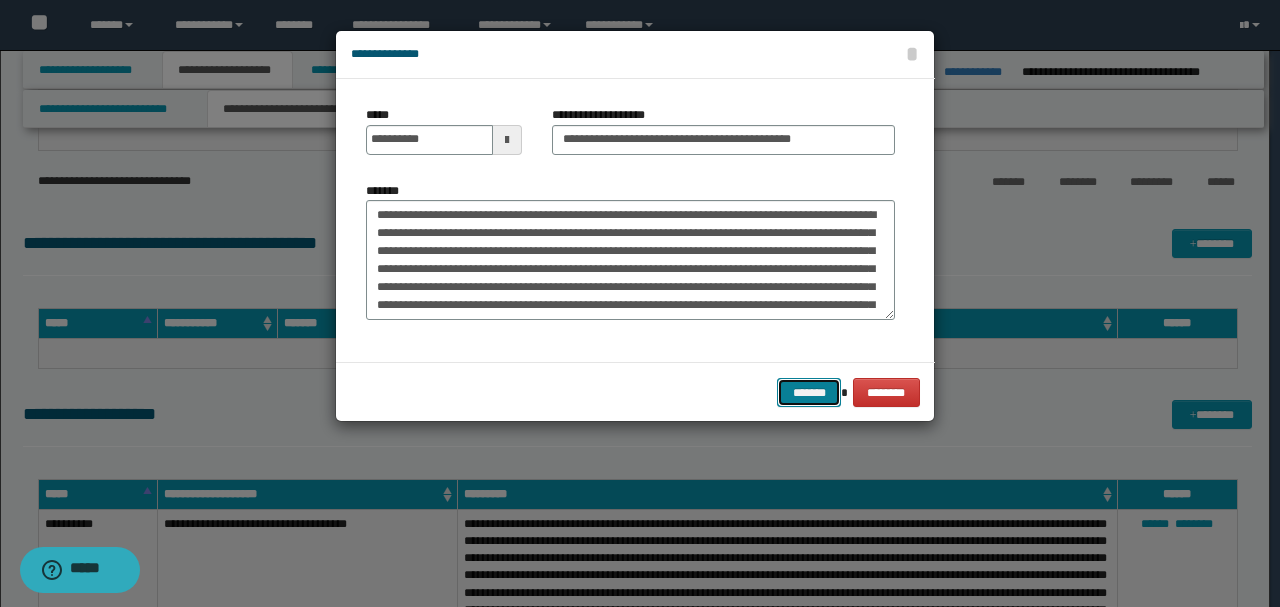 click on "*******" at bounding box center (809, 392) 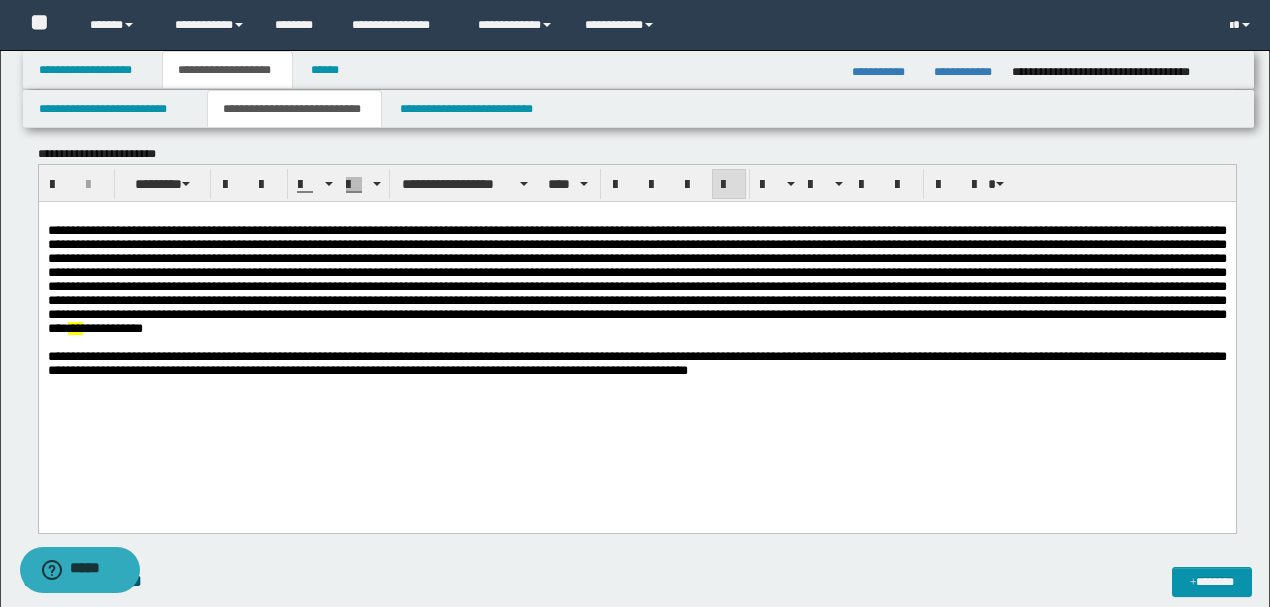 scroll, scrollTop: 2400, scrollLeft: 0, axis: vertical 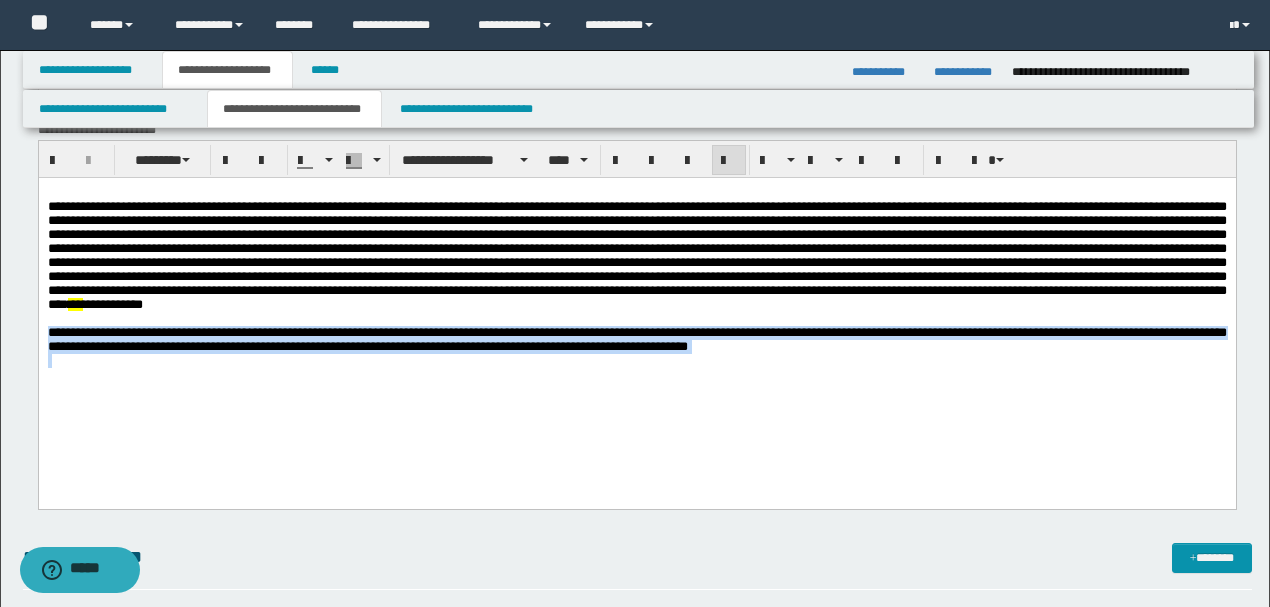 drag, startPoint x: 46, startPoint y: 346, endPoint x: 918, endPoint y: 378, distance: 872.587 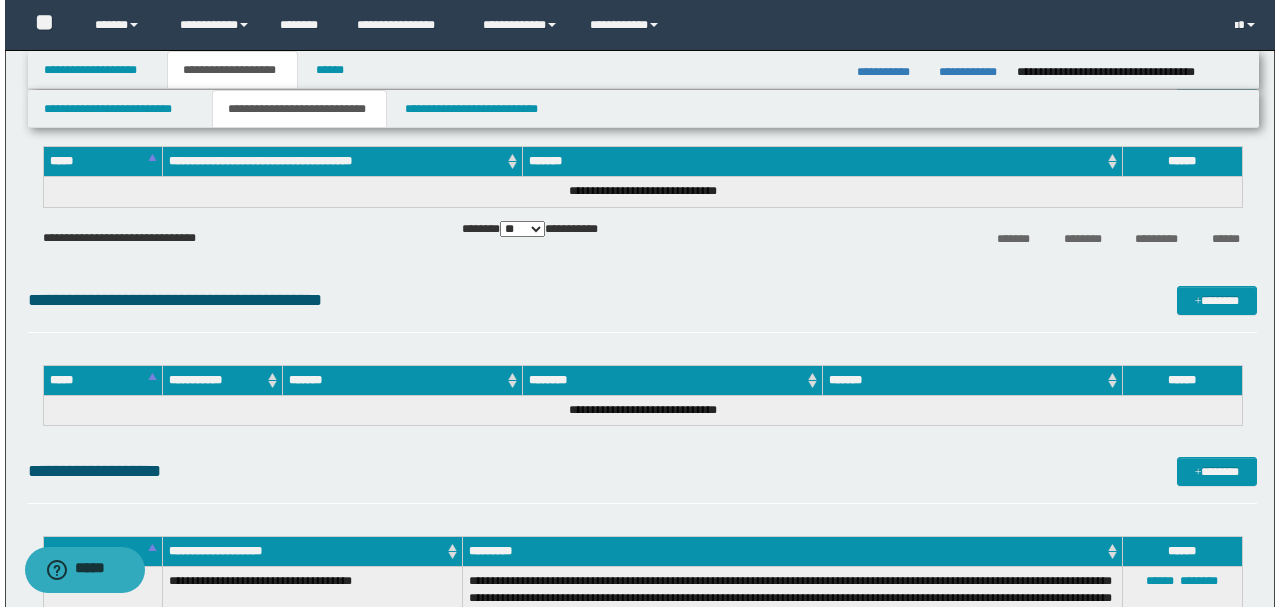 scroll, scrollTop: 3066, scrollLeft: 0, axis: vertical 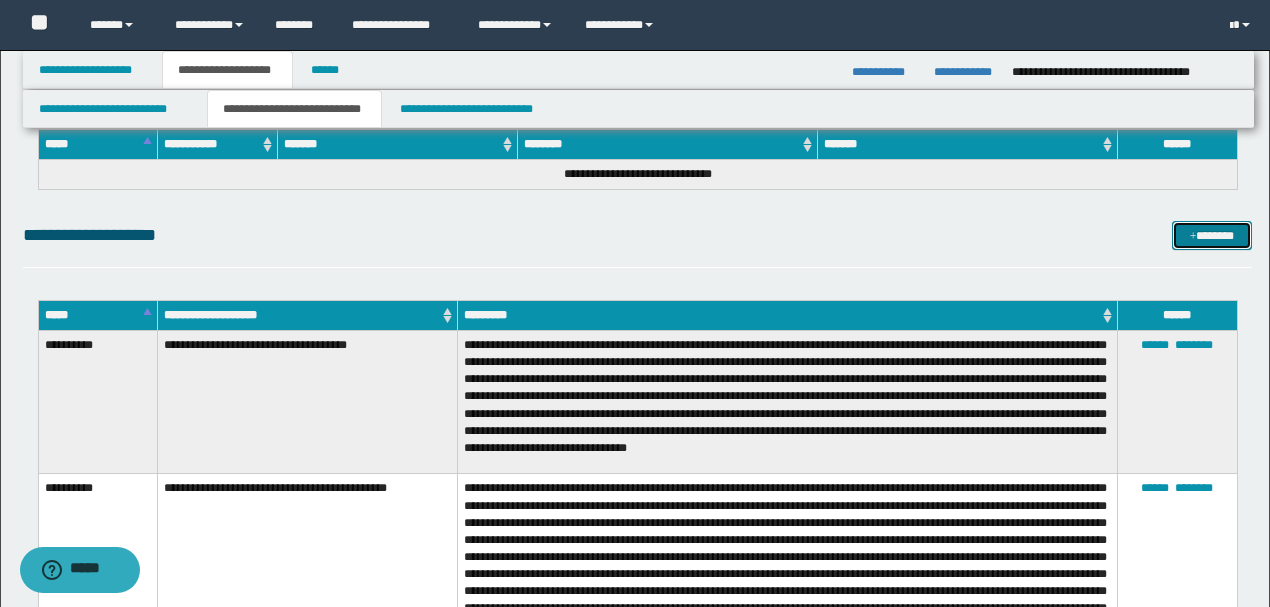 click on "*******" at bounding box center (1211, 235) 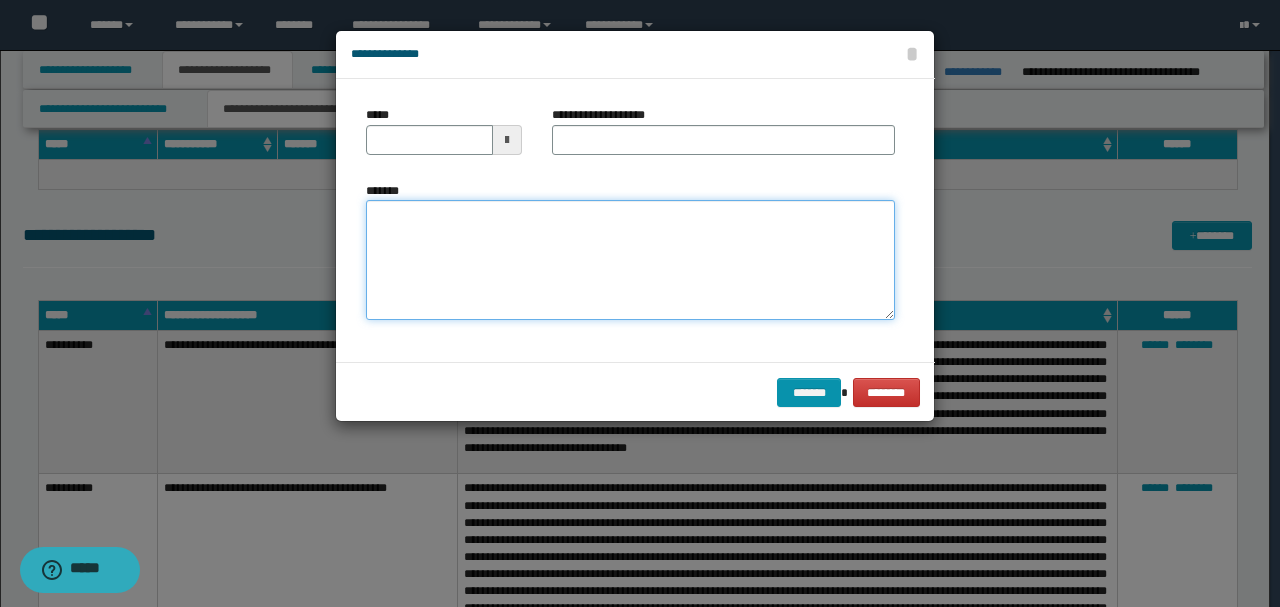 click on "*******" at bounding box center (630, 259) 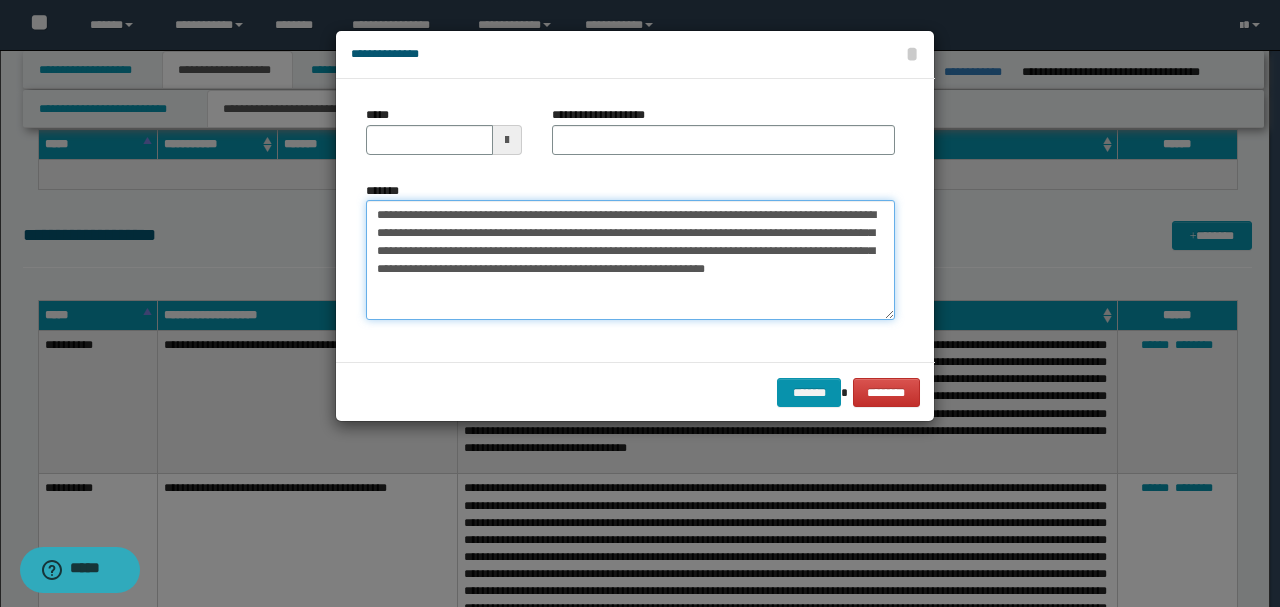 scroll, scrollTop: 0, scrollLeft: 0, axis: both 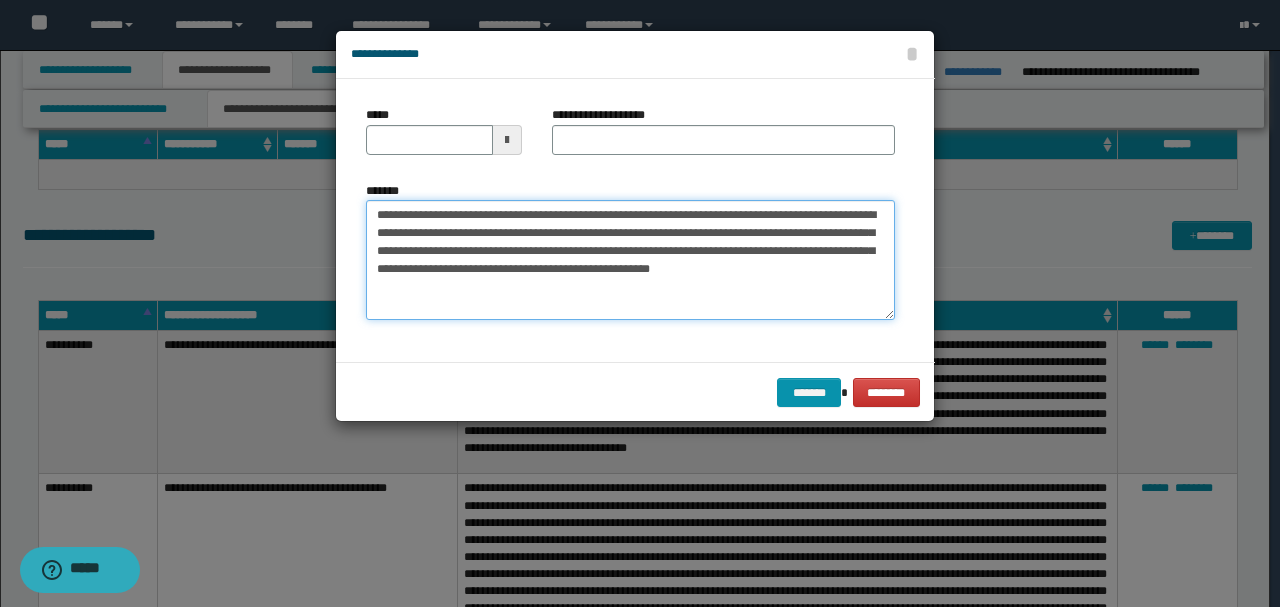 type 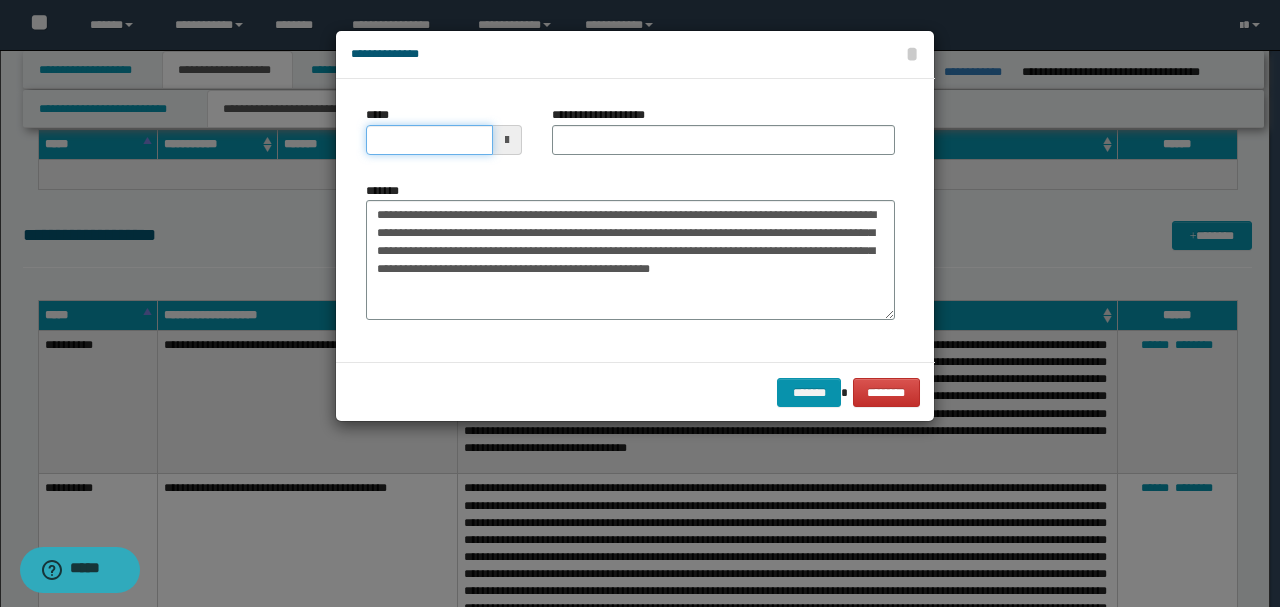 click on "*****" at bounding box center [429, 140] 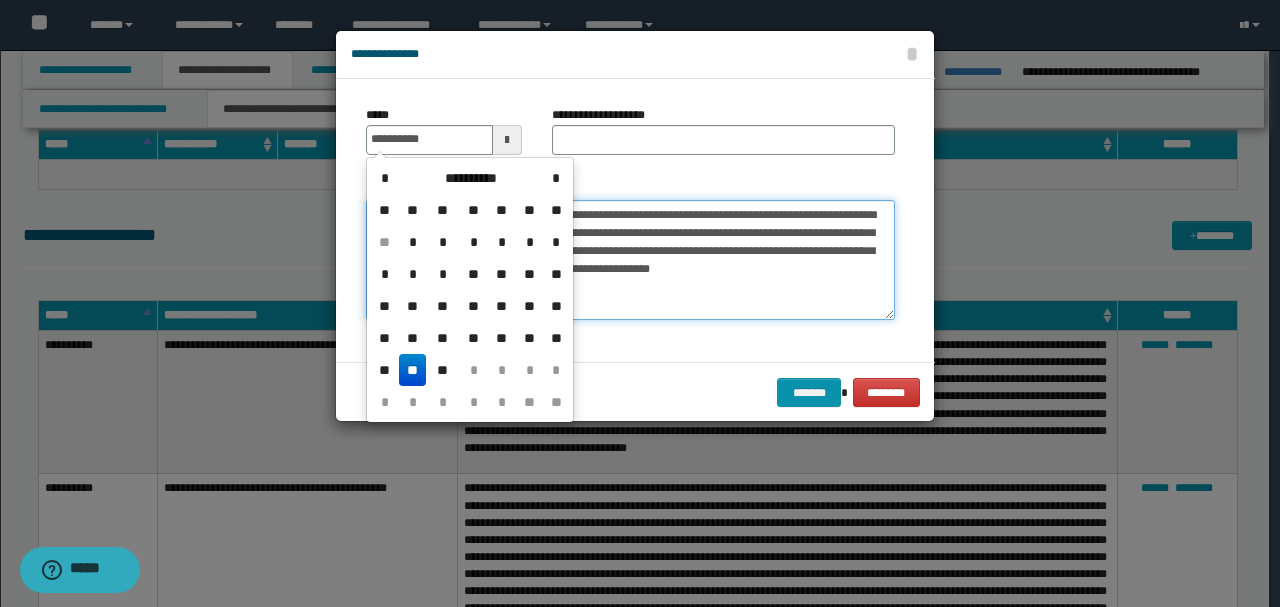 type on "**********" 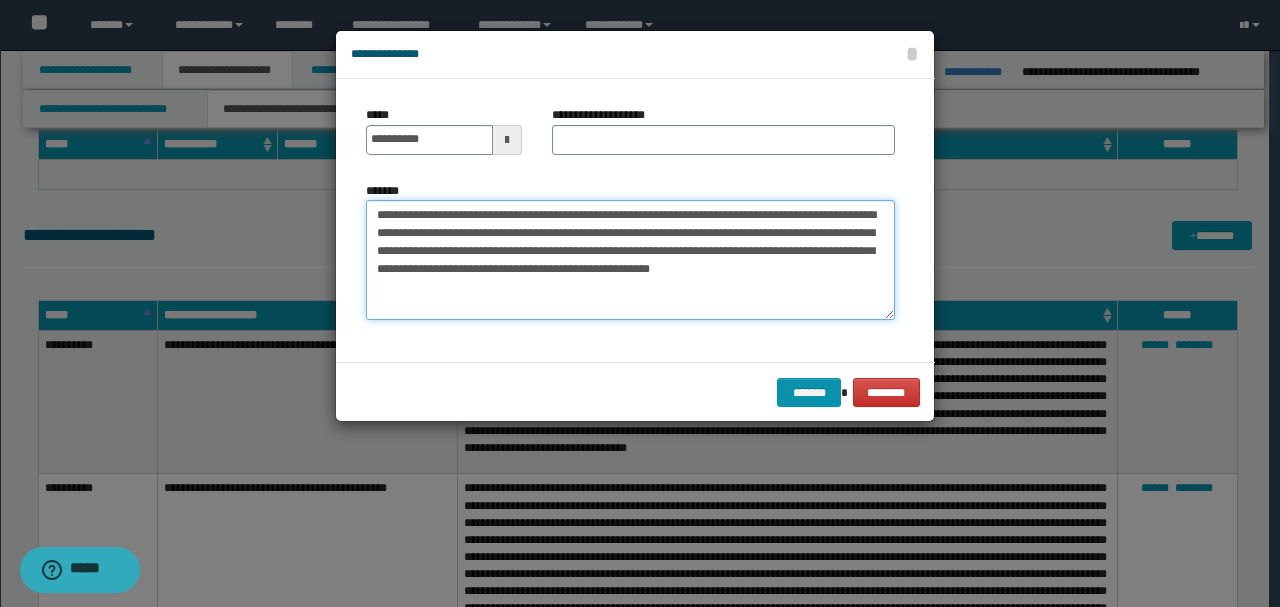 click on "**********" at bounding box center (630, 259) 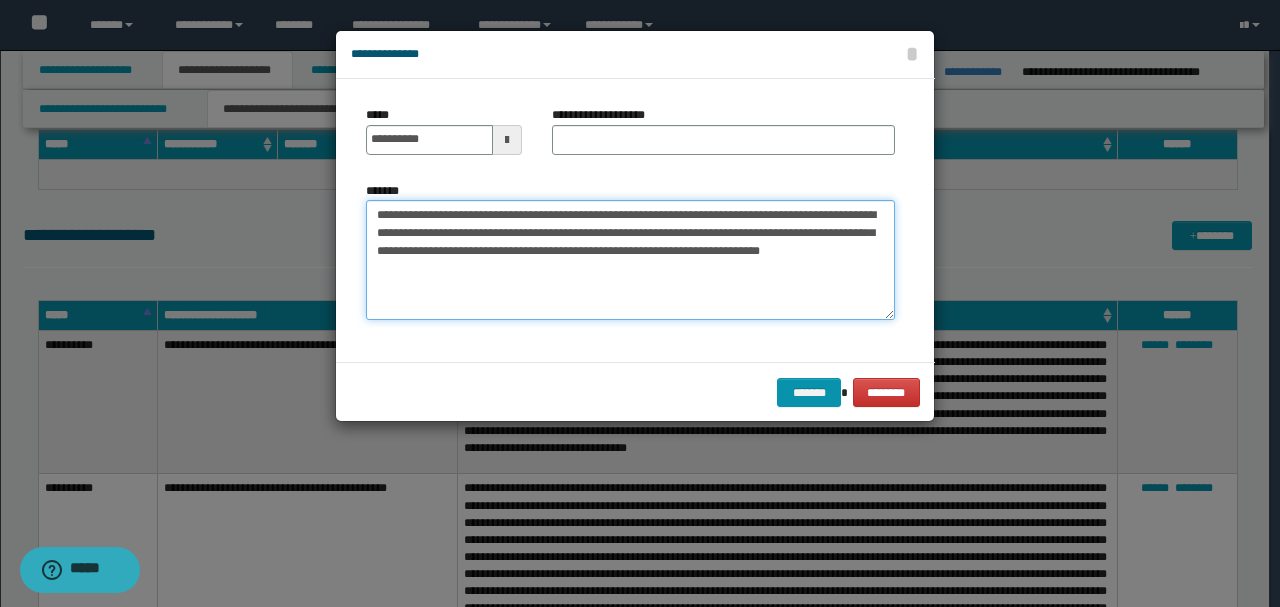 type on "**********" 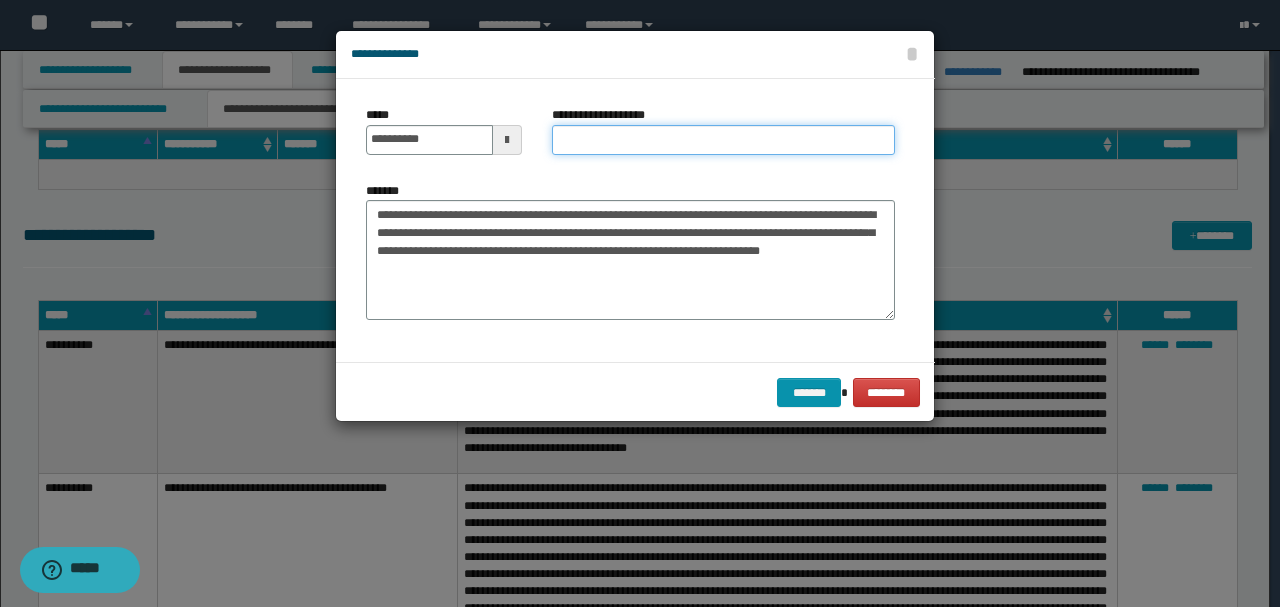 click on "**********" at bounding box center (723, 140) 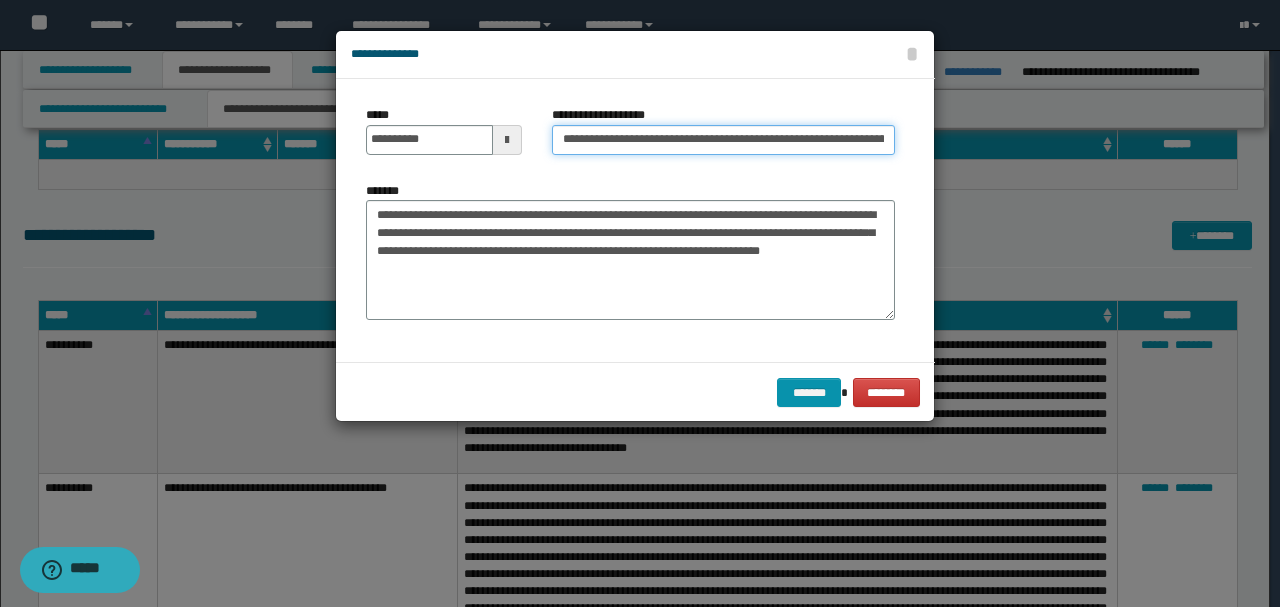 scroll, scrollTop: 0, scrollLeft: 96, axis: horizontal 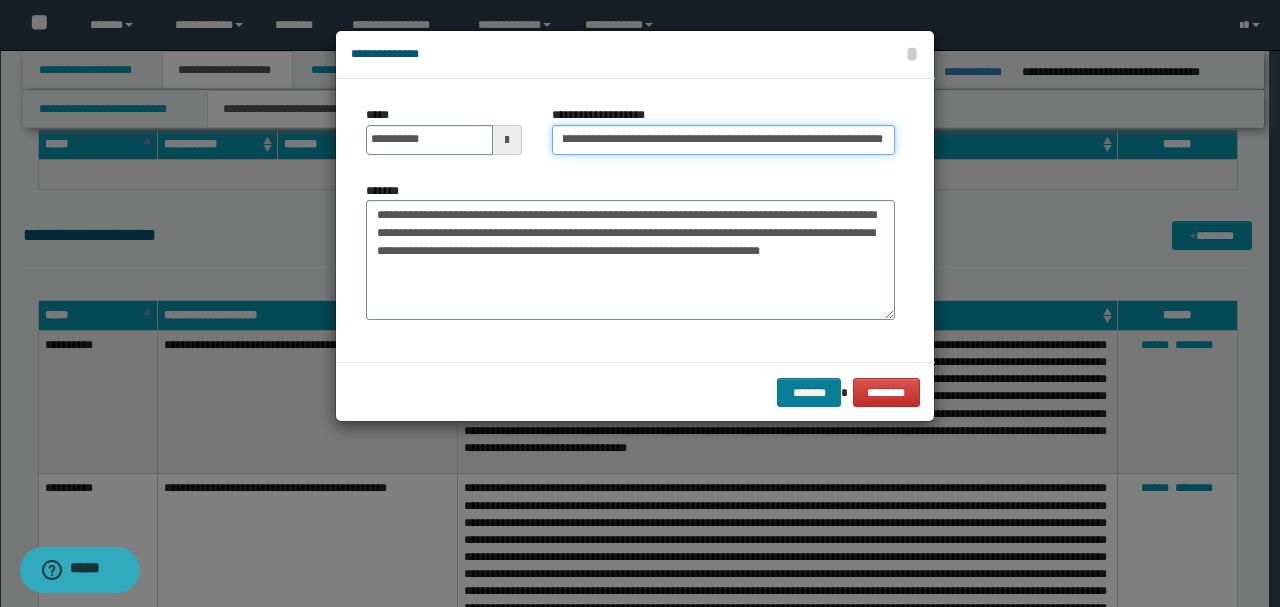 type on "**********" 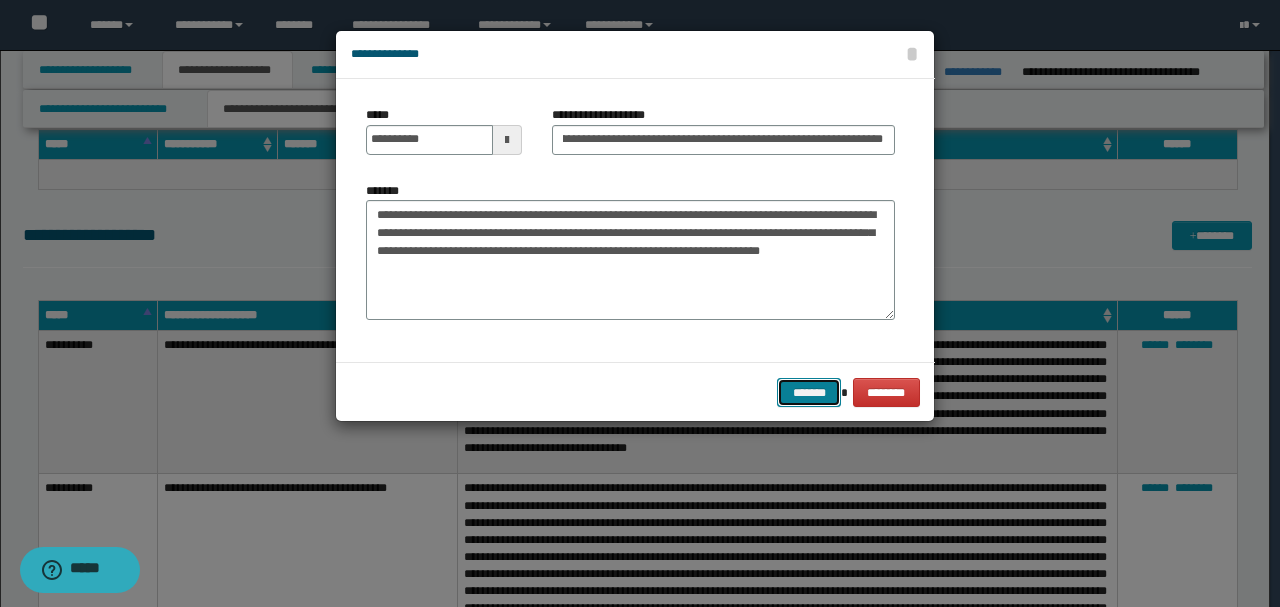 click on "*******" at bounding box center [809, 392] 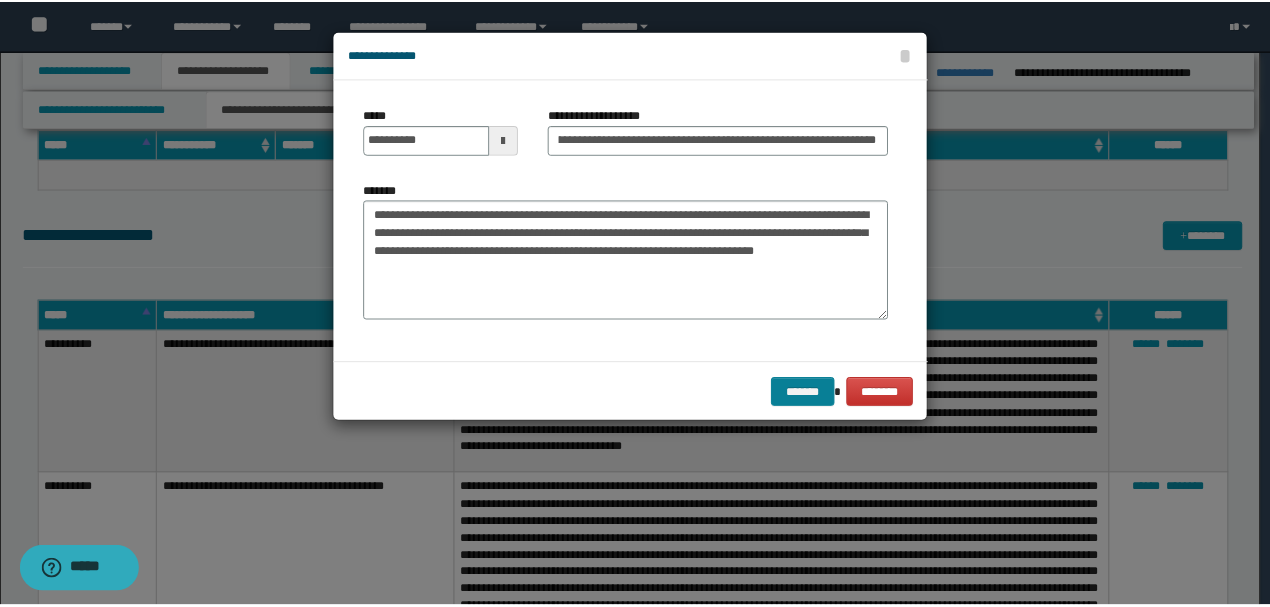 scroll, scrollTop: 0, scrollLeft: 0, axis: both 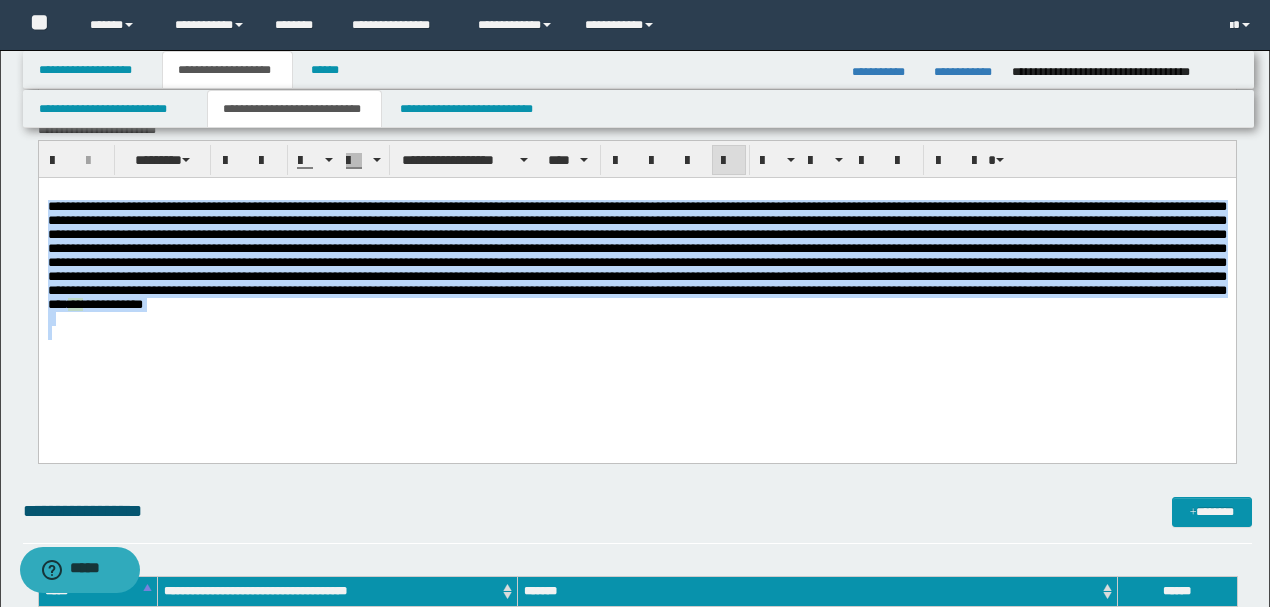 drag, startPoint x: 45, startPoint y: 206, endPoint x: 584, endPoint y: 364, distance: 561.68054 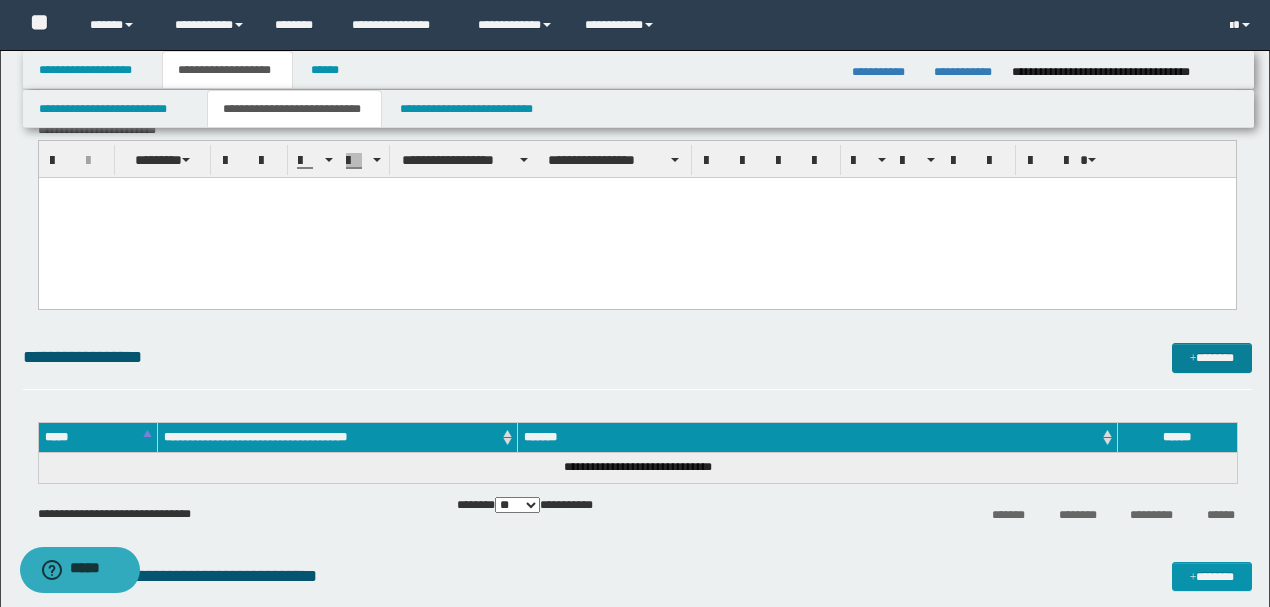 click on "*******" at bounding box center [1211, 357] 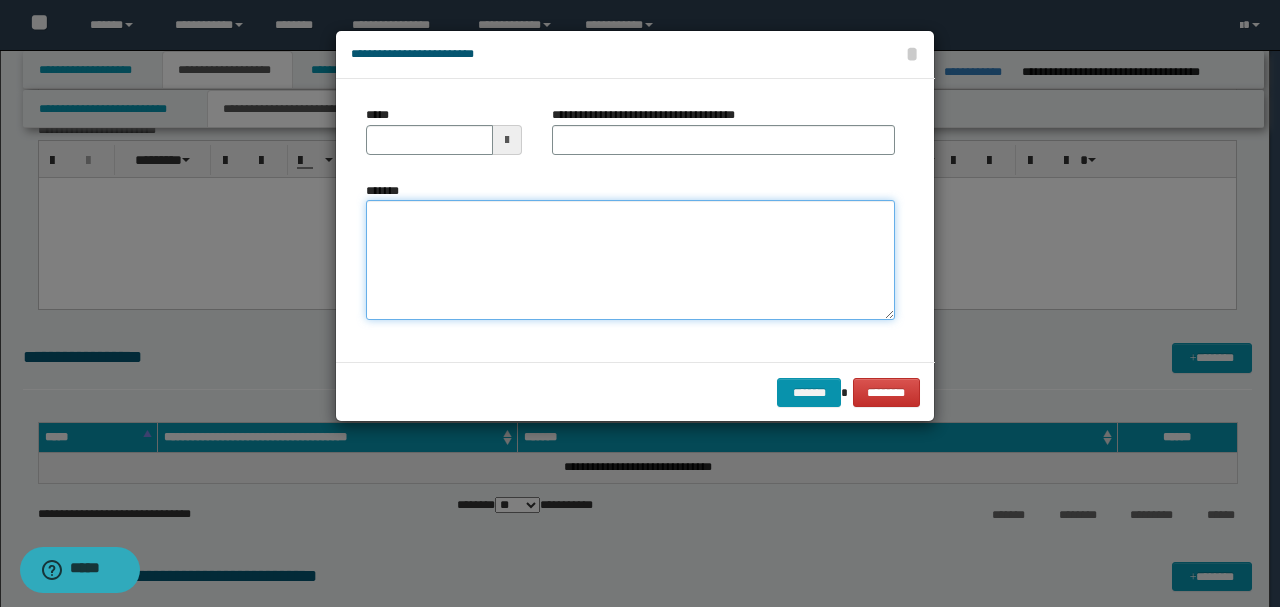click on "*******" at bounding box center [630, 260] 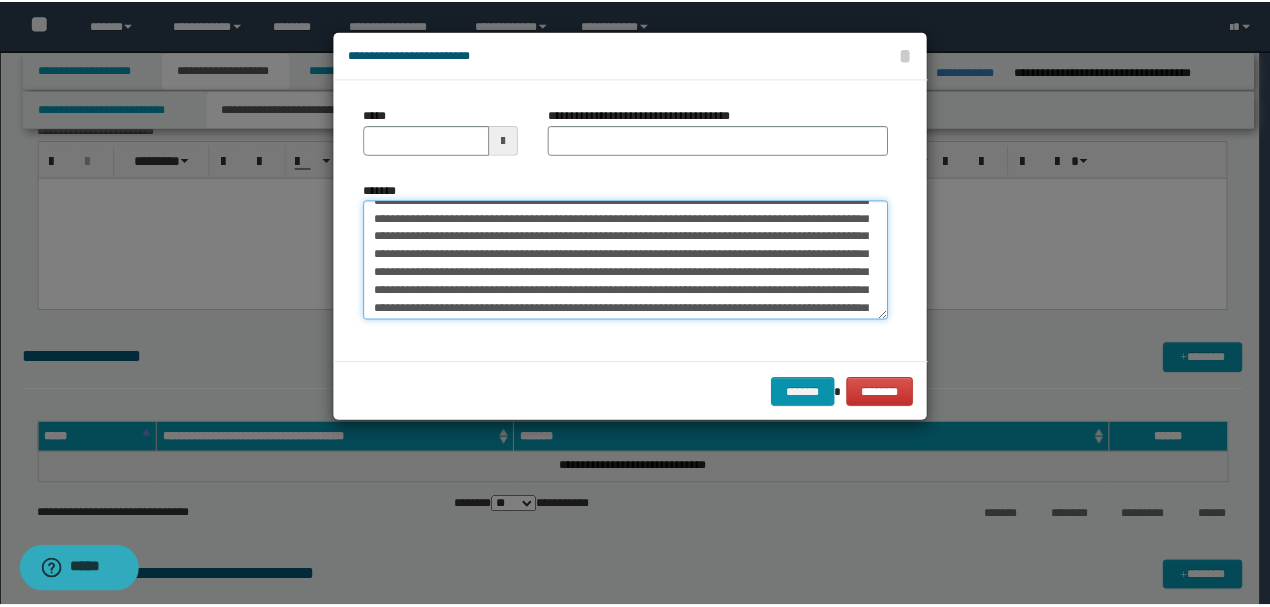scroll, scrollTop: 0, scrollLeft: 0, axis: both 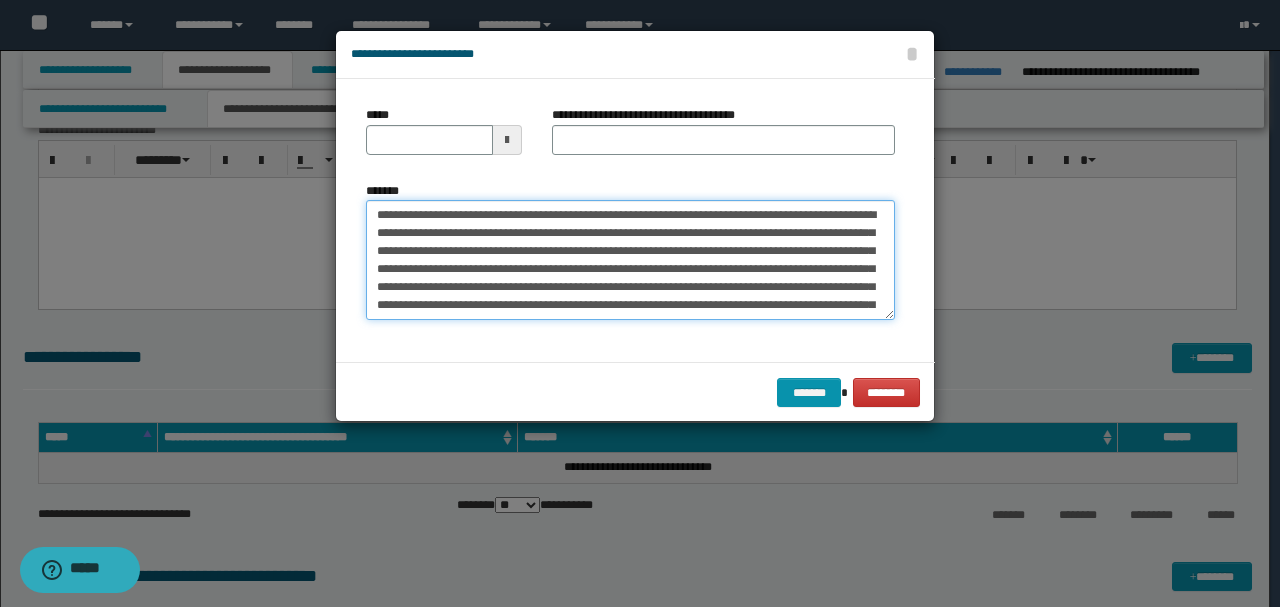 drag, startPoint x: 441, startPoint y: 214, endPoint x: 300, endPoint y: 204, distance: 141.35417 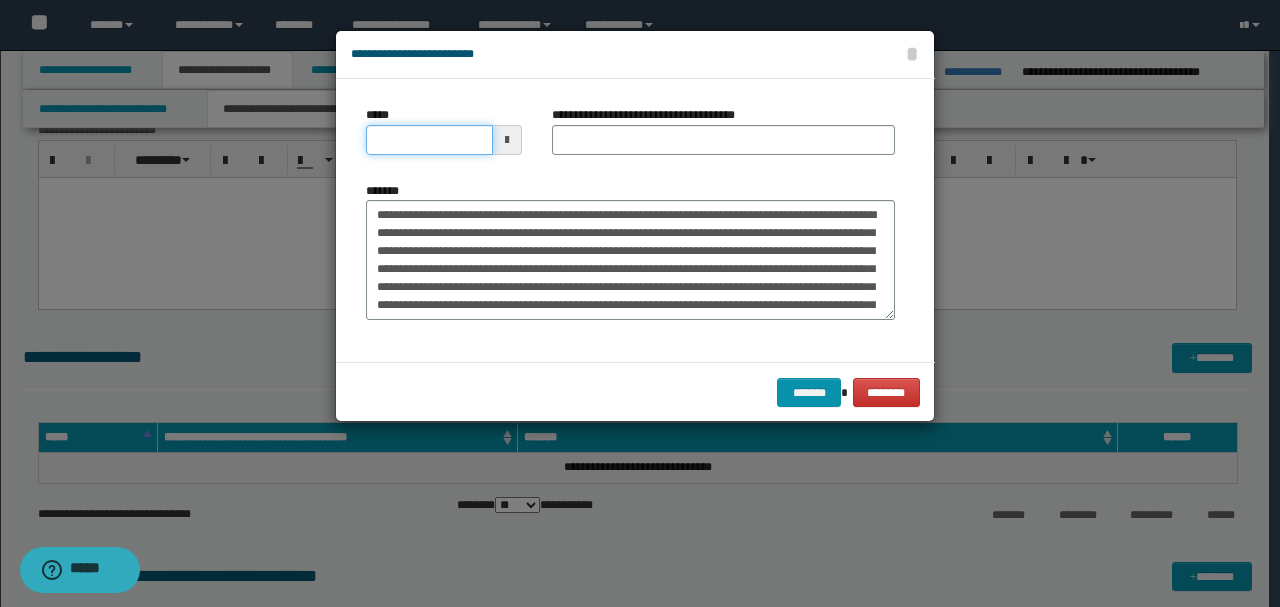 click on "*****" at bounding box center (429, 140) 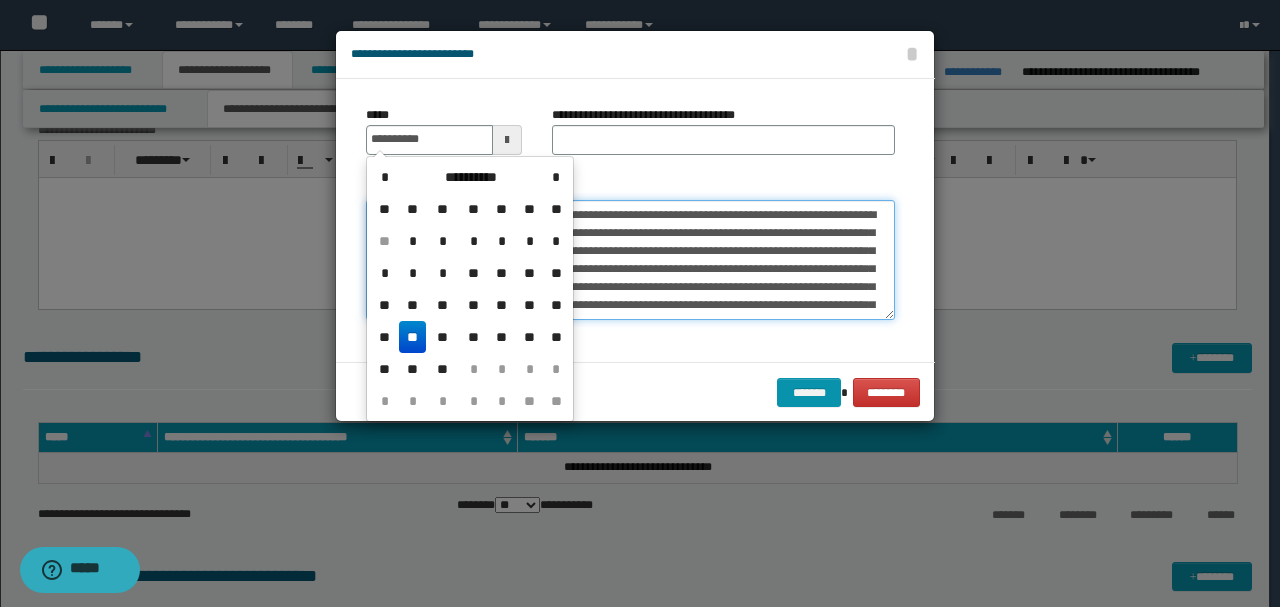 type on "**********" 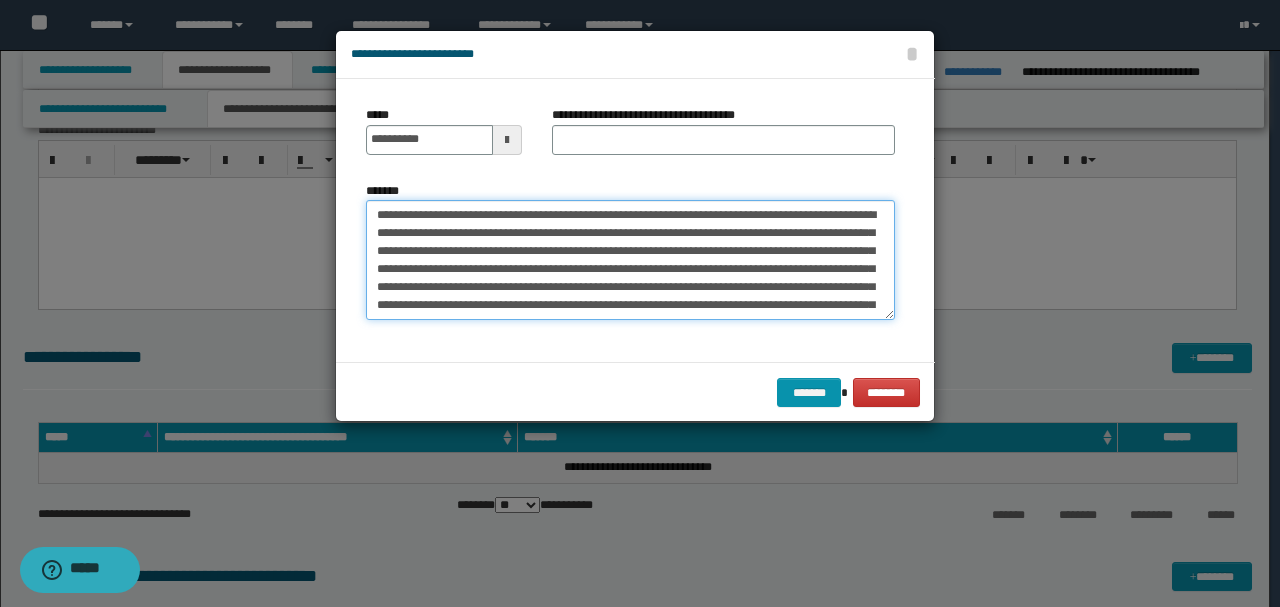 drag, startPoint x: 418, startPoint y: 212, endPoint x: 286, endPoint y: 212, distance: 132 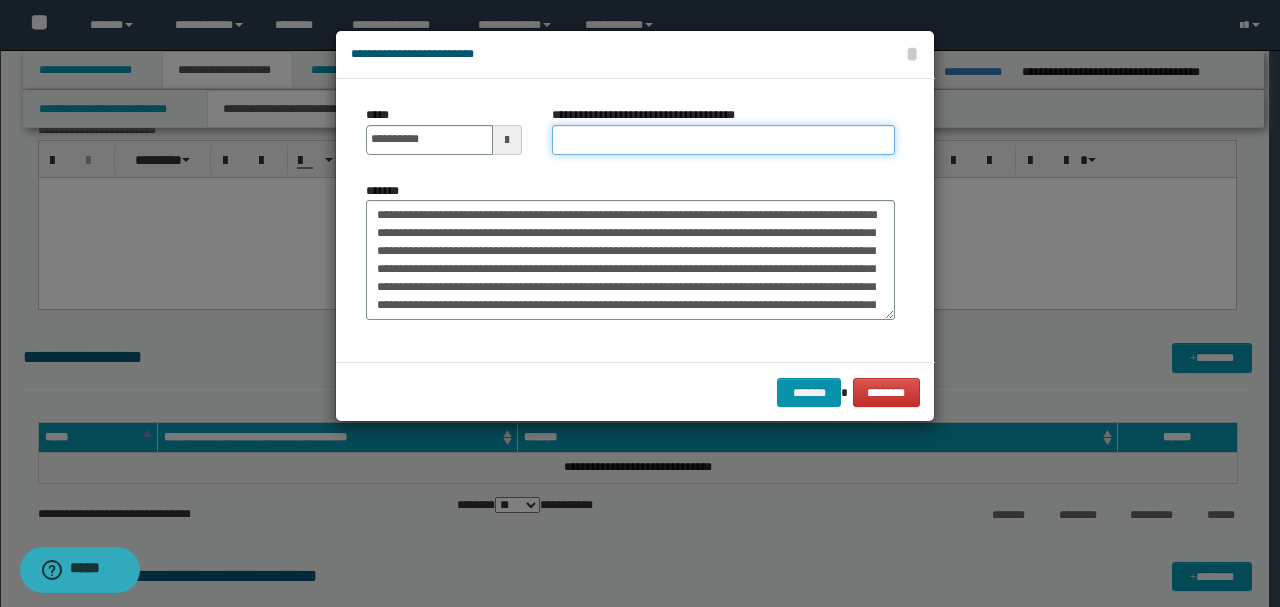 click on "**********" at bounding box center (723, 140) 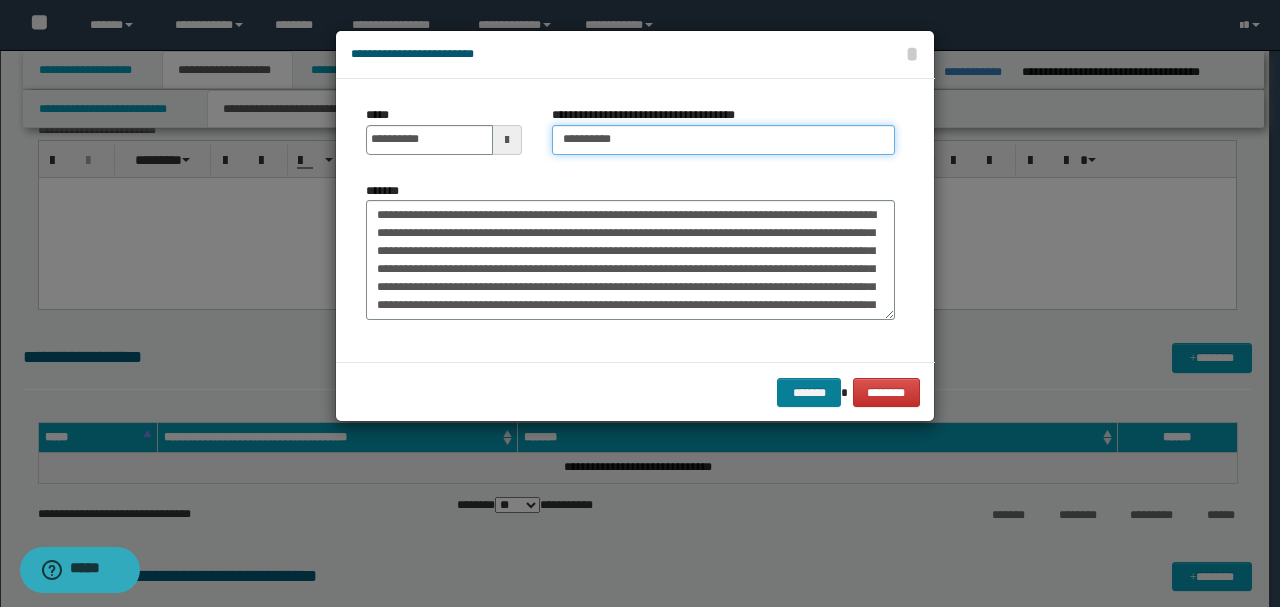 type on "*********" 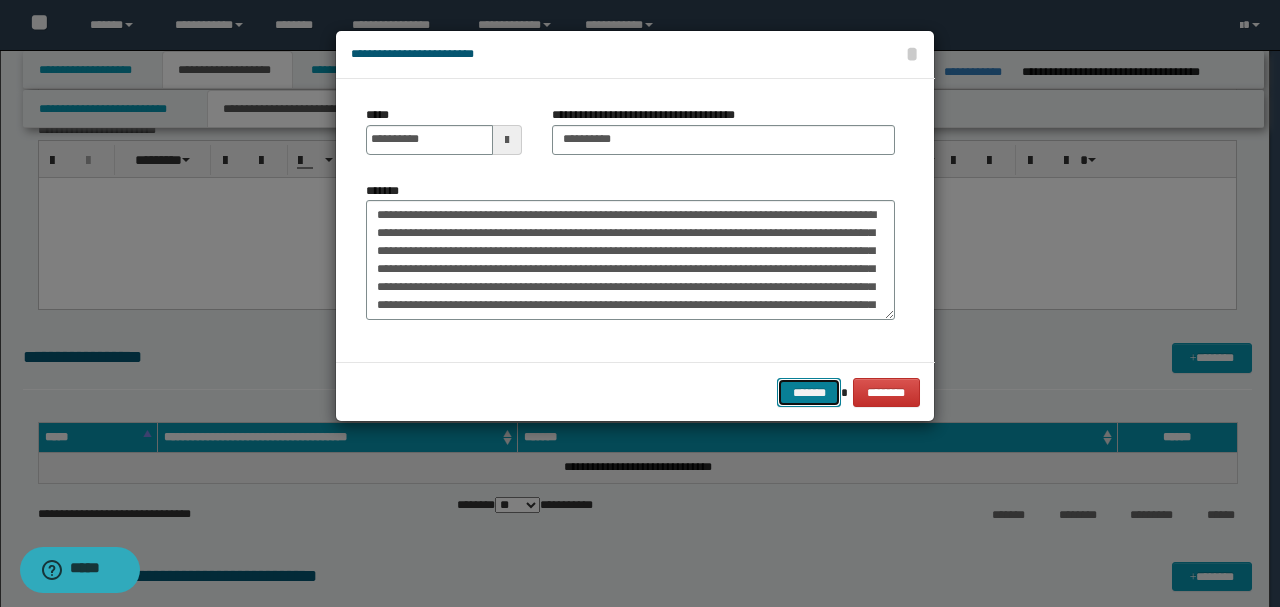 click on "*******" at bounding box center [809, 392] 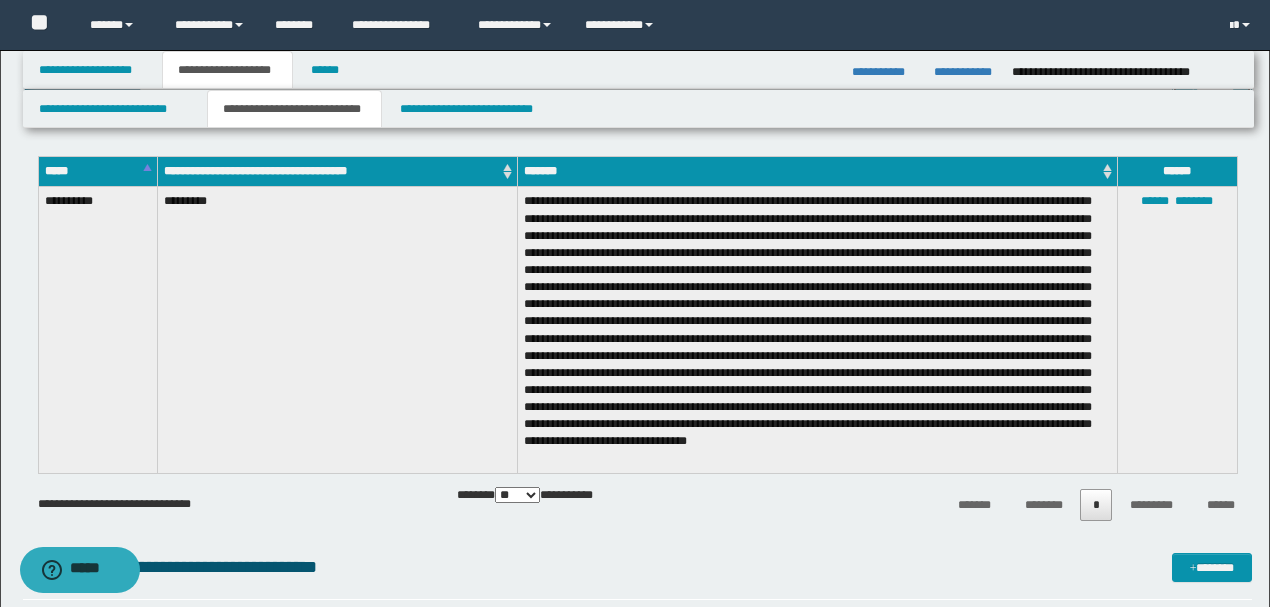scroll, scrollTop: 2533, scrollLeft: 0, axis: vertical 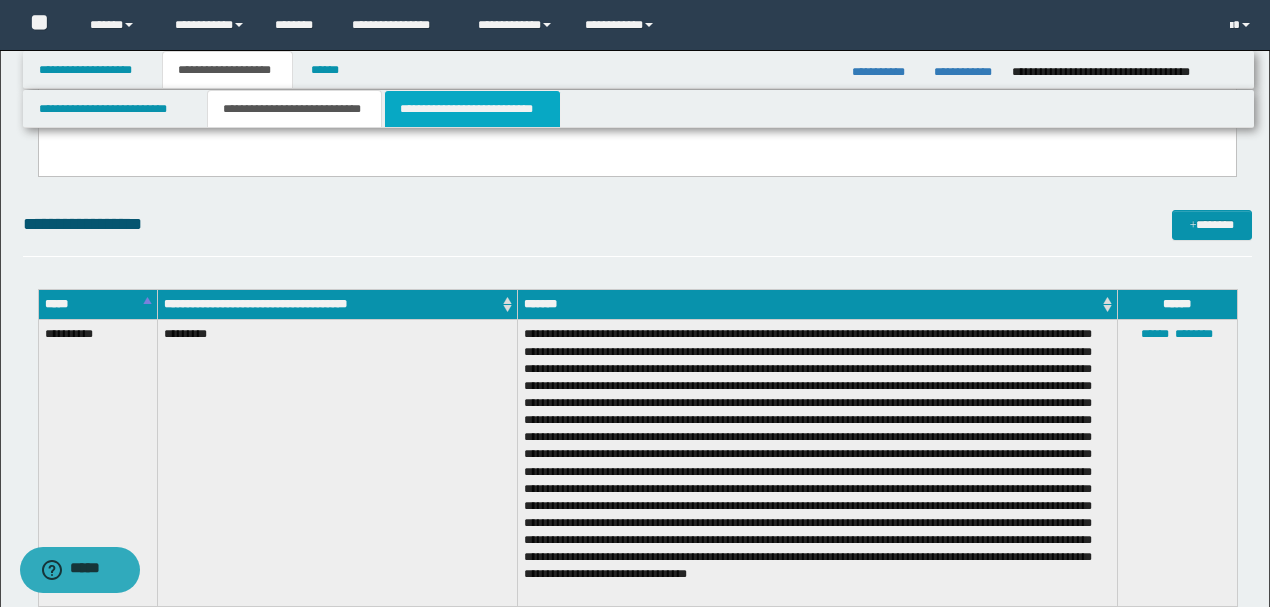 click on "**********" at bounding box center (472, 109) 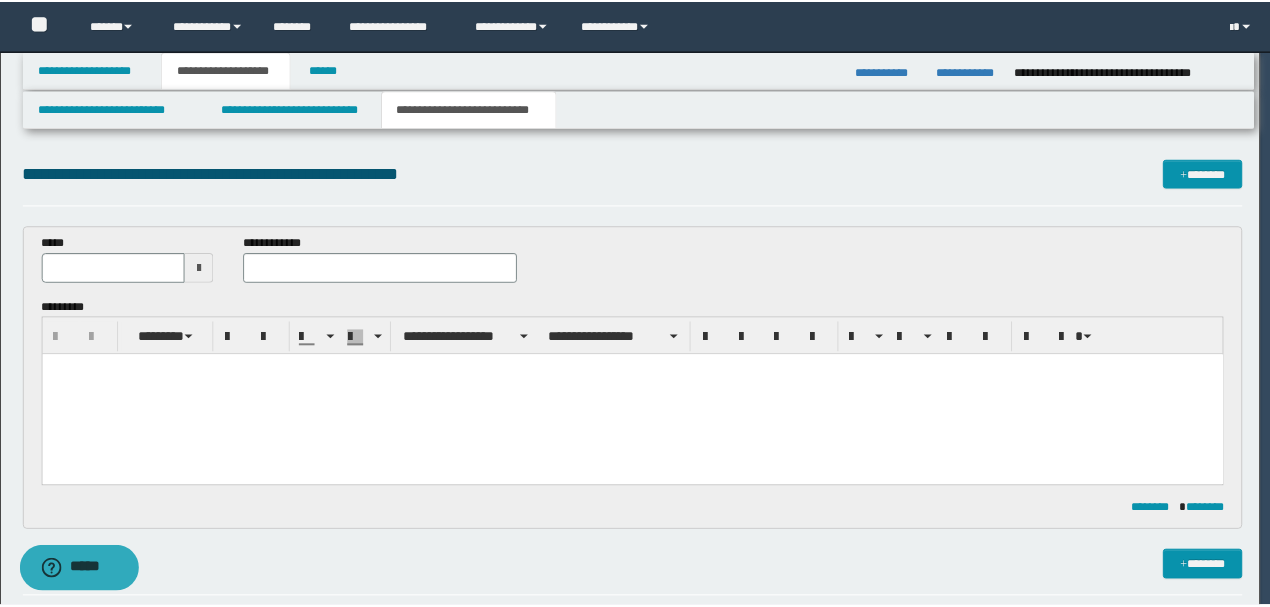 scroll, scrollTop: 0, scrollLeft: 0, axis: both 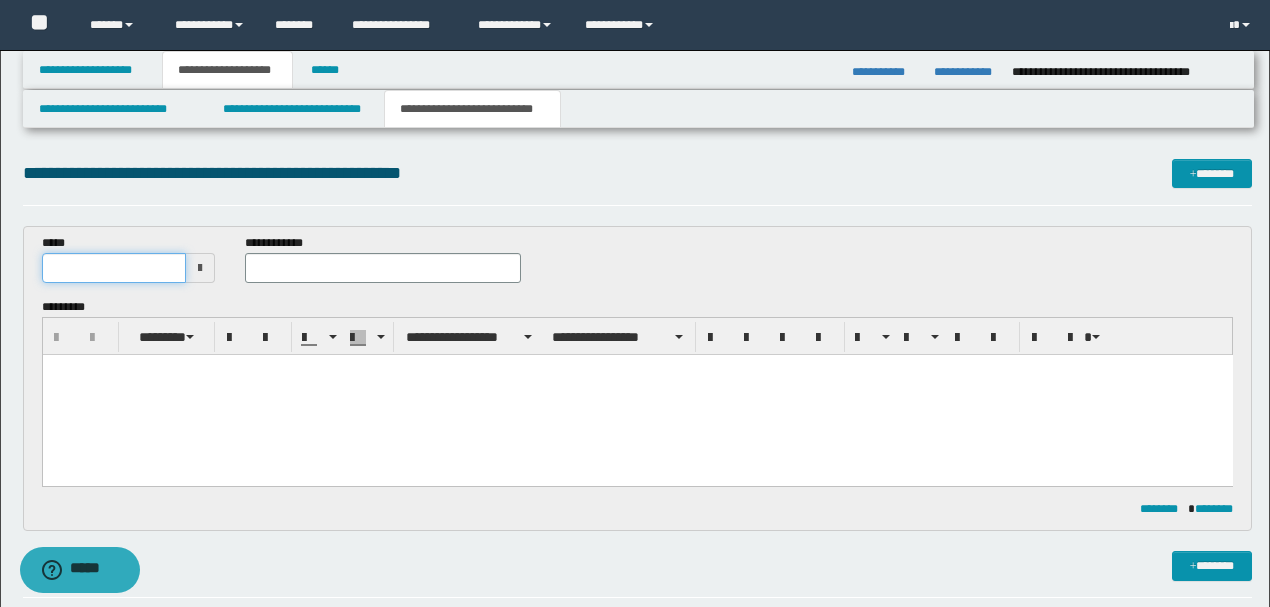 click at bounding box center (114, 268) 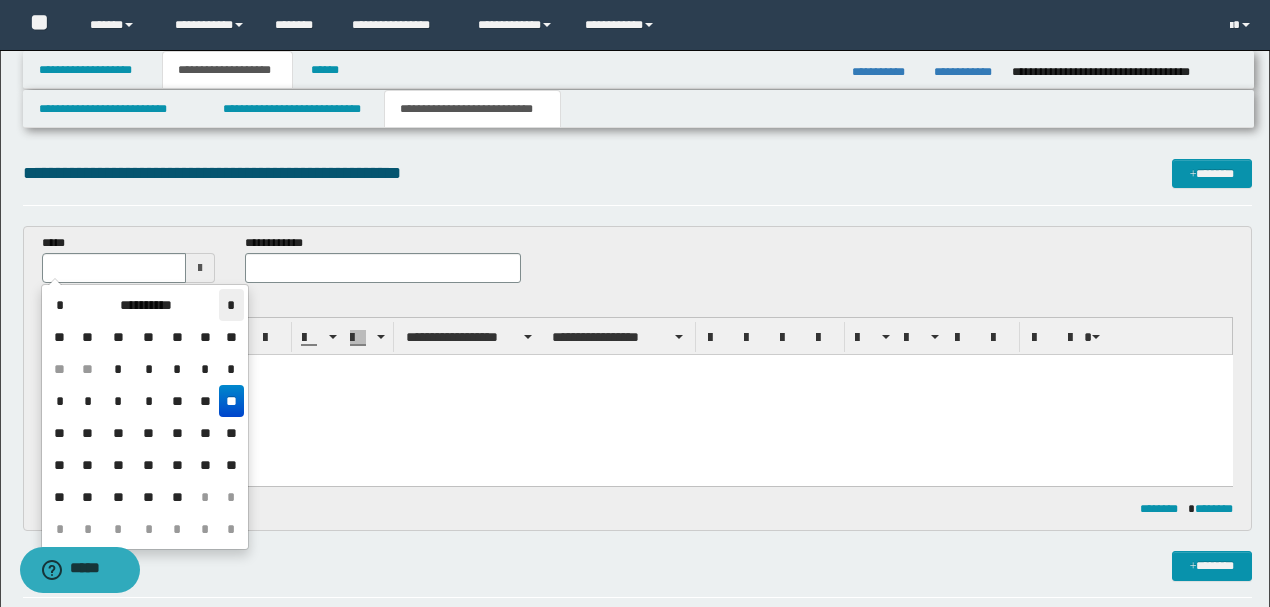 click on "*" at bounding box center [231, 305] 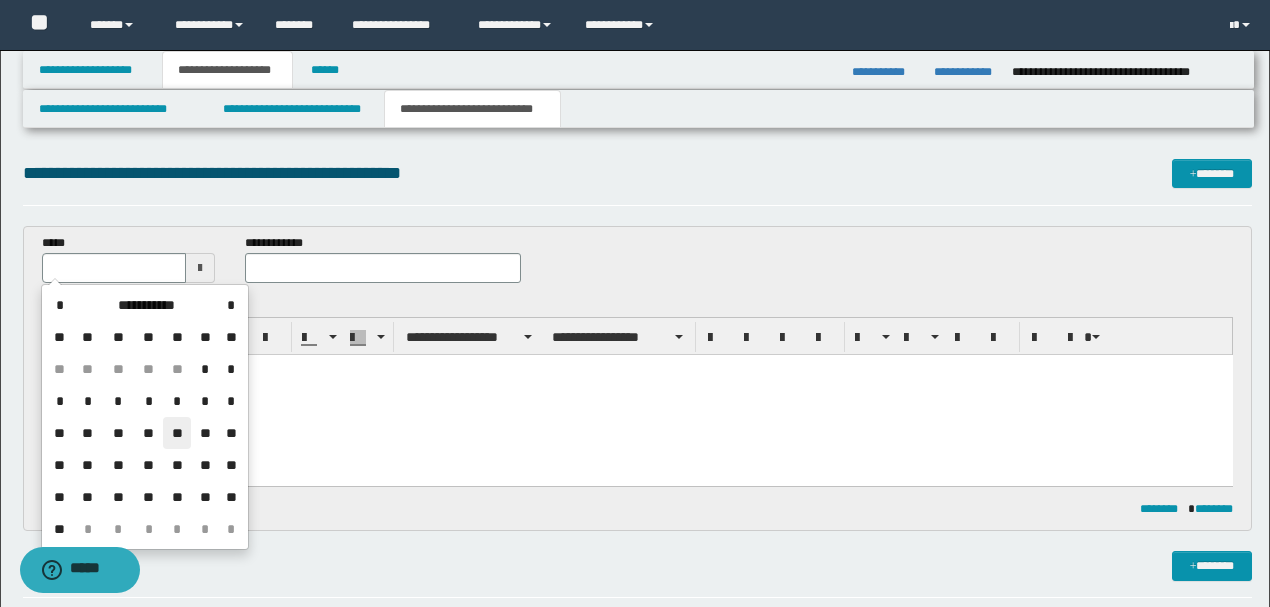 click on "**" at bounding box center (177, 433) 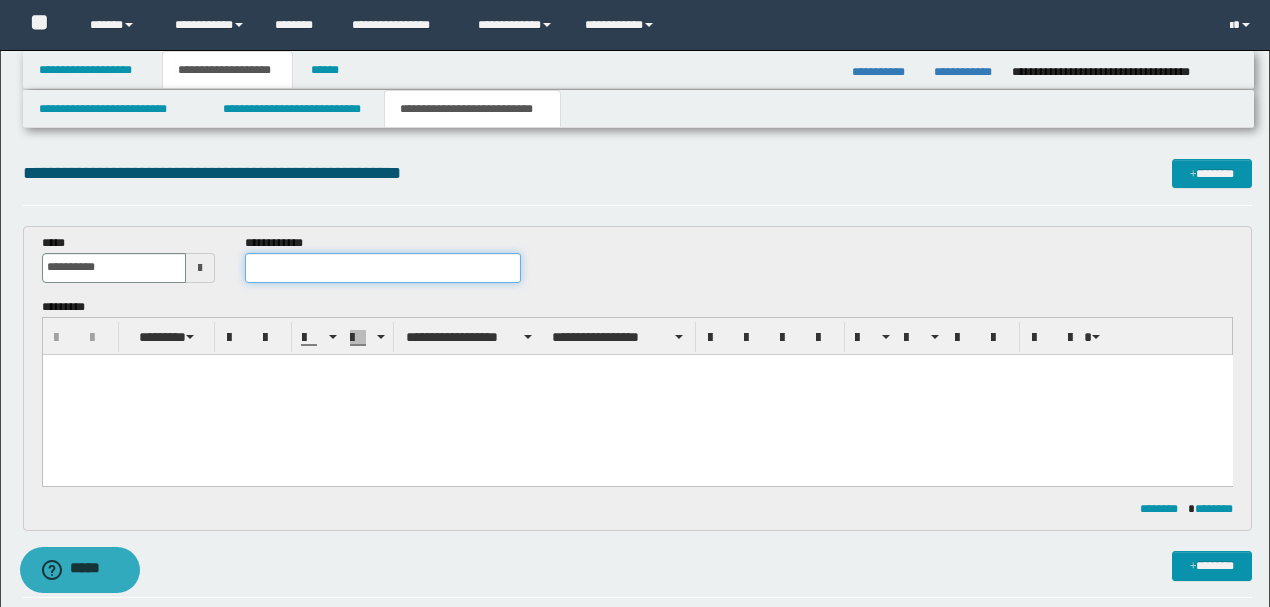 click at bounding box center [382, 268] 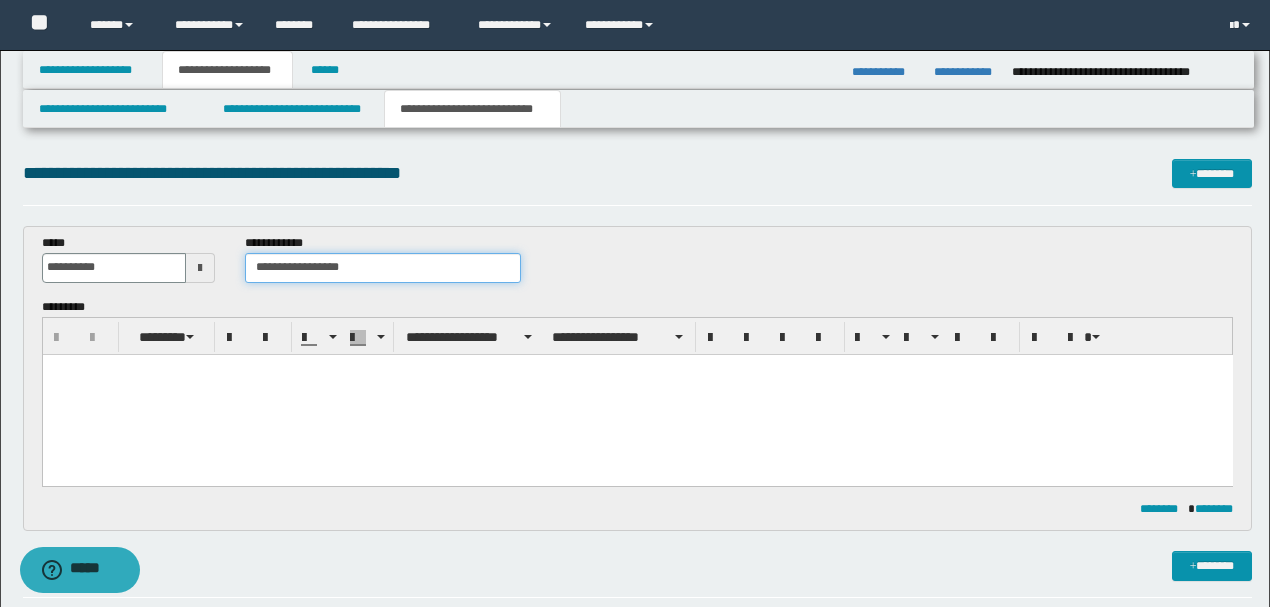 type on "**********" 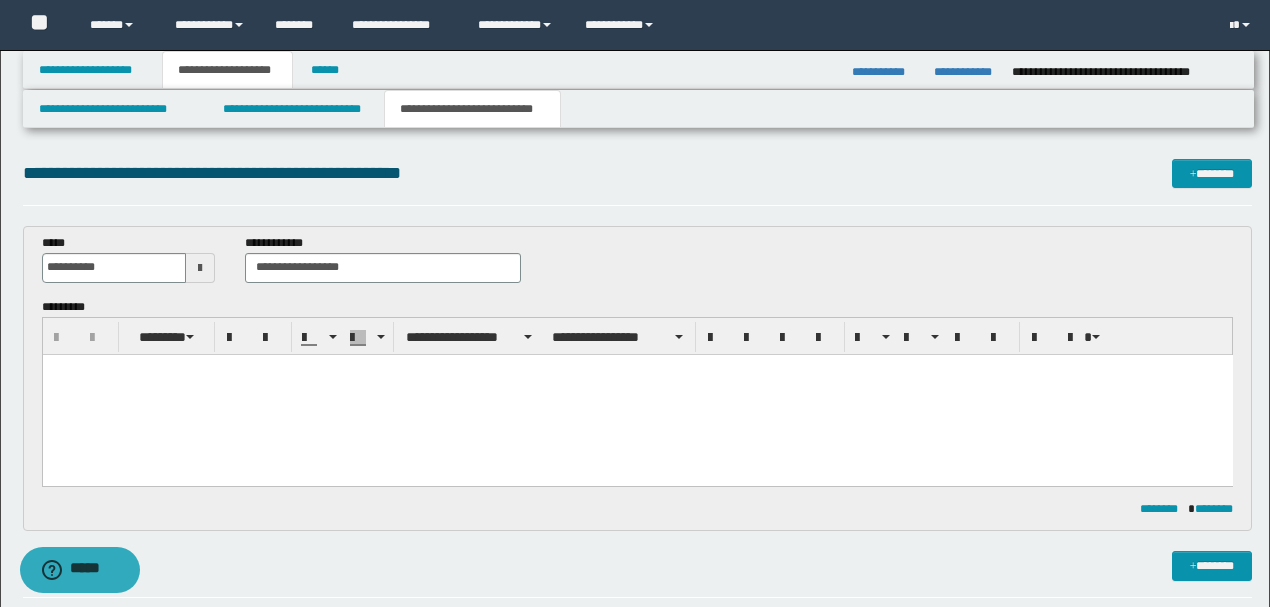click at bounding box center (637, 369) 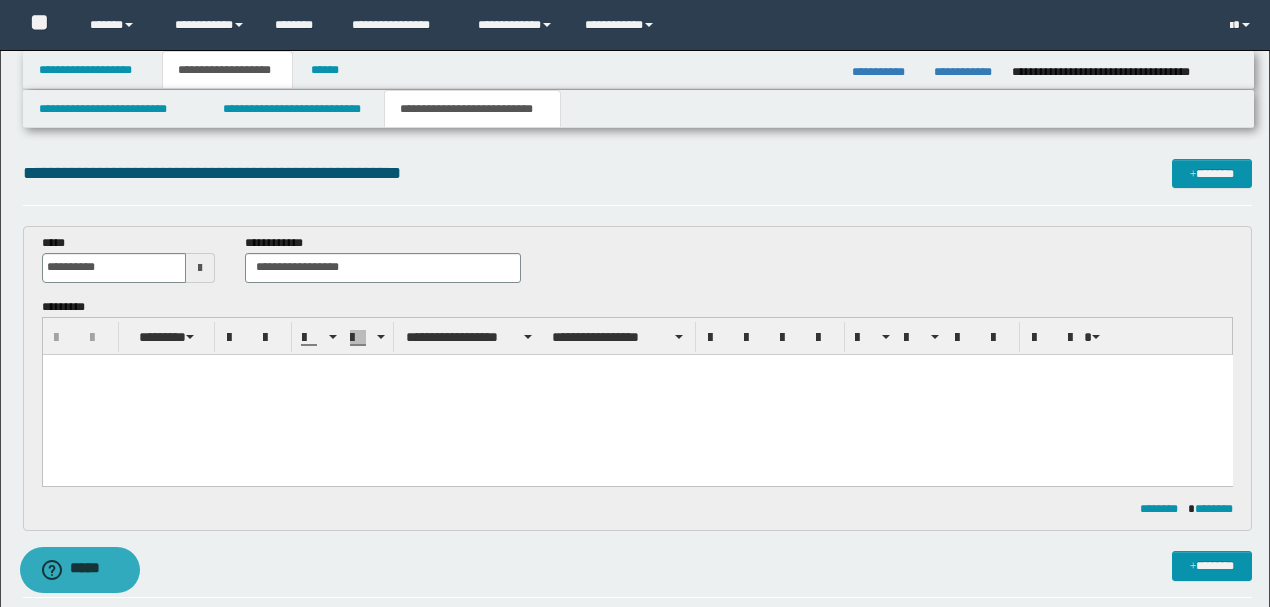 click at bounding box center [637, 394] 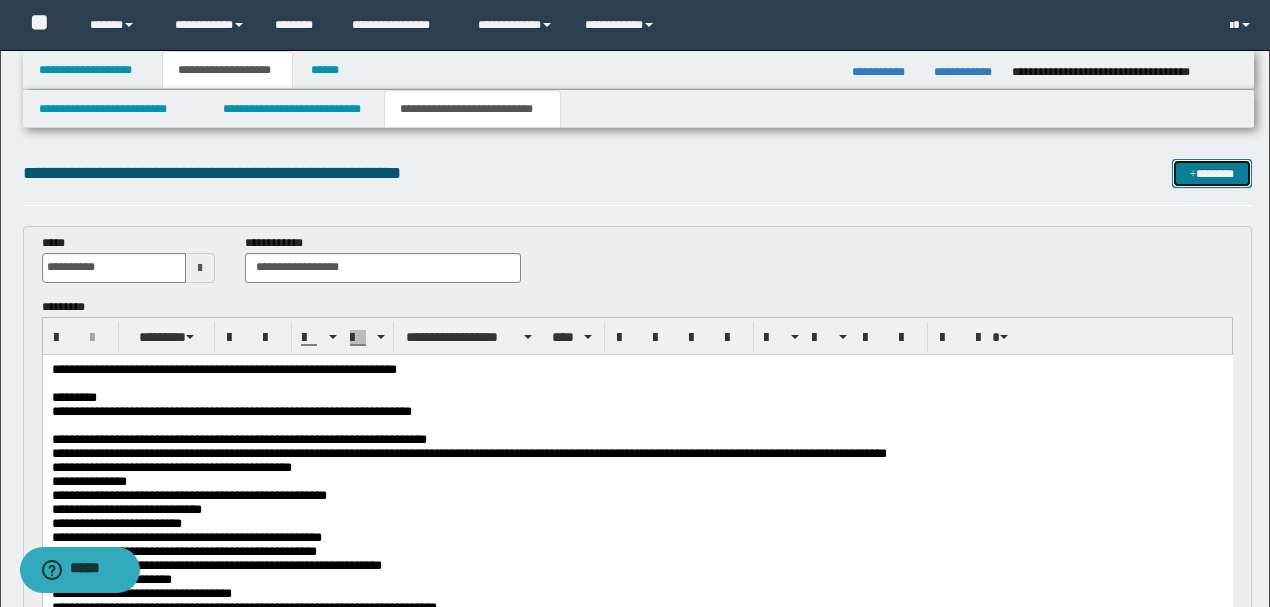click on "*******" at bounding box center (1211, 173) 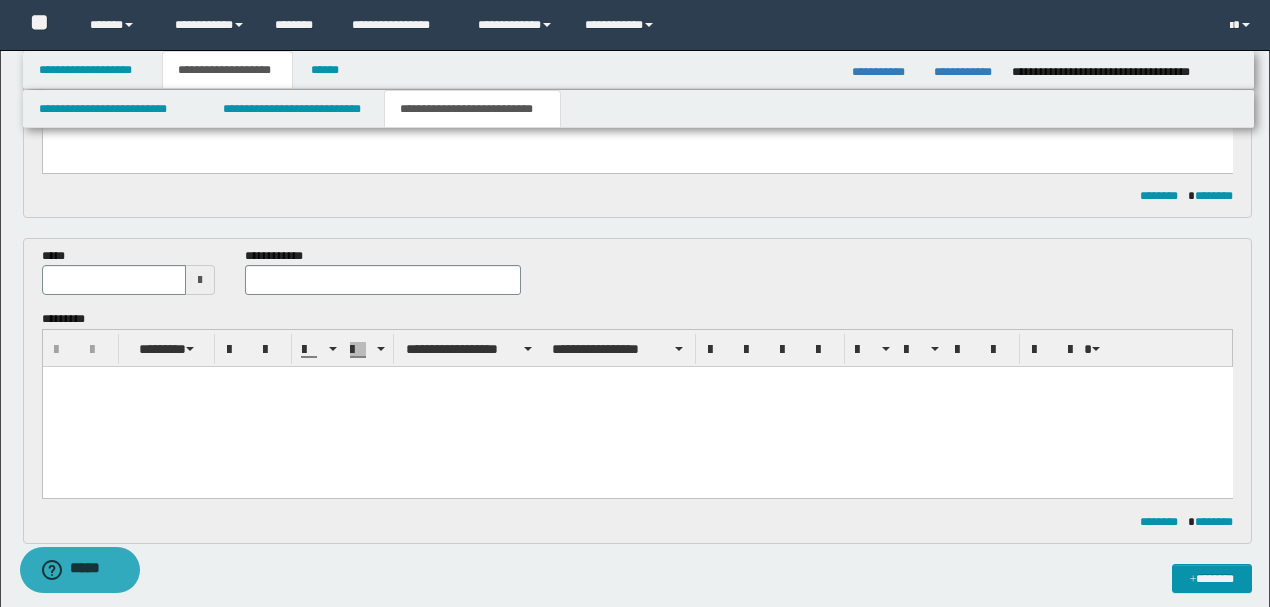 scroll, scrollTop: 662, scrollLeft: 0, axis: vertical 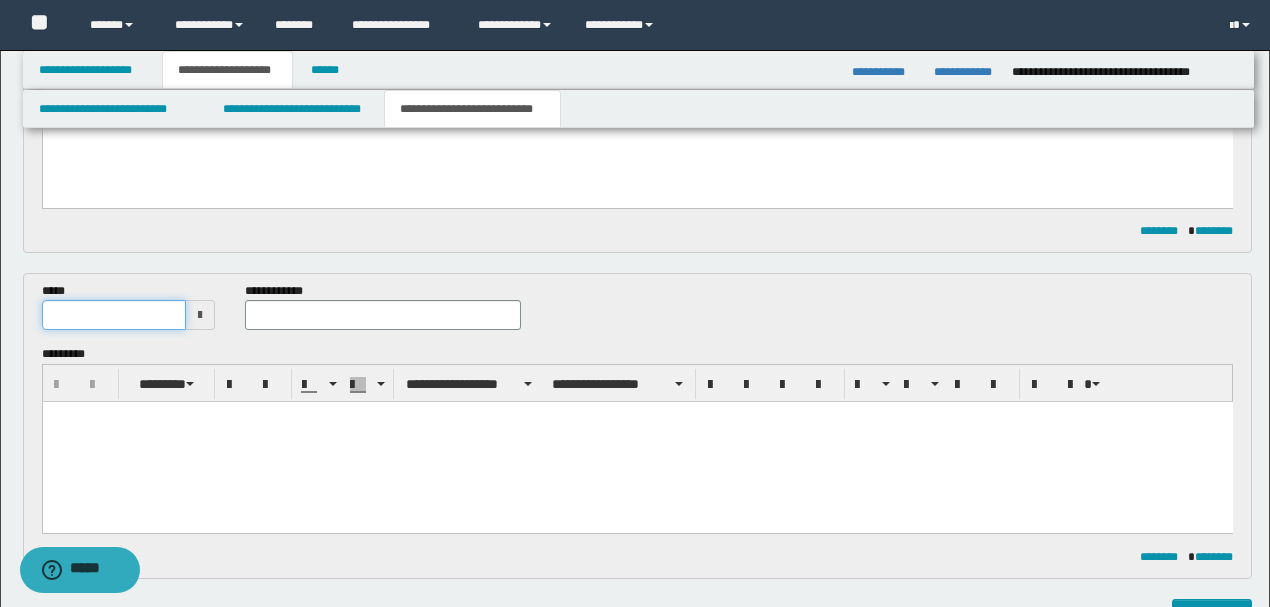 click at bounding box center [114, 315] 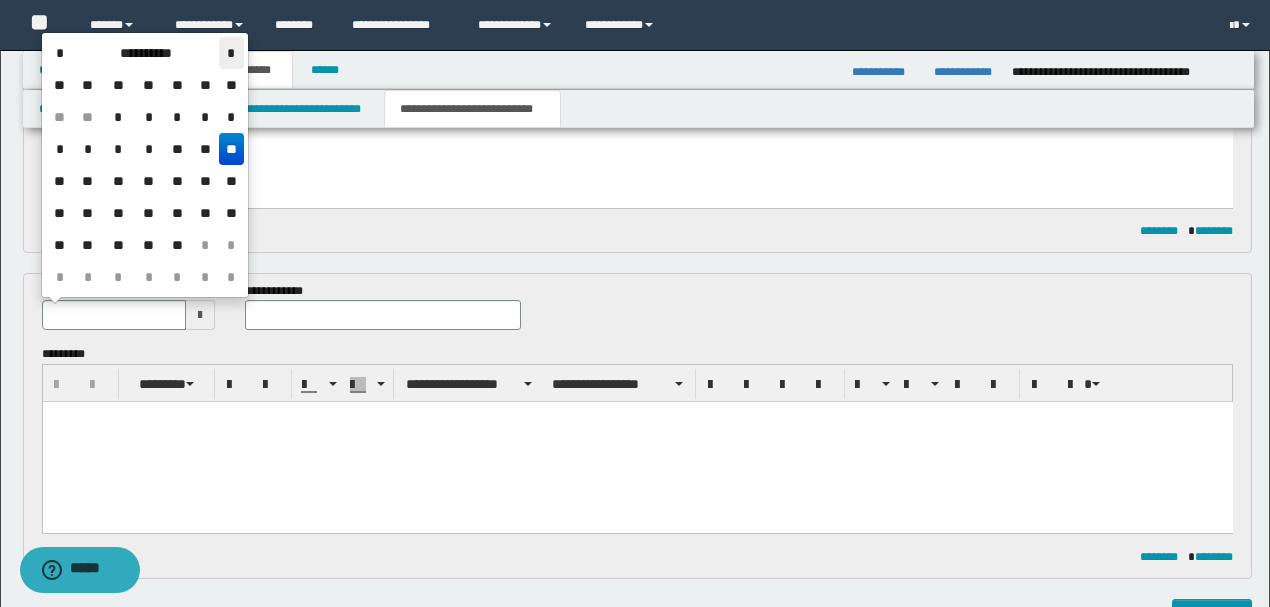 click on "*" at bounding box center (231, 53) 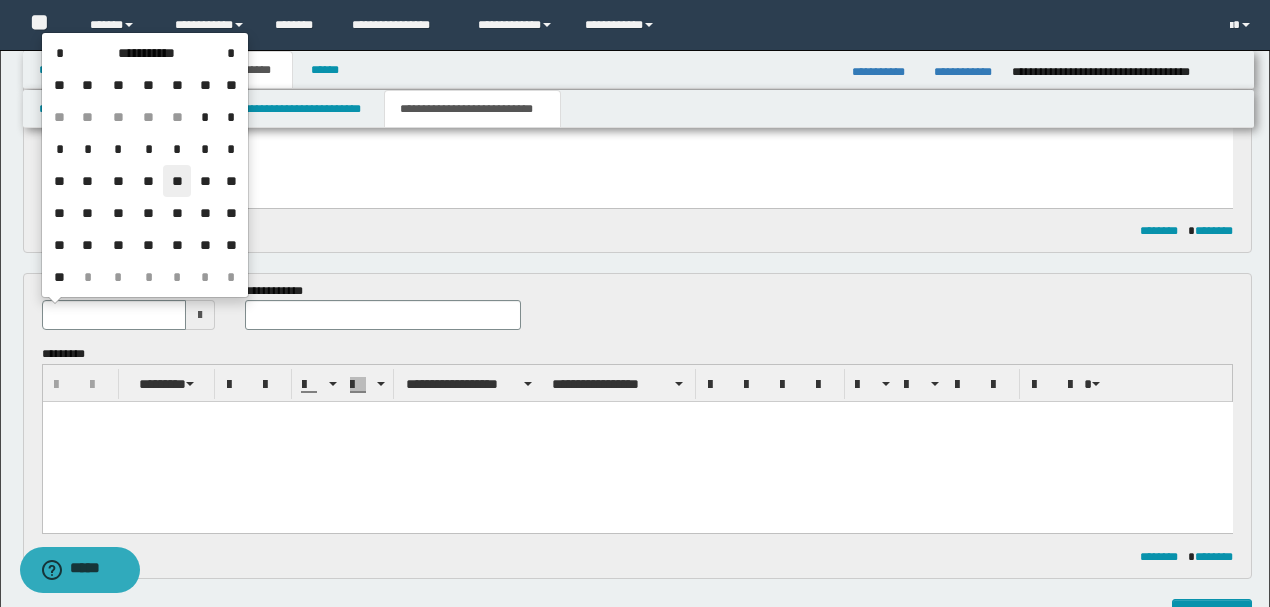 click on "**" at bounding box center [177, 181] 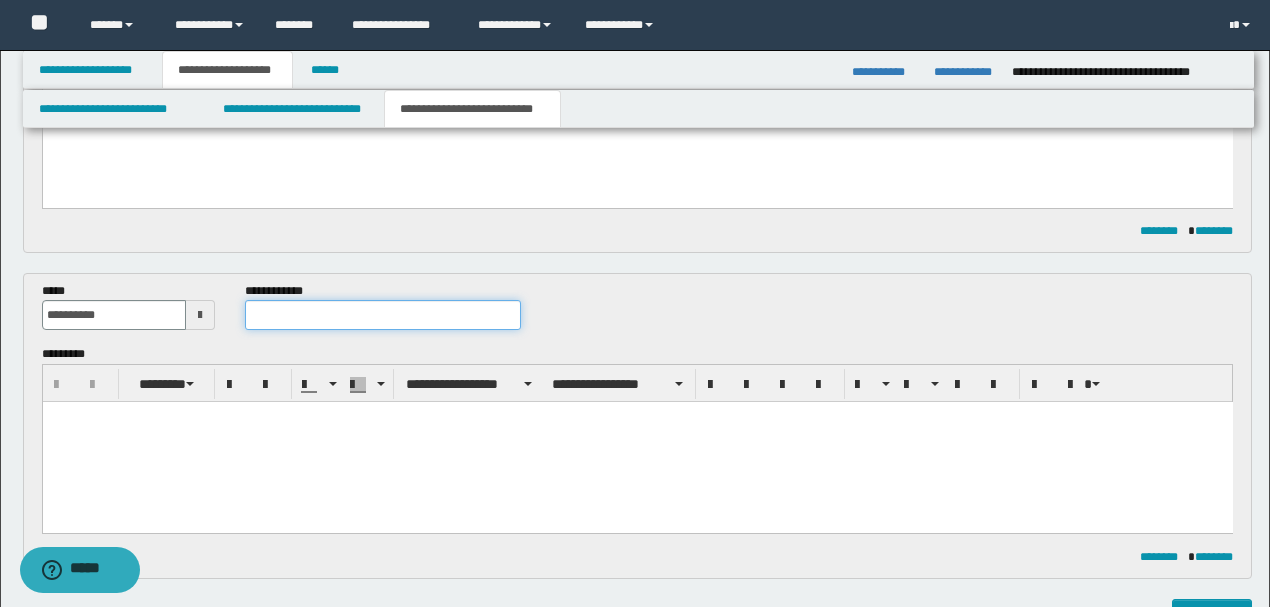 click at bounding box center [382, 315] 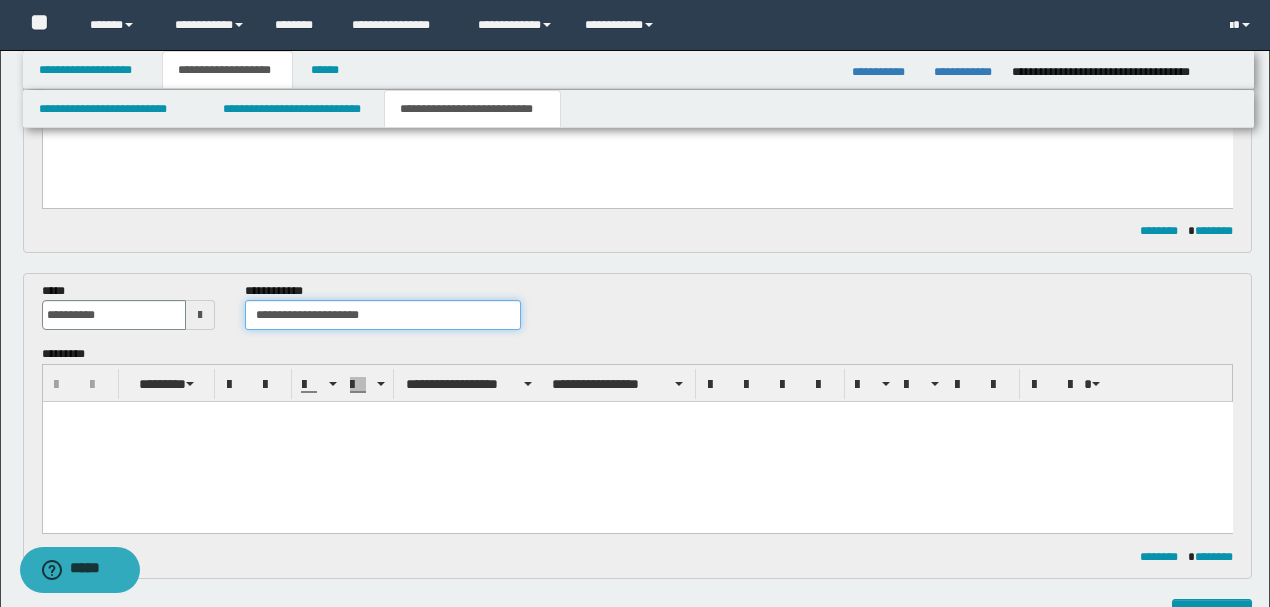 type on "**********" 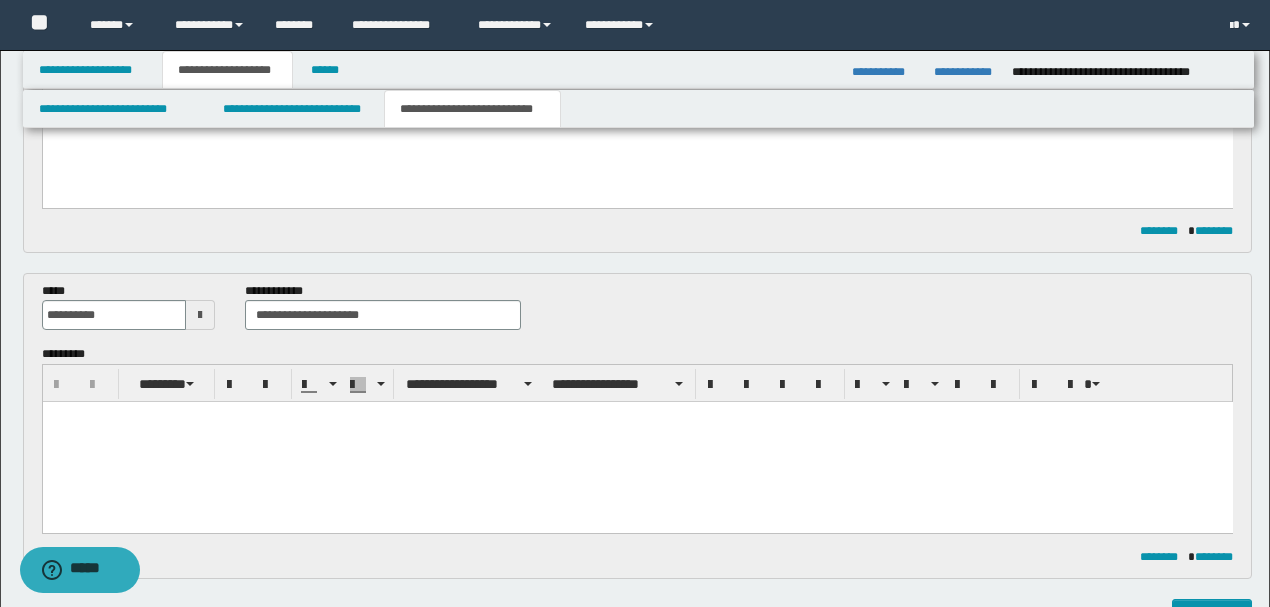 click at bounding box center (637, 442) 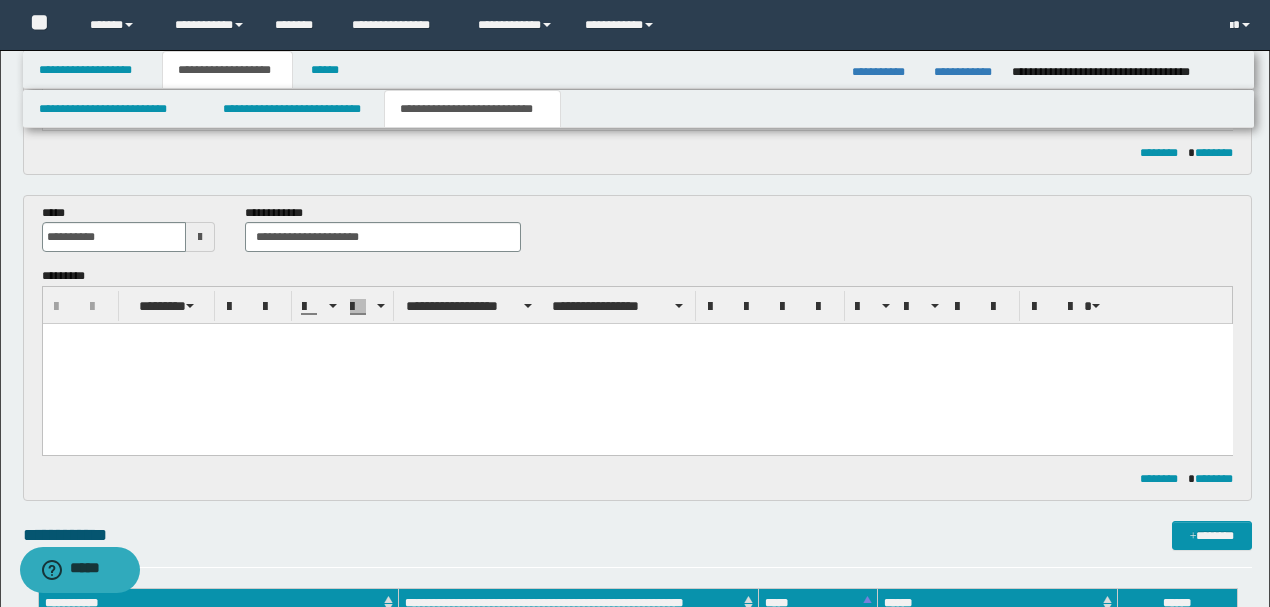 scroll, scrollTop: 928, scrollLeft: 0, axis: vertical 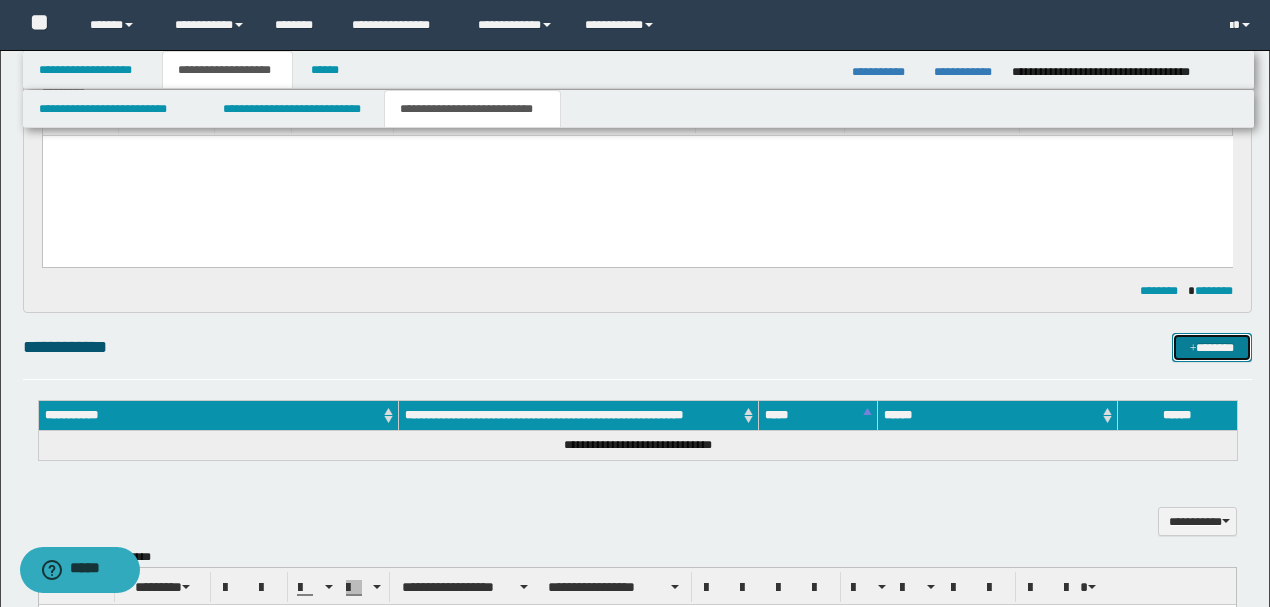 click on "*******" at bounding box center (1211, 347) 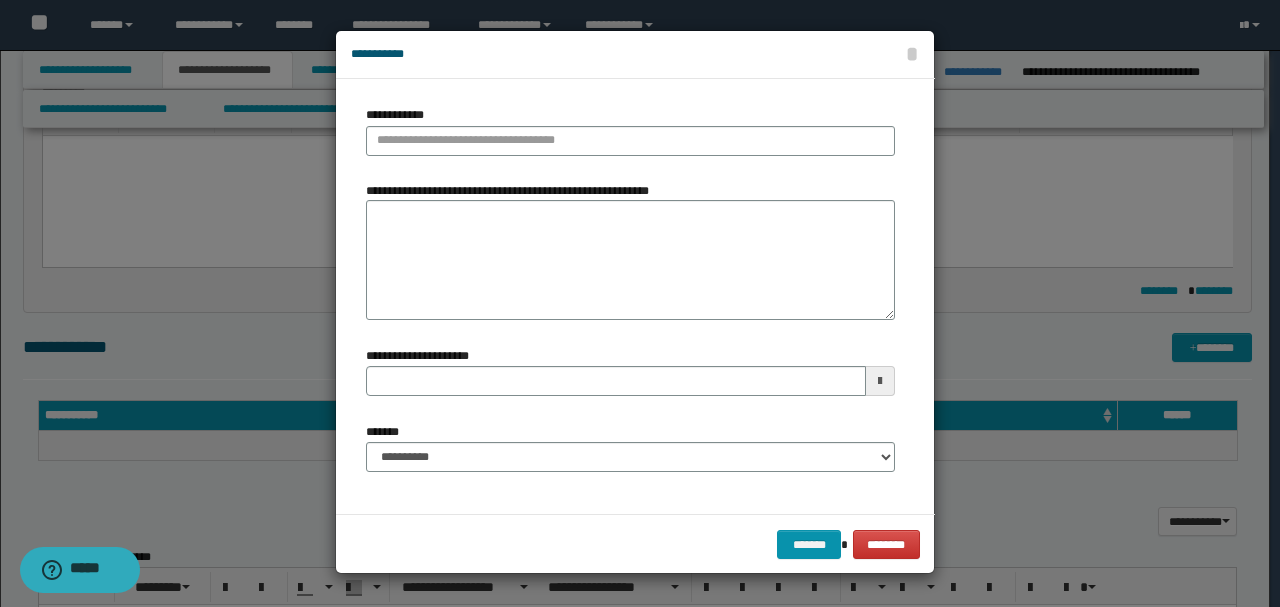 type 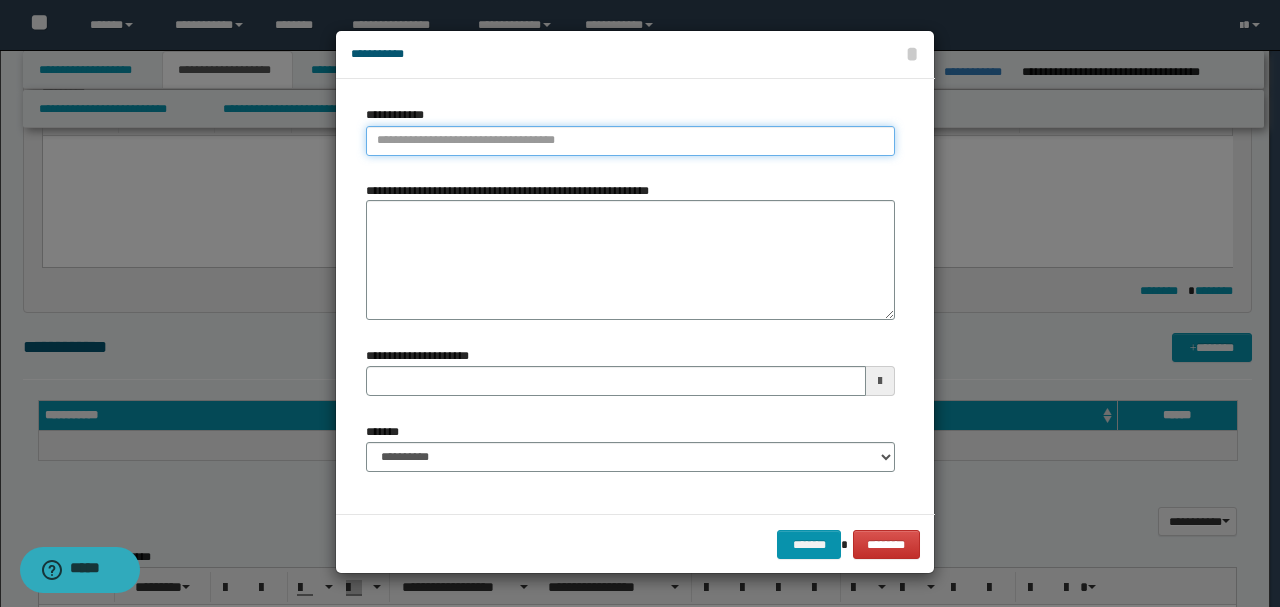 click on "**********" at bounding box center (630, 141) 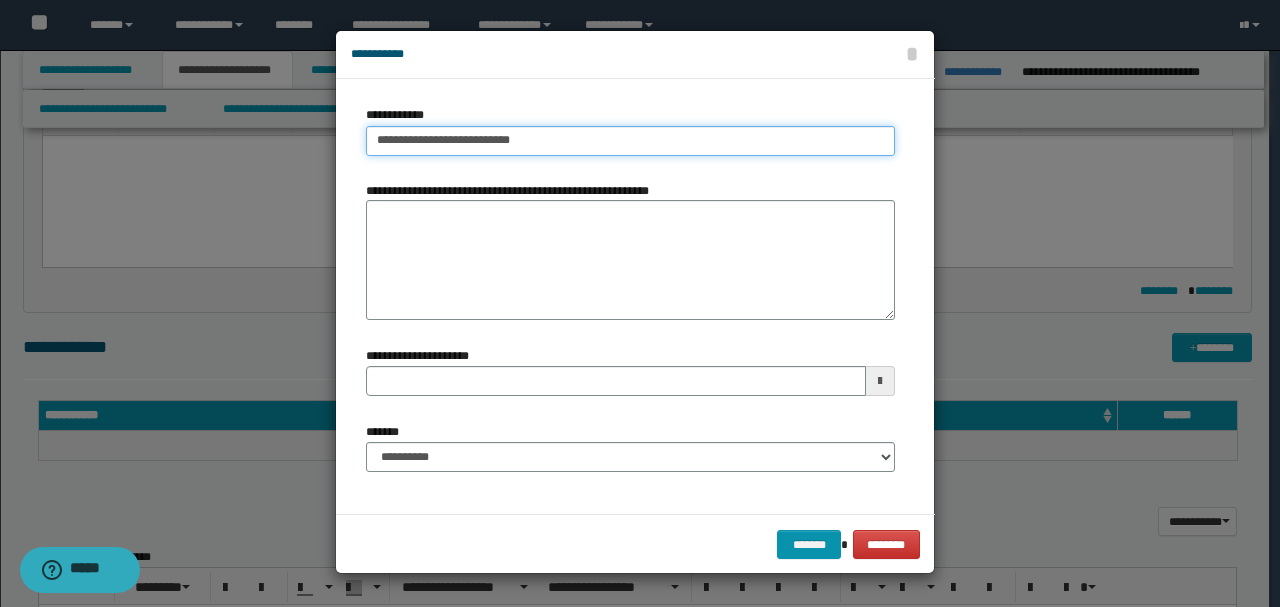type on "**********" 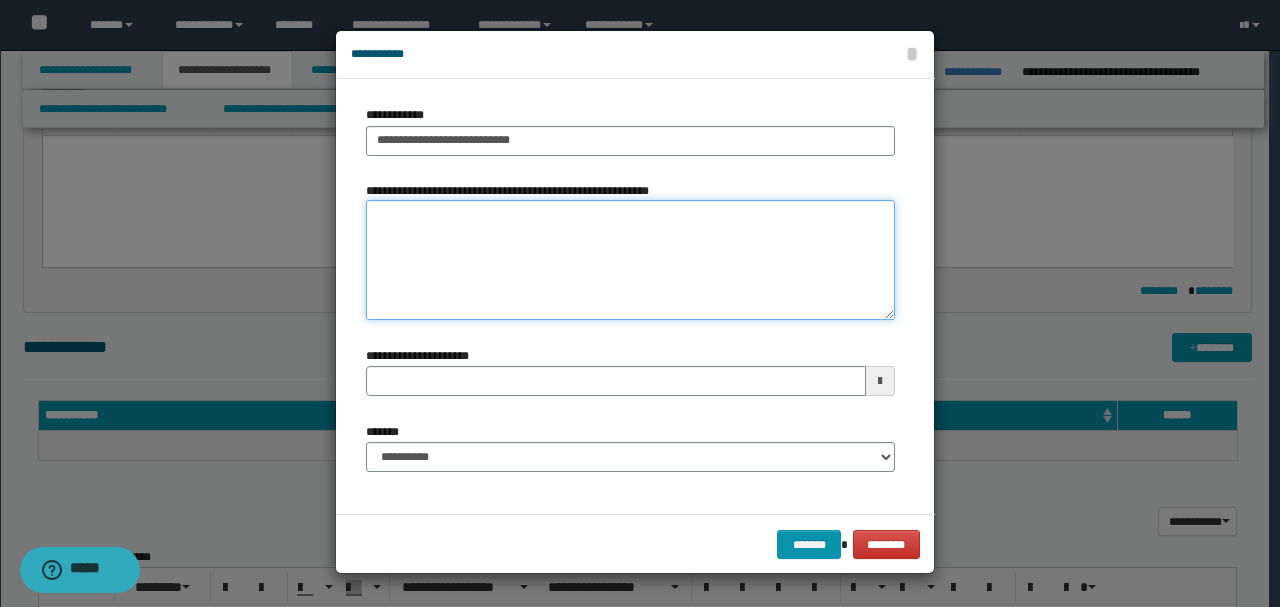 click on "**********" at bounding box center (630, 260) 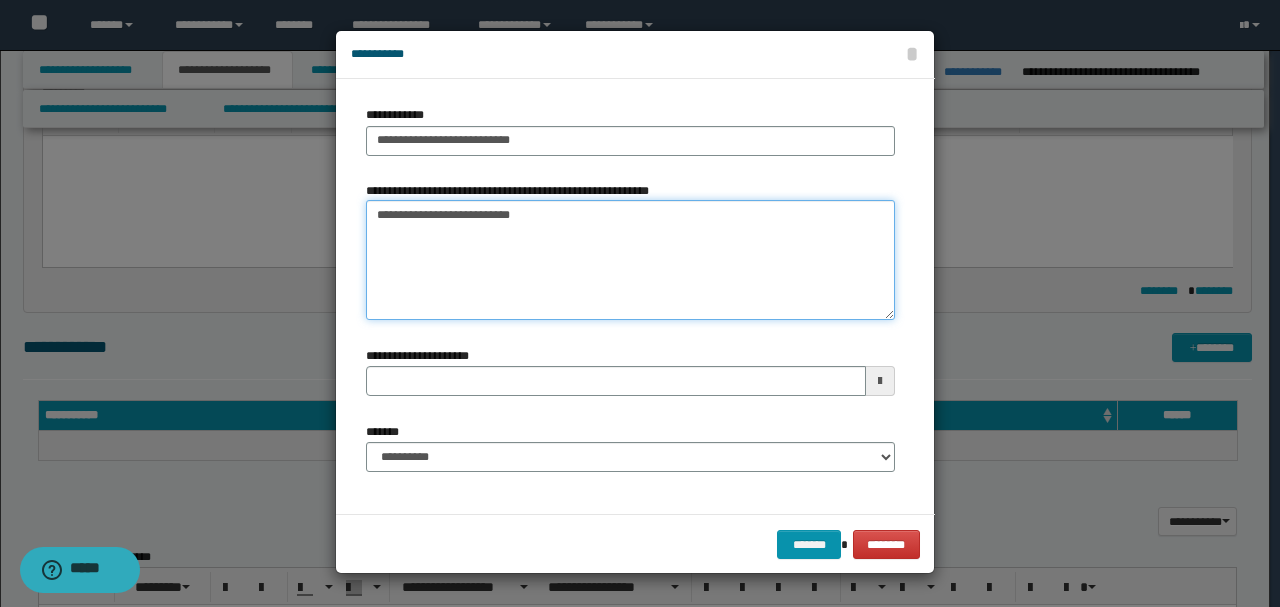type on "**********" 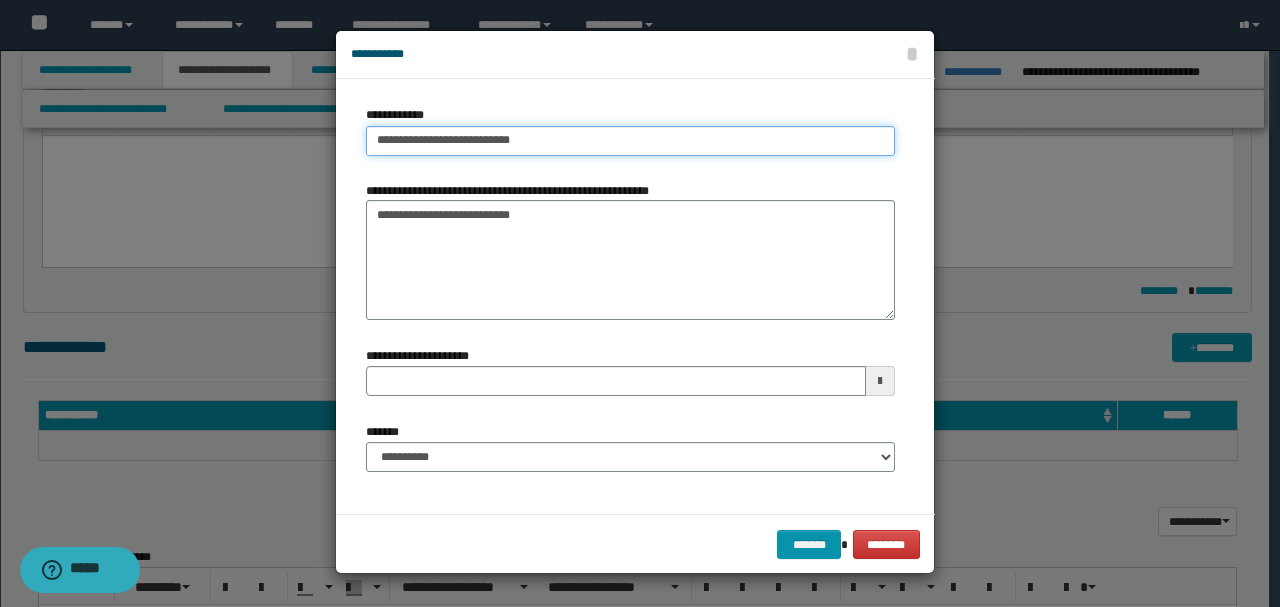 drag, startPoint x: 485, startPoint y: 140, endPoint x: 560, endPoint y: 140, distance: 75 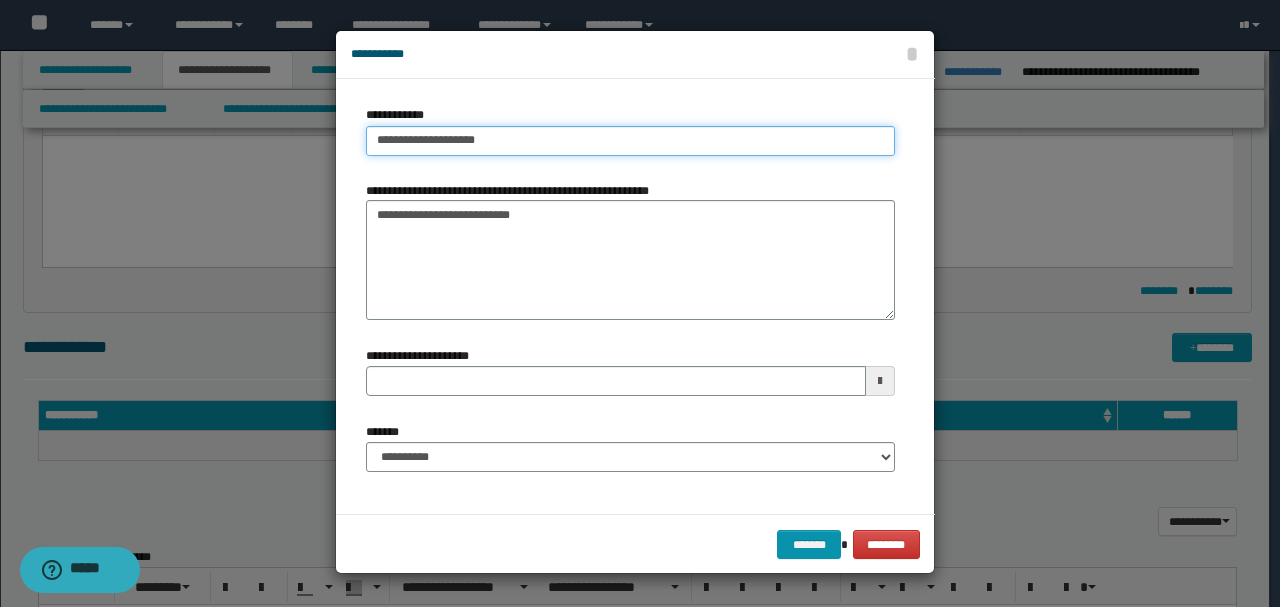 type on "**********" 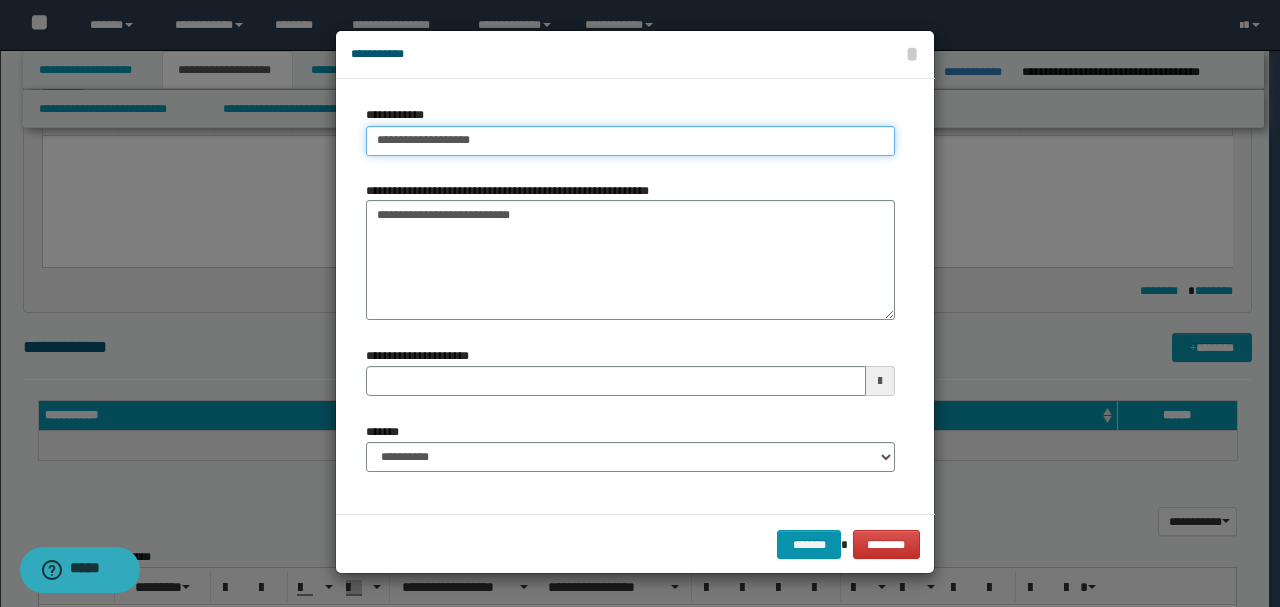 type on "**********" 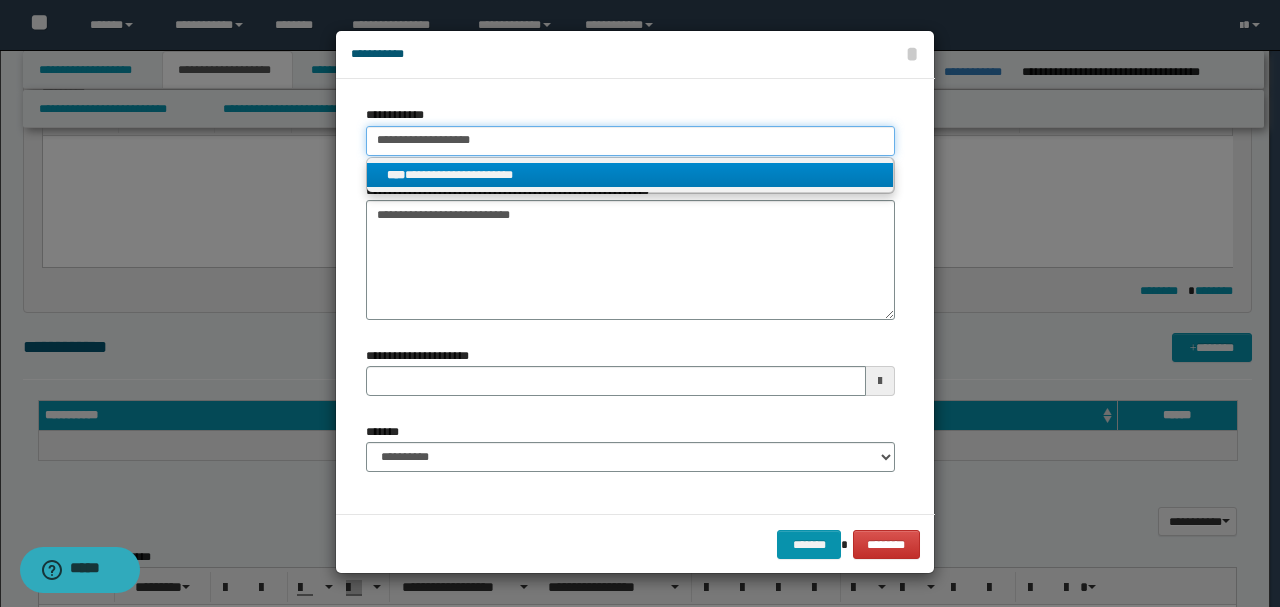 type on "**********" 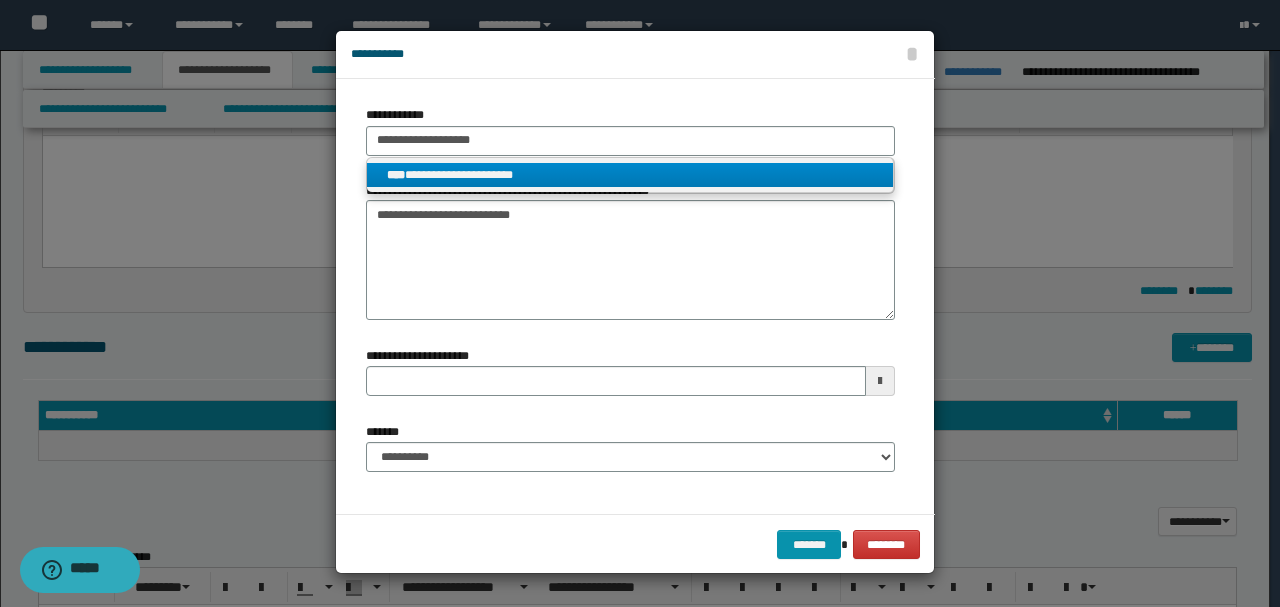 click on "**********" at bounding box center (630, 175) 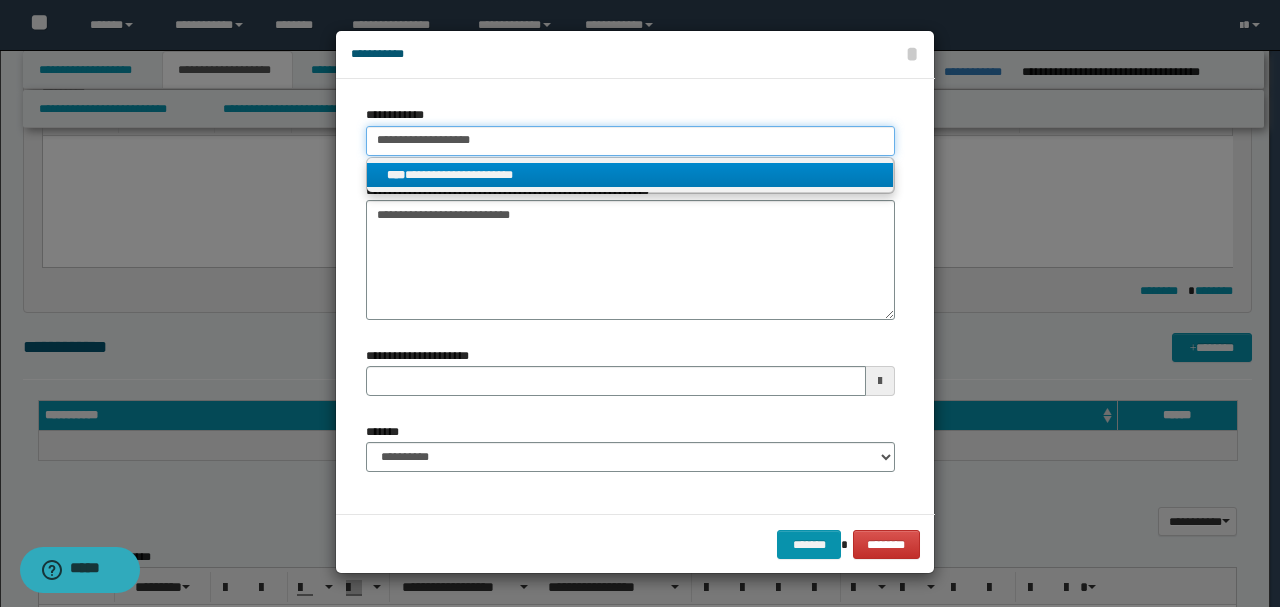 type 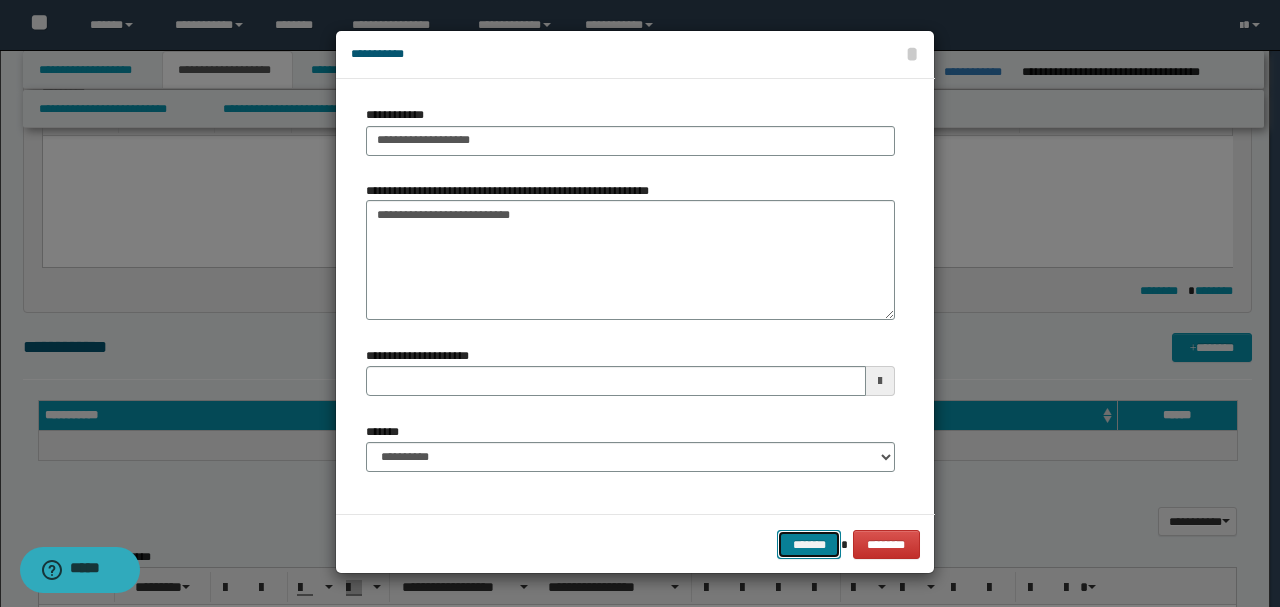 click on "*******" at bounding box center (809, 544) 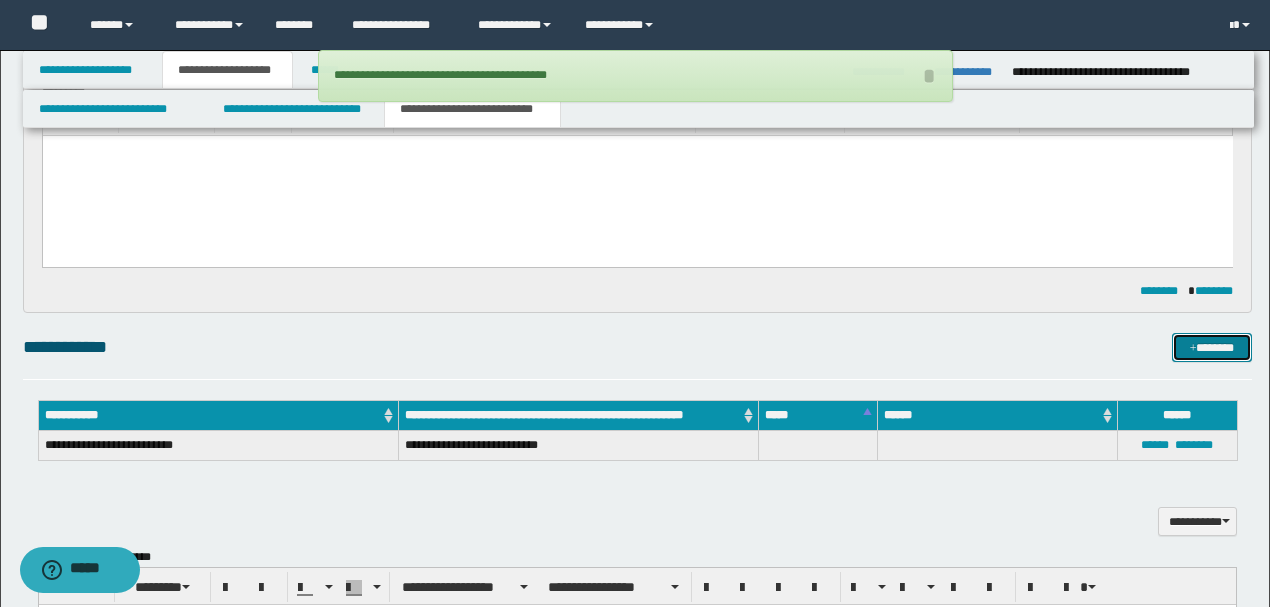 click on "*******" at bounding box center [1211, 347] 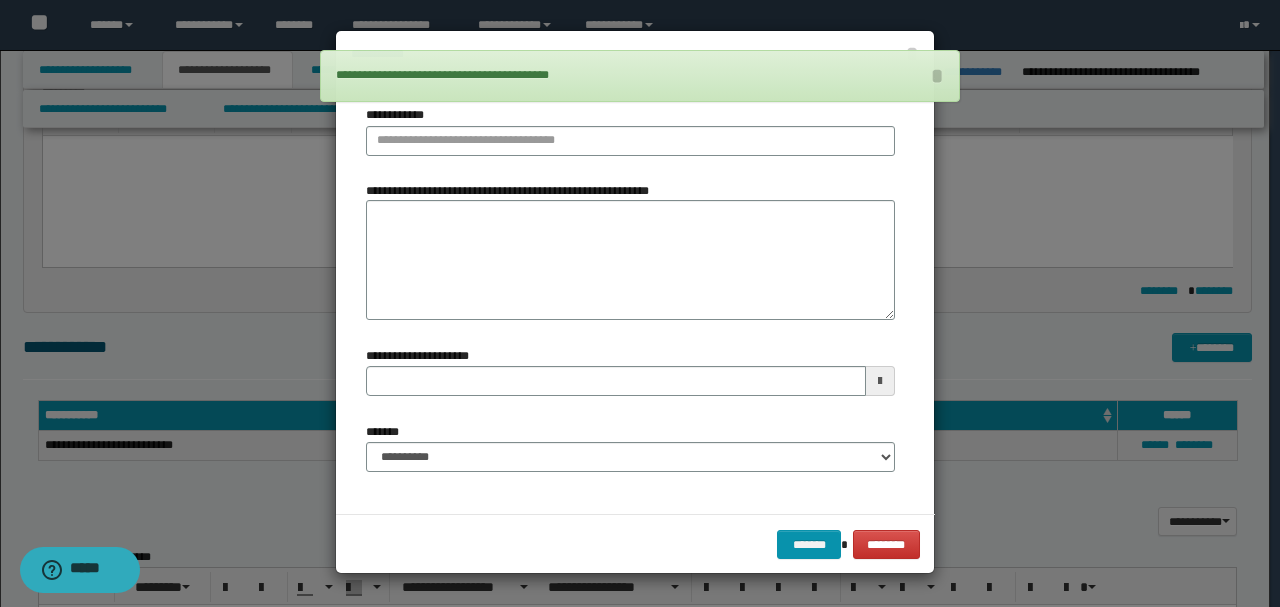 type 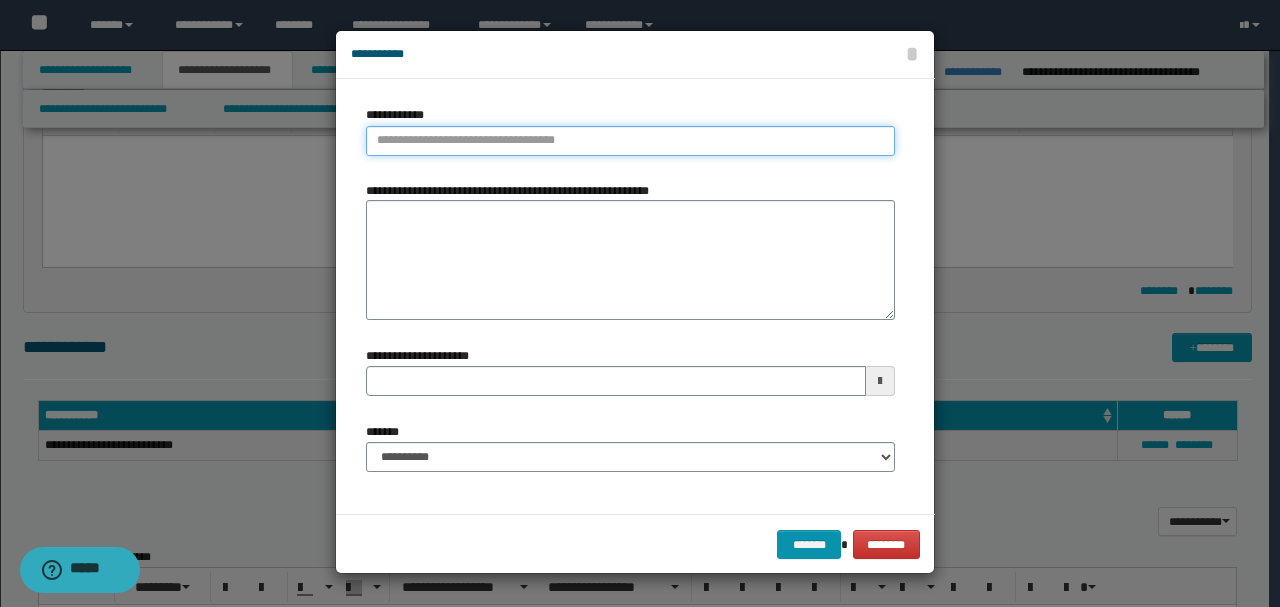 type on "**********" 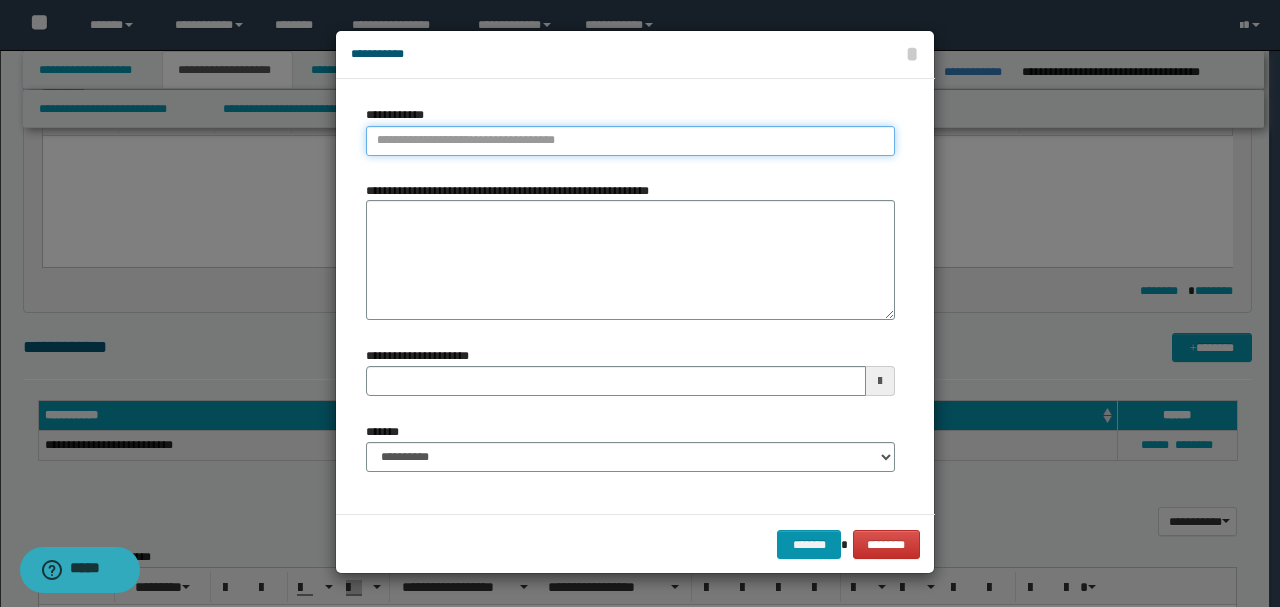 click on "**********" at bounding box center [630, 141] 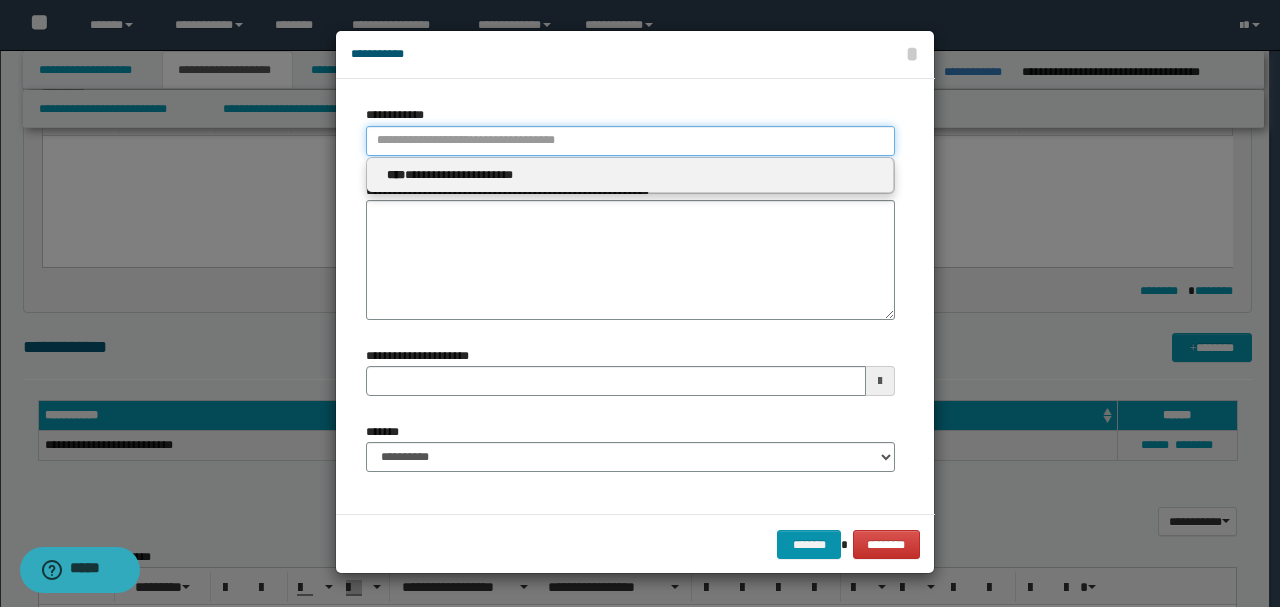 paste on "**********" 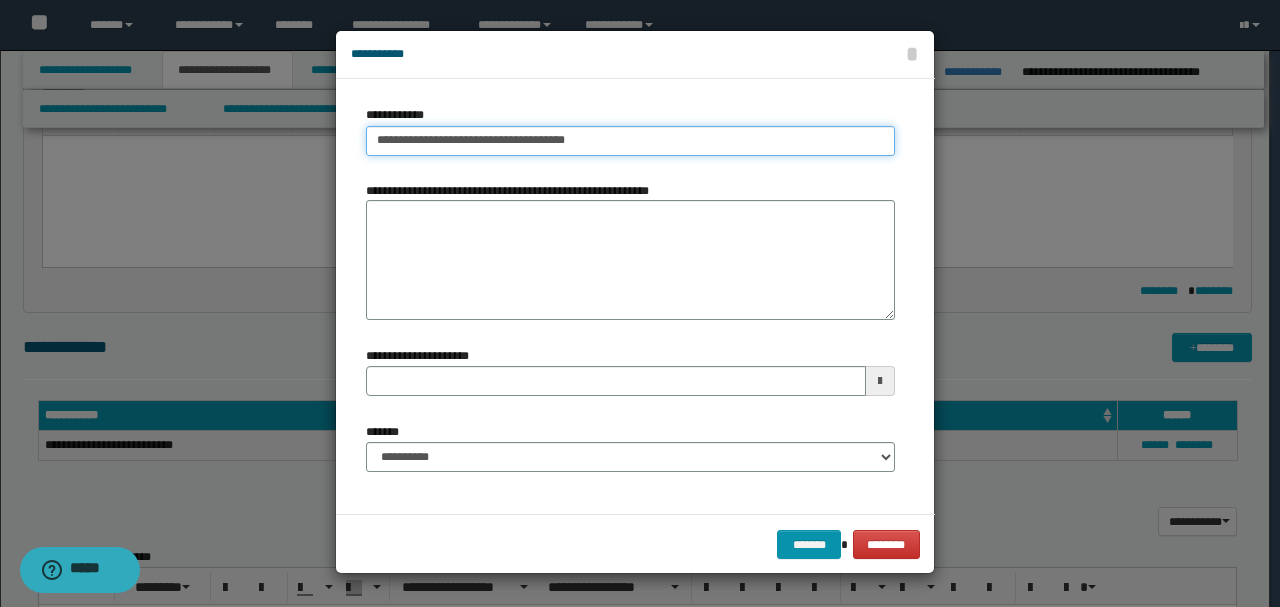 type on "**********" 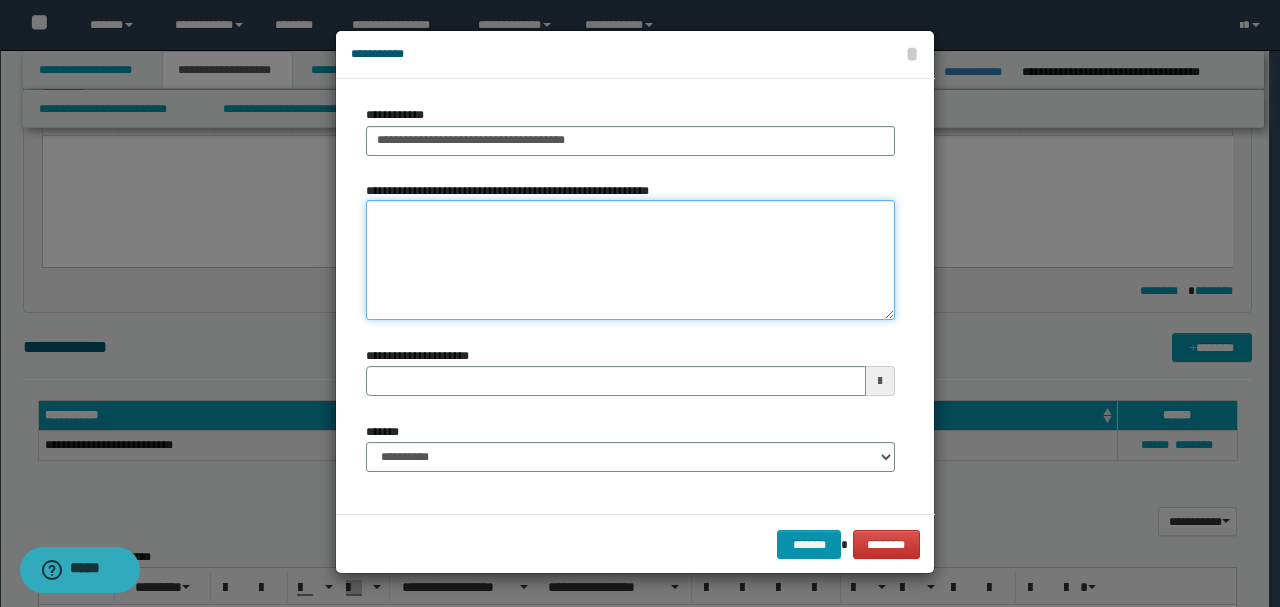 click on "**********" at bounding box center (630, 260) 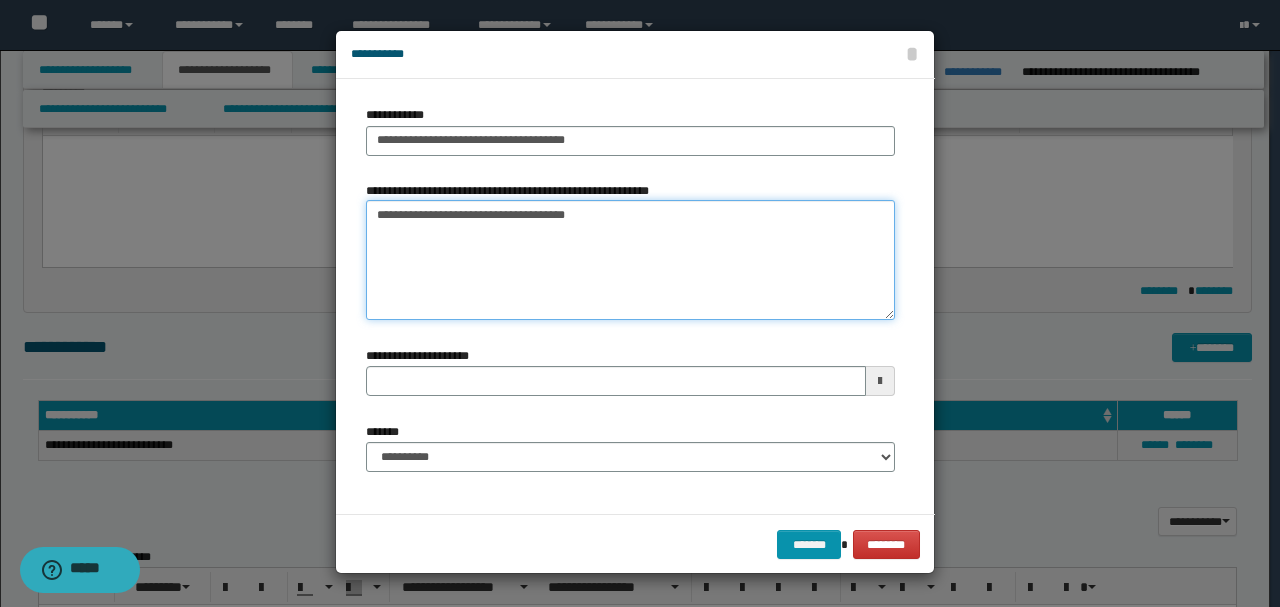 type on "**********" 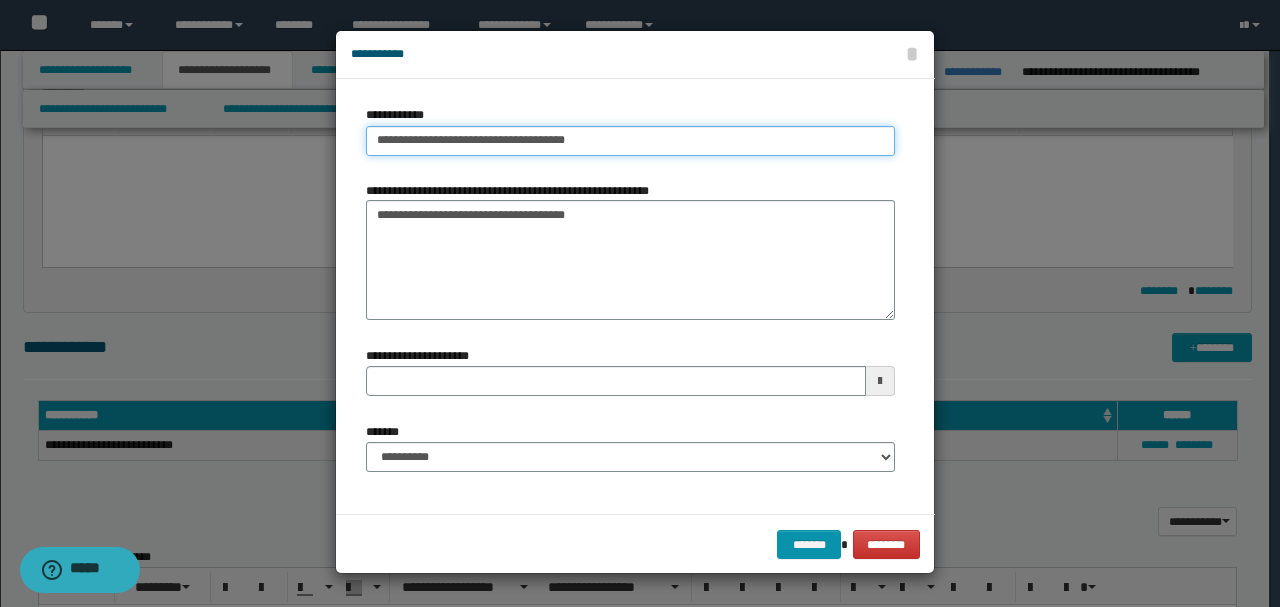 drag, startPoint x: 551, startPoint y: 141, endPoint x: 692, endPoint y: 142, distance: 141.00354 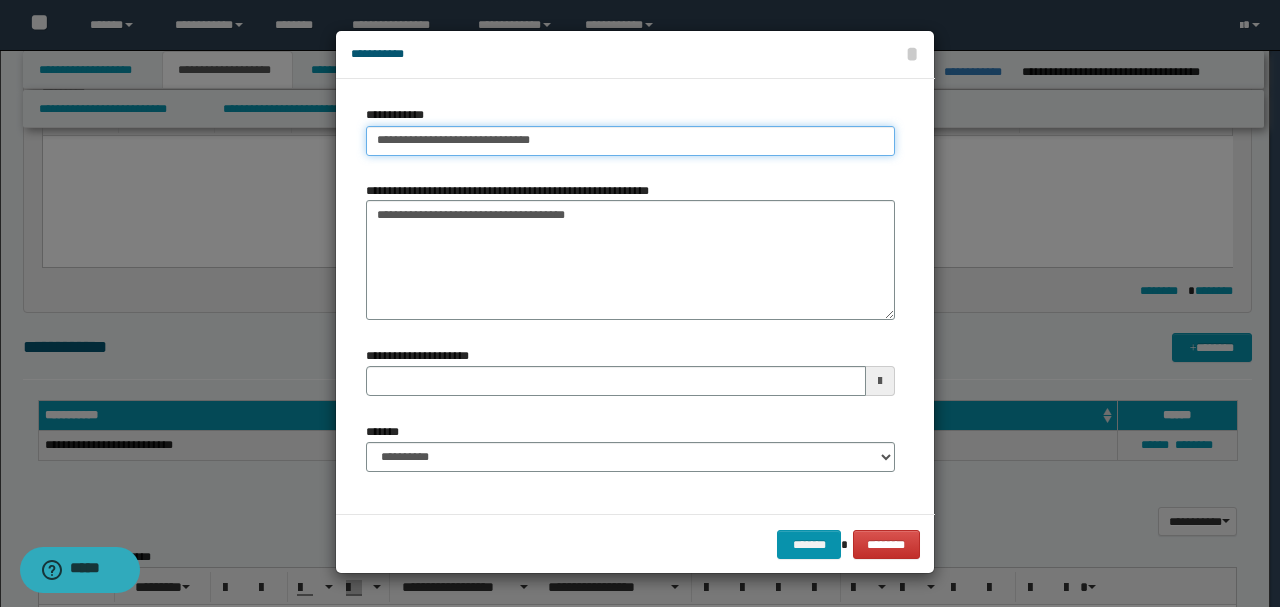 type on "**********" 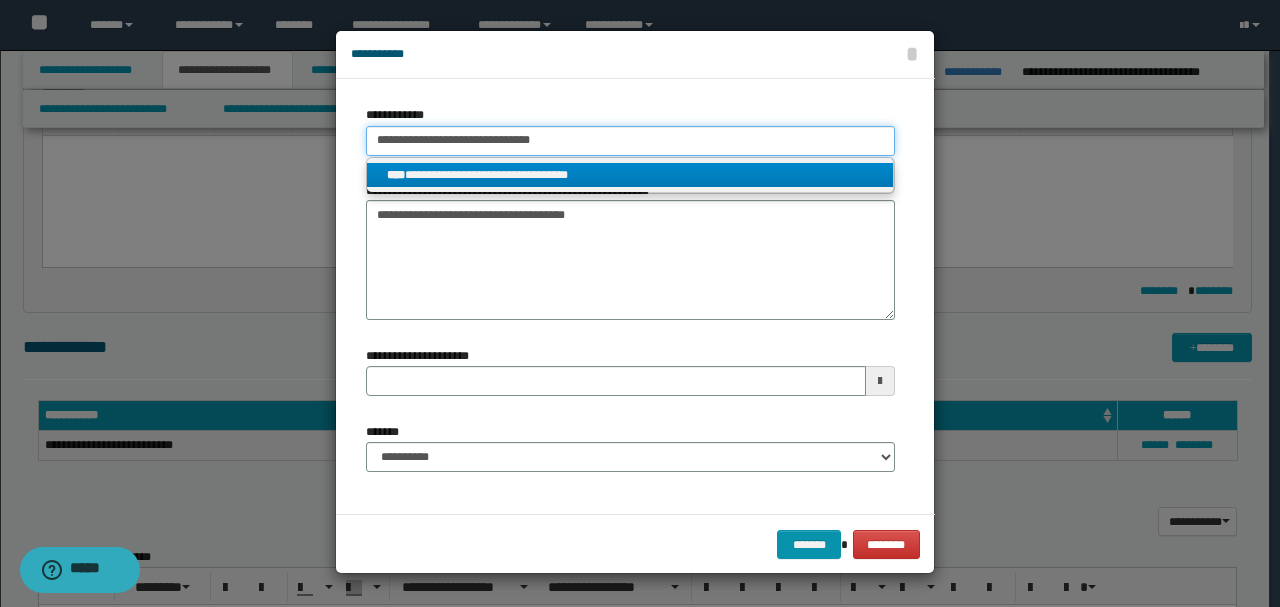 type on "**********" 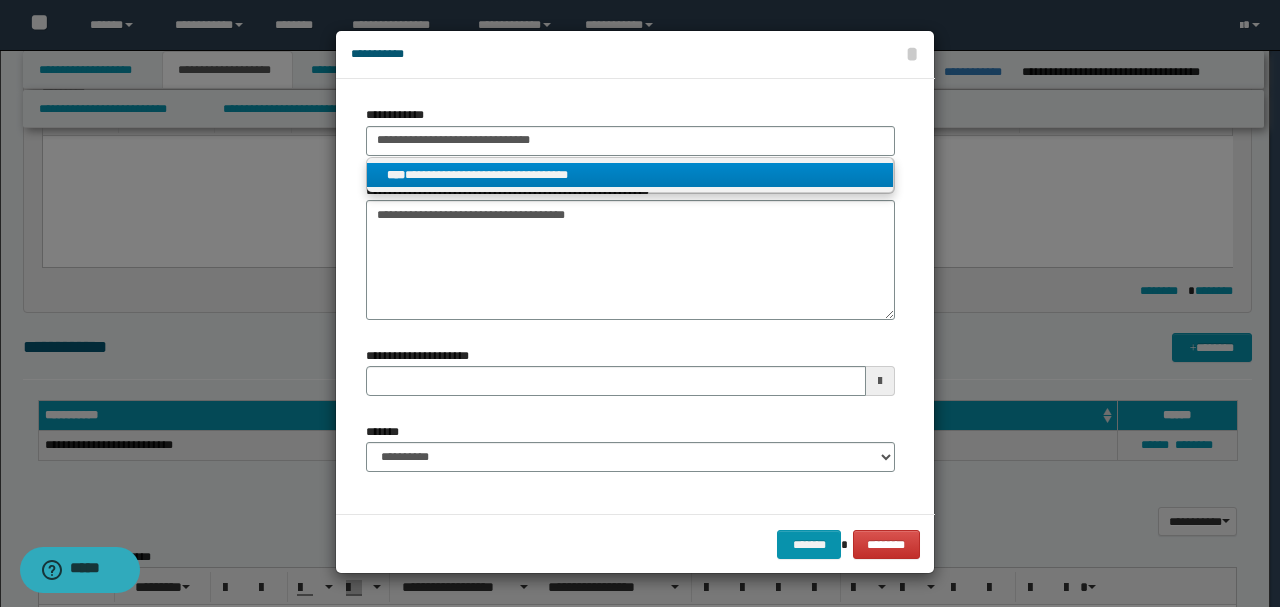 click on "**********" at bounding box center (630, 175) 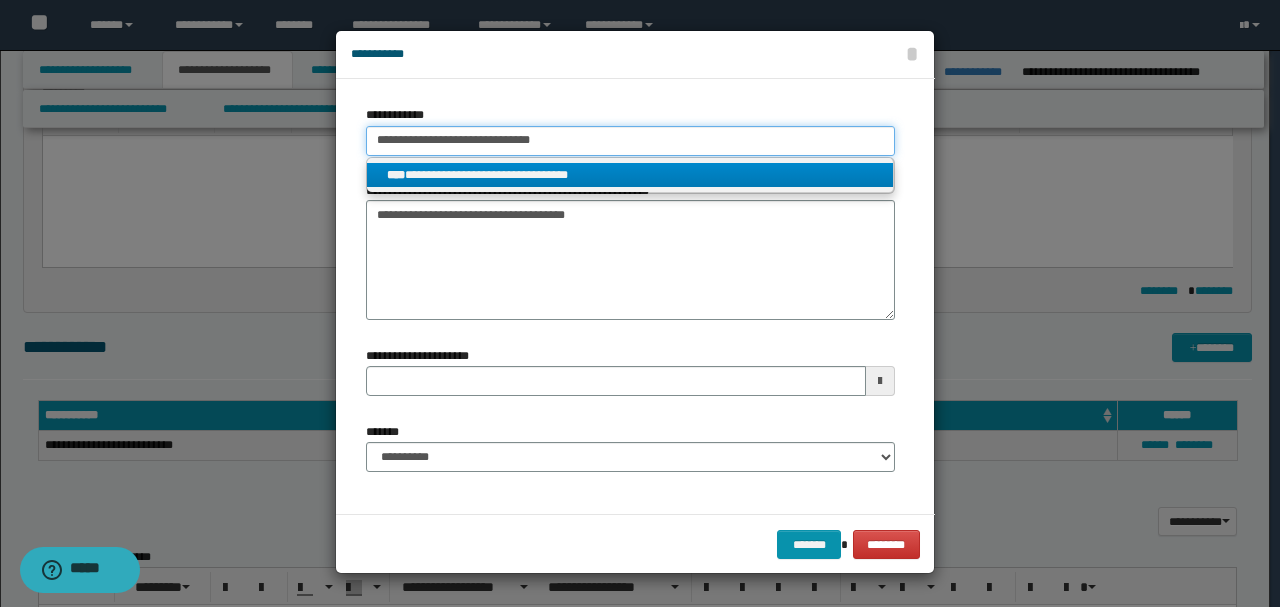 type 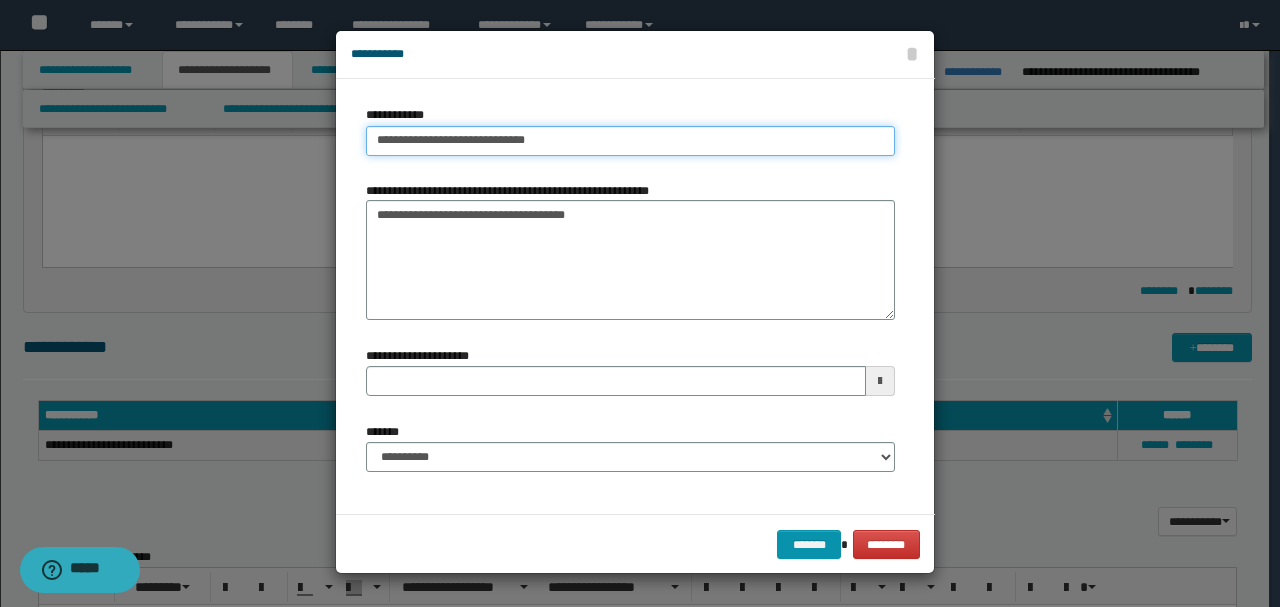 type 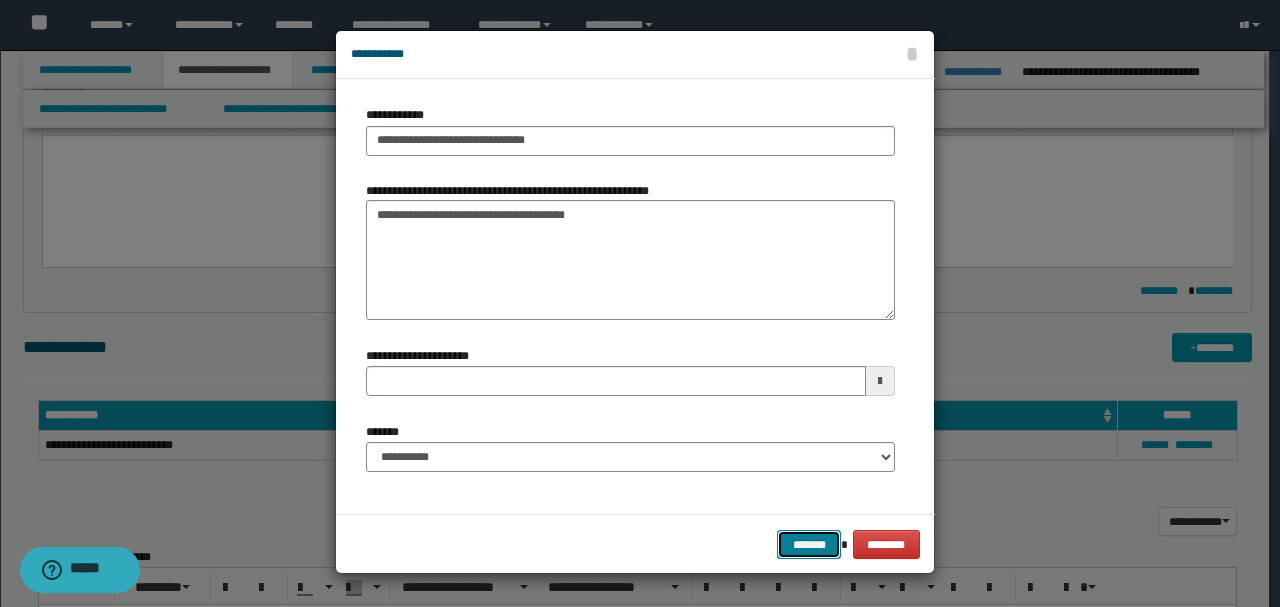 click on "*******" at bounding box center [809, 544] 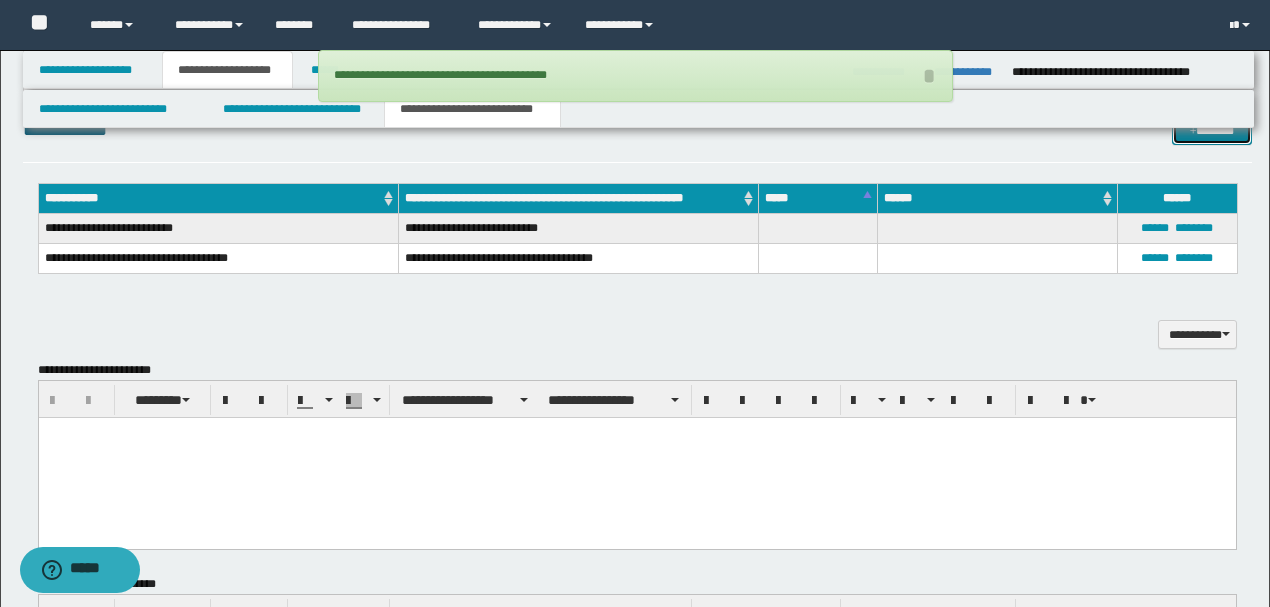 scroll, scrollTop: 1195, scrollLeft: 0, axis: vertical 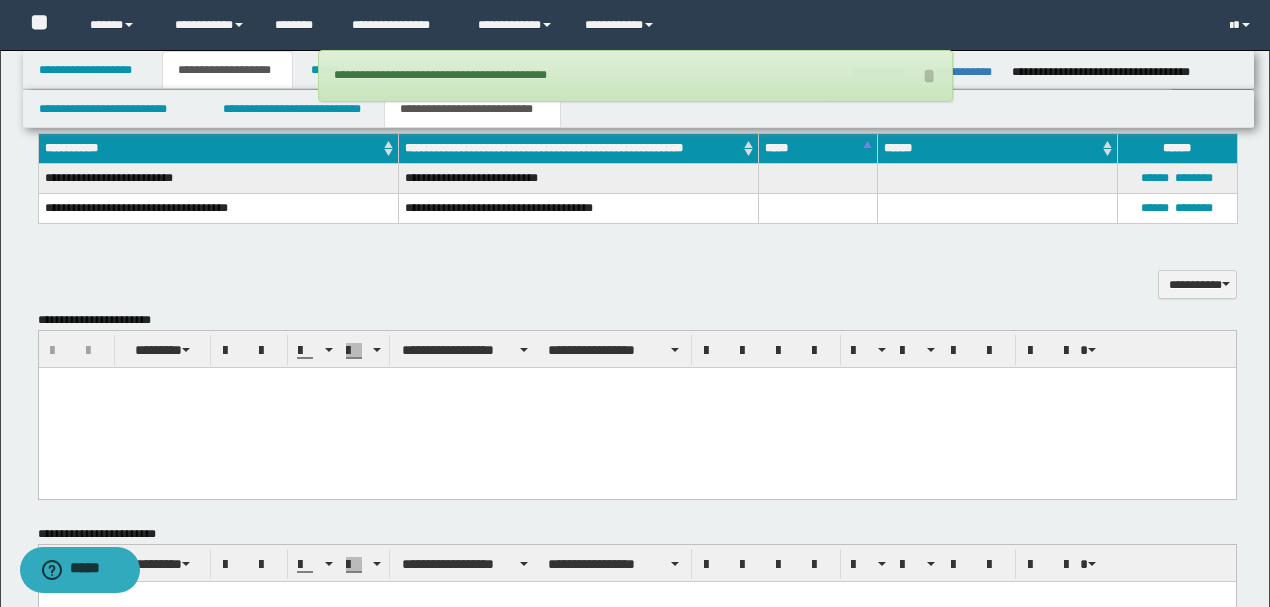 click at bounding box center (636, 407) 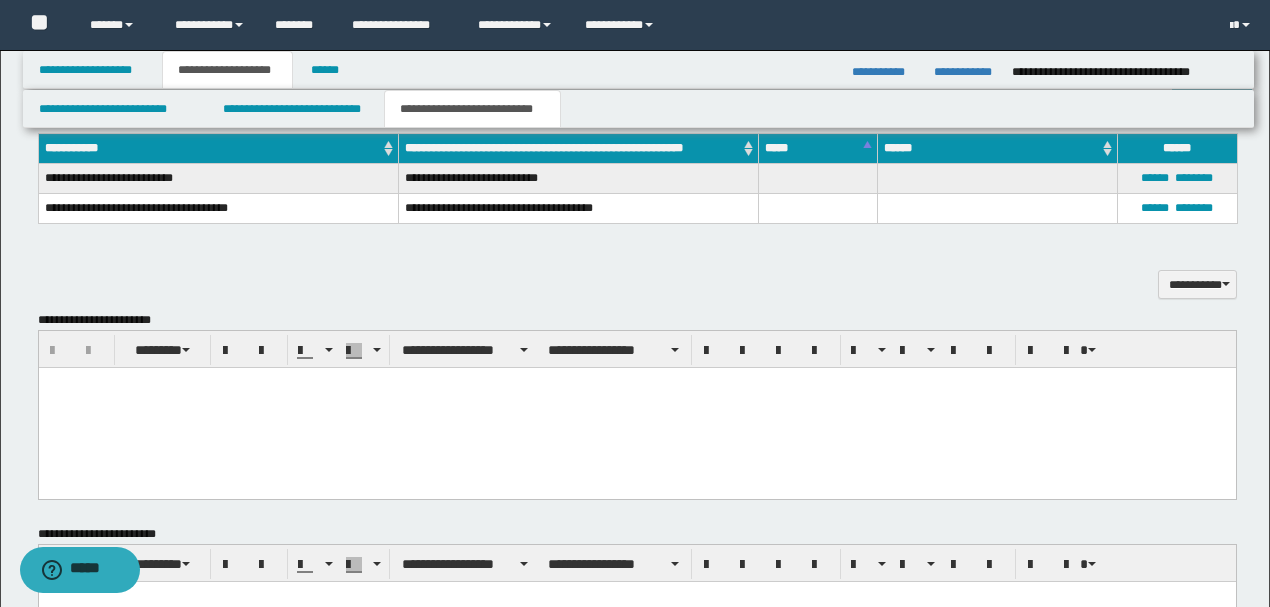 click at bounding box center (636, 382) 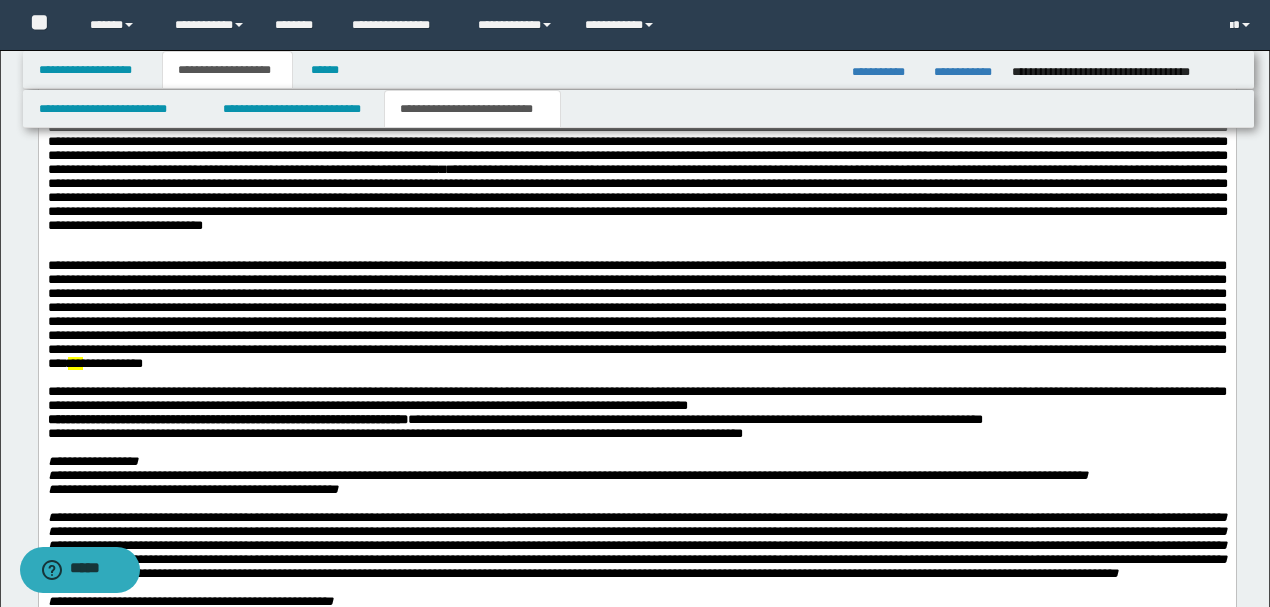 scroll, scrollTop: 1662, scrollLeft: 0, axis: vertical 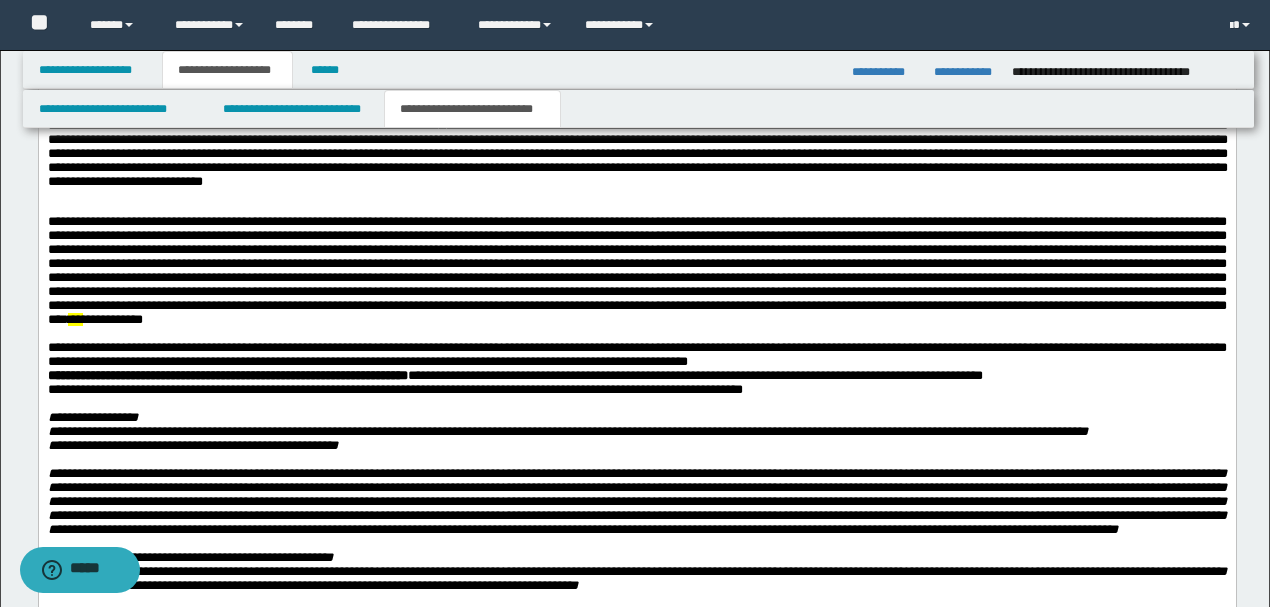click on "**********" at bounding box center (636, 355) 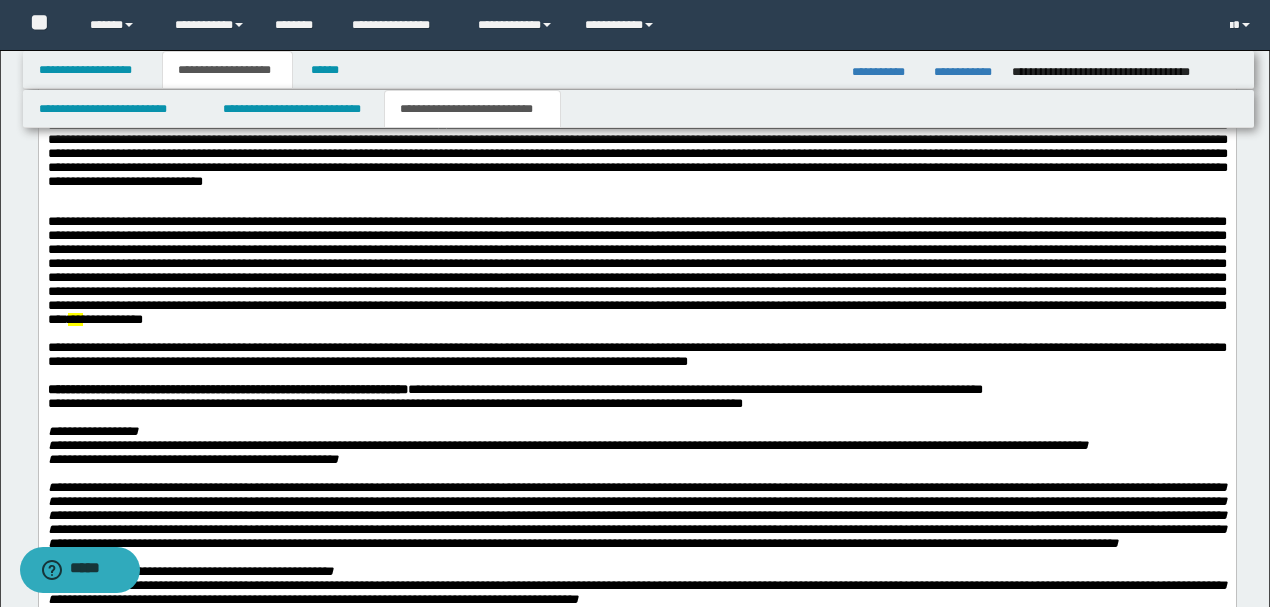 click on "**********" at bounding box center (636, 390) 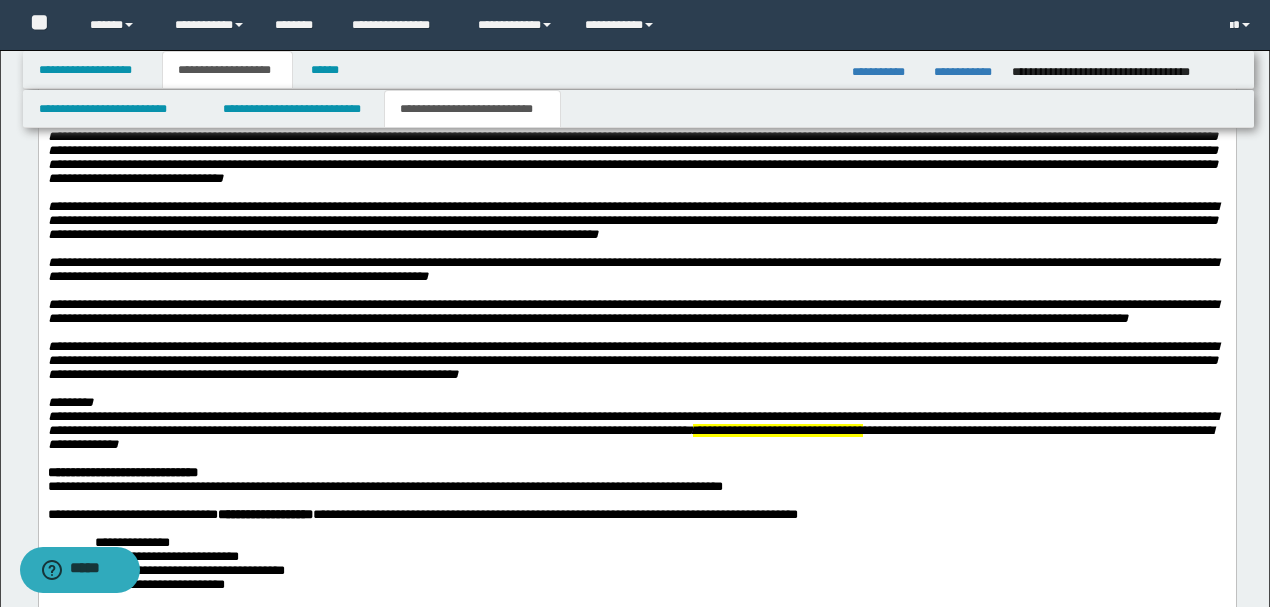 scroll, scrollTop: 2795, scrollLeft: 0, axis: vertical 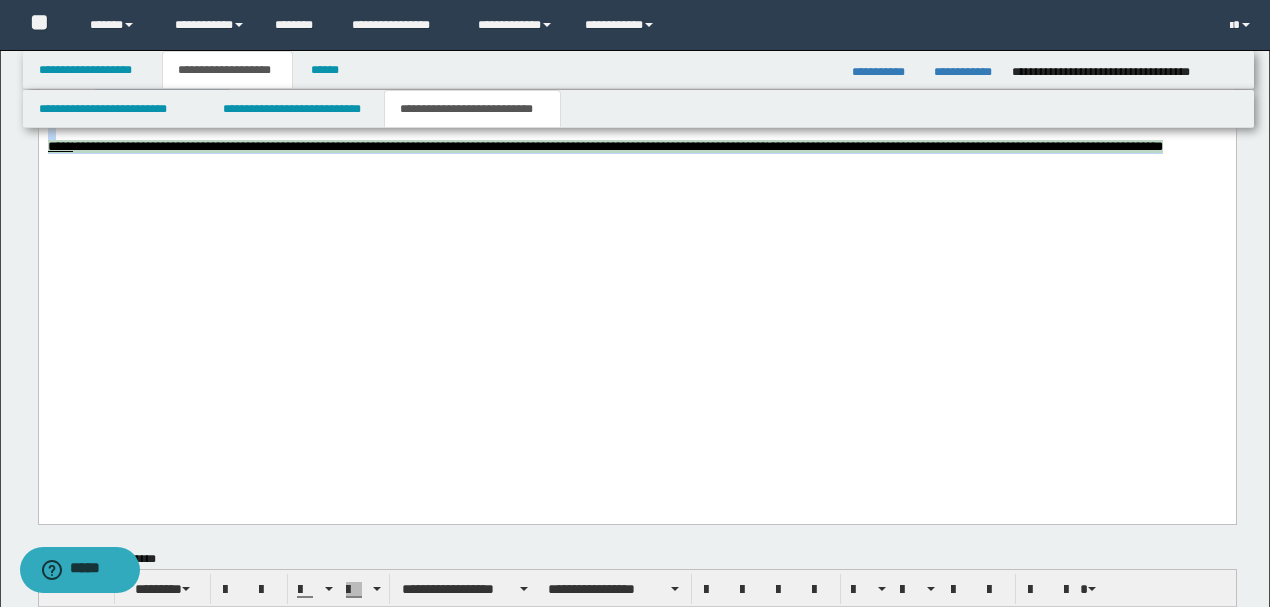 drag, startPoint x: 730, startPoint y: -423, endPoint x: 800, endPoint y: 407, distance: 832.9466 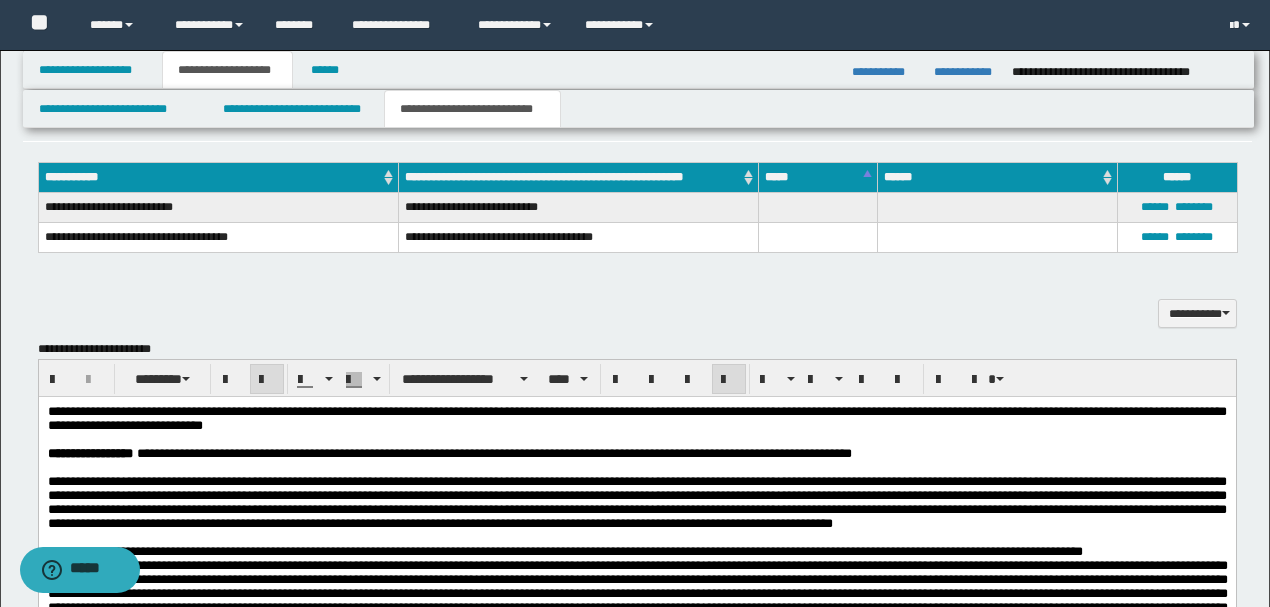 scroll, scrollTop: 1164, scrollLeft: 0, axis: vertical 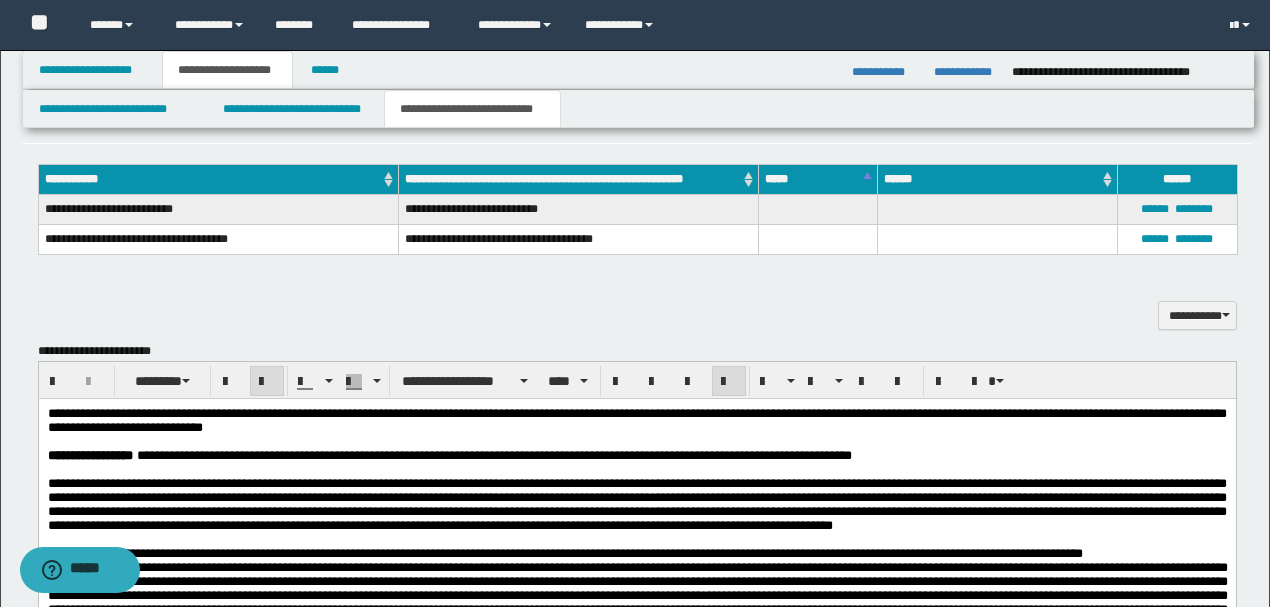 click at bounding box center (729, 382) 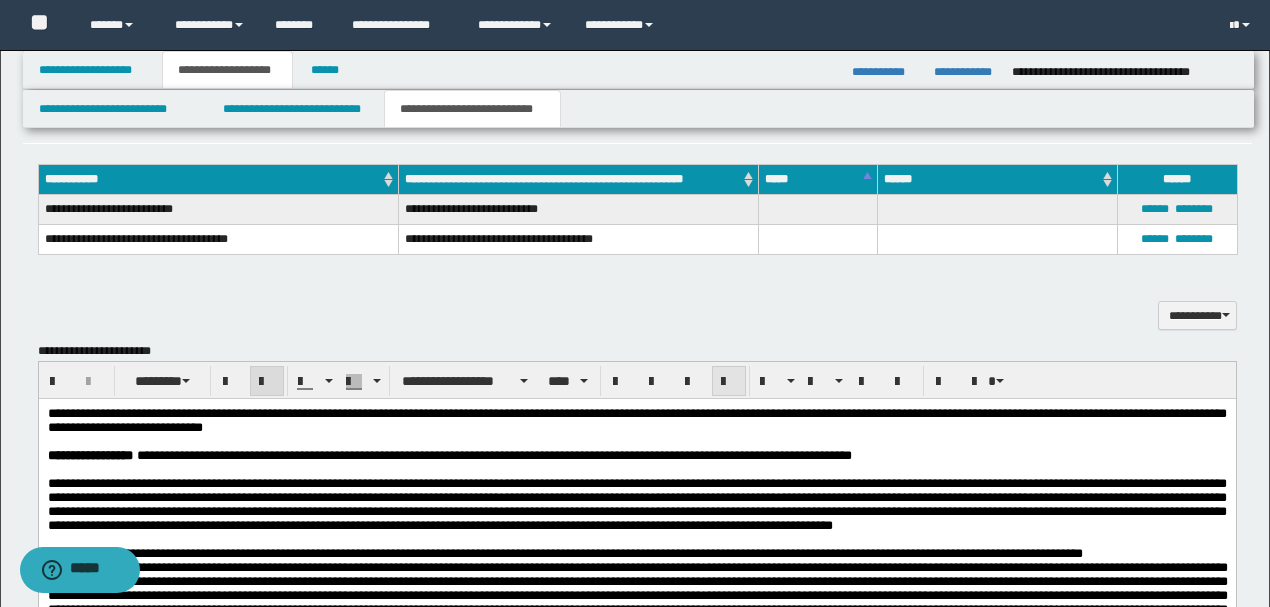 click at bounding box center [729, 382] 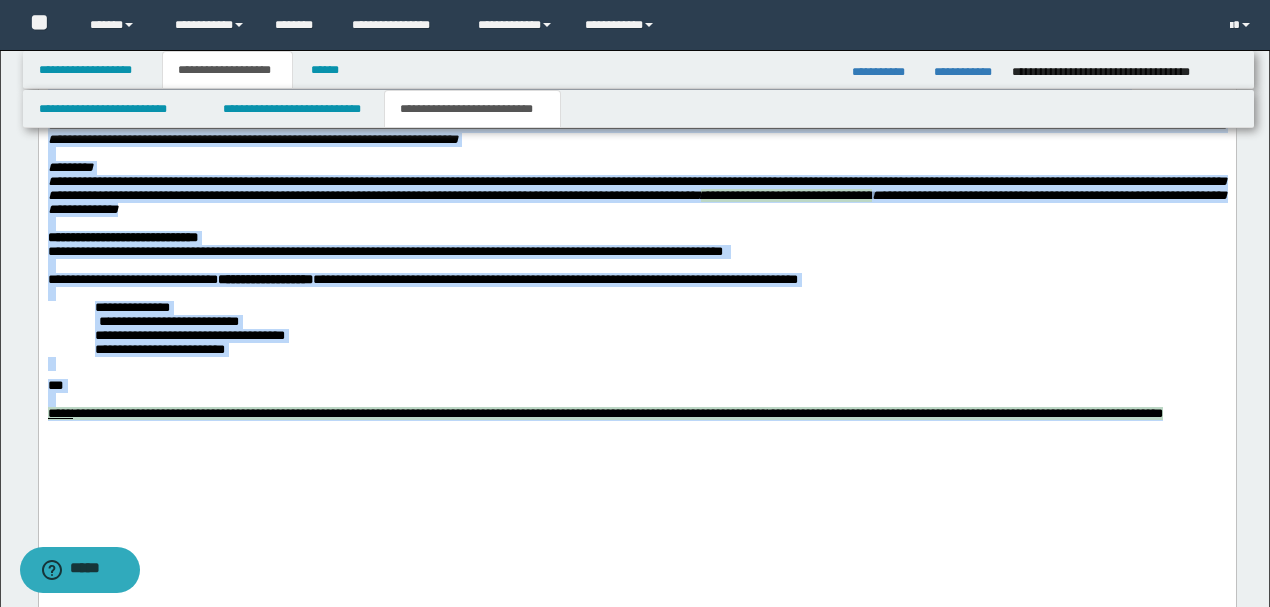 scroll, scrollTop: 3430, scrollLeft: 0, axis: vertical 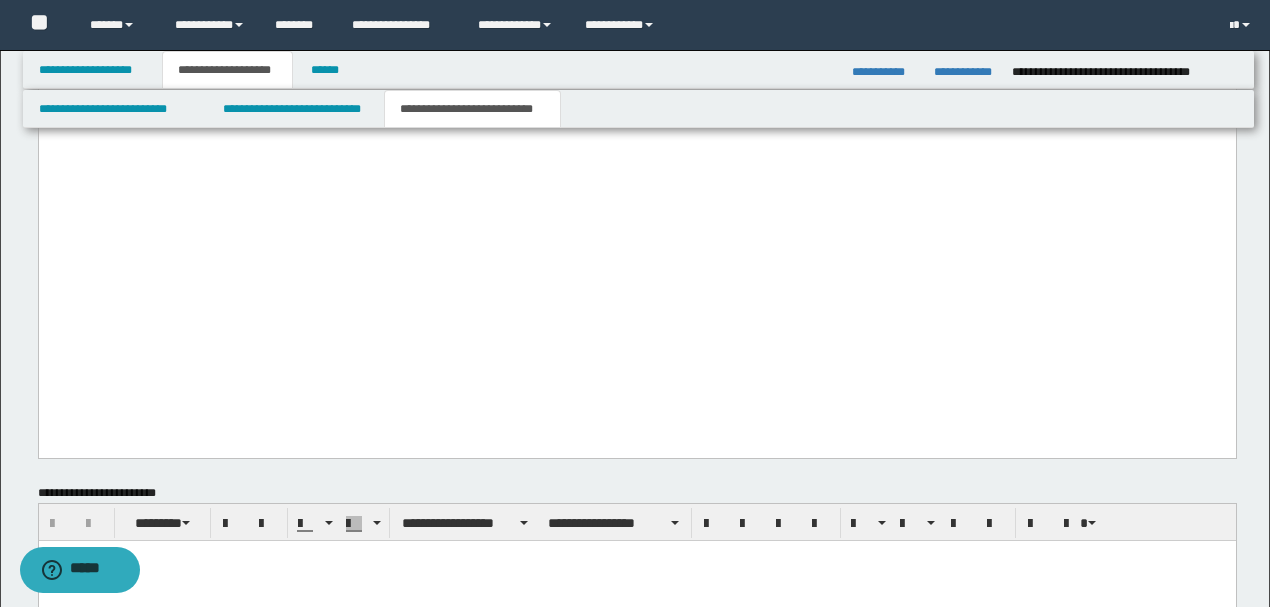 click on "**********" at bounding box center [636, -861] 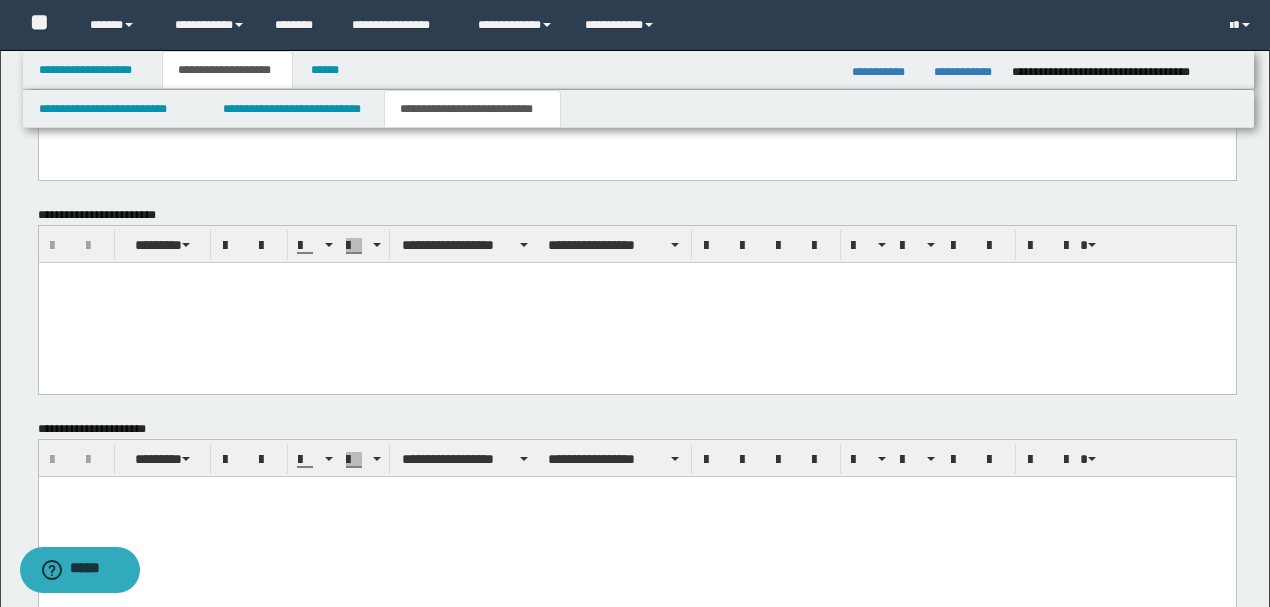 scroll, scrollTop: 3830, scrollLeft: 0, axis: vertical 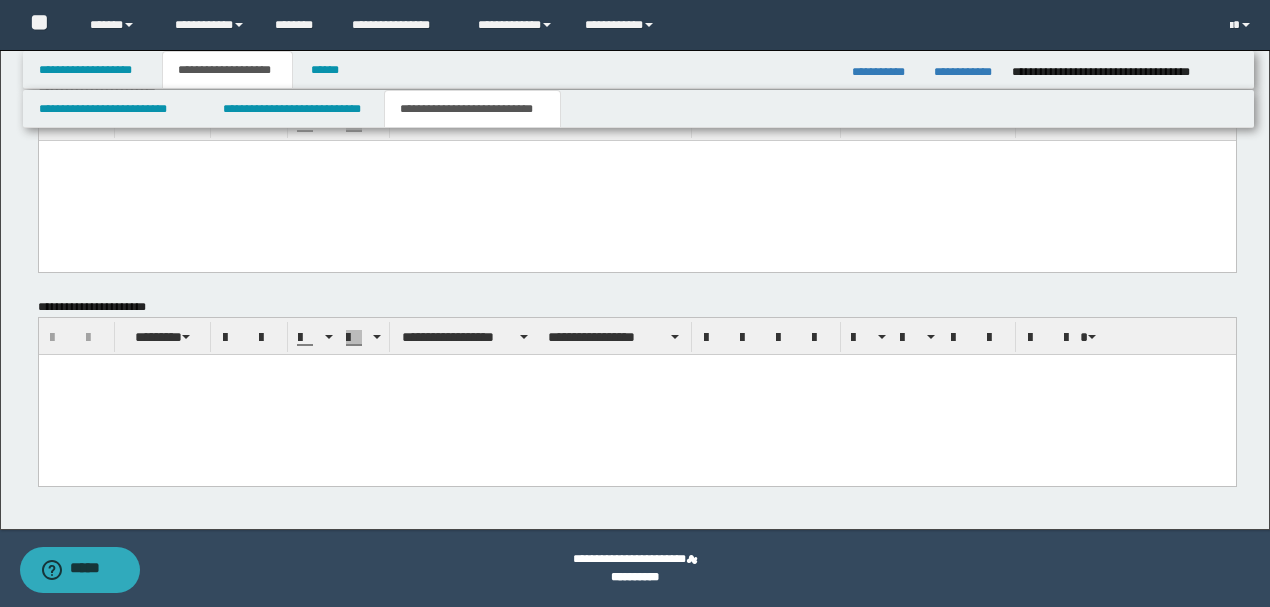 click at bounding box center (636, 395) 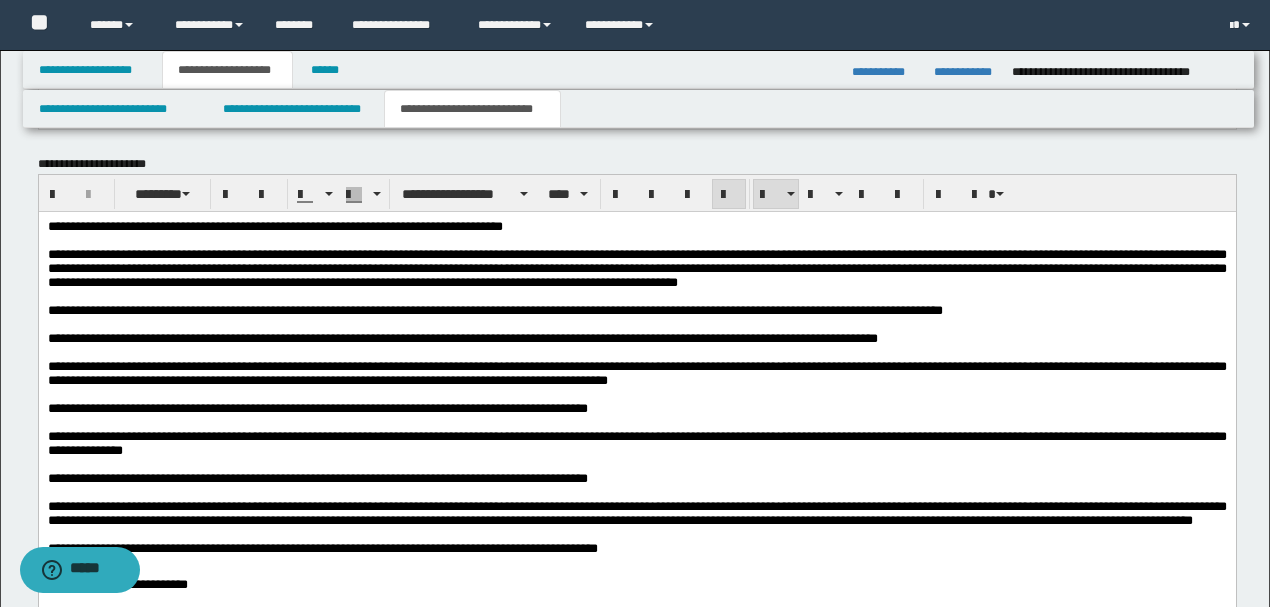 scroll, scrollTop: 3963, scrollLeft: 0, axis: vertical 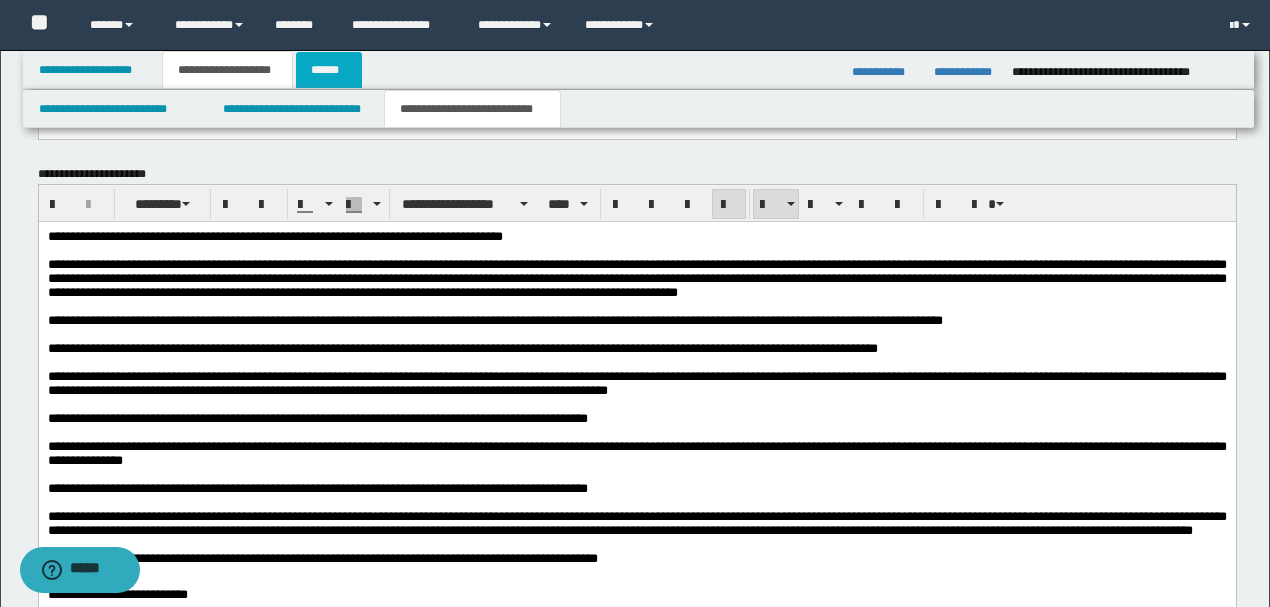 click on "******" at bounding box center [329, 70] 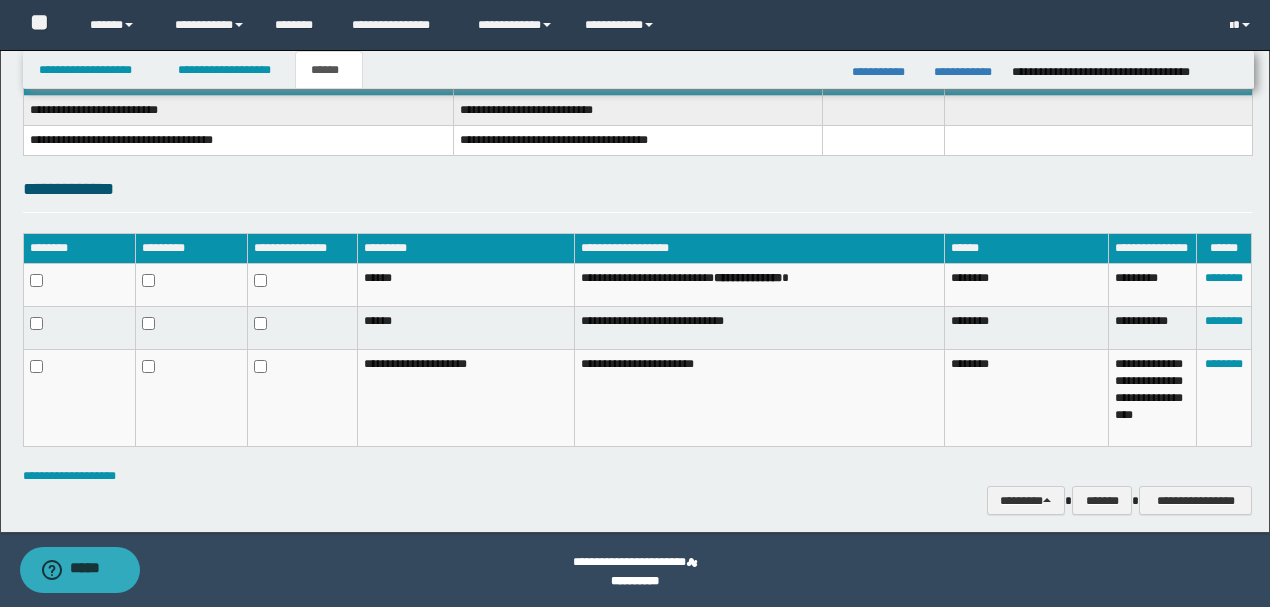 scroll, scrollTop: 348, scrollLeft: 0, axis: vertical 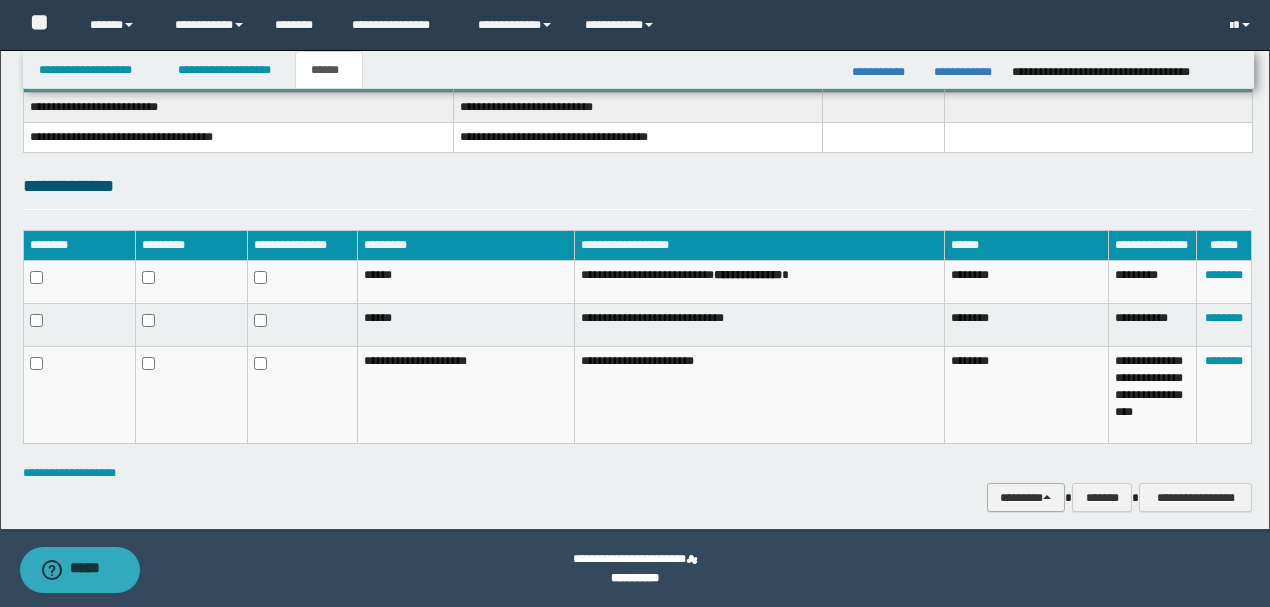 click on "********" at bounding box center (1026, 497) 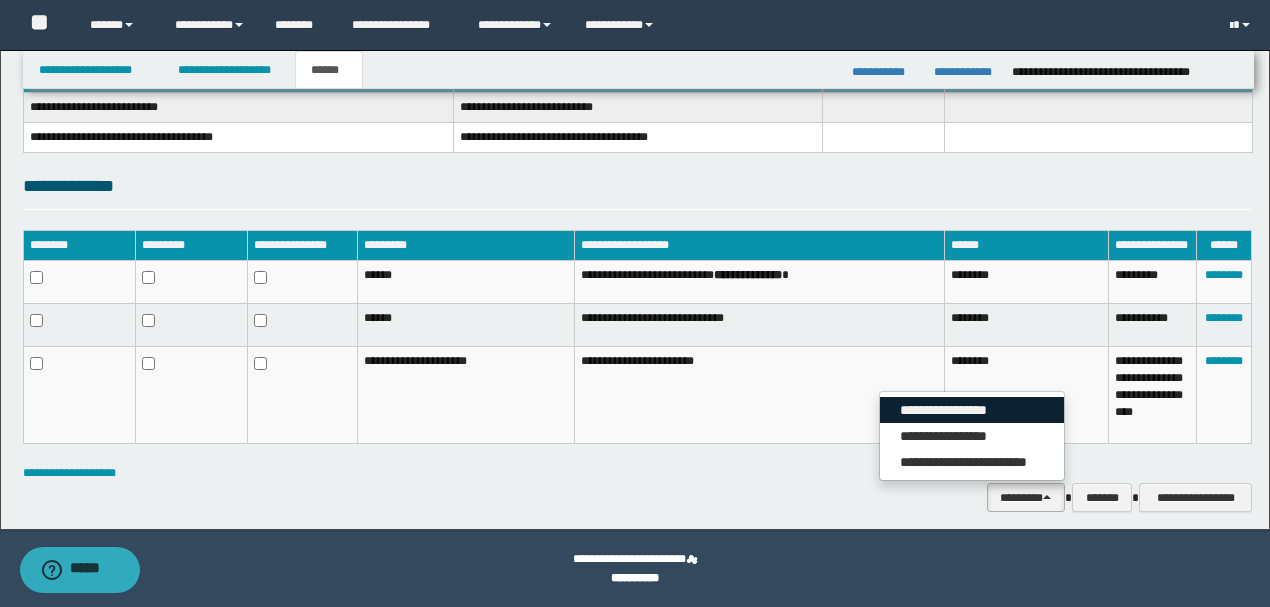click on "**********" at bounding box center (972, 410) 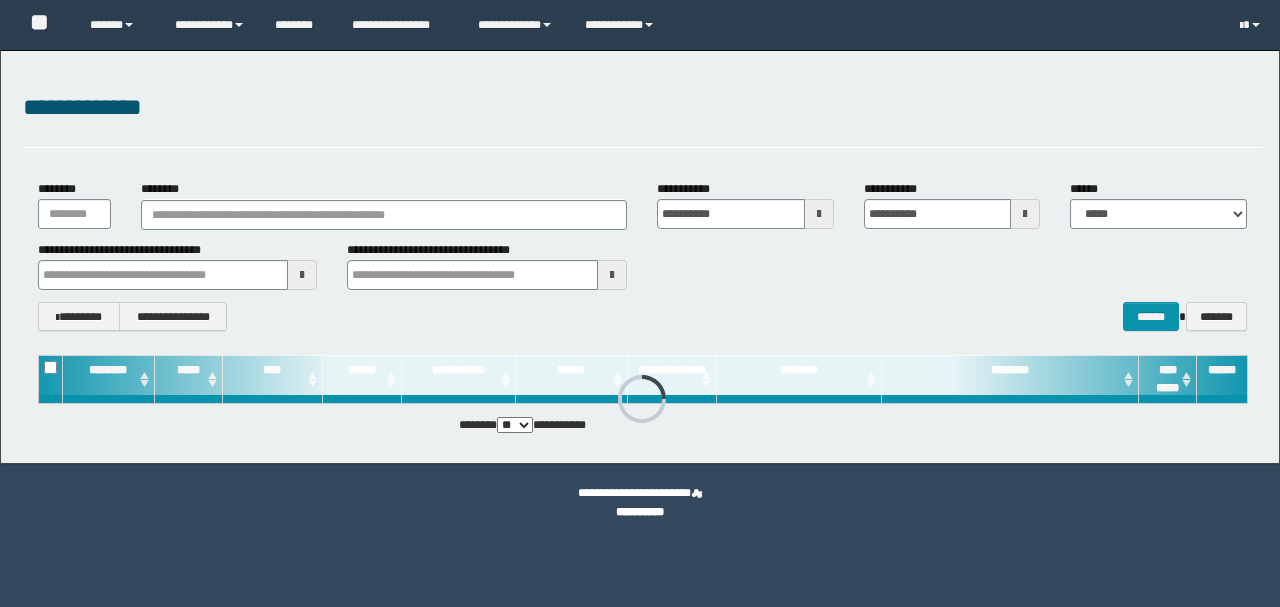 scroll, scrollTop: 0, scrollLeft: 0, axis: both 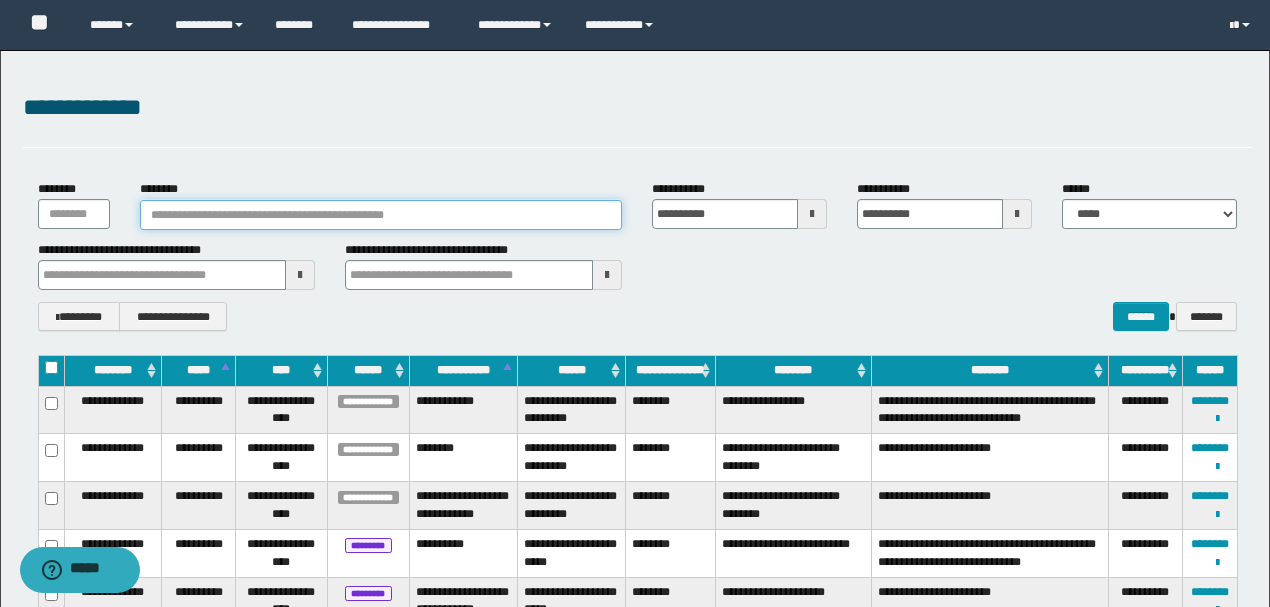 paste on "**********" 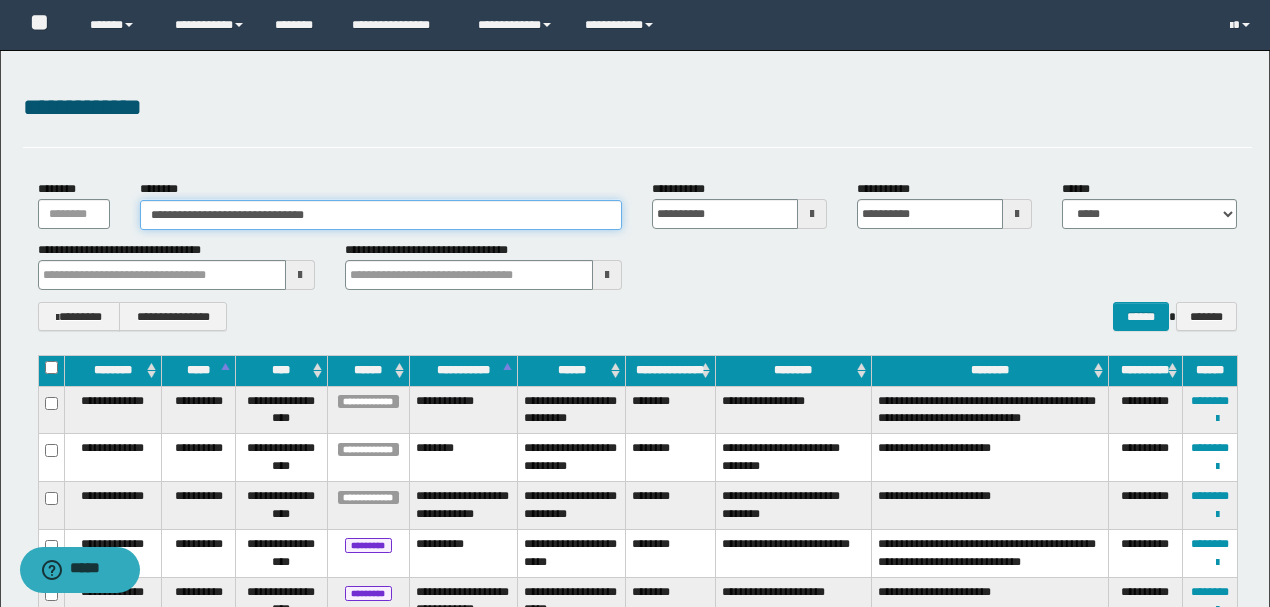 type on "**********" 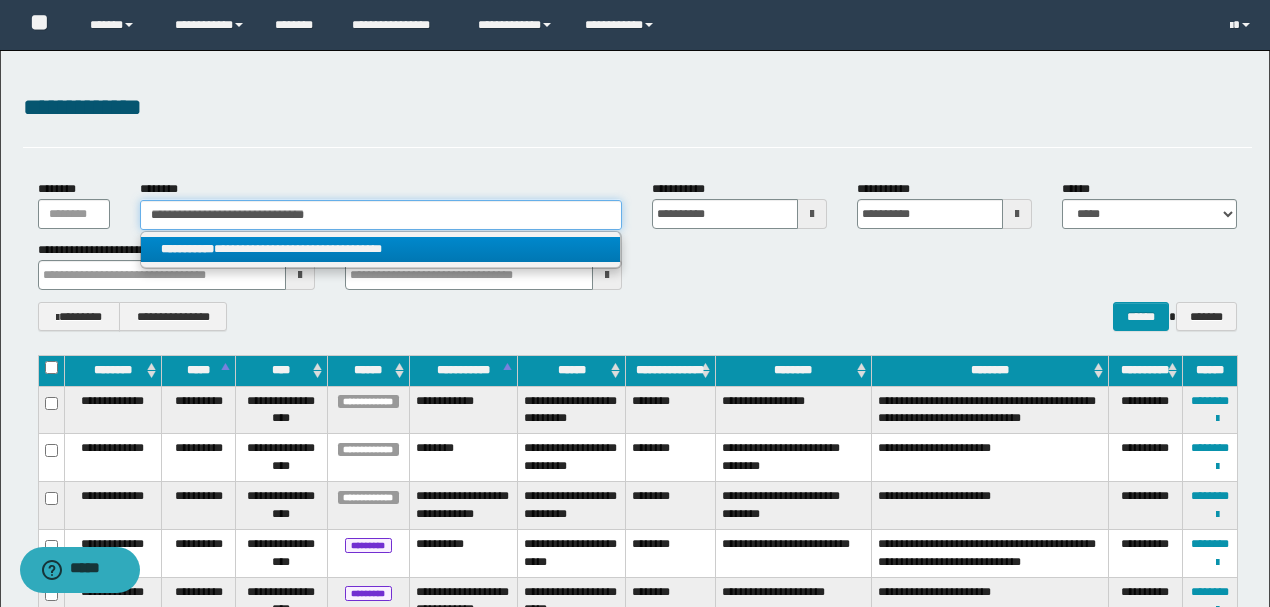 type on "**********" 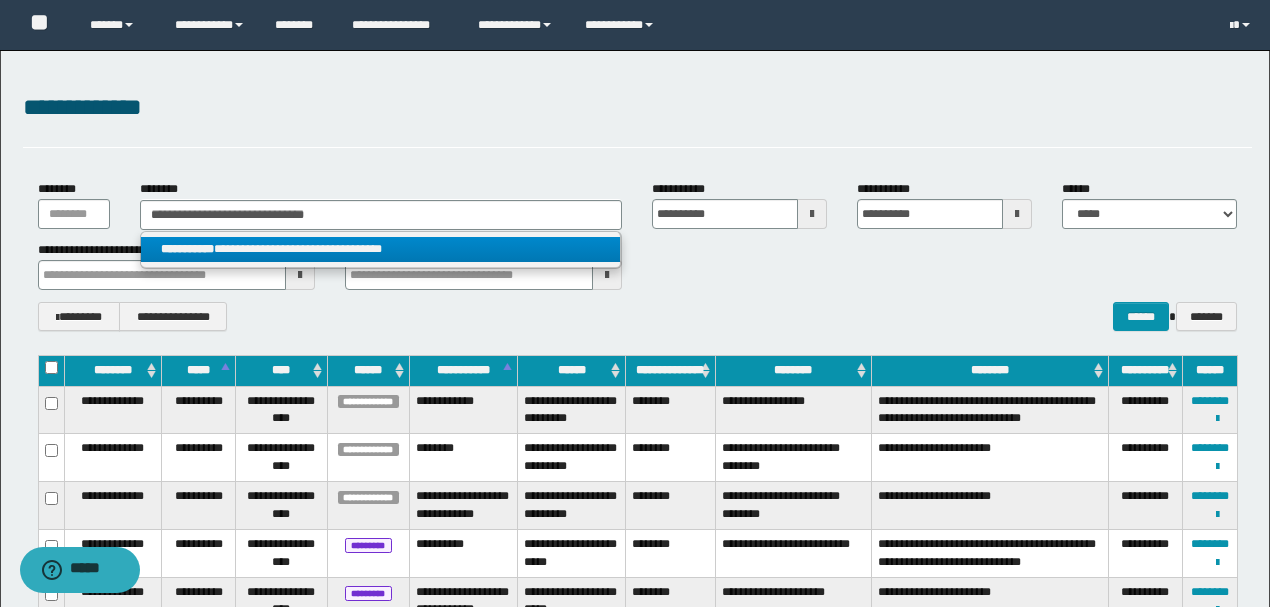 click on "**********" at bounding box center [380, 249] 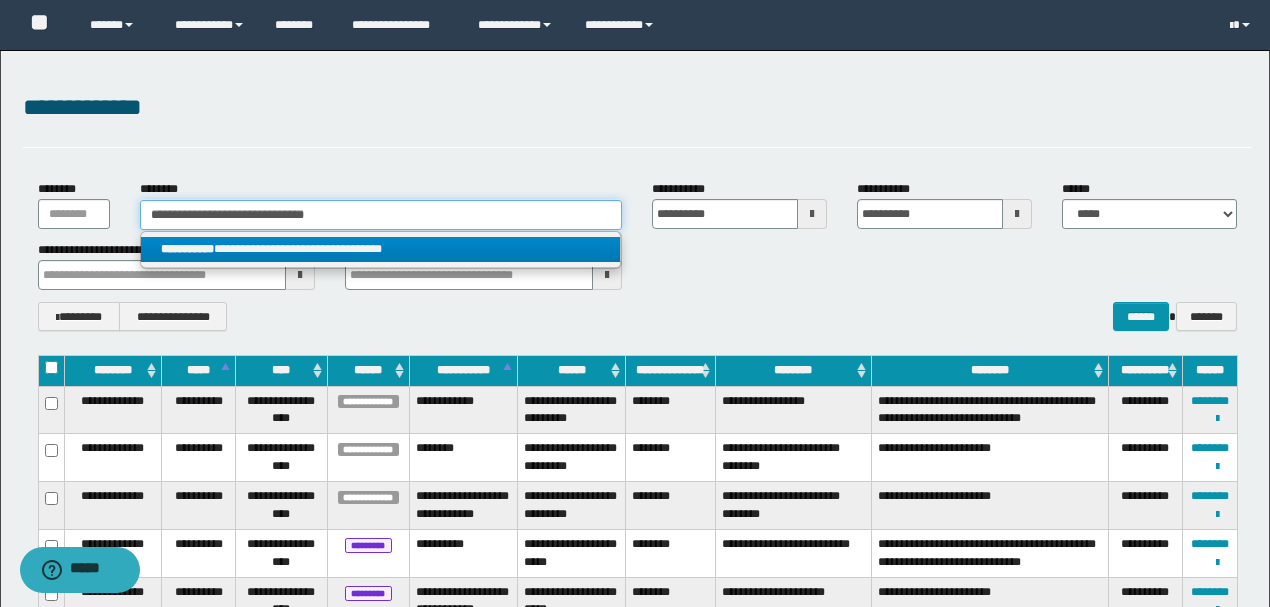 type 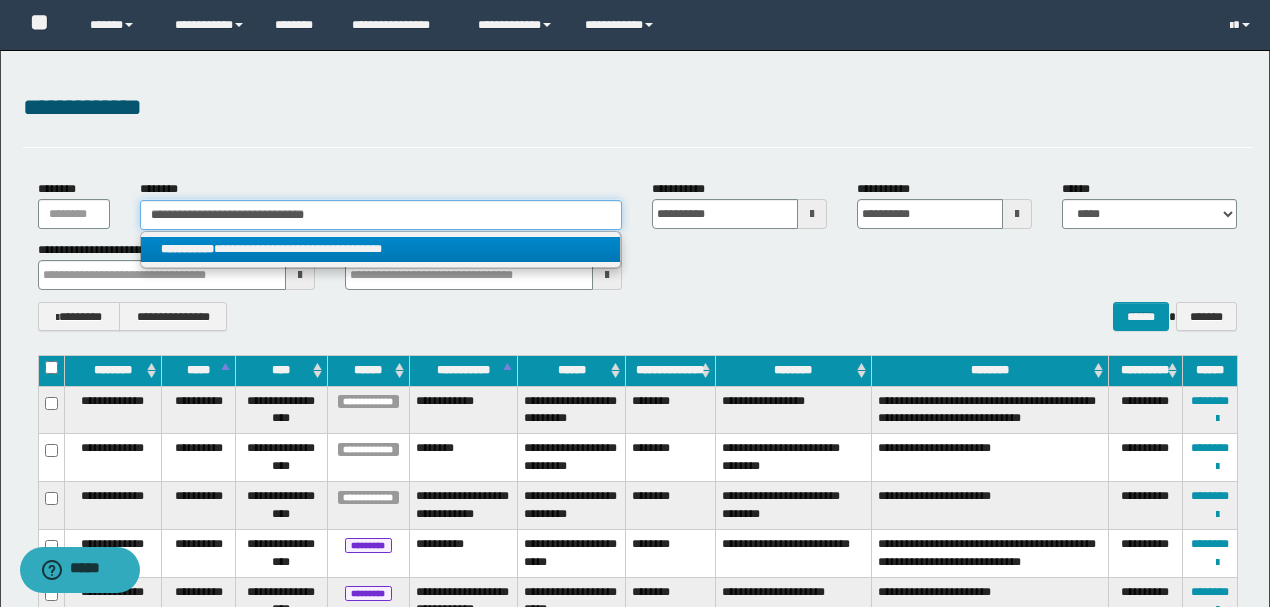 type on "**********" 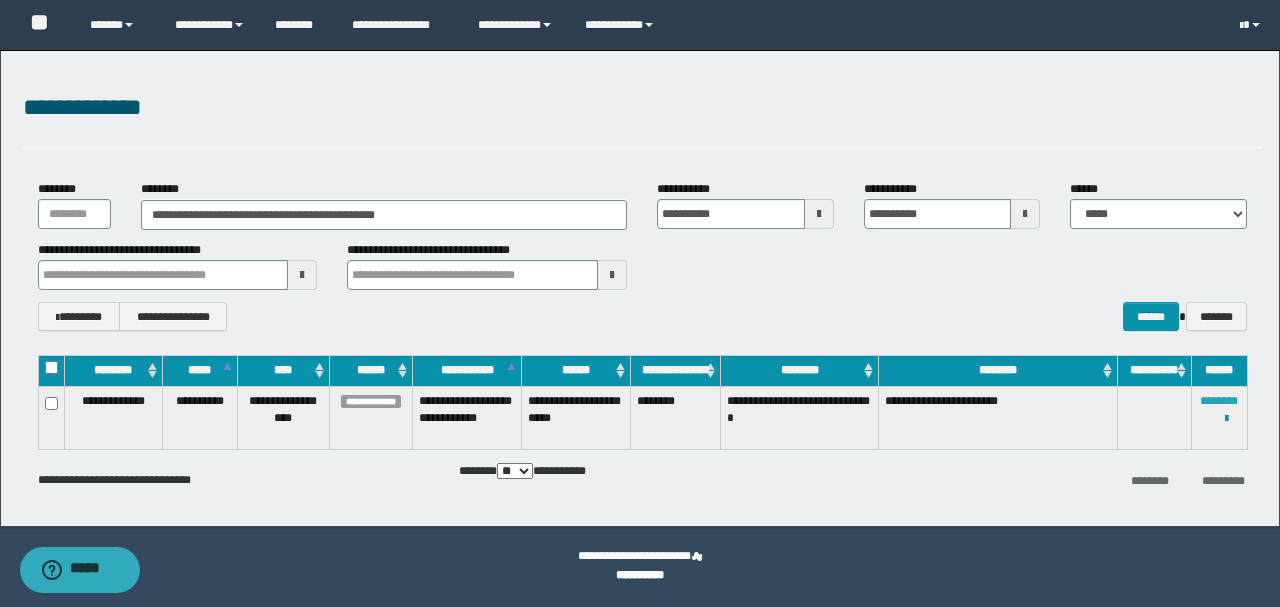 click on "********" at bounding box center (1219, 401) 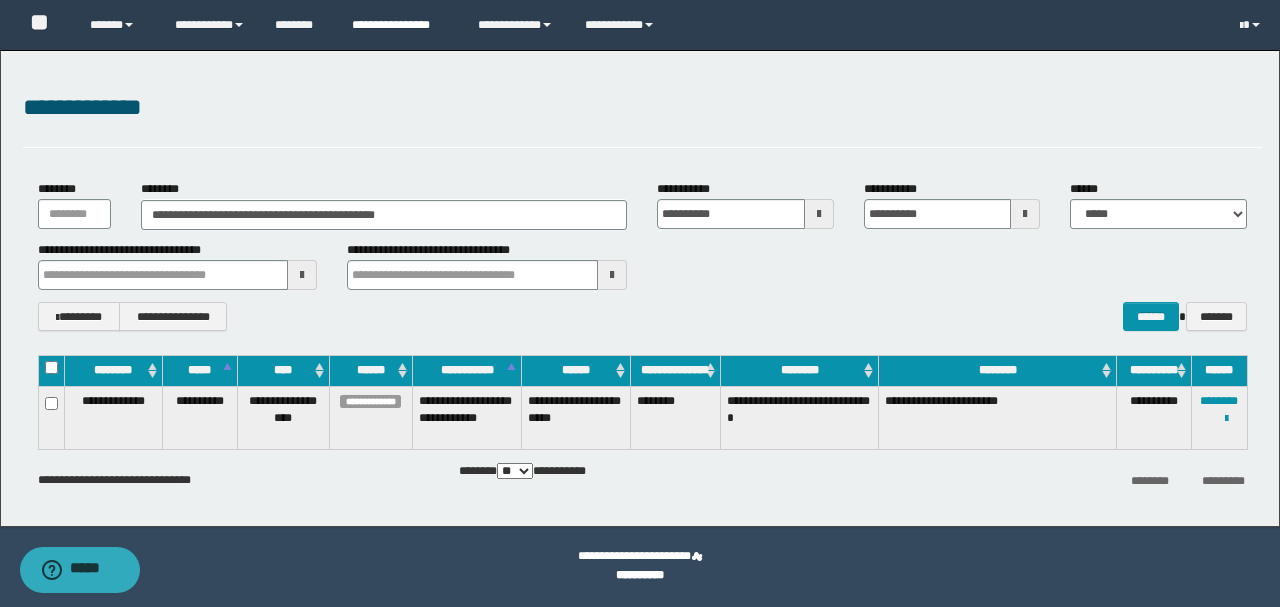click on "**********" at bounding box center [400, 25] 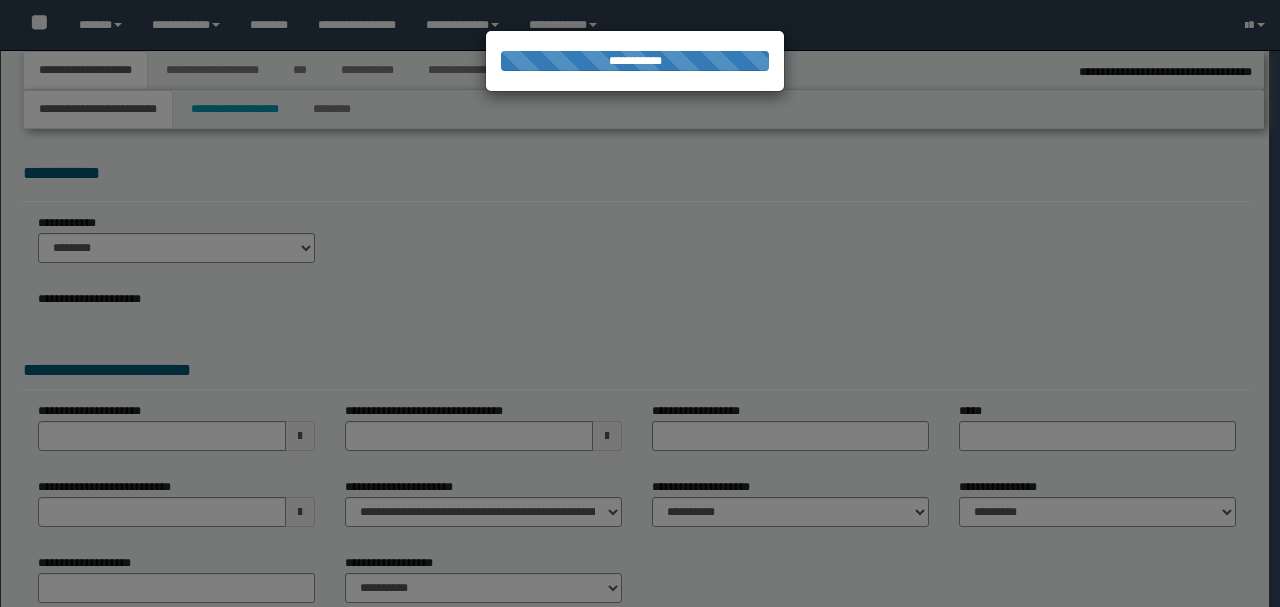 select on "*" 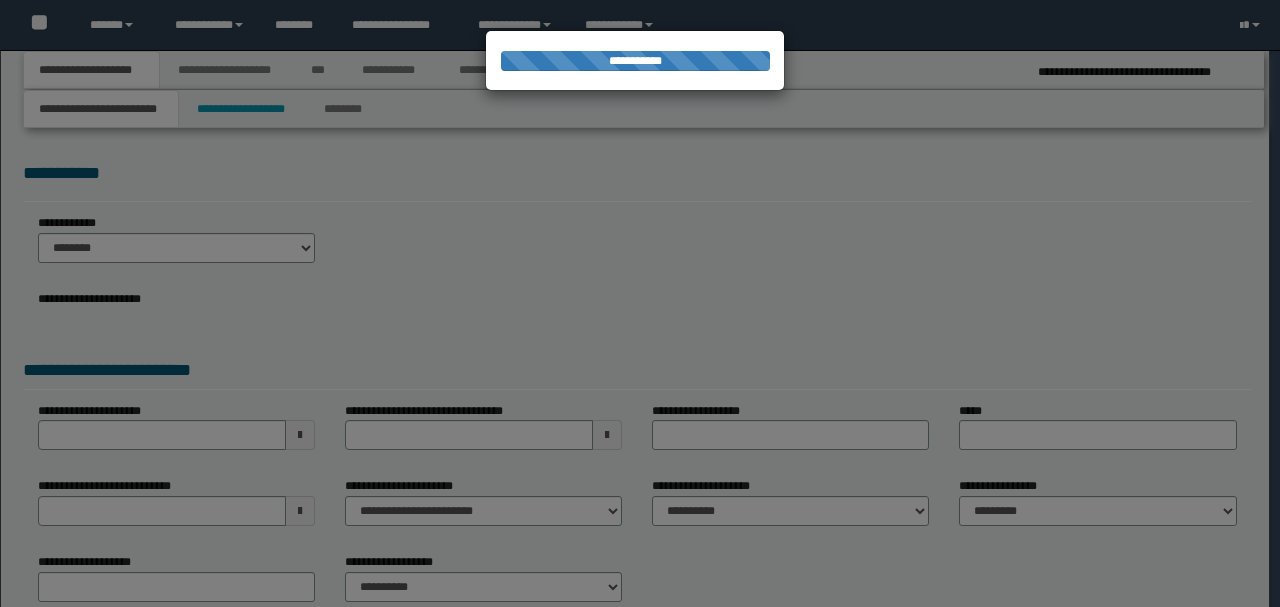 scroll, scrollTop: 0, scrollLeft: 0, axis: both 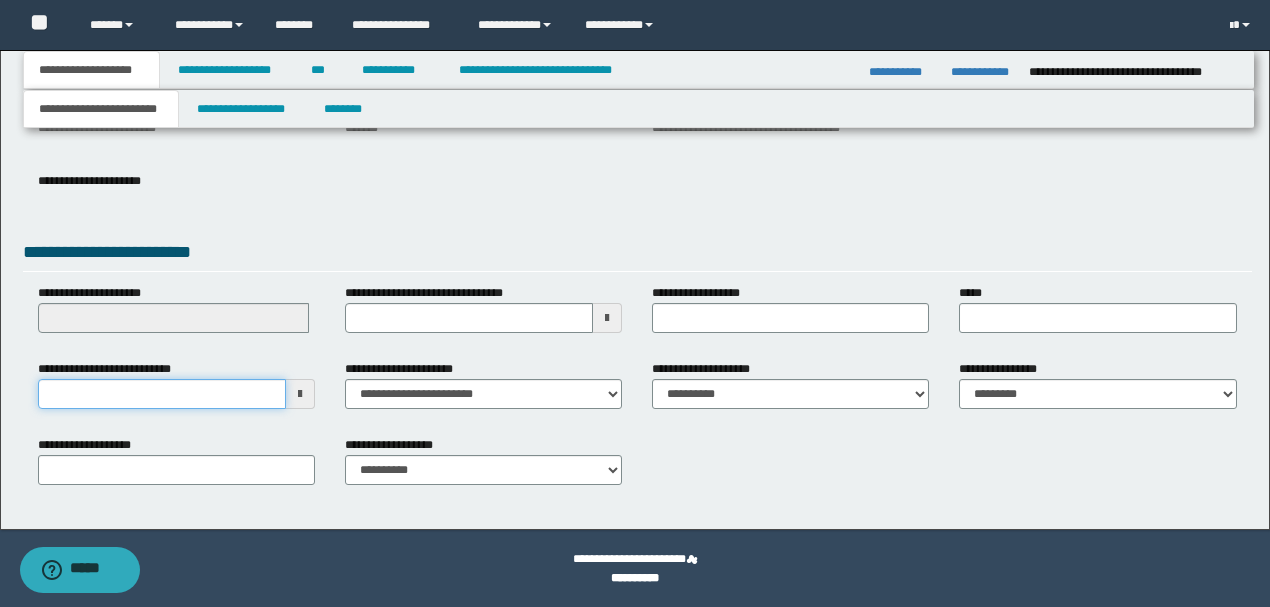 click on "**********" at bounding box center (162, 394) 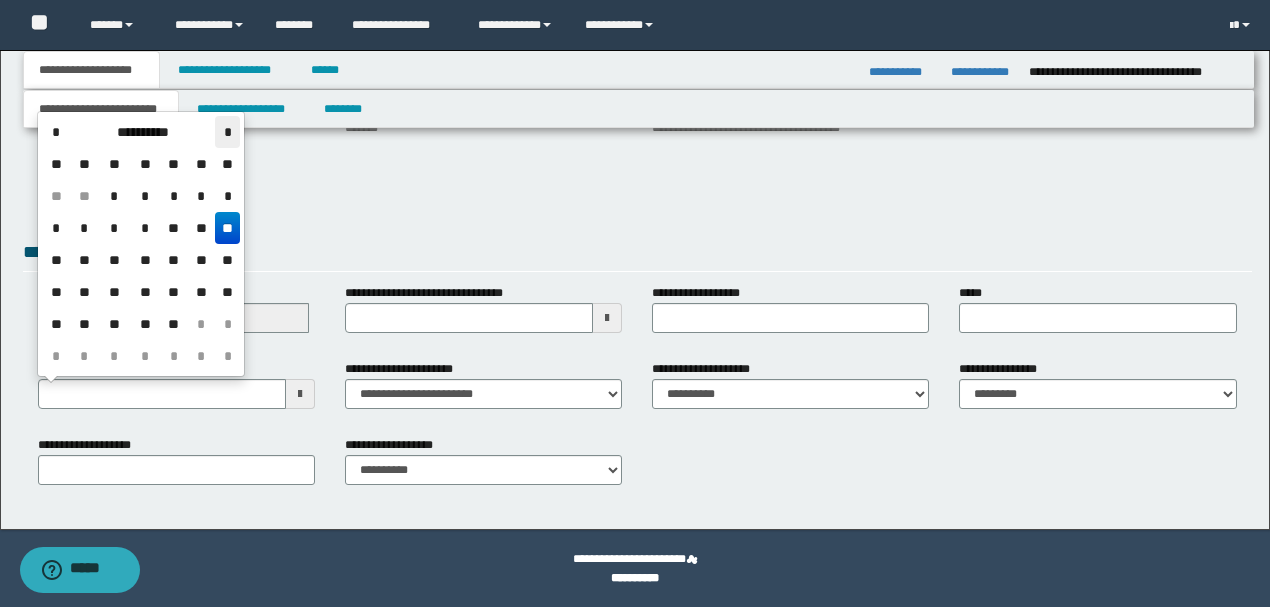click on "*" at bounding box center [227, 132] 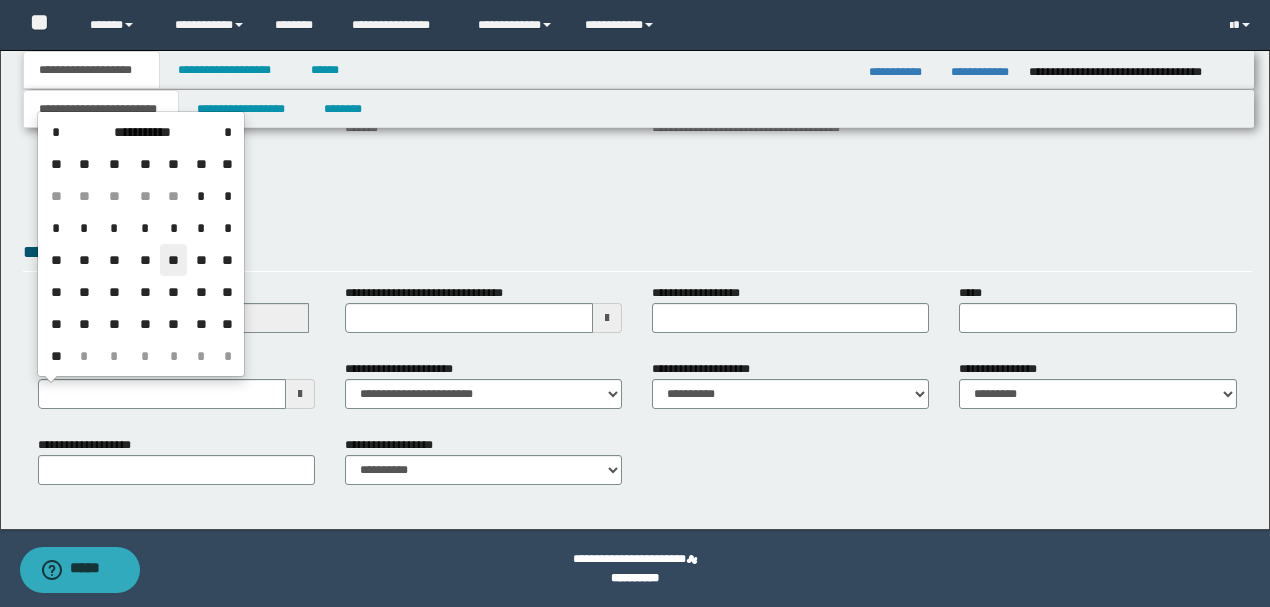 click on "**" at bounding box center [174, 260] 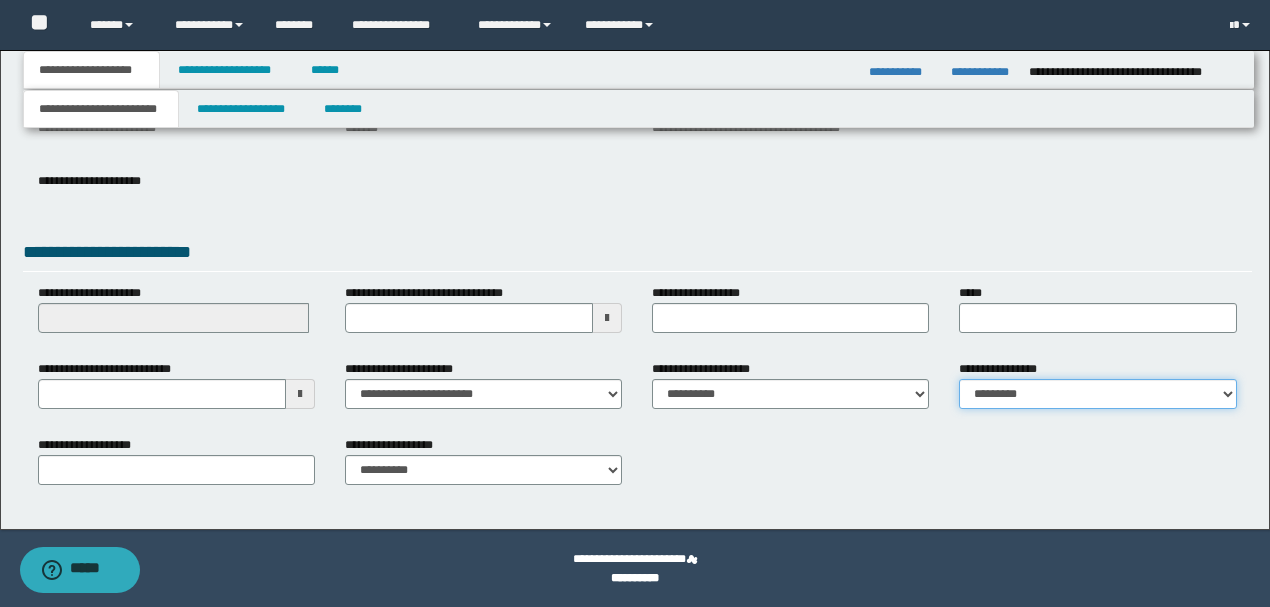 click on "**********" at bounding box center (1097, 394) 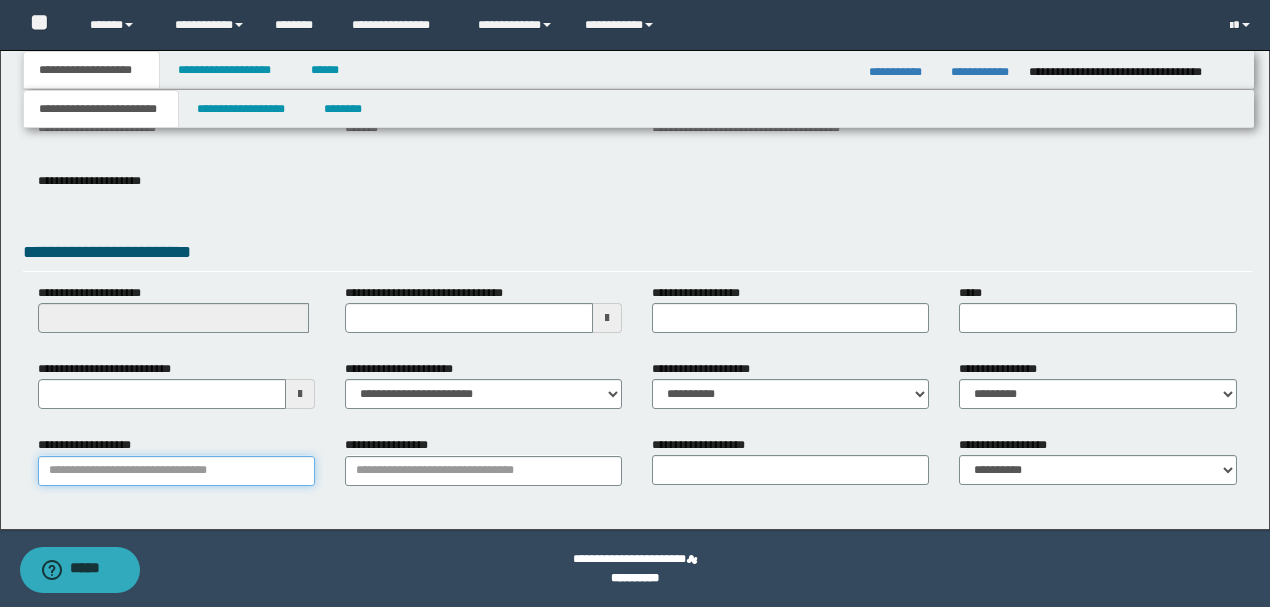click on "**********" at bounding box center (176, 471) 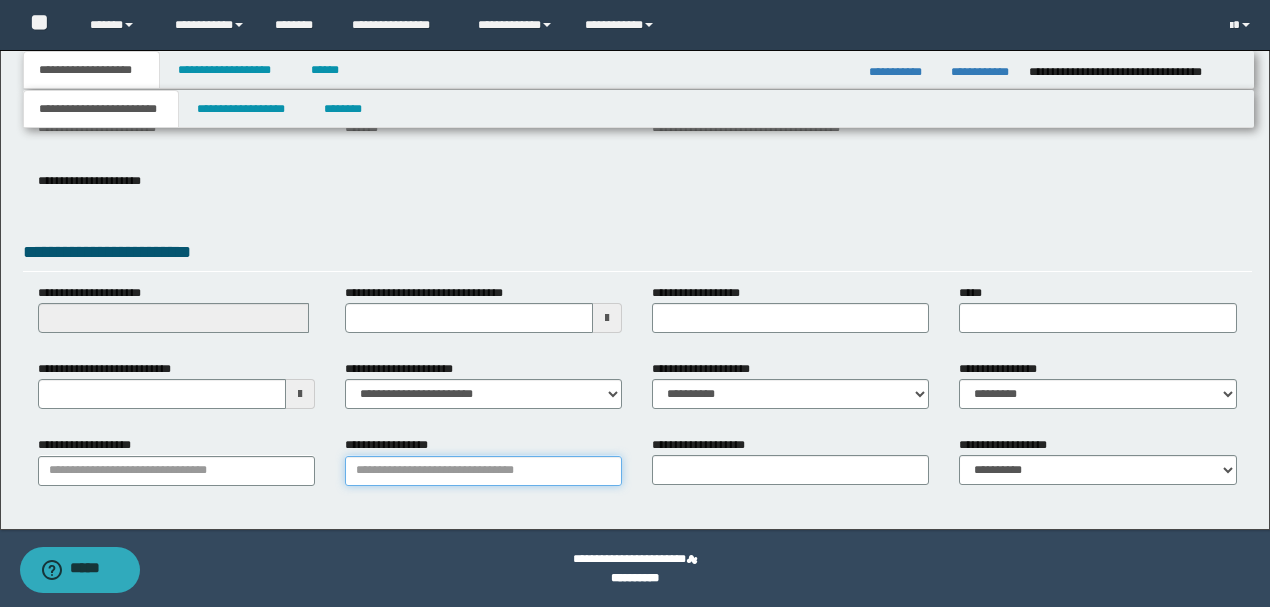 click on "**********" at bounding box center (483, 471) 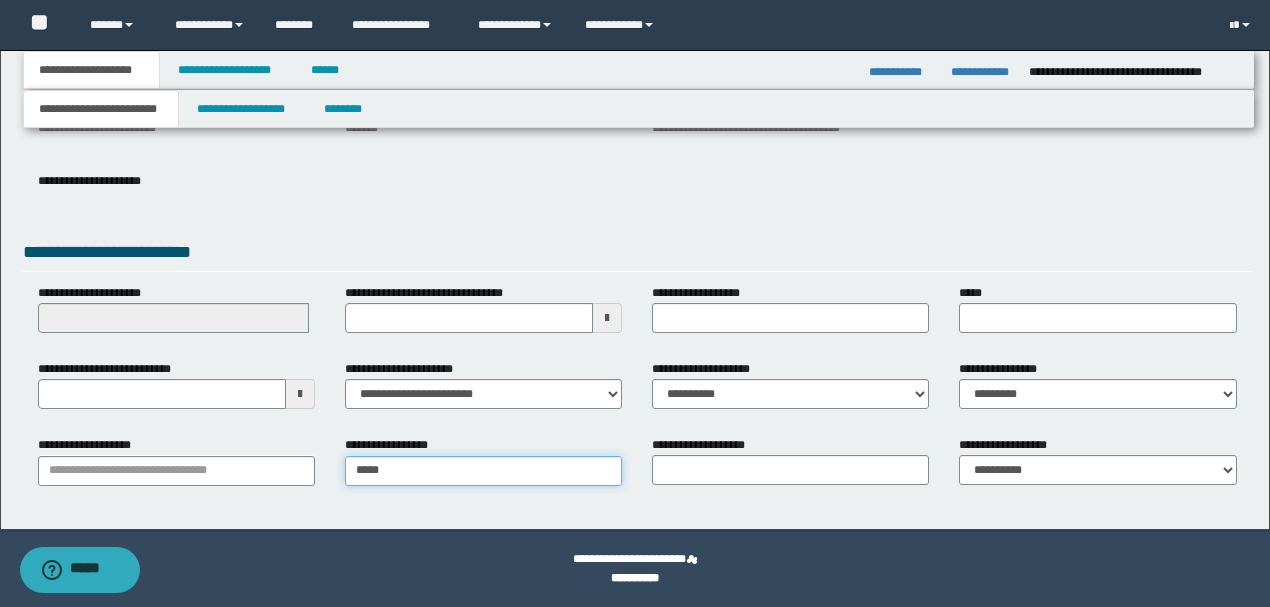 type on "*****" 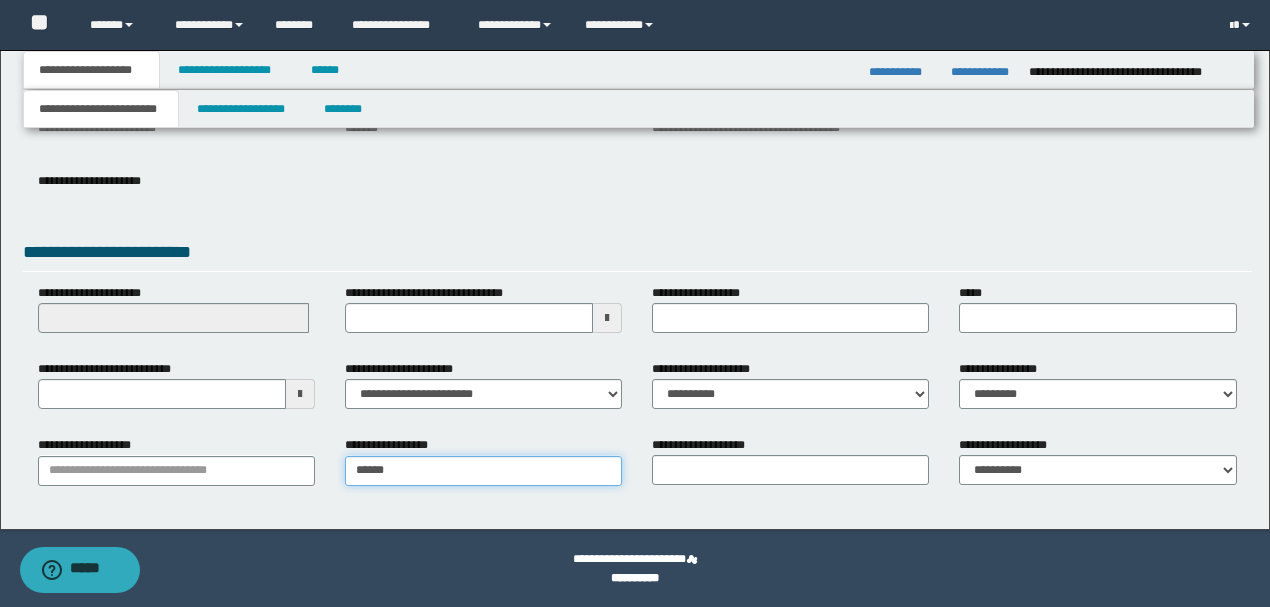 type on "**********" 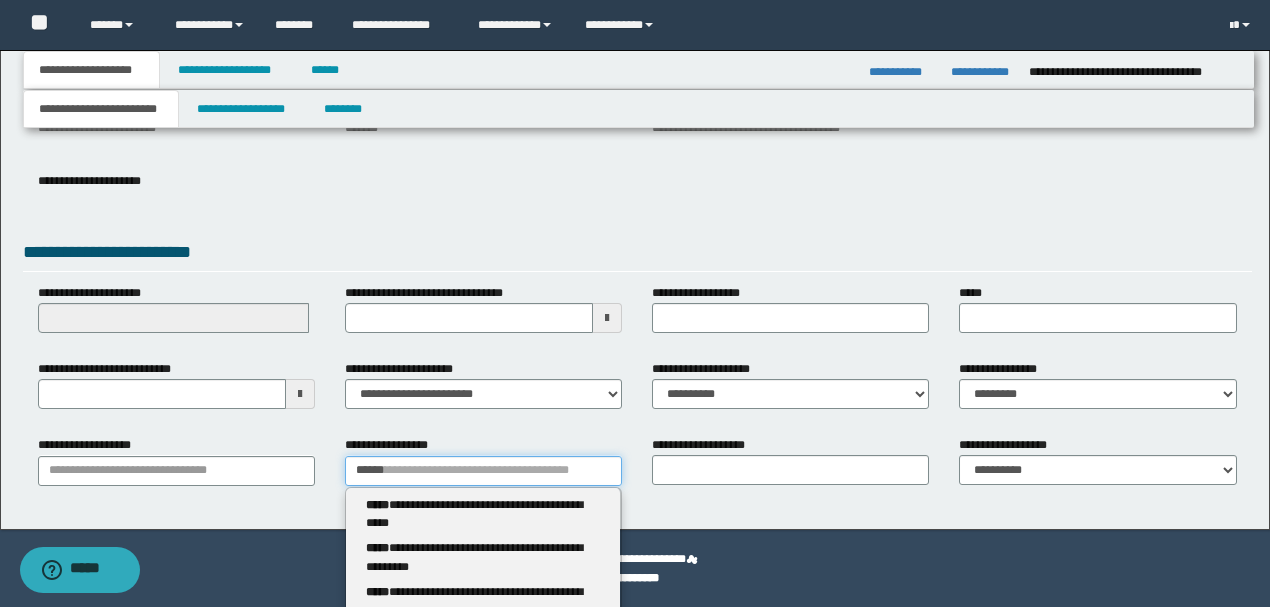 type 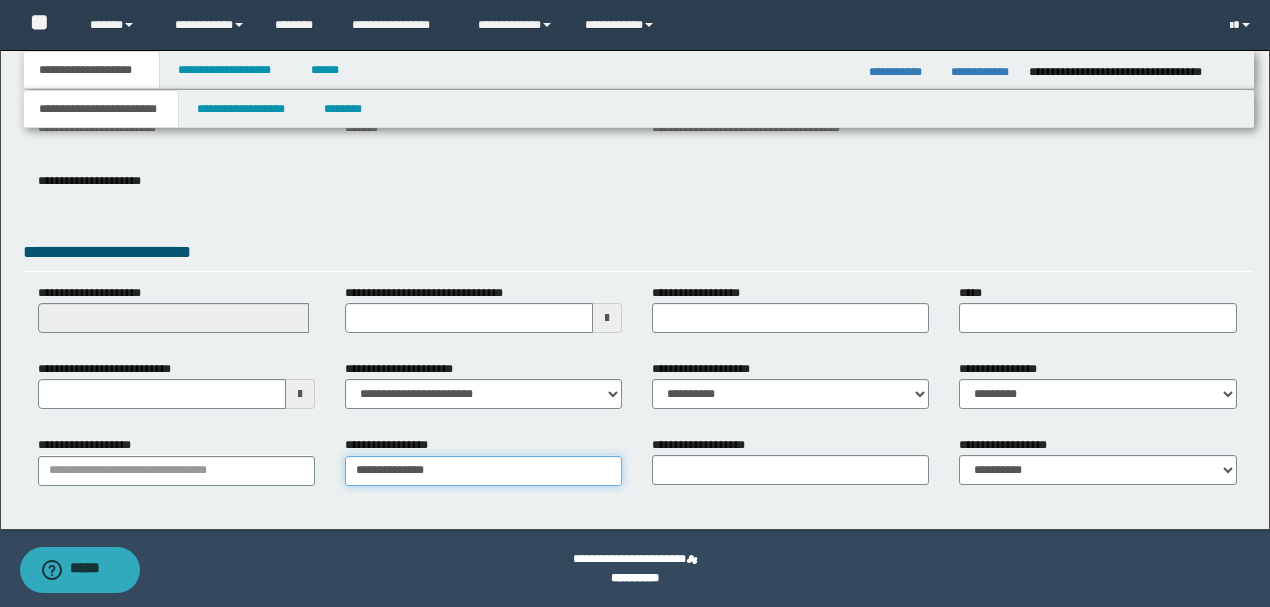 type on "**********" 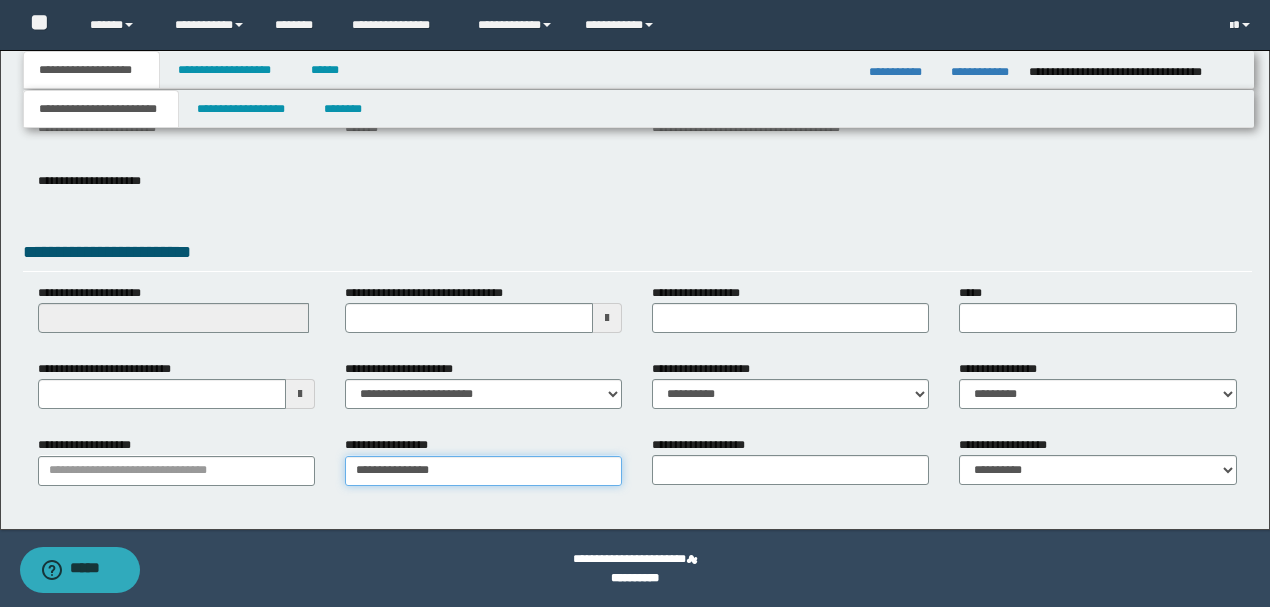 type on "**********" 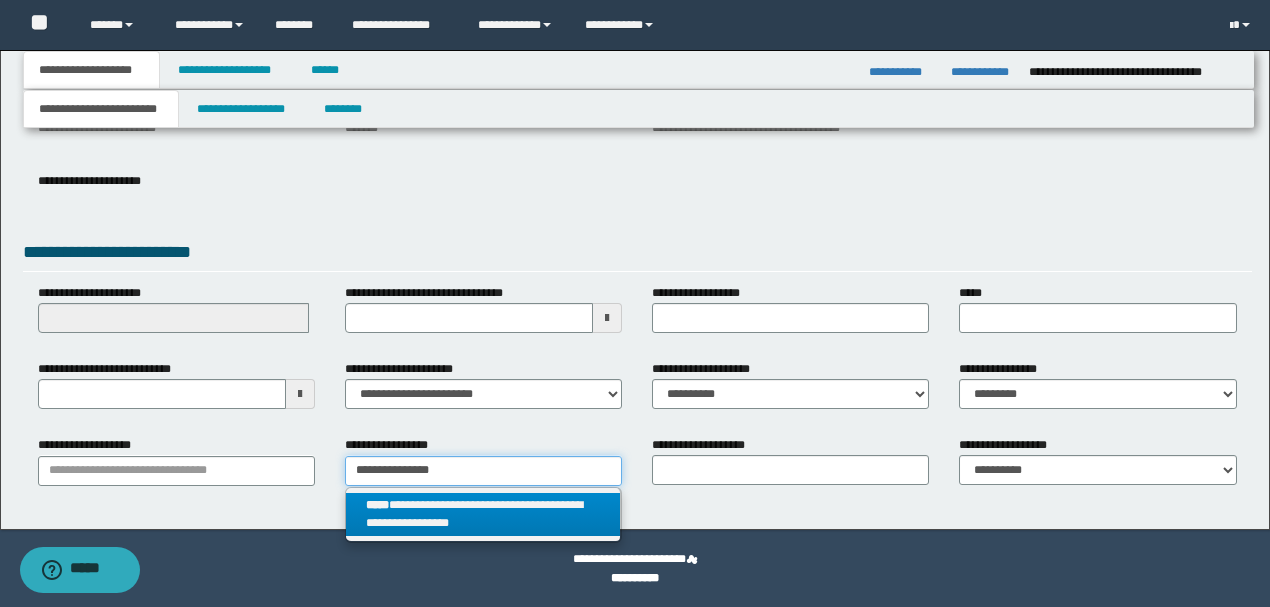 type on "**********" 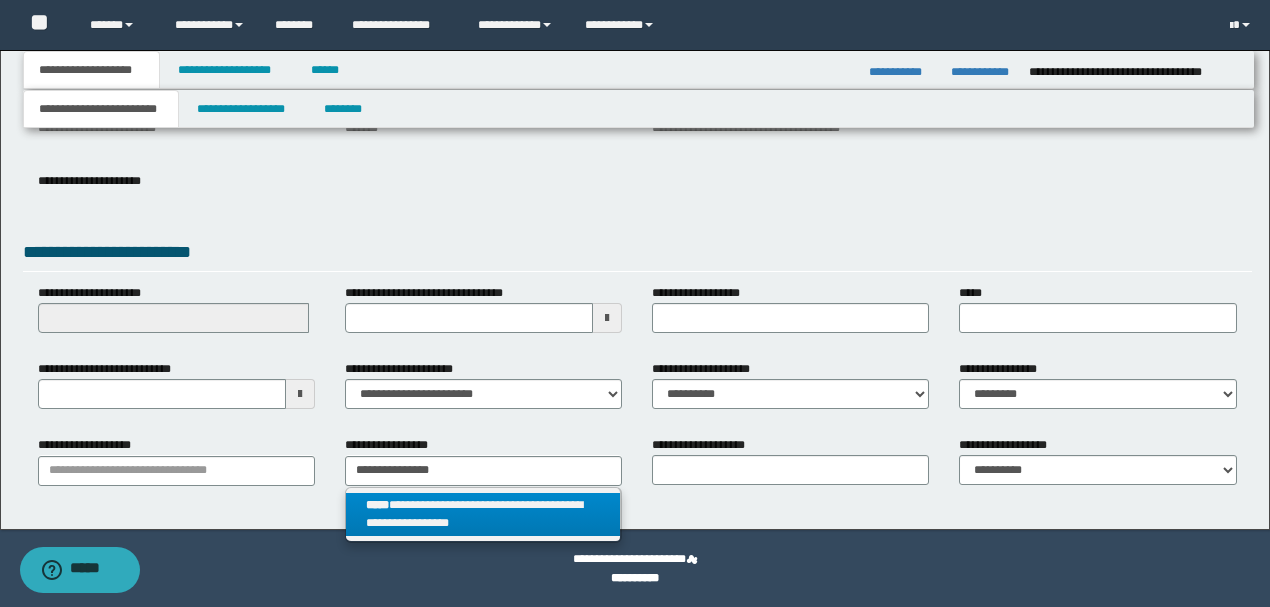click on "**********" at bounding box center [483, 515] 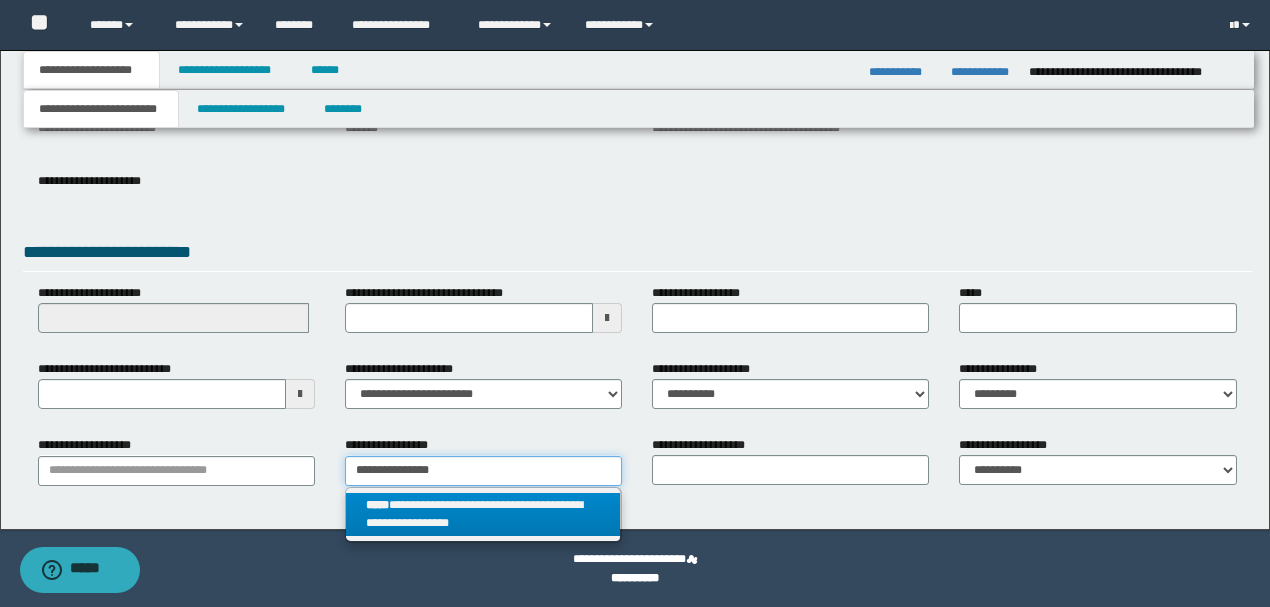type 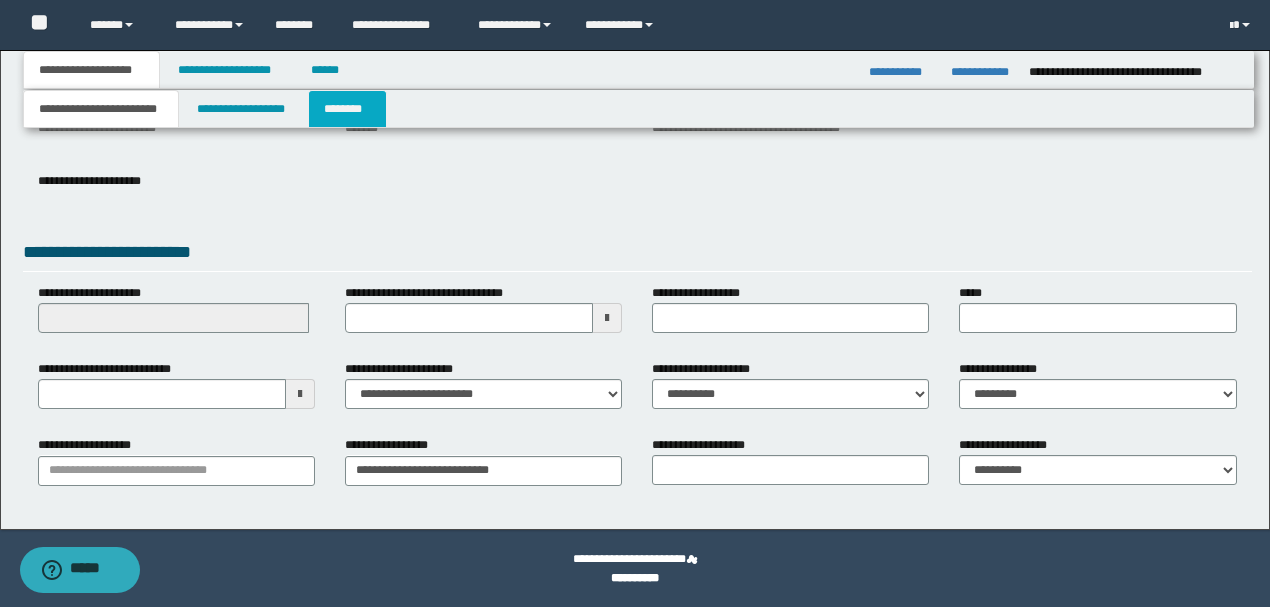 click on "********" at bounding box center [347, 109] 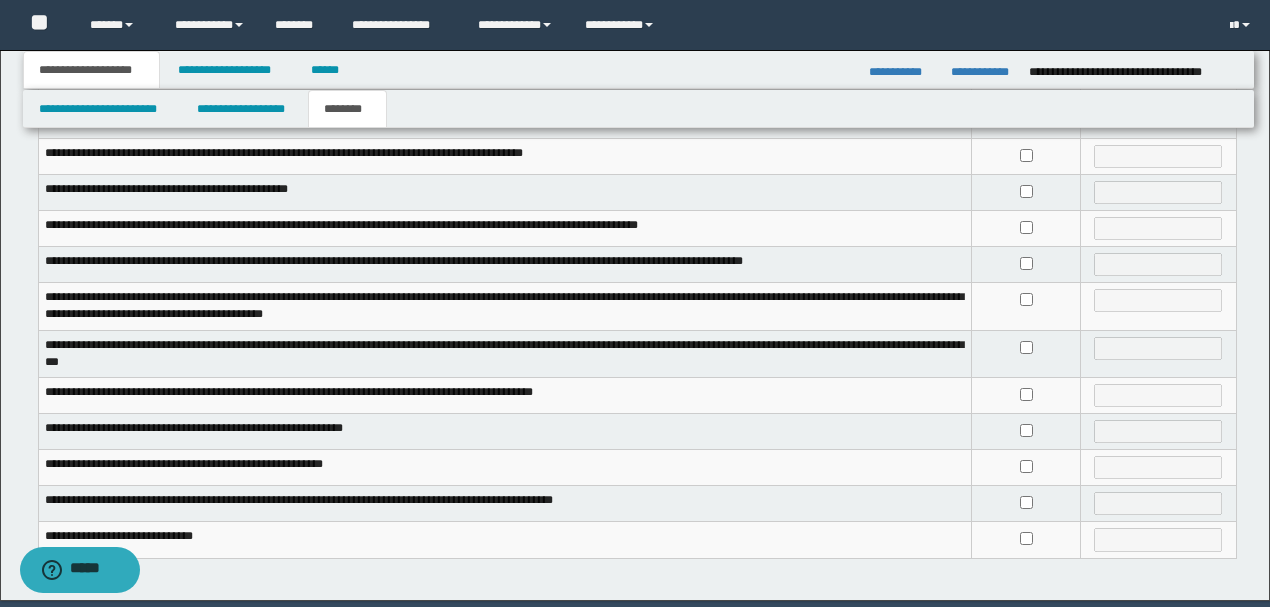 scroll, scrollTop: 466, scrollLeft: 0, axis: vertical 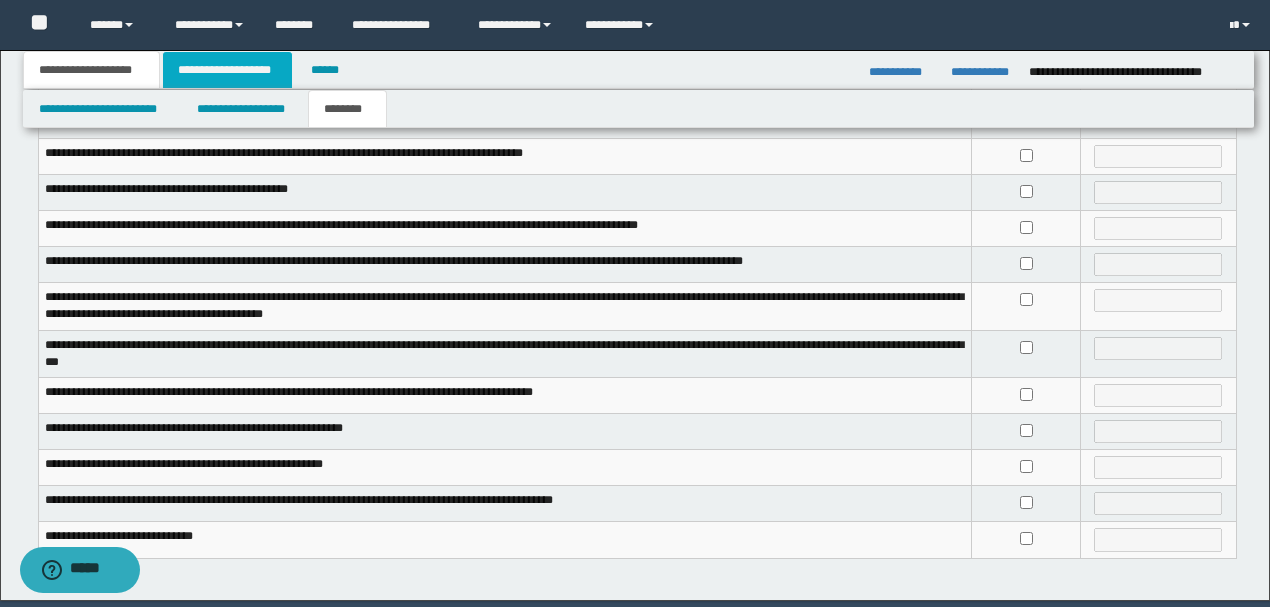 click on "**********" at bounding box center (227, 70) 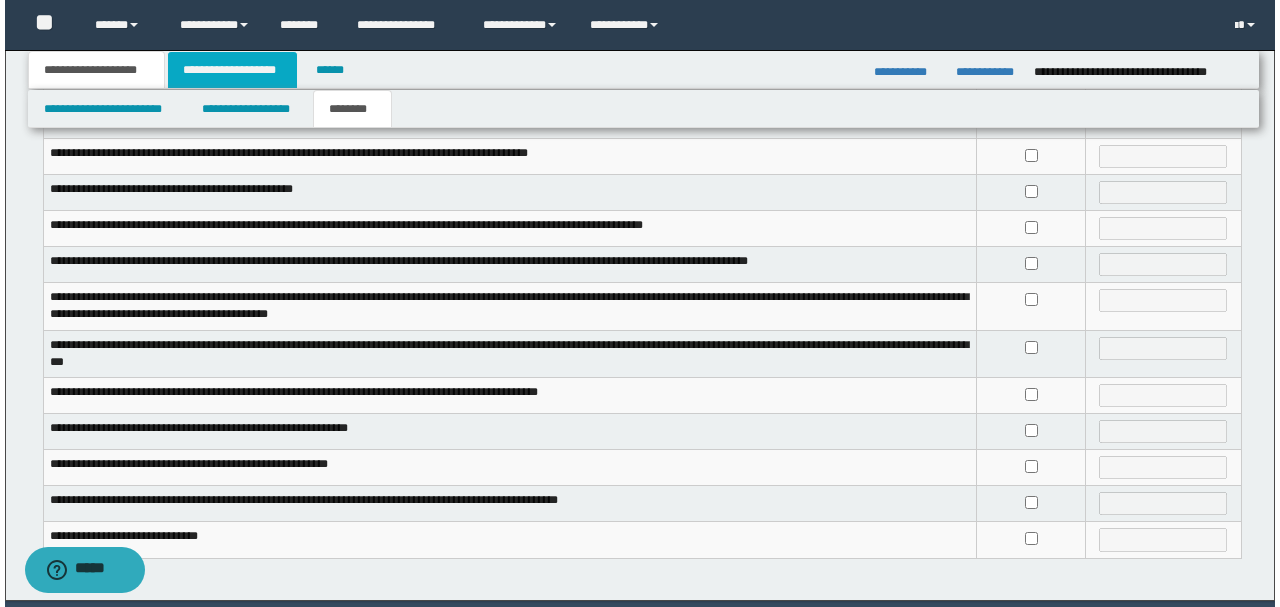 scroll, scrollTop: 0, scrollLeft: 0, axis: both 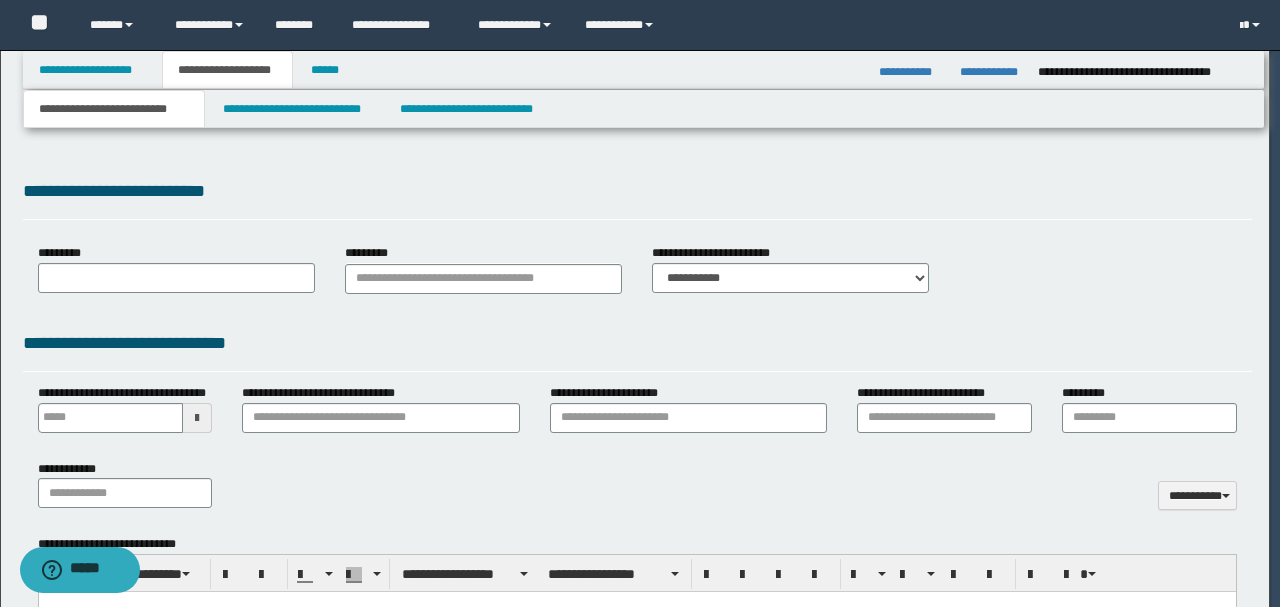 type 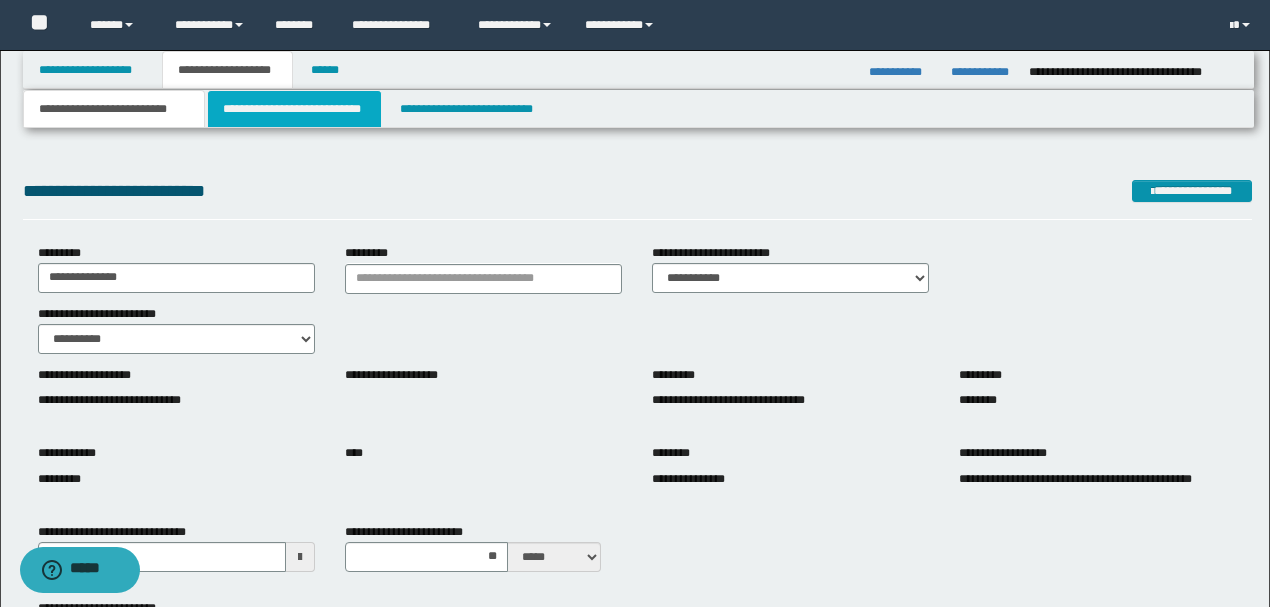 click on "**********" at bounding box center [294, 109] 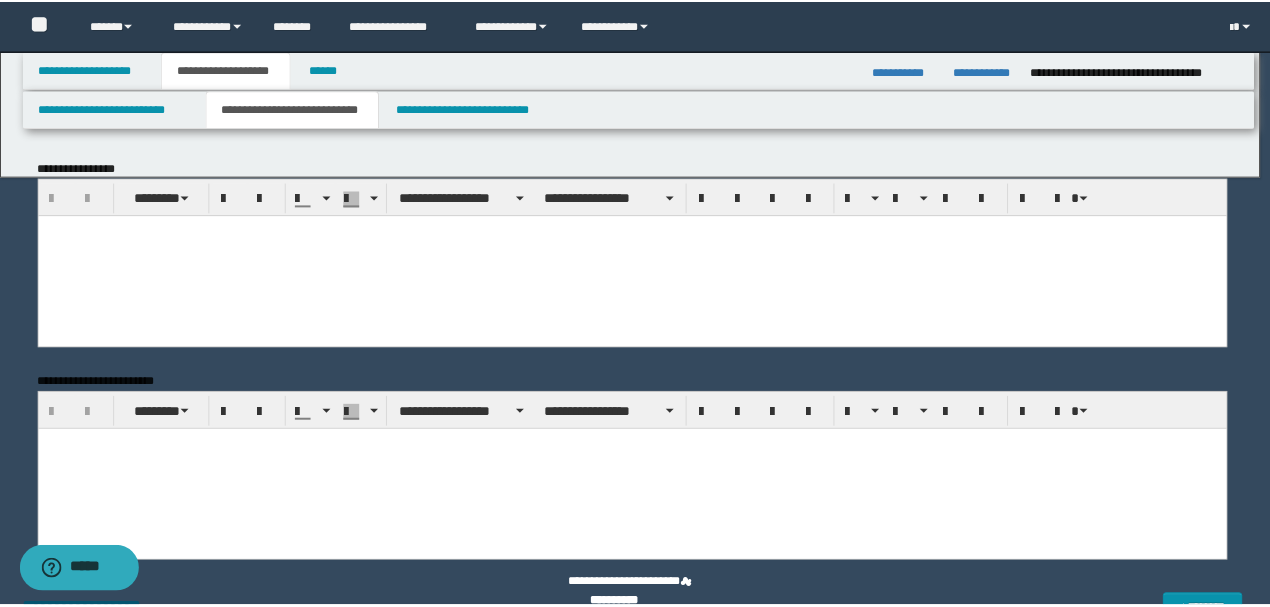 scroll, scrollTop: 0, scrollLeft: 0, axis: both 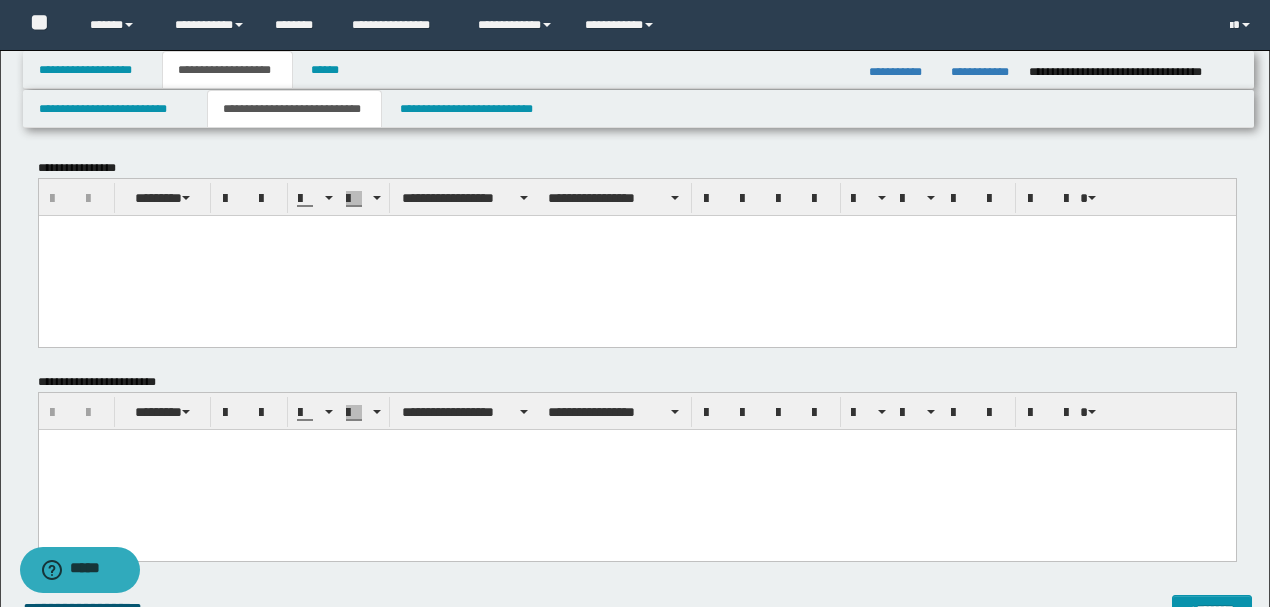 click at bounding box center [636, 255] 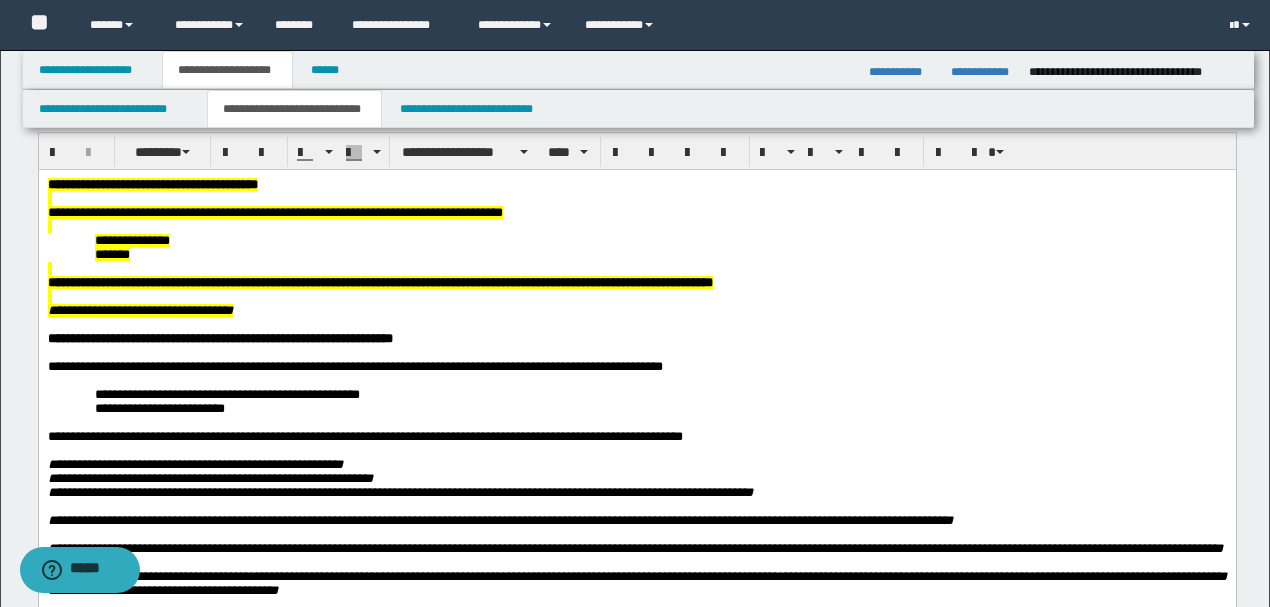 scroll, scrollTop: 66, scrollLeft: 0, axis: vertical 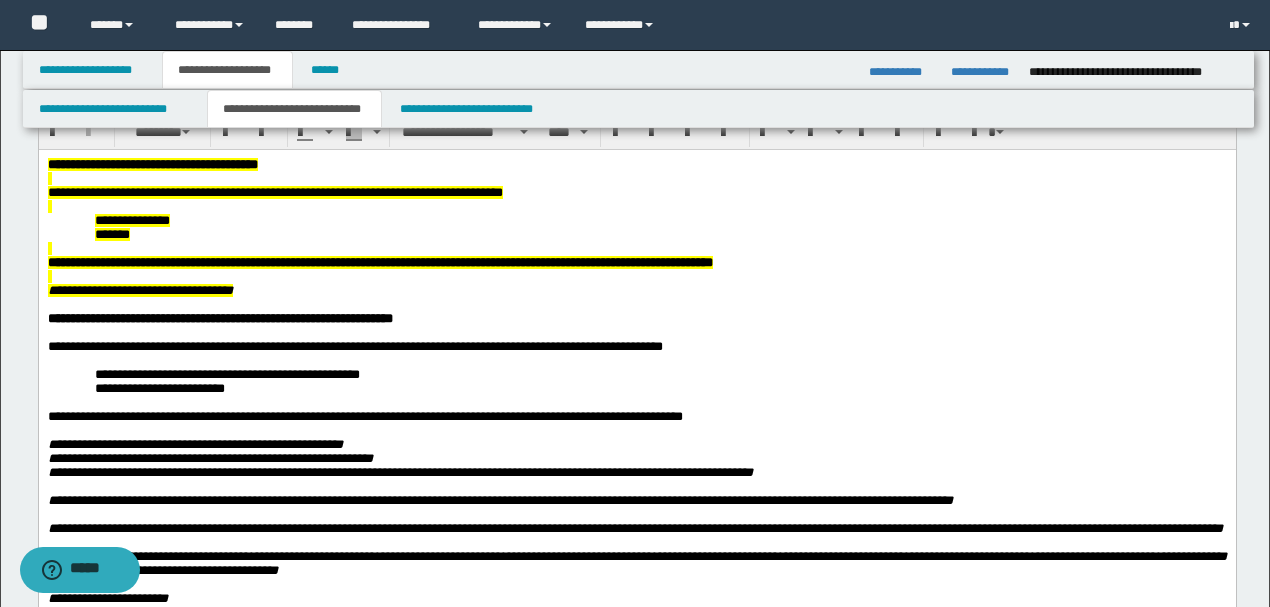 click on "**********" at bounding box center [636, 164] 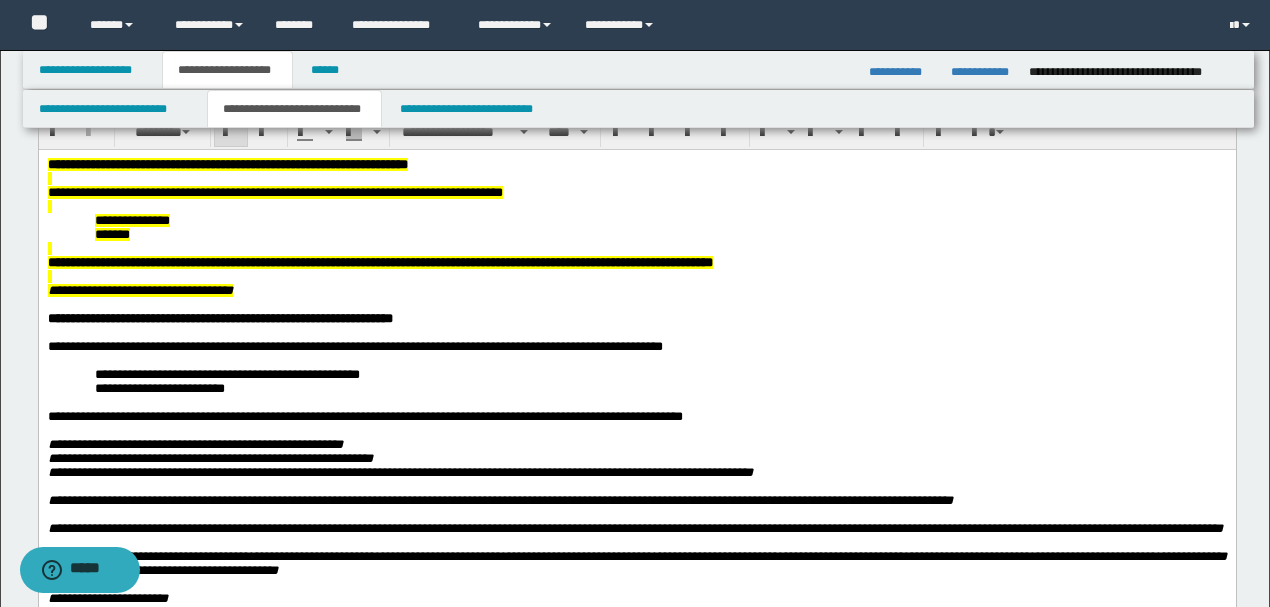 click on "**********" at bounding box center (227, 163) 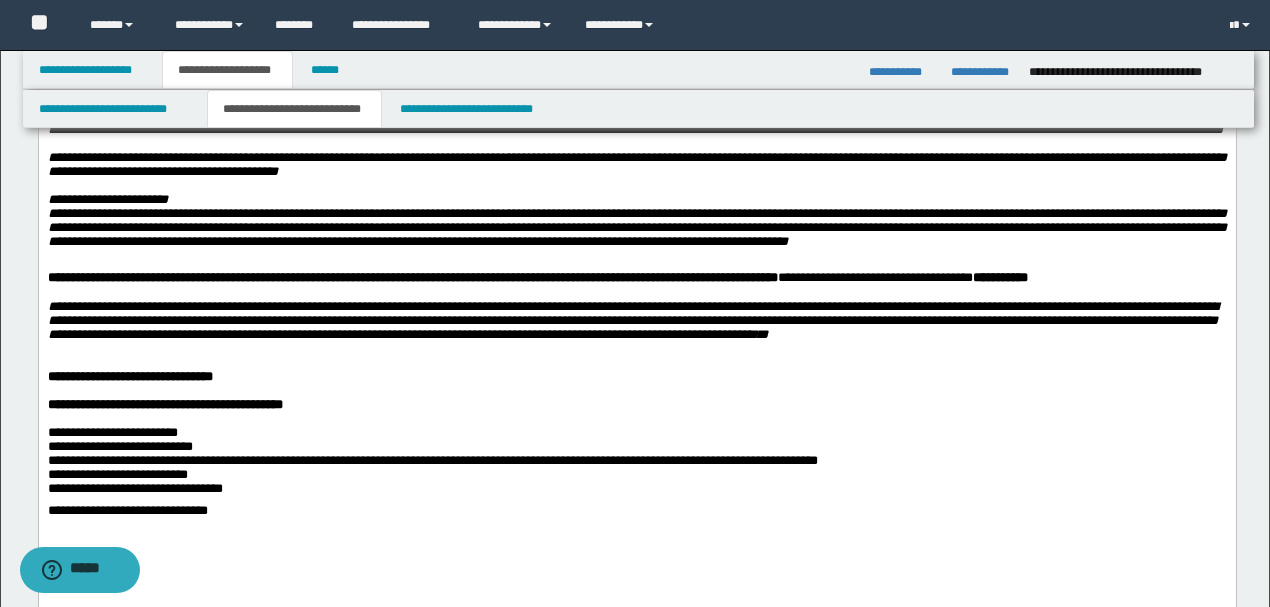 scroll, scrollTop: 466, scrollLeft: 0, axis: vertical 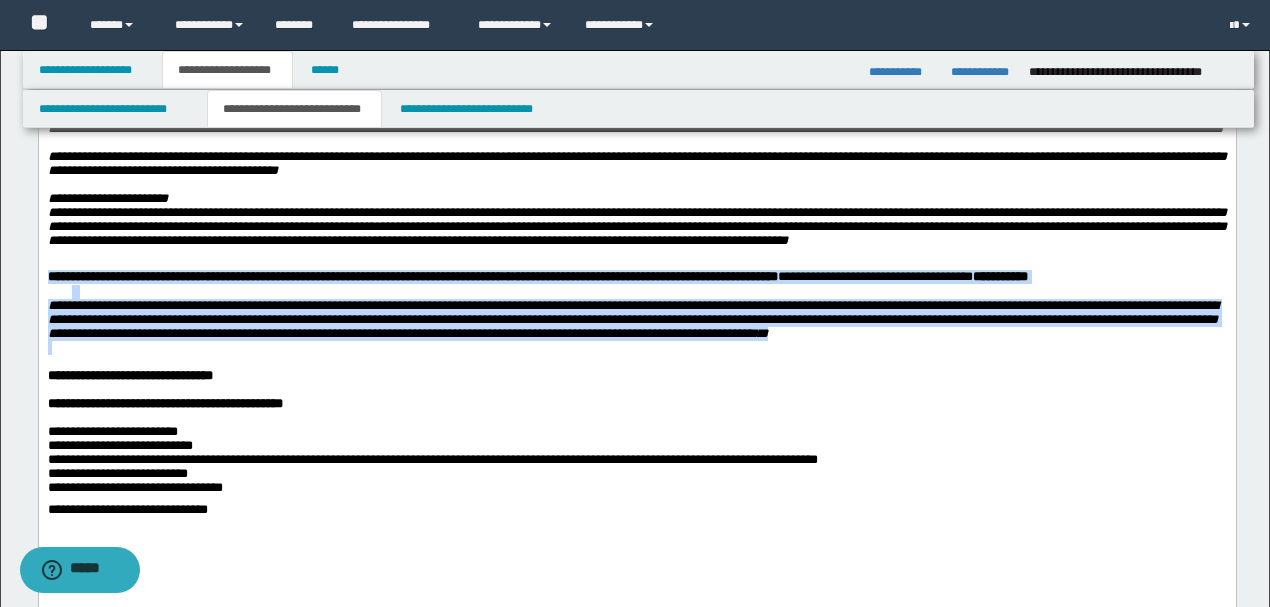 drag, startPoint x: 524, startPoint y: 329, endPoint x: 598, endPoint y: 414, distance: 112.698715 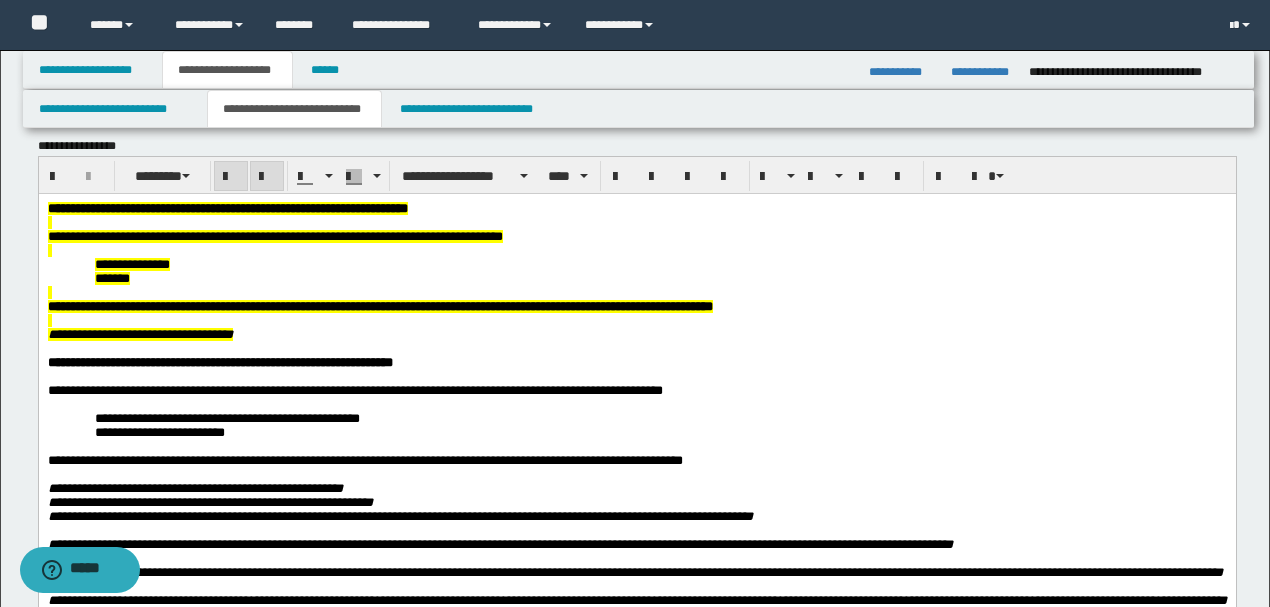 scroll, scrollTop: 0, scrollLeft: 0, axis: both 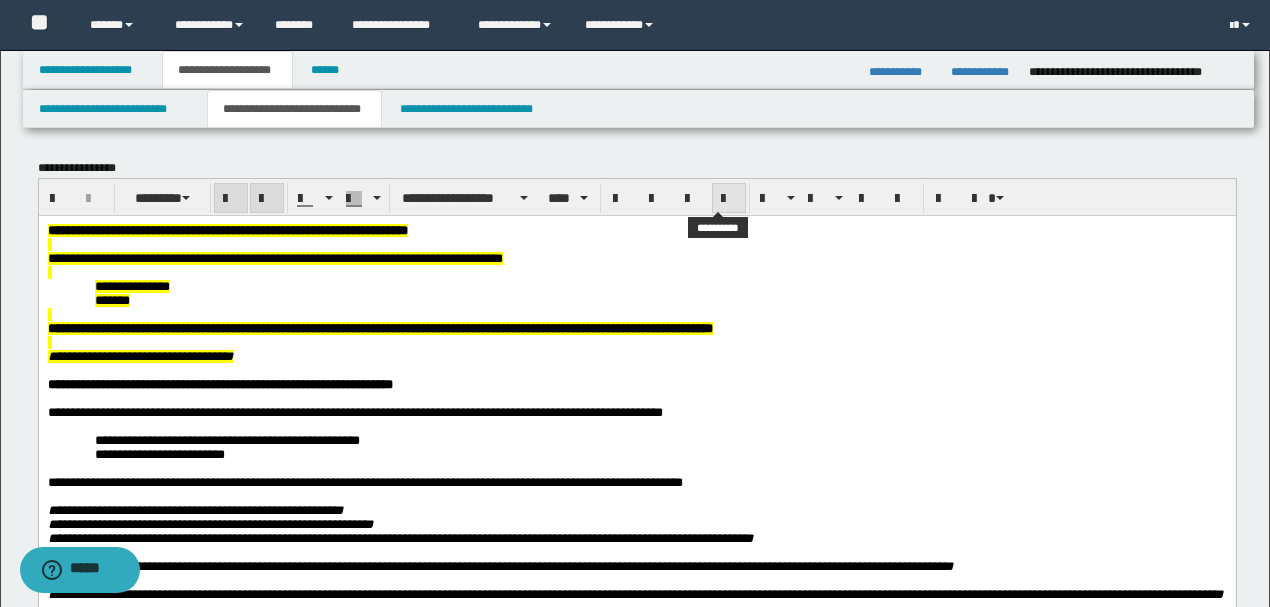 click at bounding box center (729, 199) 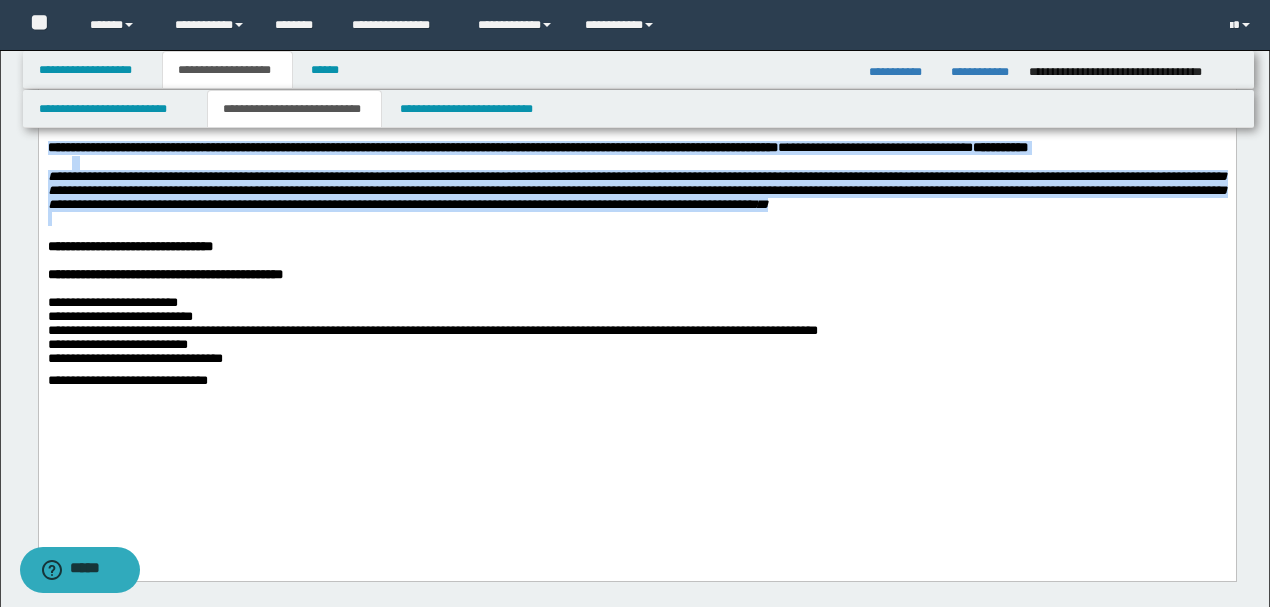 scroll, scrollTop: 666, scrollLeft: 0, axis: vertical 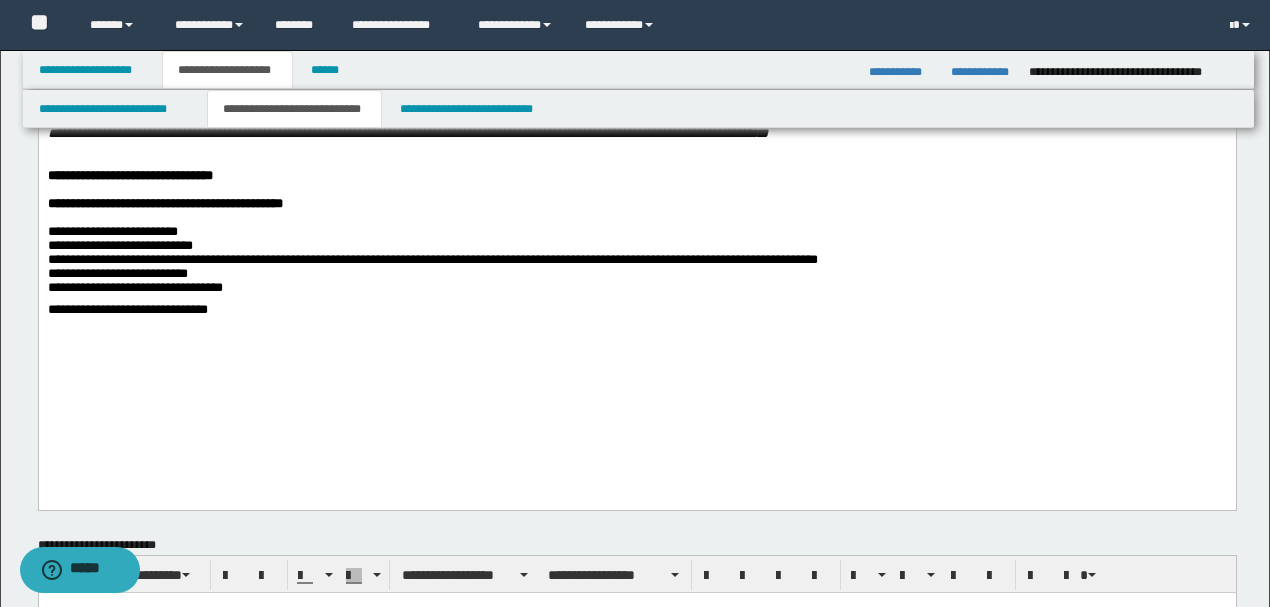 click on "**********" at bounding box center (432, 259) 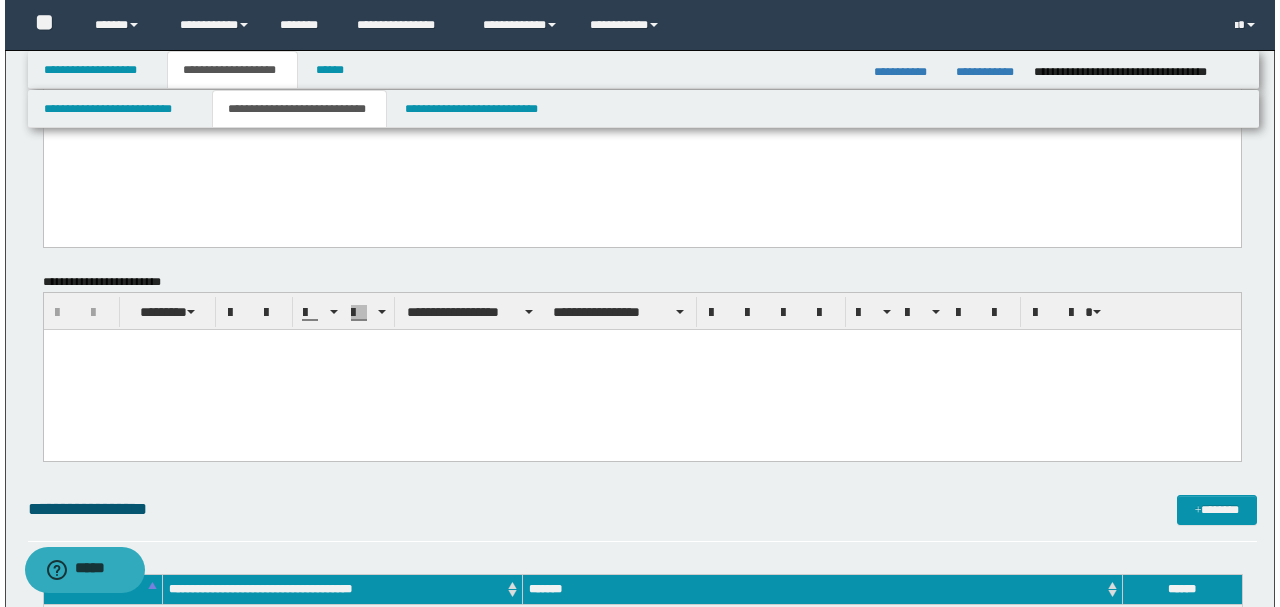 scroll, scrollTop: 933, scrollLeft: 0, axis: vertical 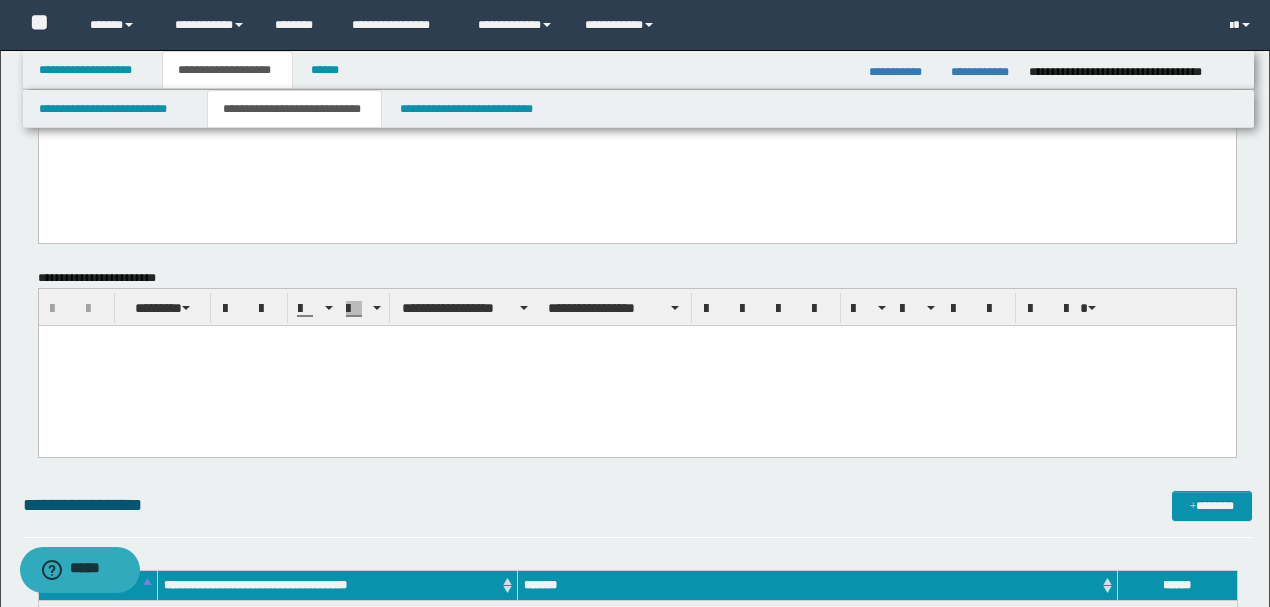 click at bounding box center (636, 366) 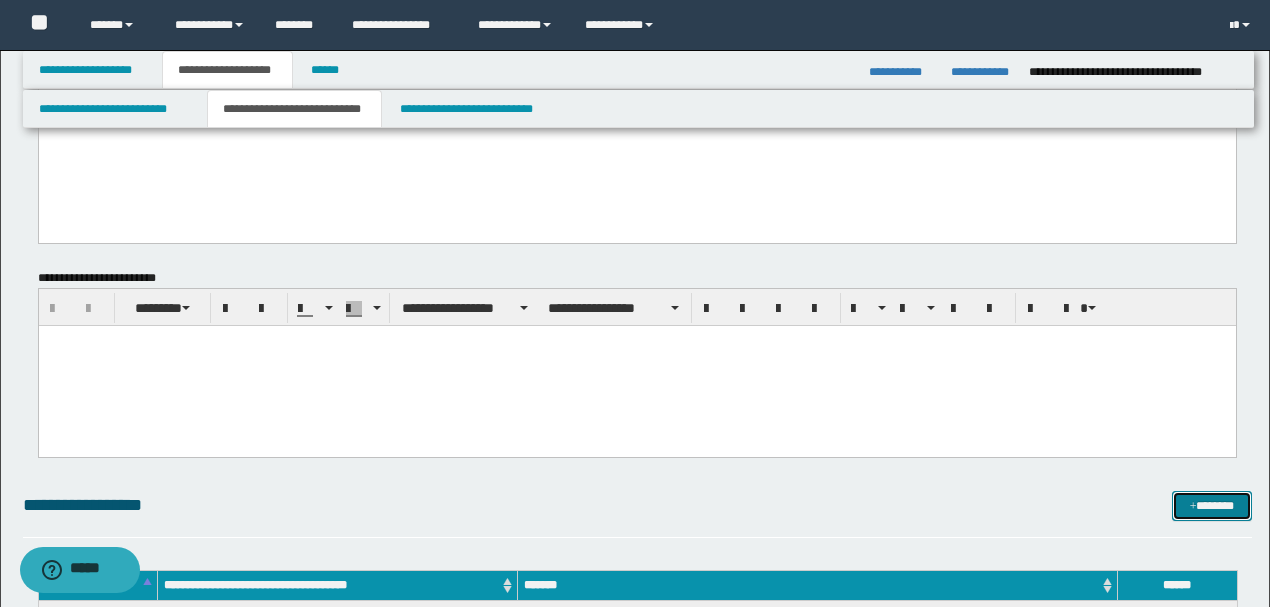 click on "*******" at bounding box center (1211, 505) 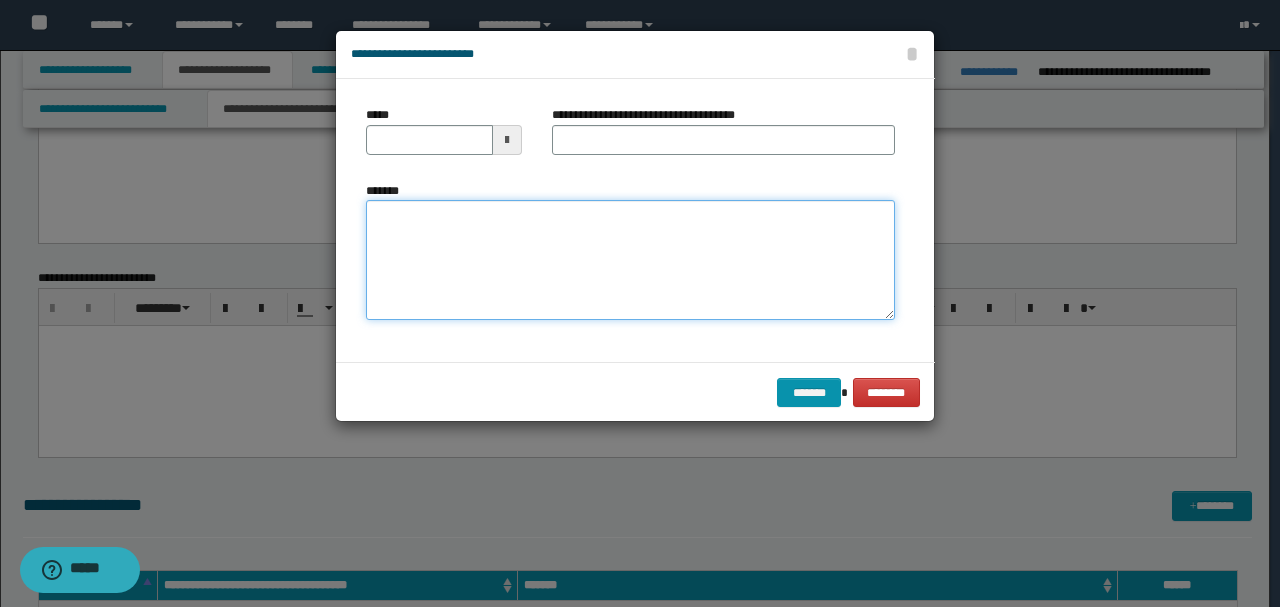 click on "*******" at bounding box center [630, 260] 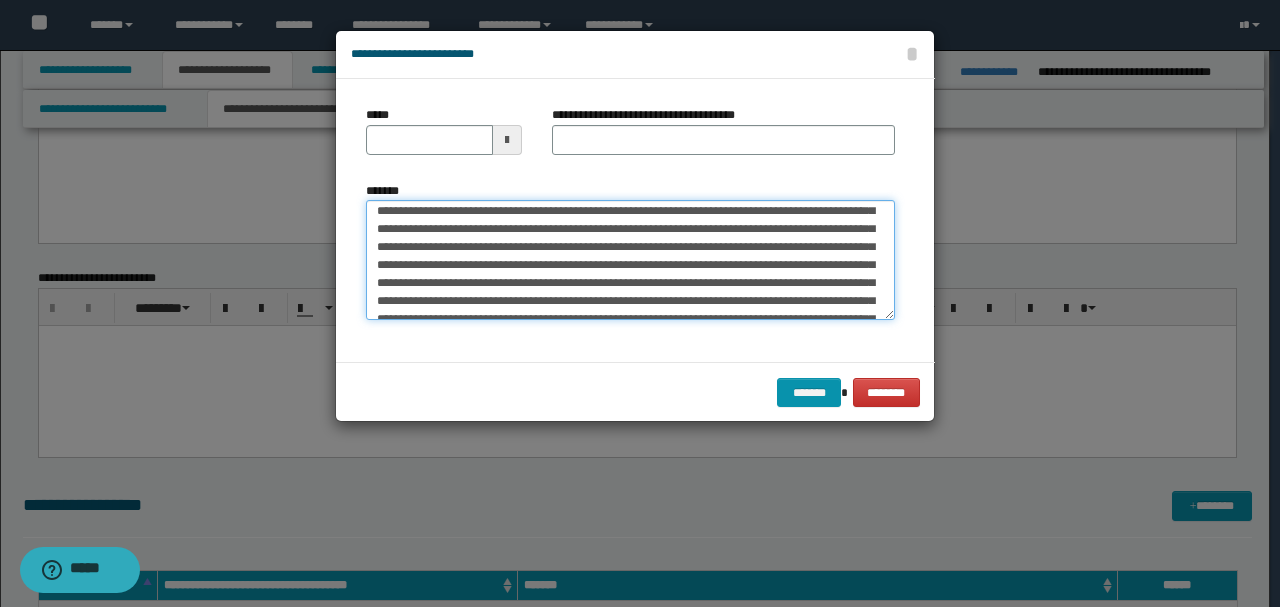 scroll, scrollTop: 0, scrollLeft: 0, axis: both 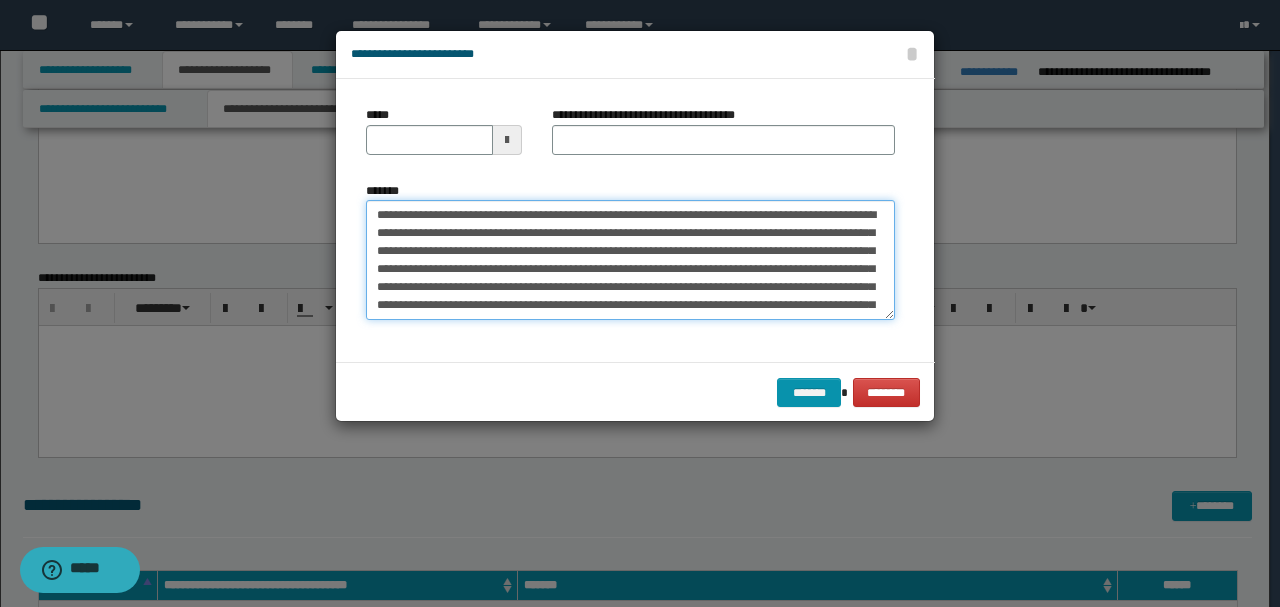 drag, startPoint x: 441, startPoint y: 208, endPoint x: 324, endPoint y: 206, distance: 117.01709 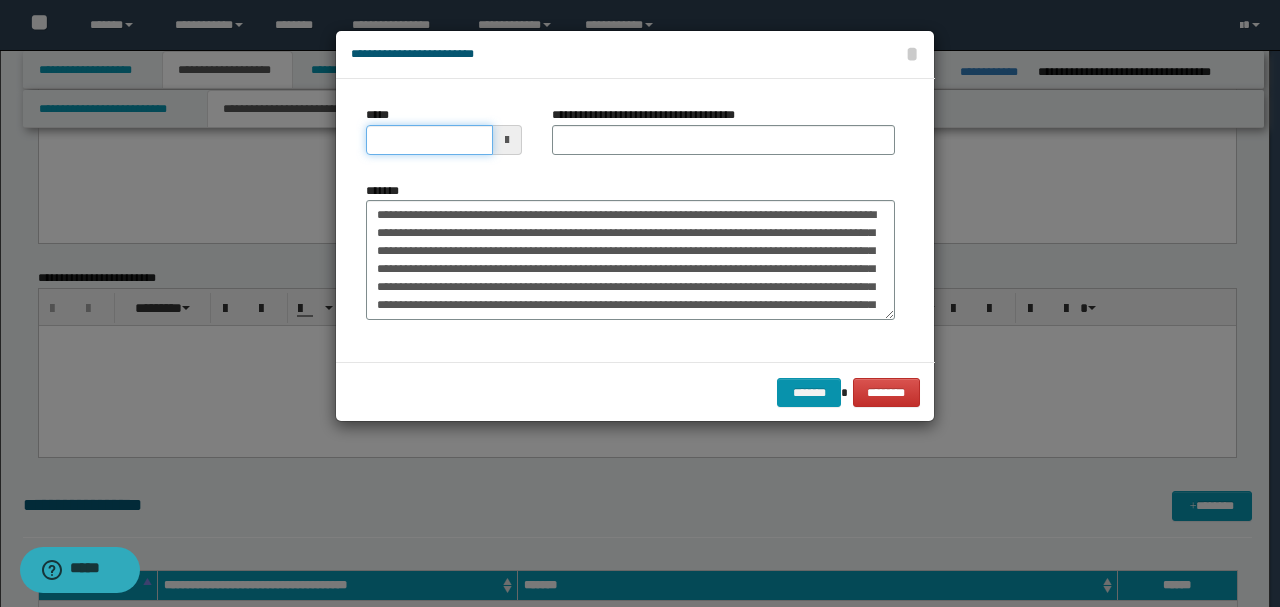 click on "*****" at bounding box center (429, 140) 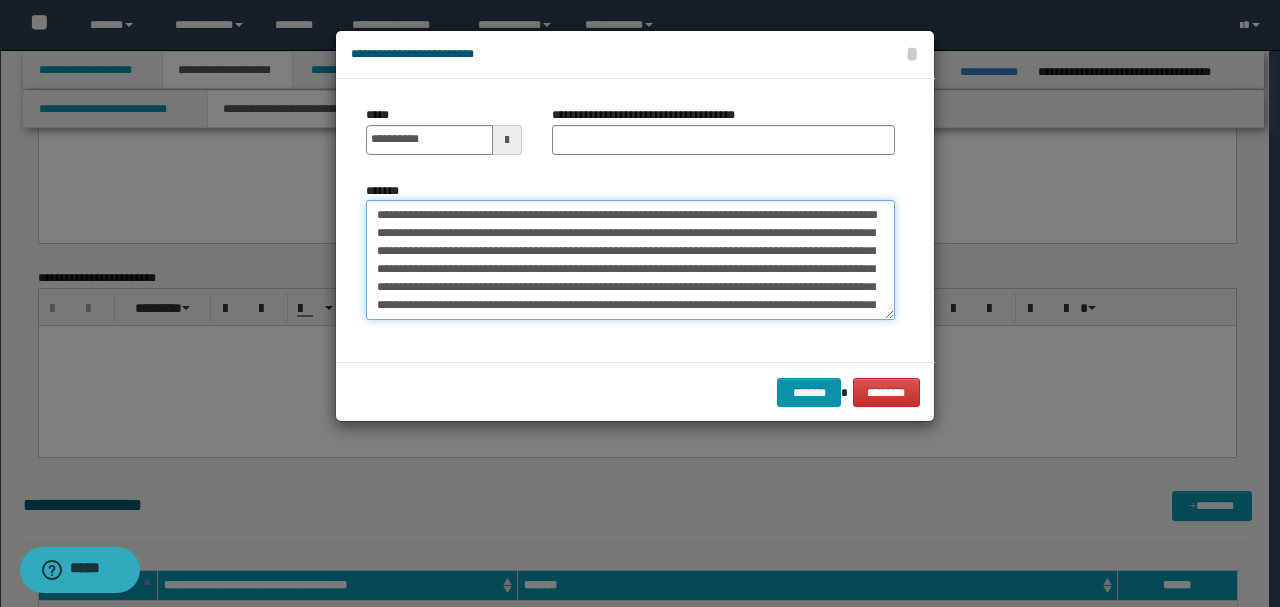 type on "**********" 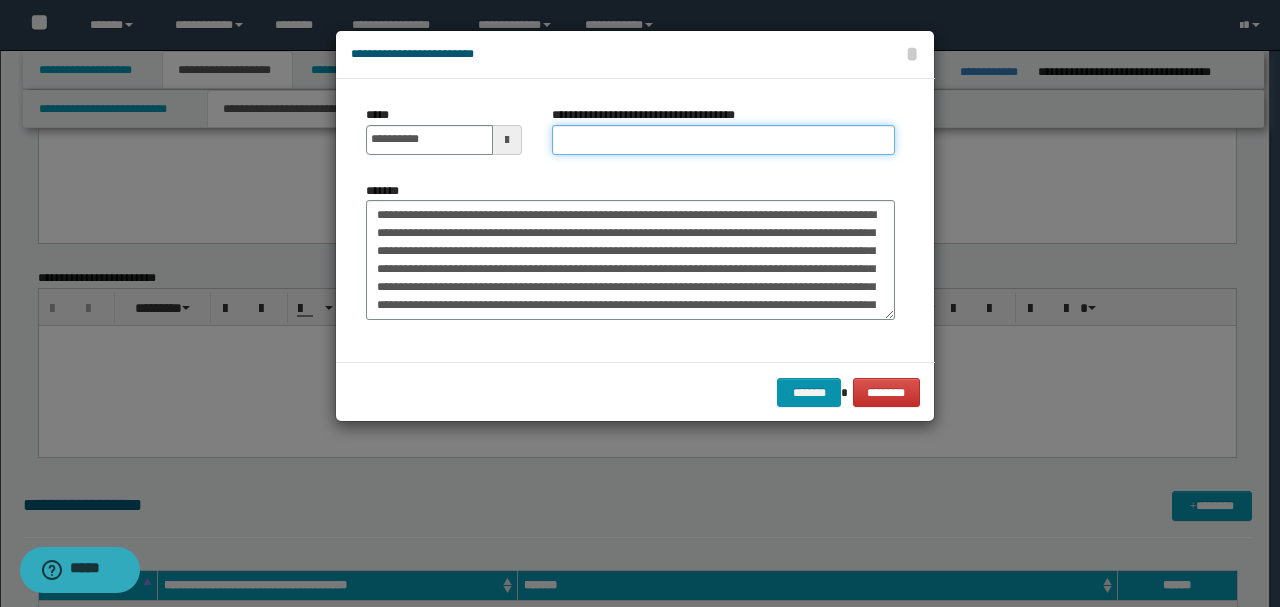click on "**********" at bounding box center (723, 140) 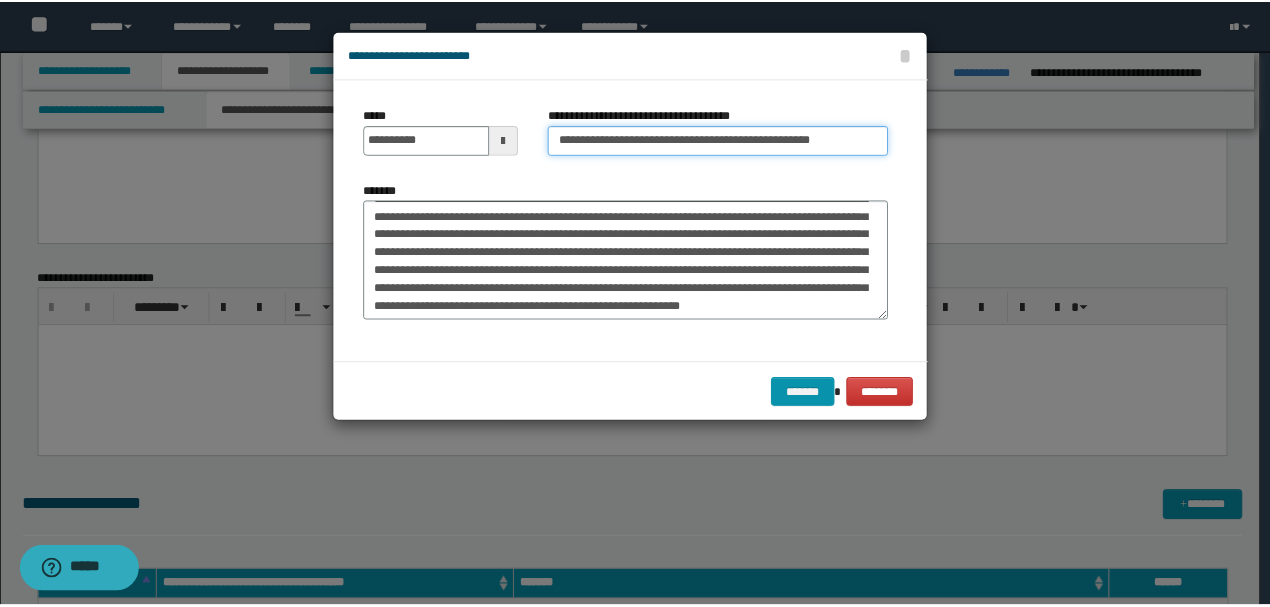 scroll, scrollTop: 54, scrollLeft: 0, axis: vertical 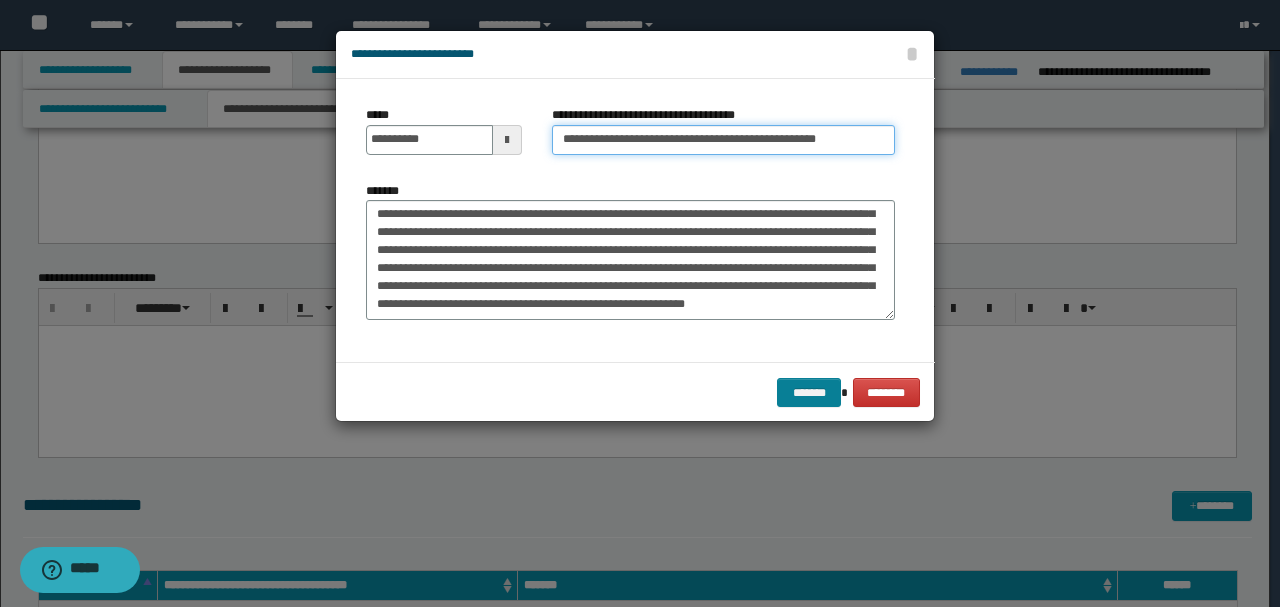 type on "**********" 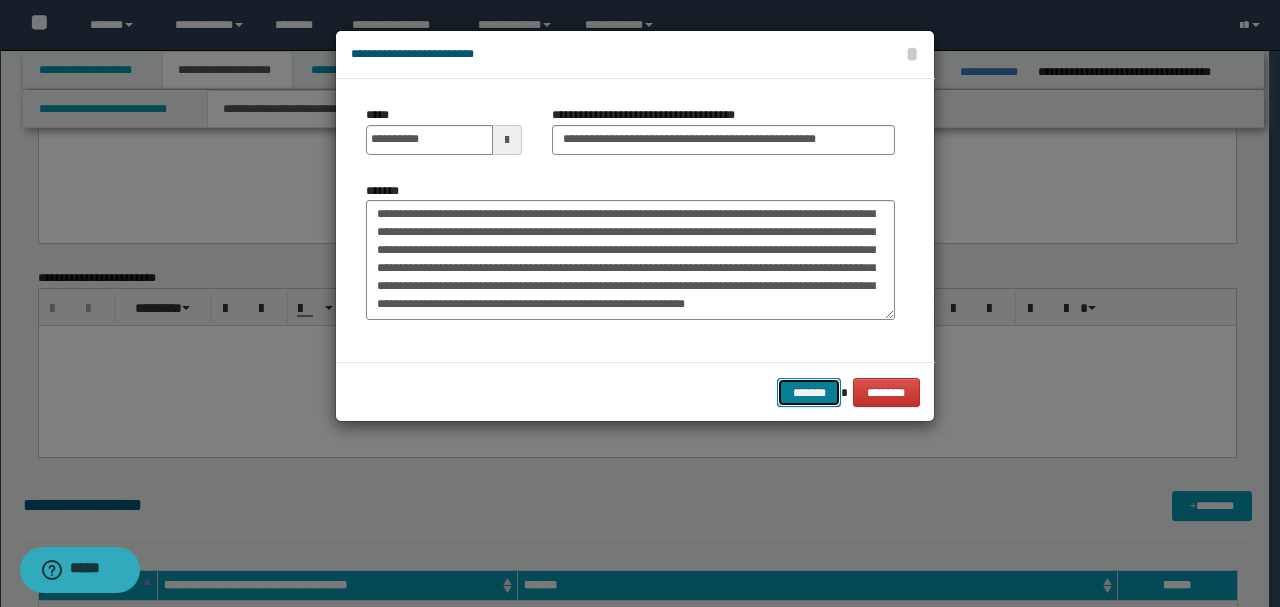 click on "*******" at bounding box center (809, 392) 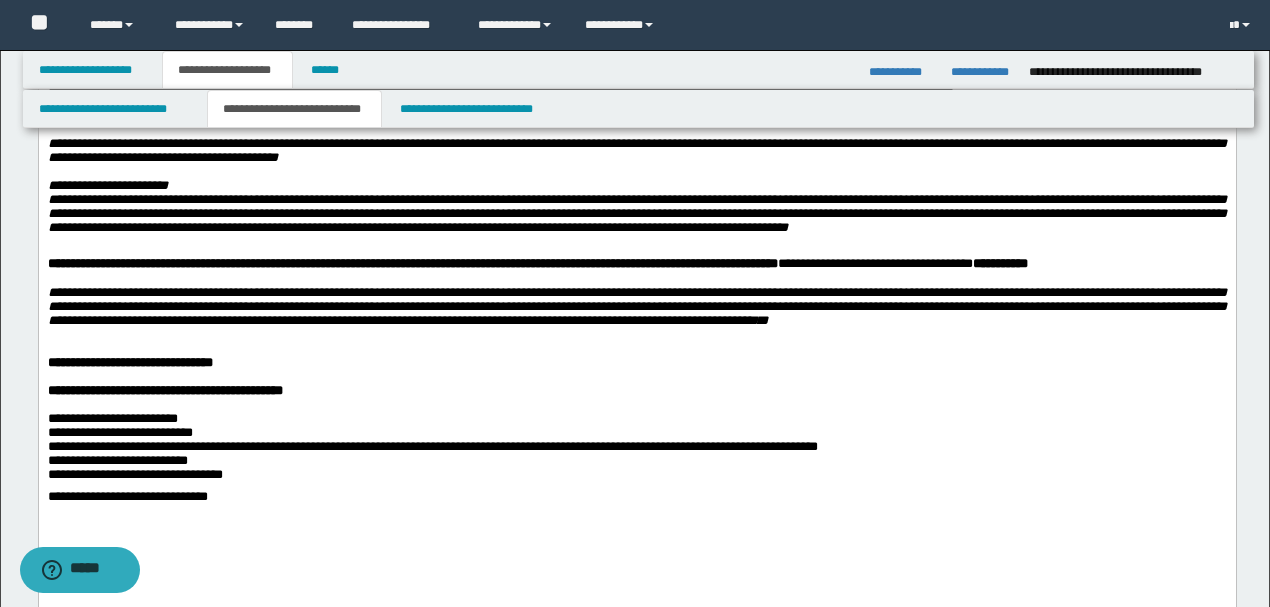 scroll, scrollTop: 533, scrollLeft: 0, axis: vertical 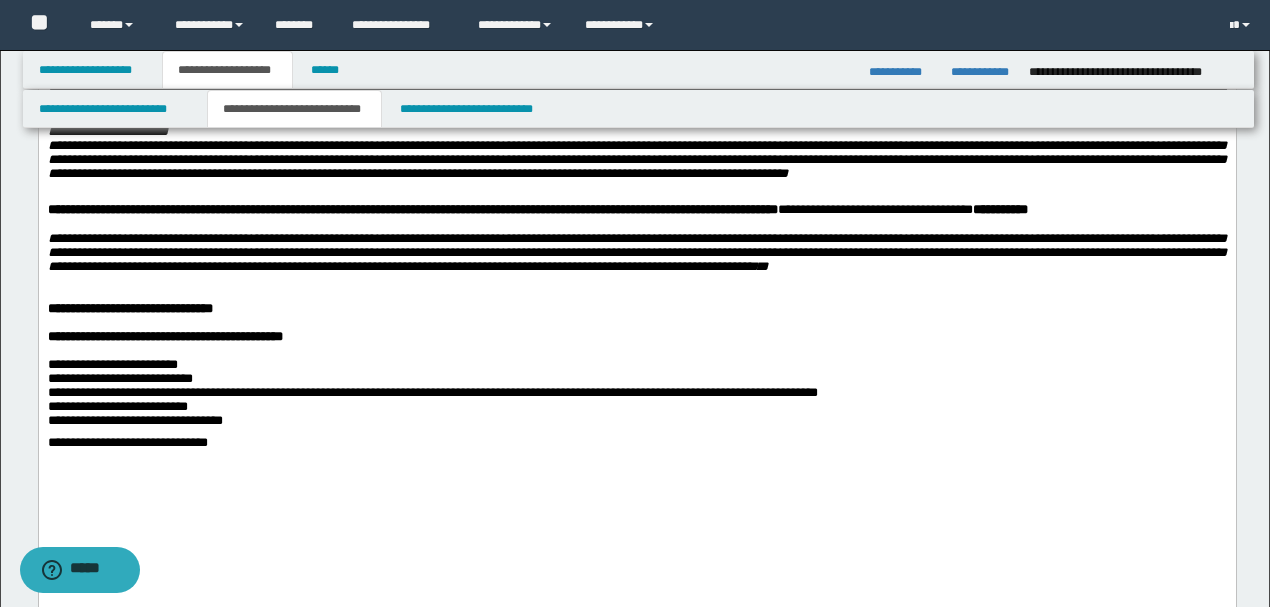 click on "**********" at bounding box center [636, 421] 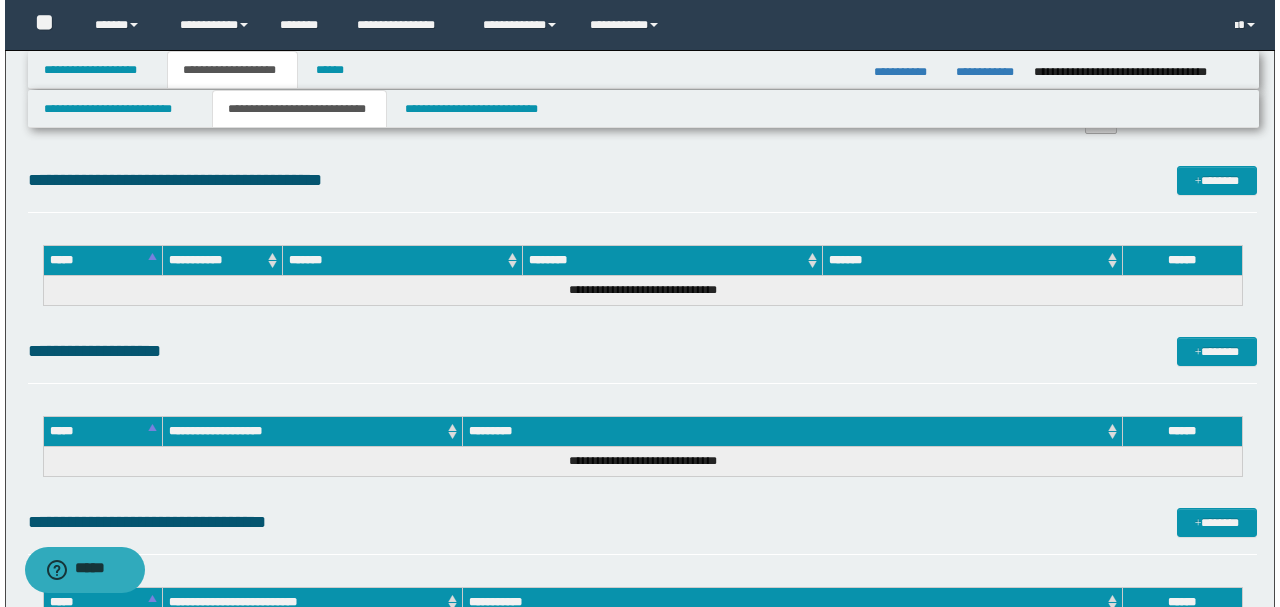 scroll, scrollTop: 1600, scrollLeft: 0, axis: vertical 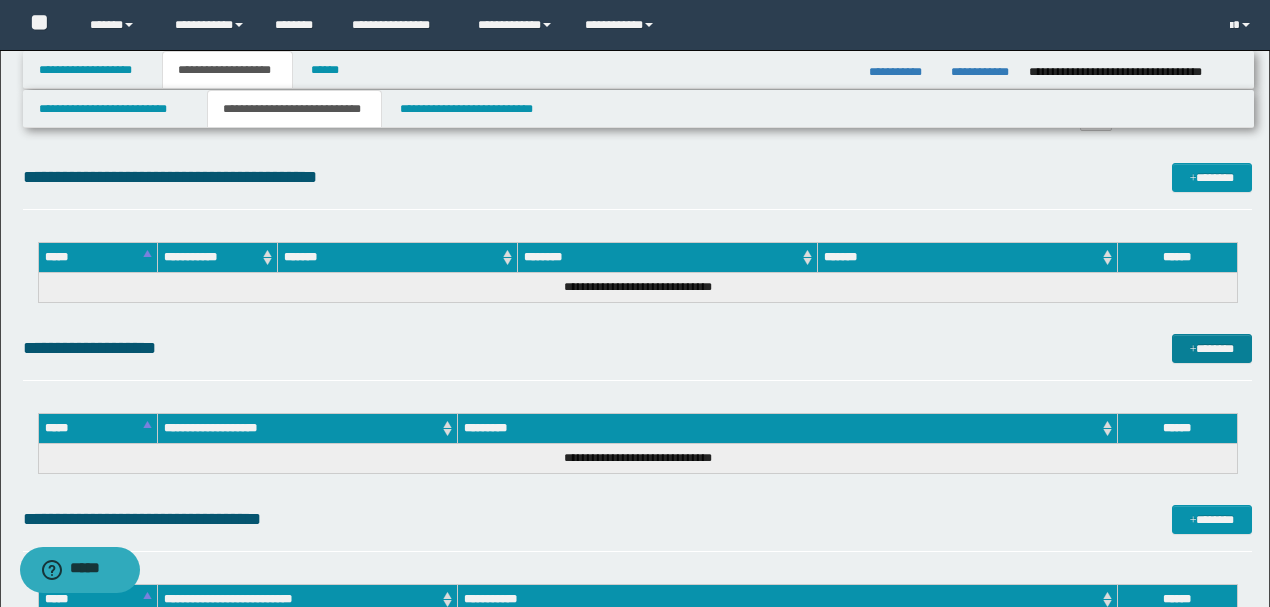 click at bounding box center (1193, 350) 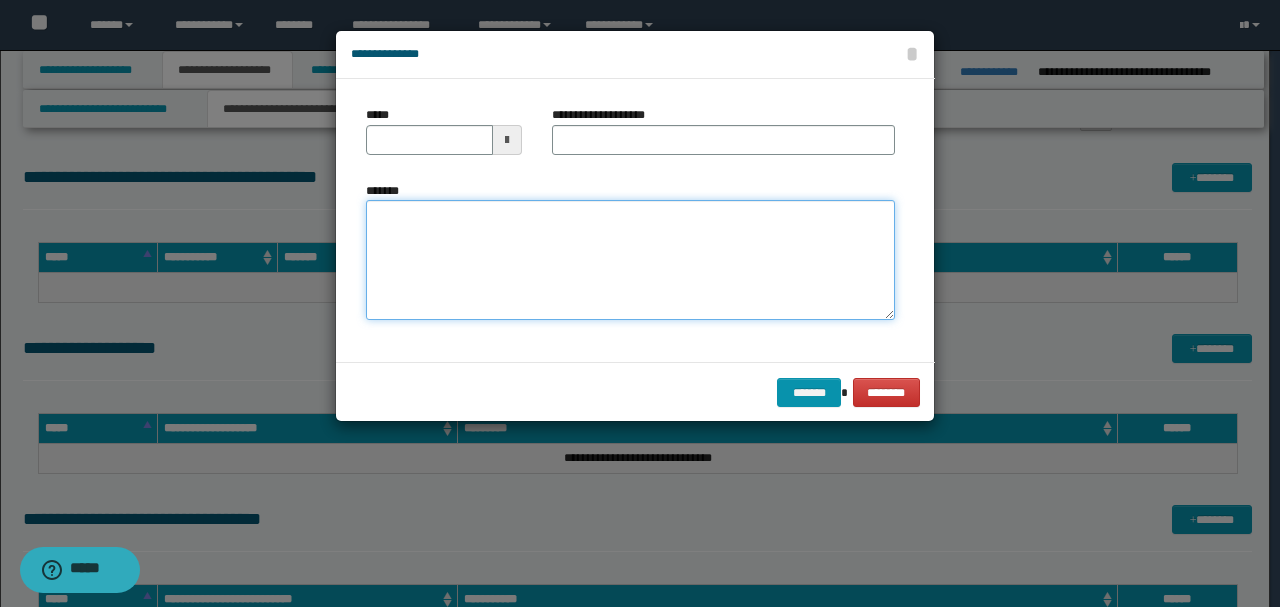 click on "*******" at bounding box center (630, 260) 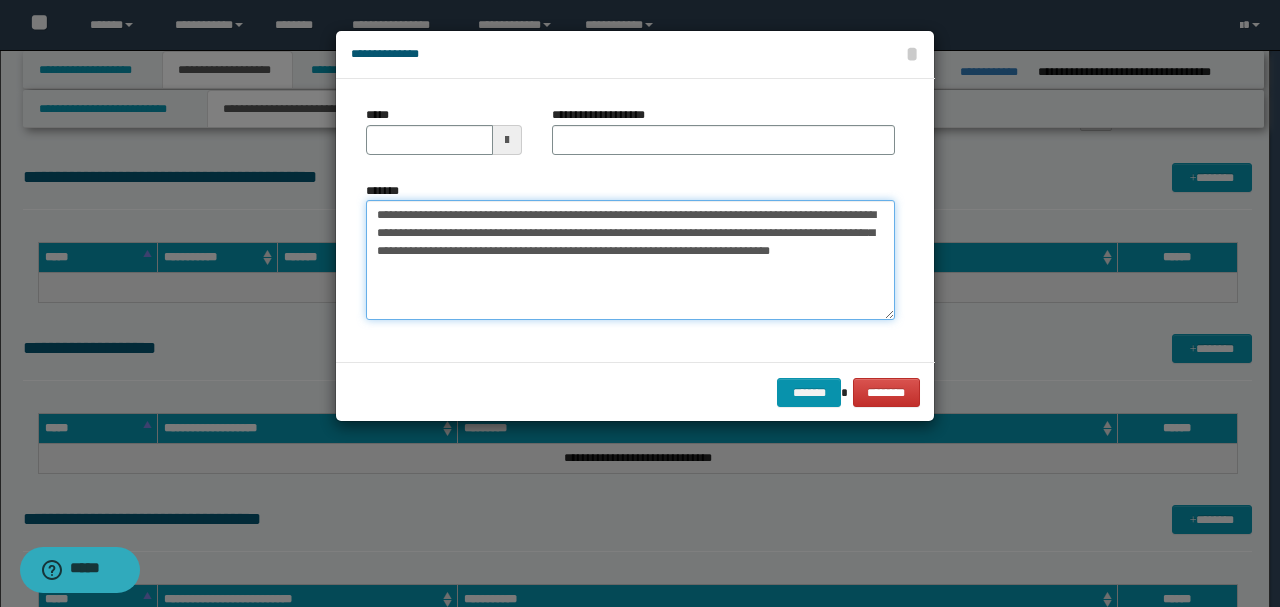 scroll, scrollTop: 0, scrollLeft: 0, axis: both 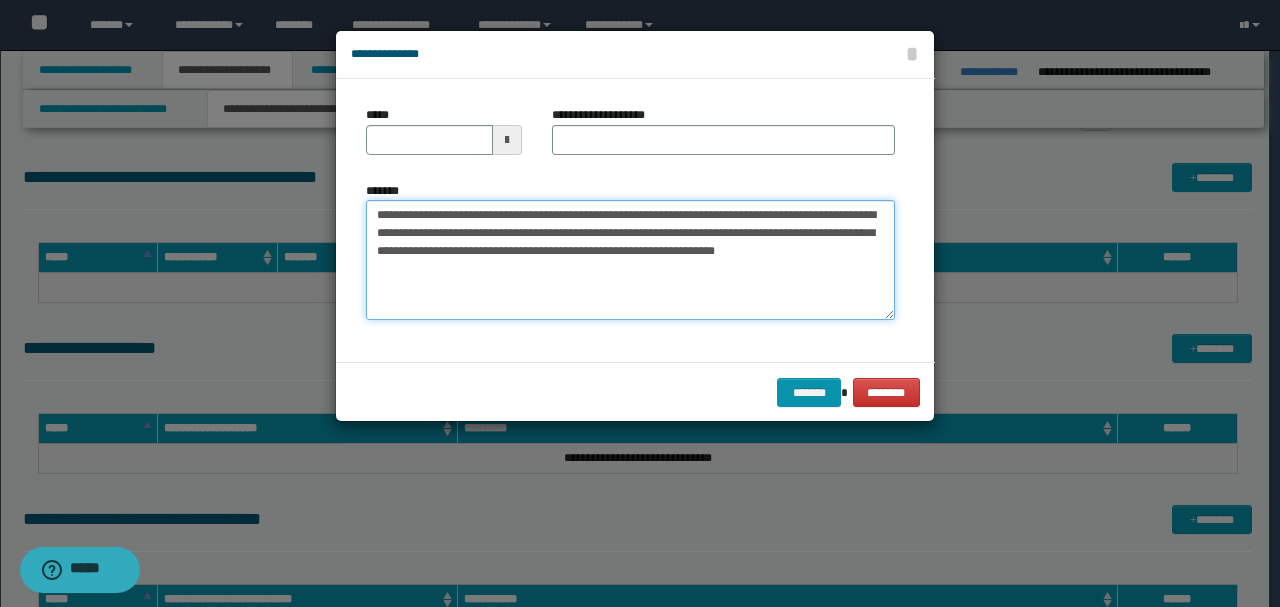 type 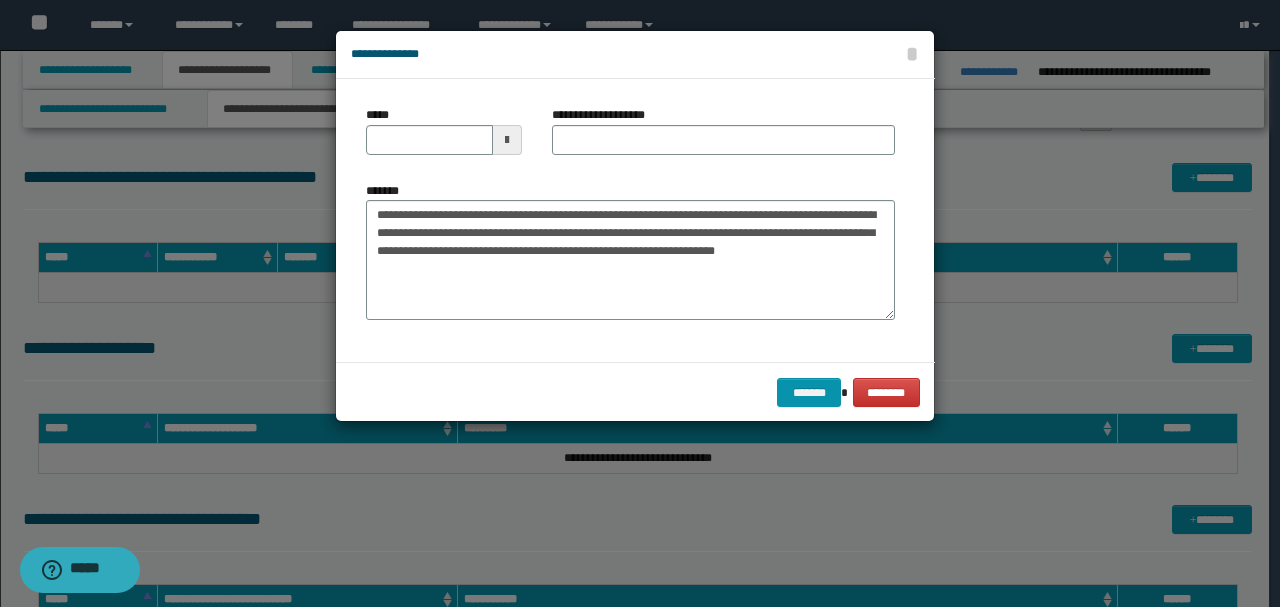 click on "*****" at bounding box center [444, 130] 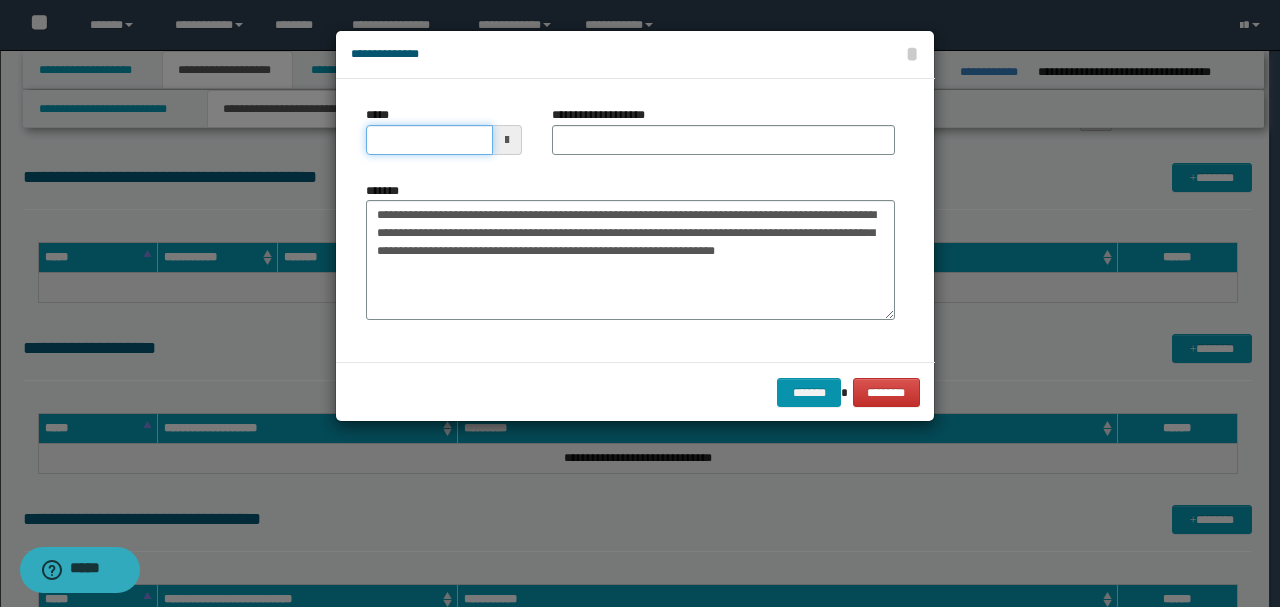click on "*****" at bounding box center [429, 140] 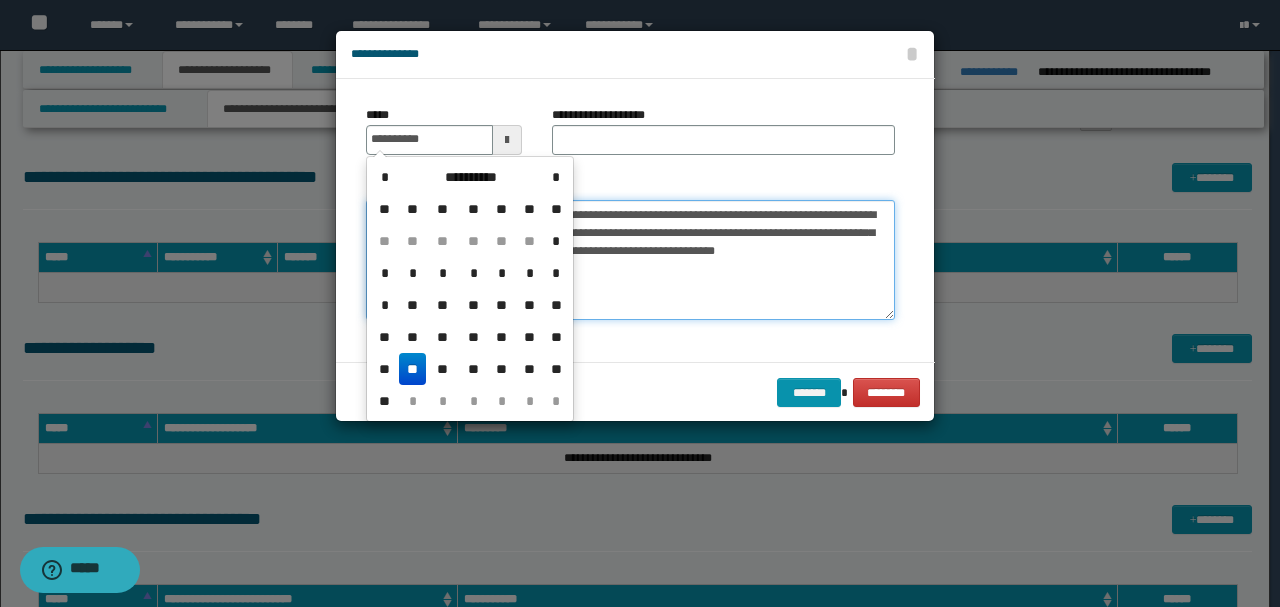 type on "**********" 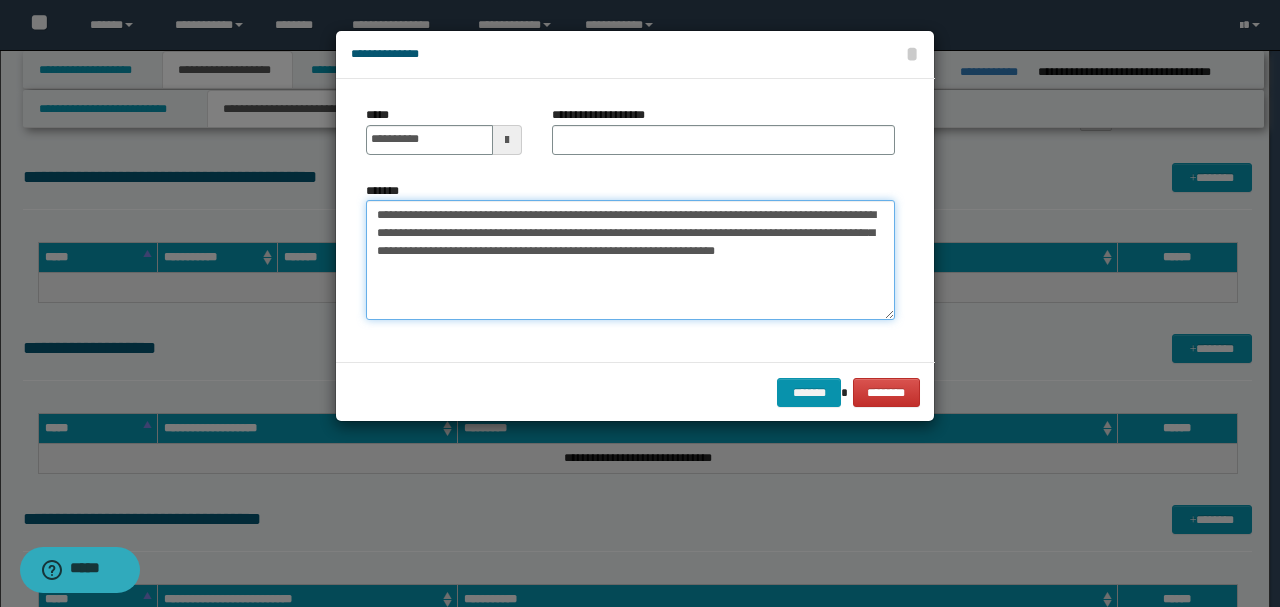 drag, startPoint x: 404, startPoint y: 233, endPoint x: 357, endPoint y: 210, distance: 52.3259 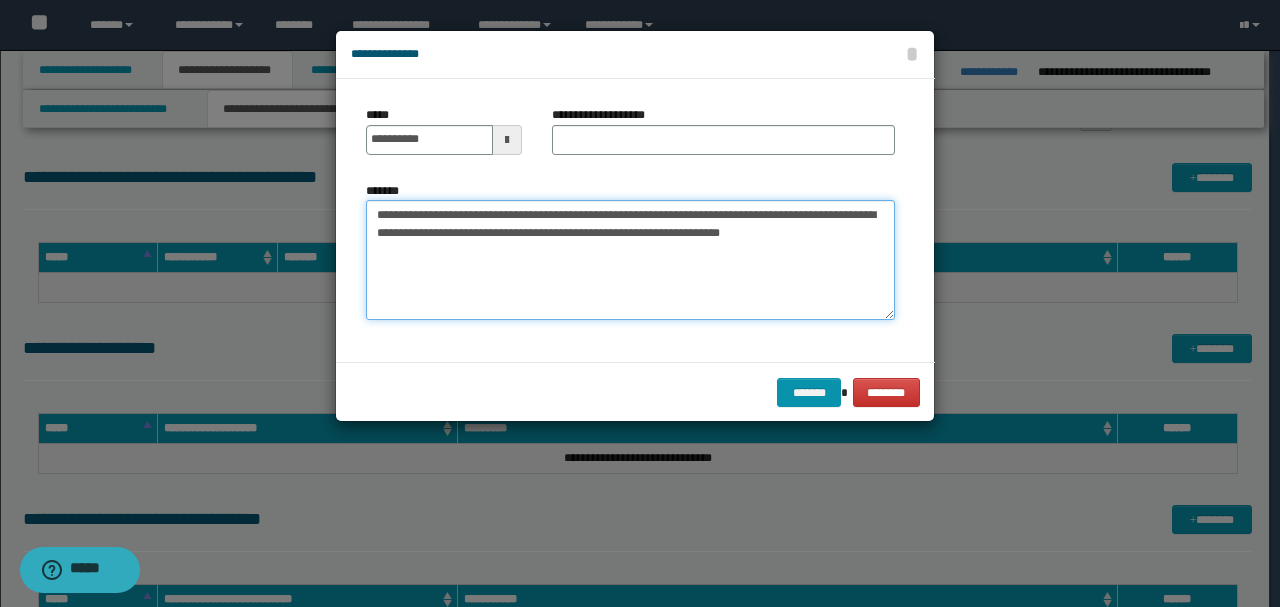 type on "**********" 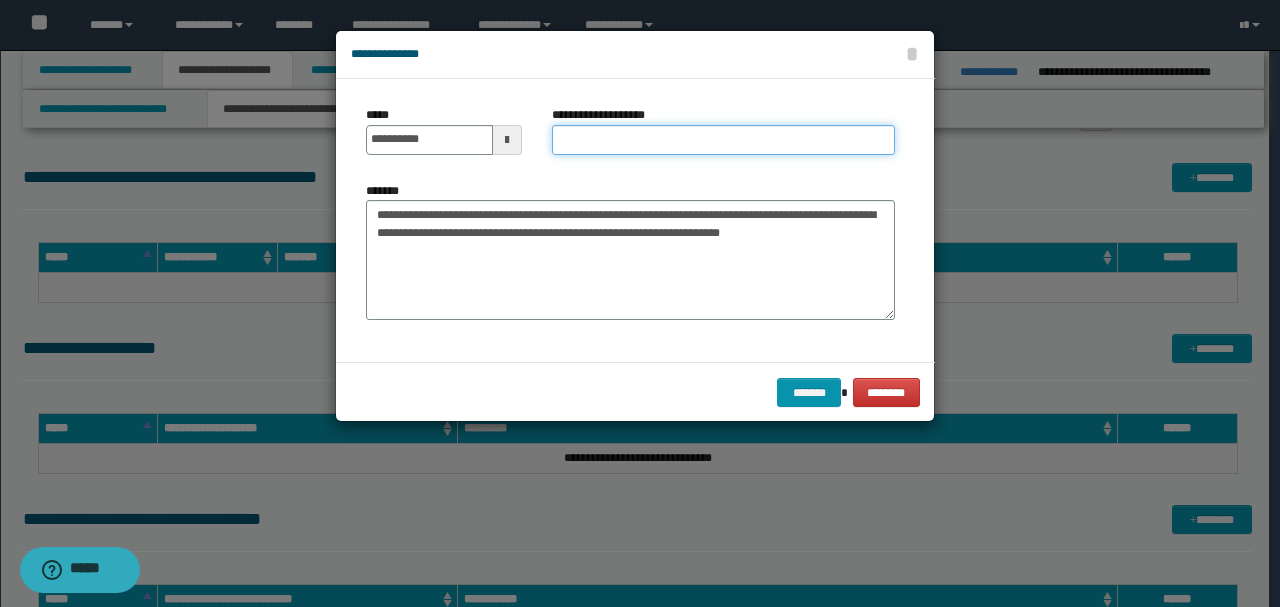 click on "**********" at bounding box center [723, 140] 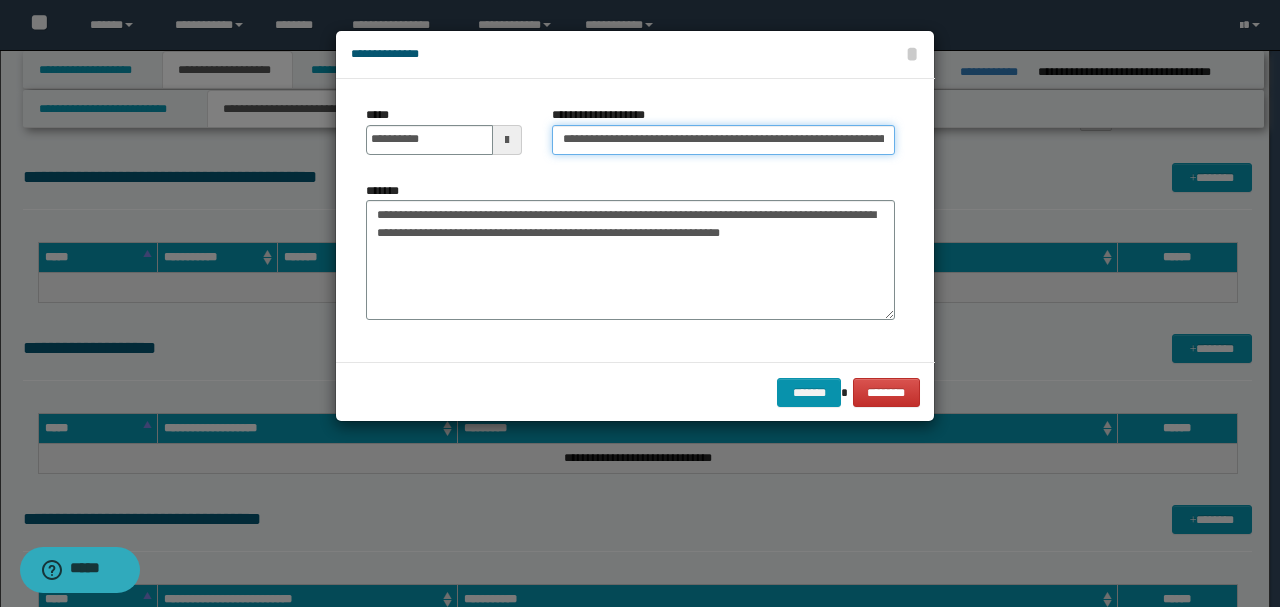 scroll, scrollTop: 0, scrollLeft: 218, axis: horizontal 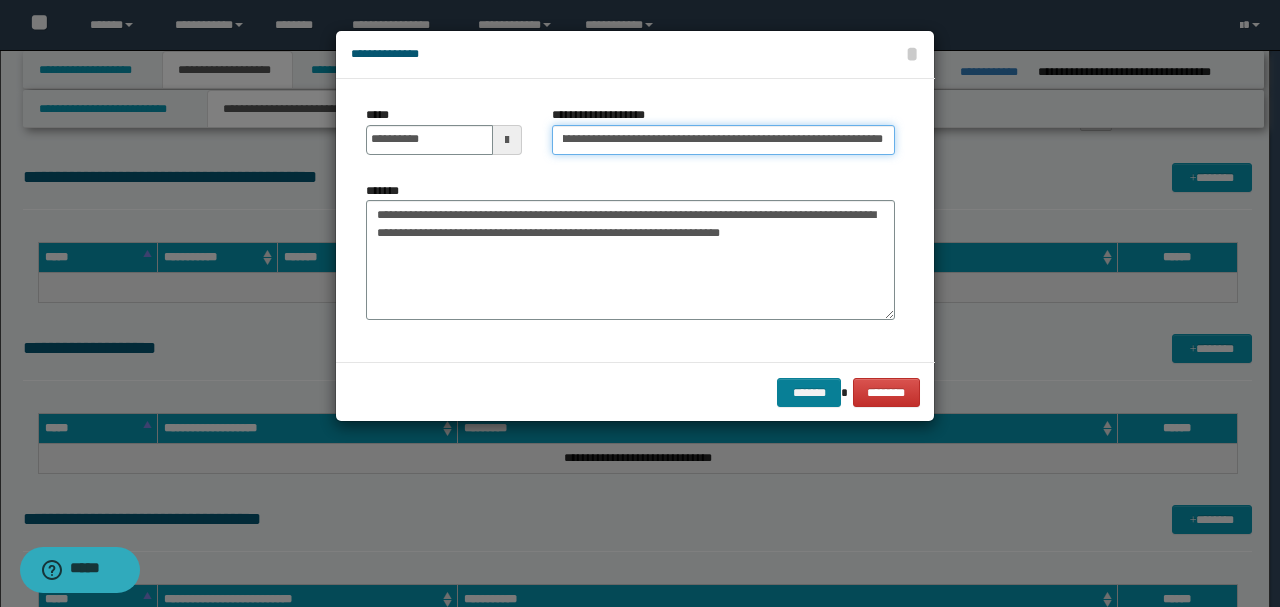 type on "**********" 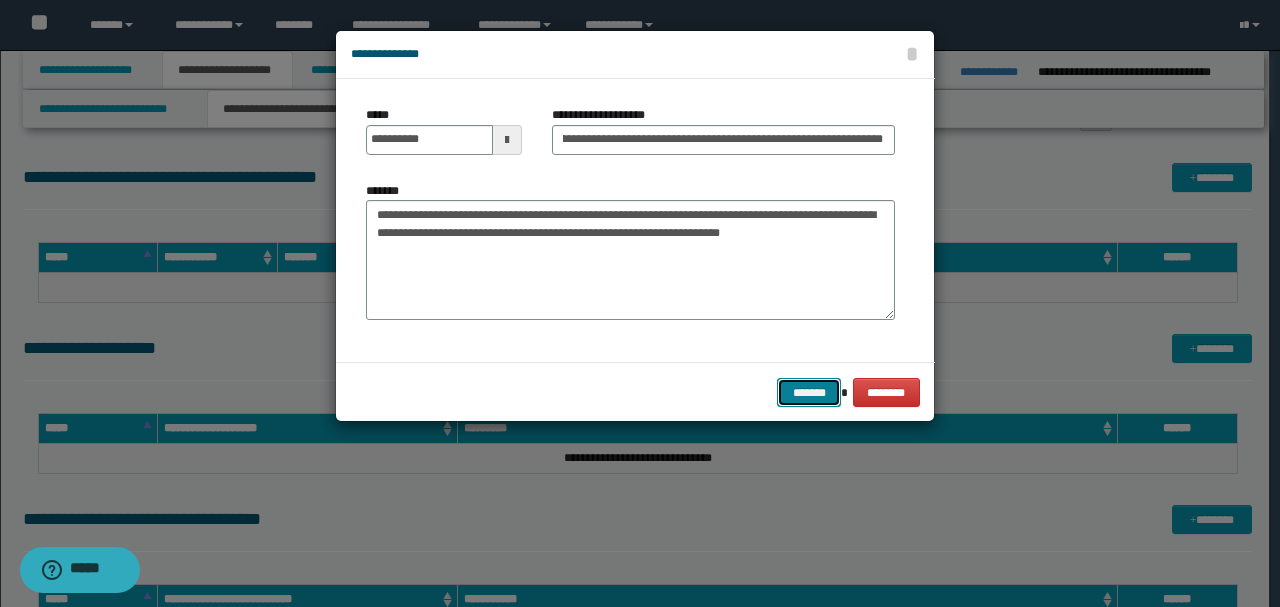 click on "*******" at bounding box center (809, 392) 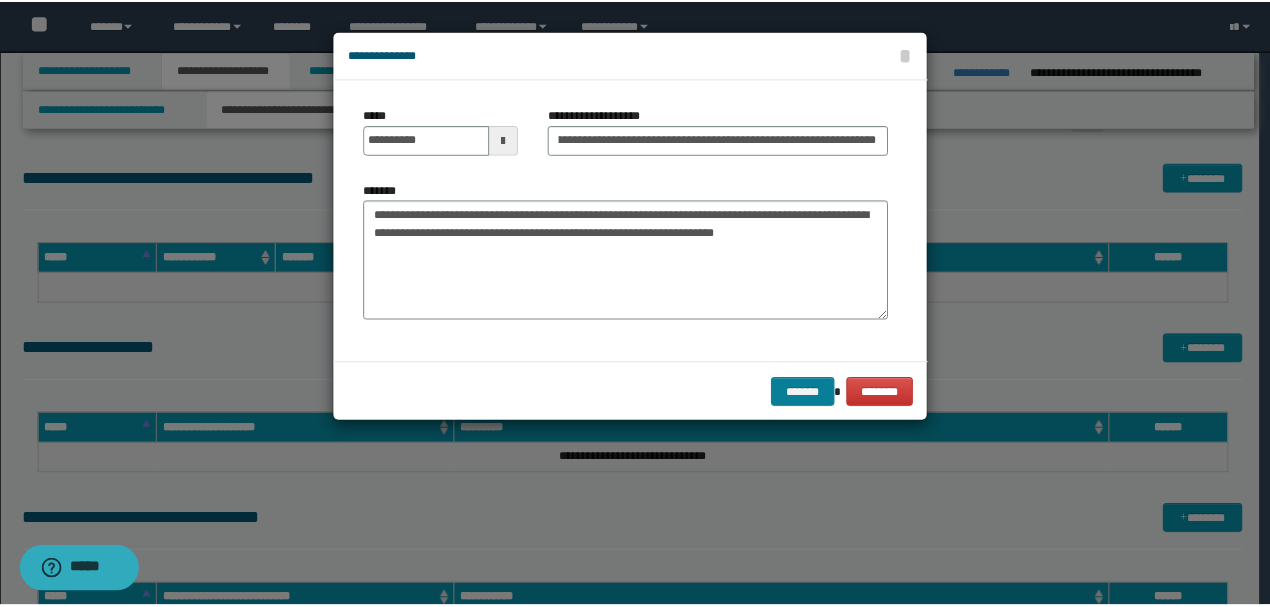 scroll, scrollTop: 0, scrollLeft: 0, axis: both 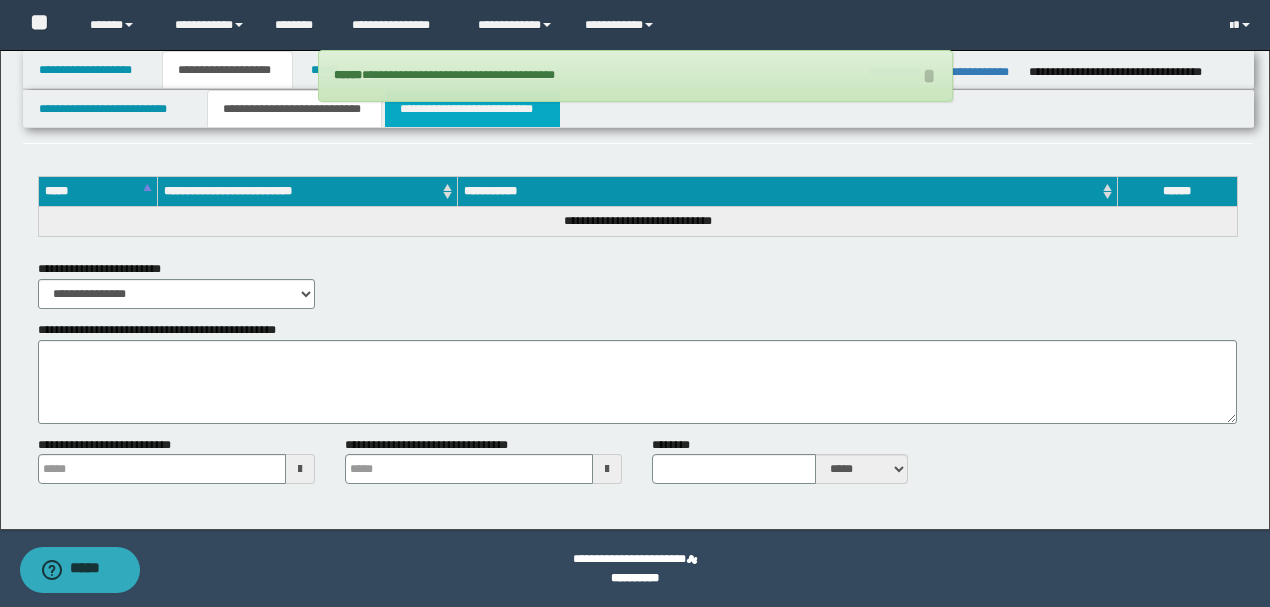 click on "**********" at bounding box center [472, 109] 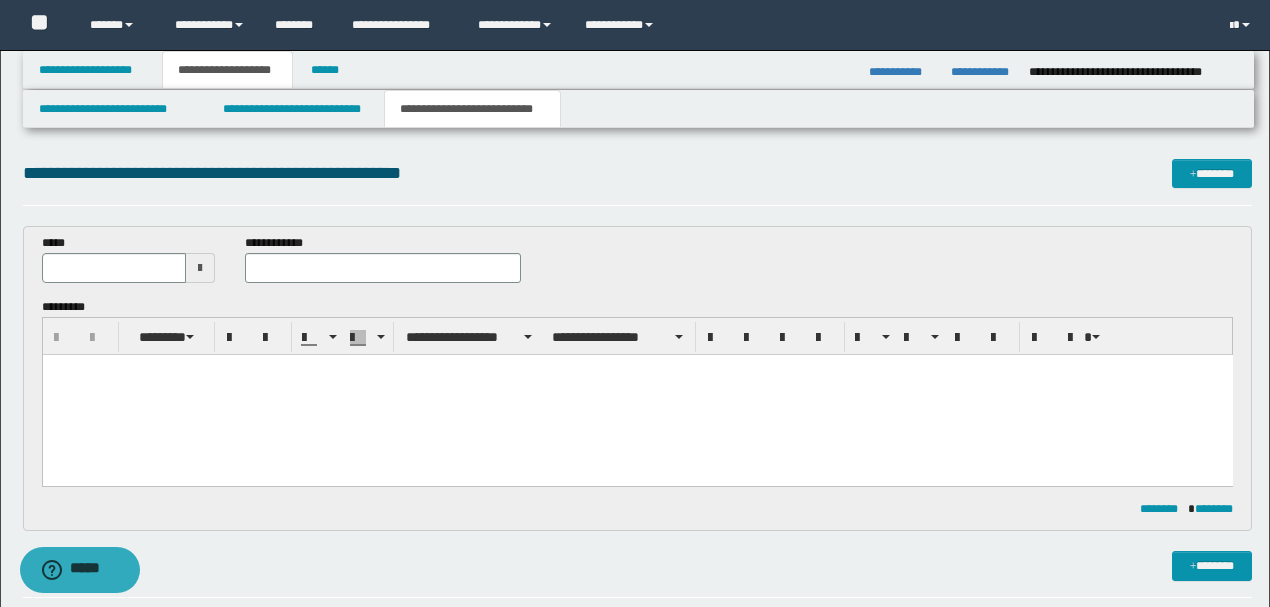 scroll, scrollTop: 0, scrollLeft: 0, axis: both 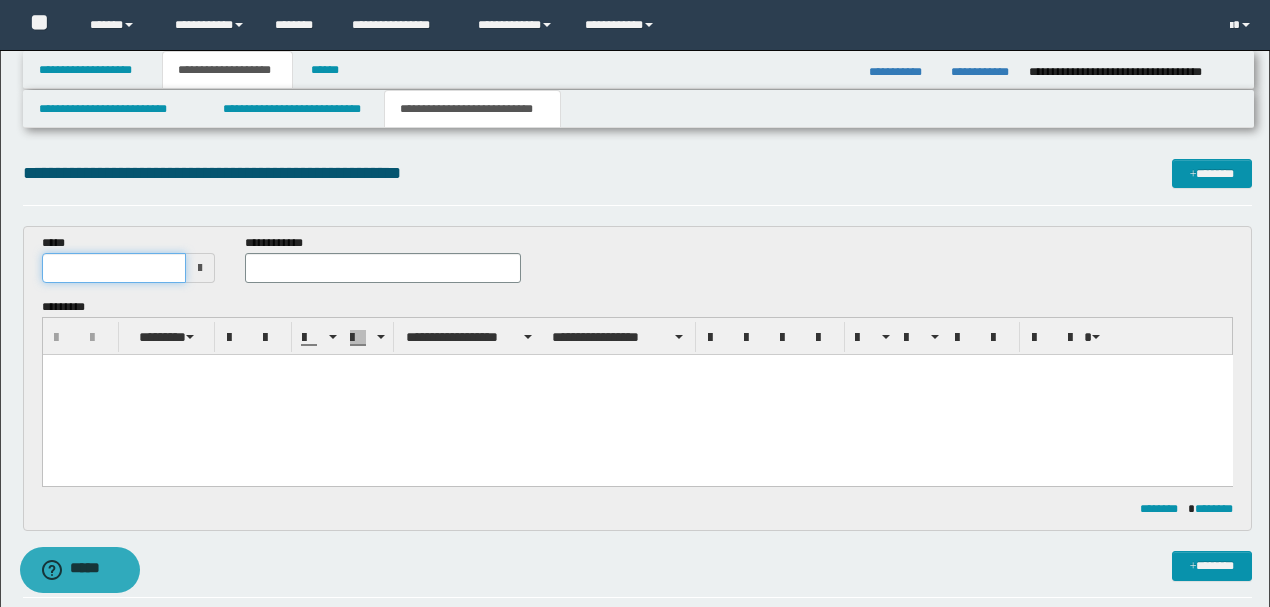 click at bounding box center [114, 268] 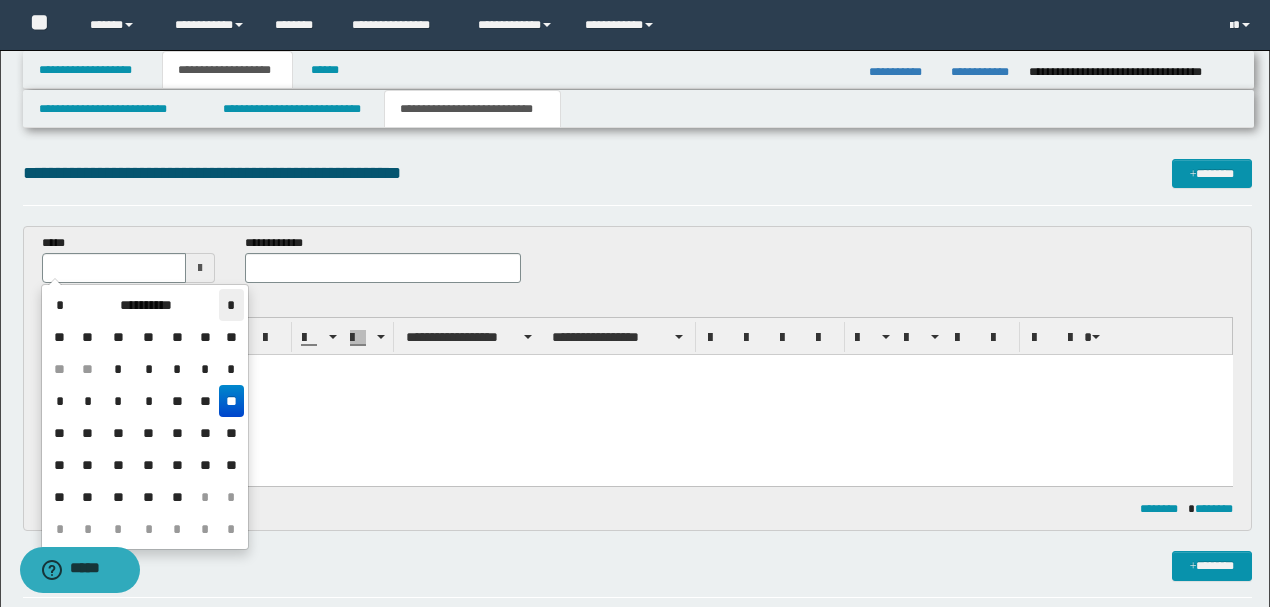click on "*" at bounding box center (231, 305) 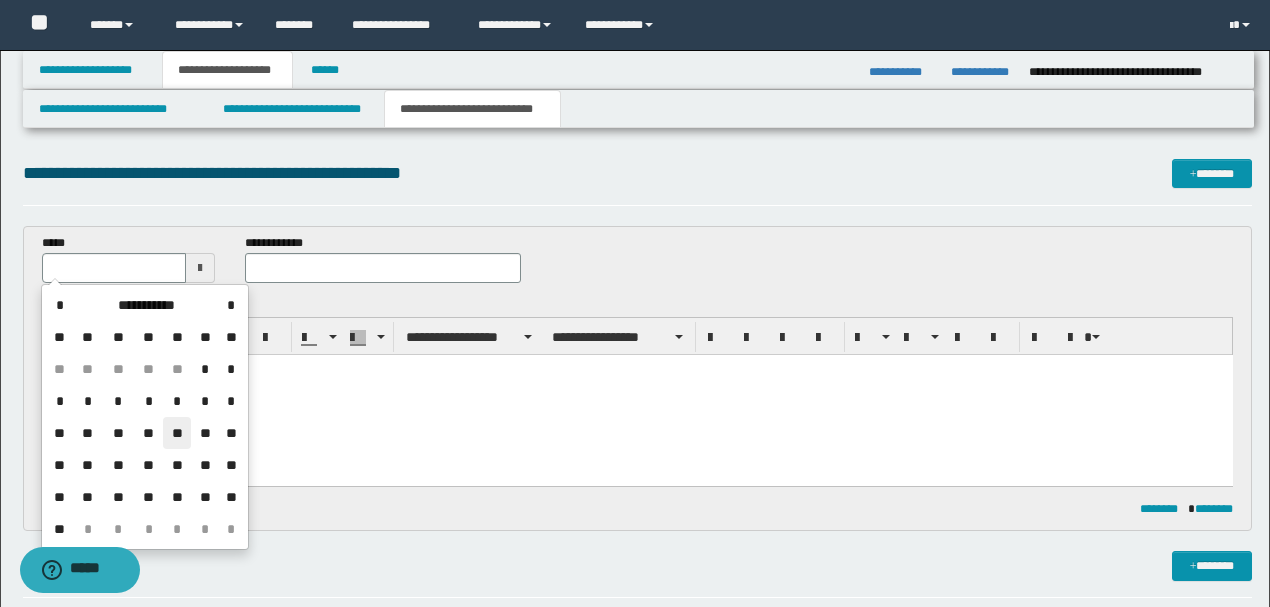 click on "**" at bounding box center [177, 433] 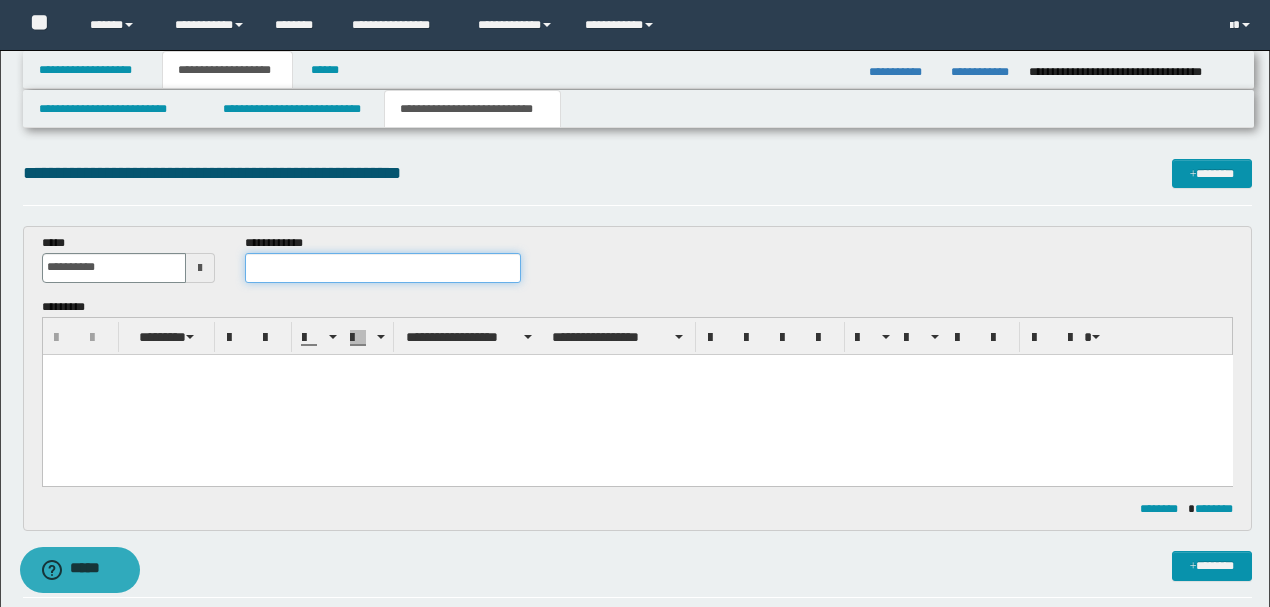 click at bounding box center (382, 268) 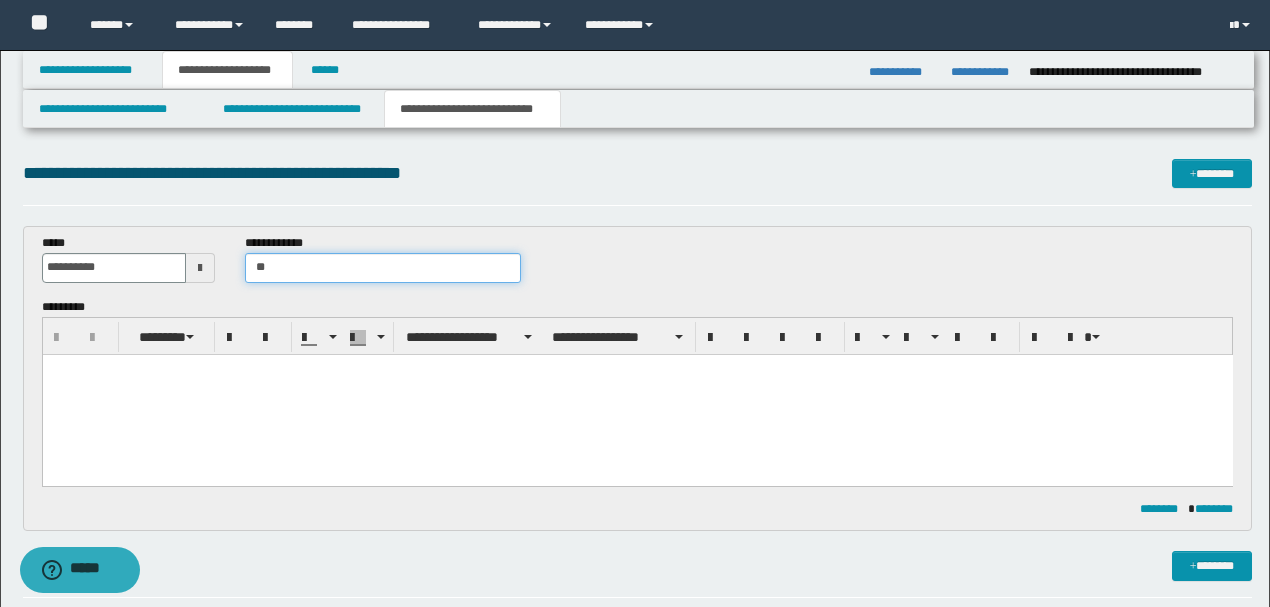type on "*" 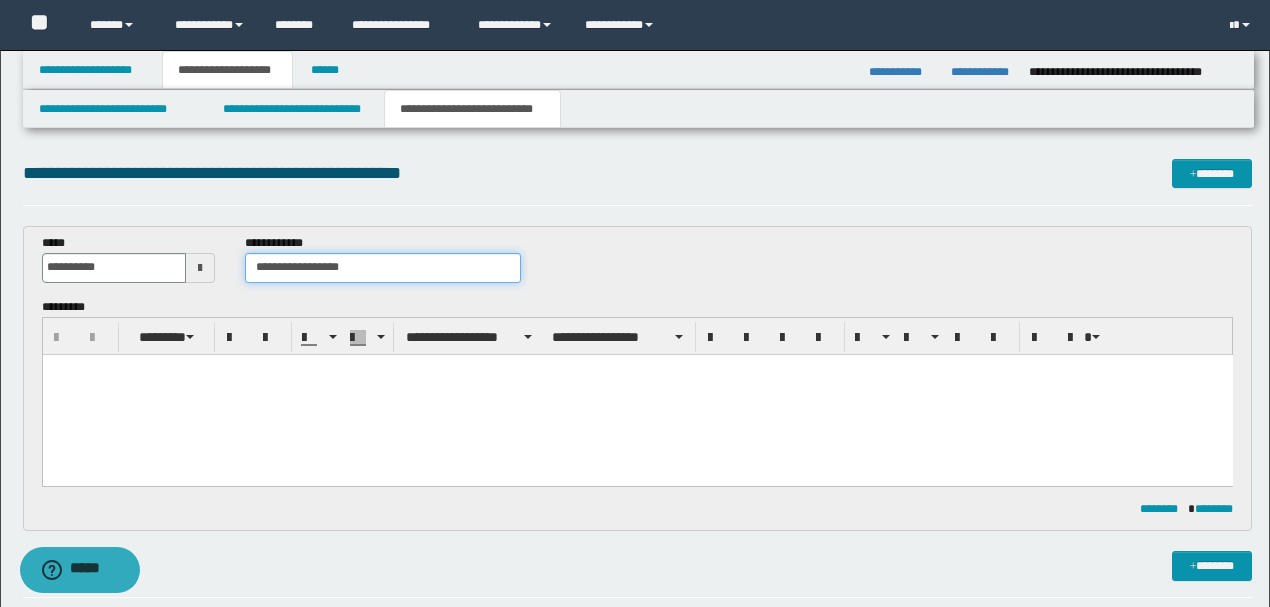 type on "**********" 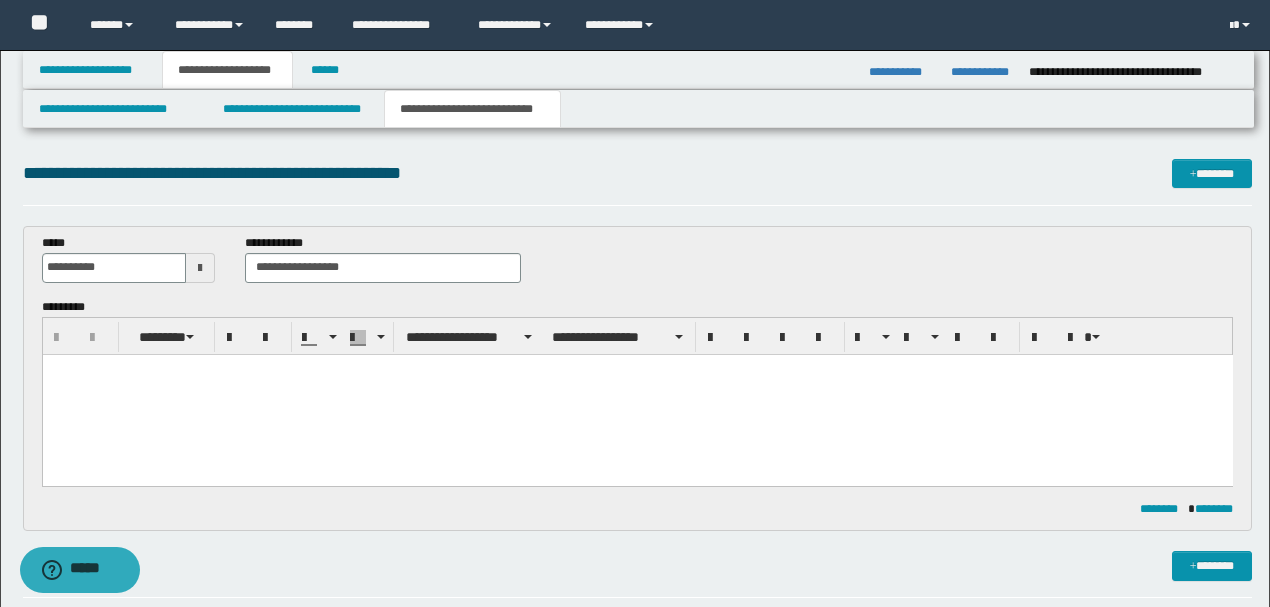 click at bounding box center [637, 369] 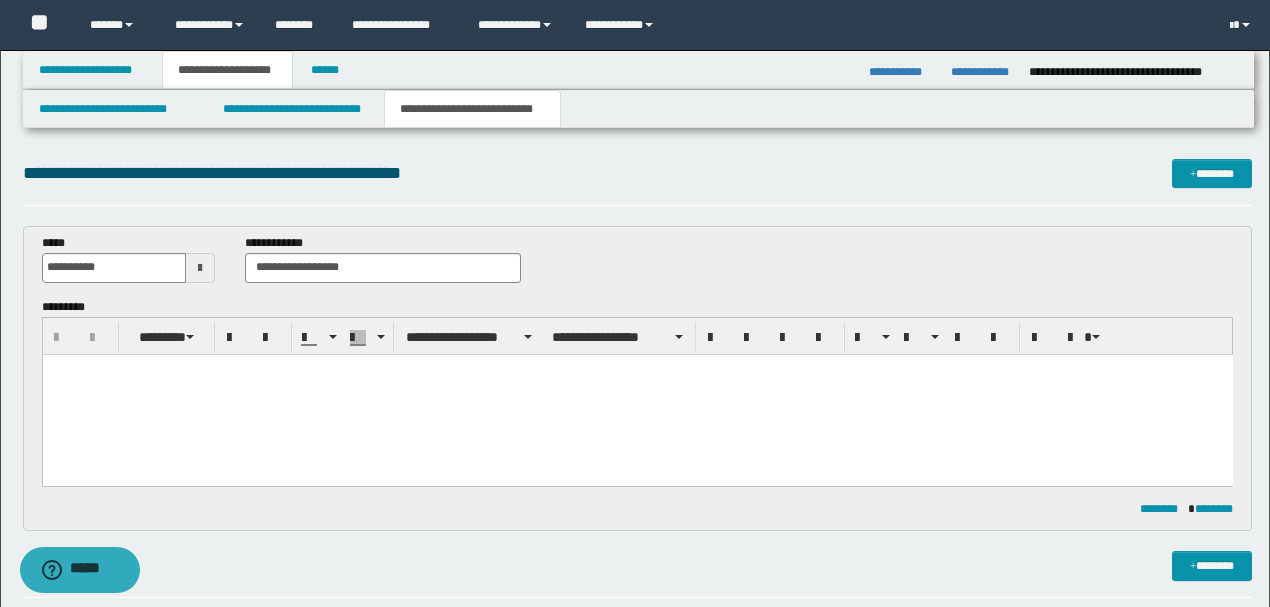 click at bounding box center [637, 369] 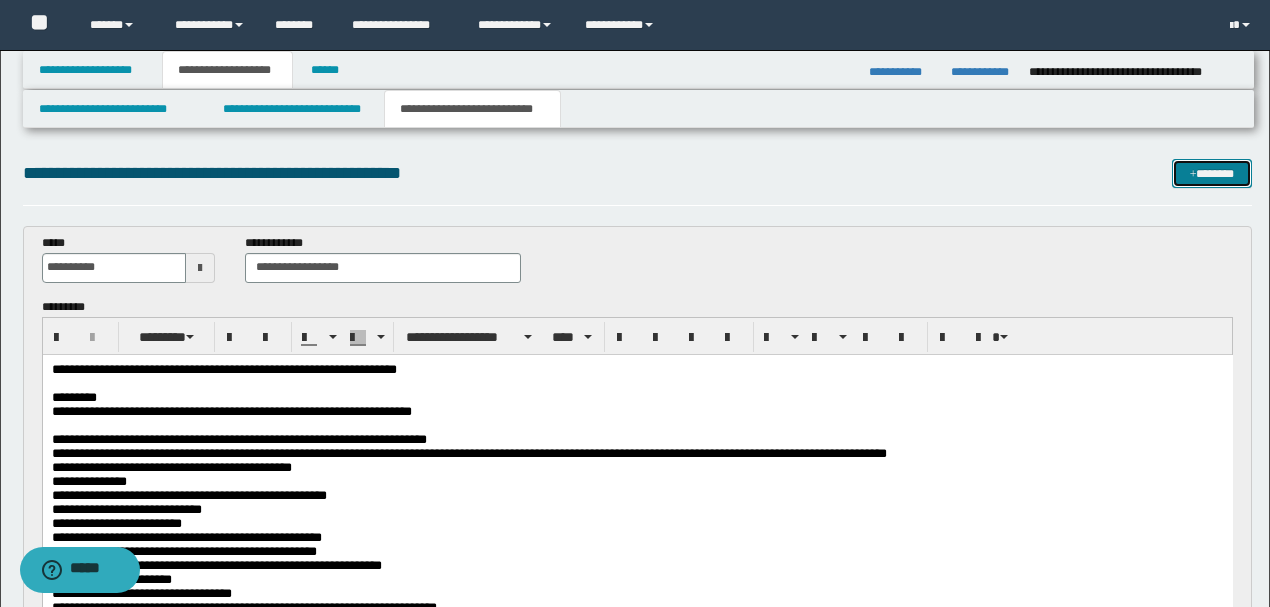 click on "*******" at bounding box center [1211, 173] 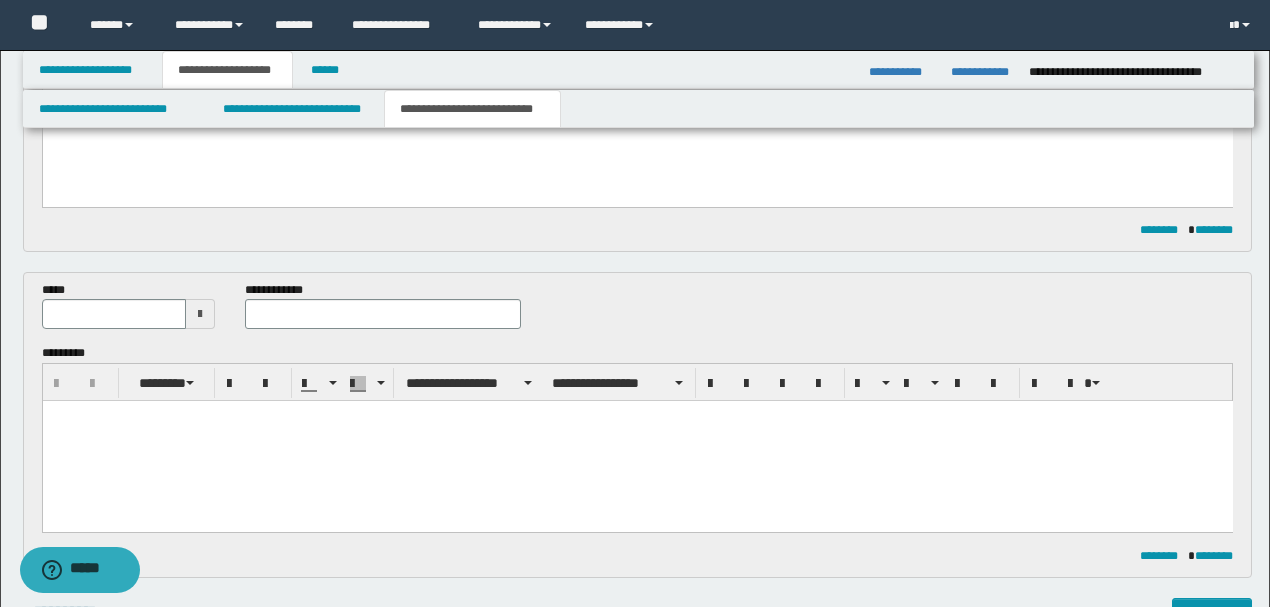 scroll, scrollTop: 662, scrollLeft: 0, axis: vertical 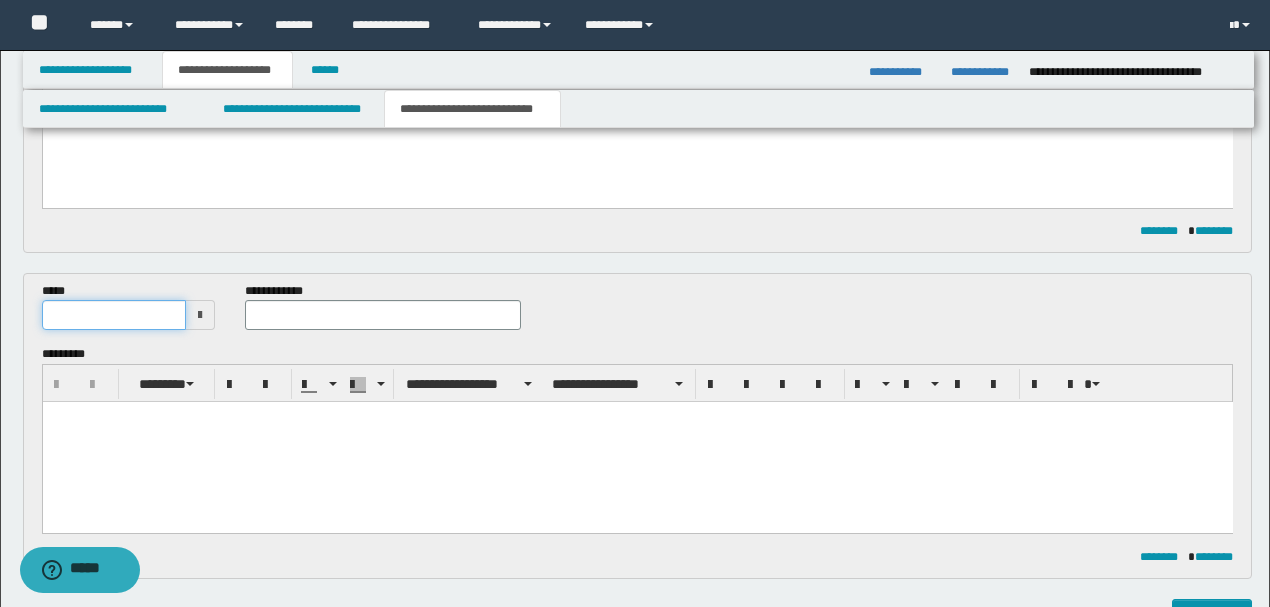 click at bounding box center (114, 315) 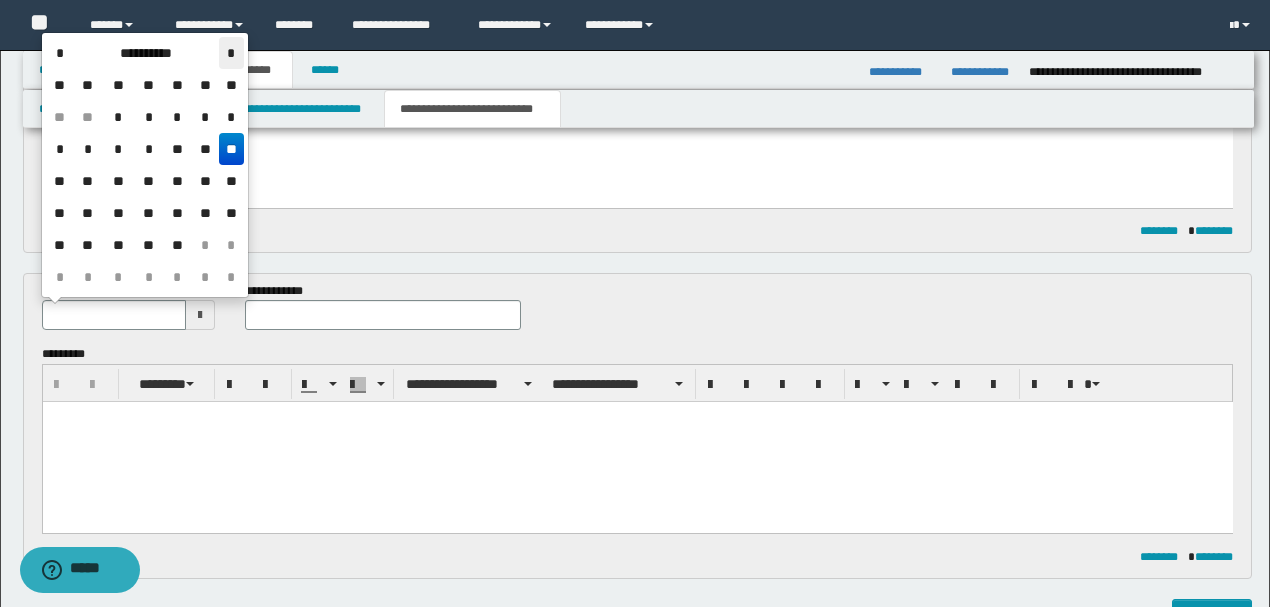 click on "*" at bounding box center [231, 53] 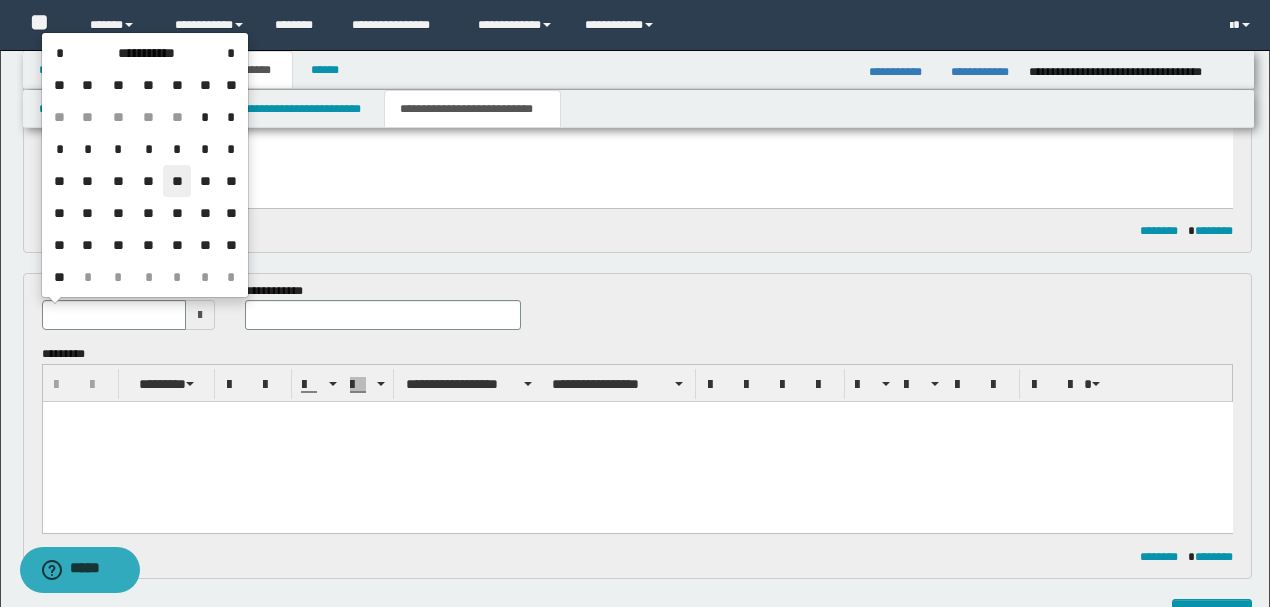 click on "**" at bounding box center (177, 181) 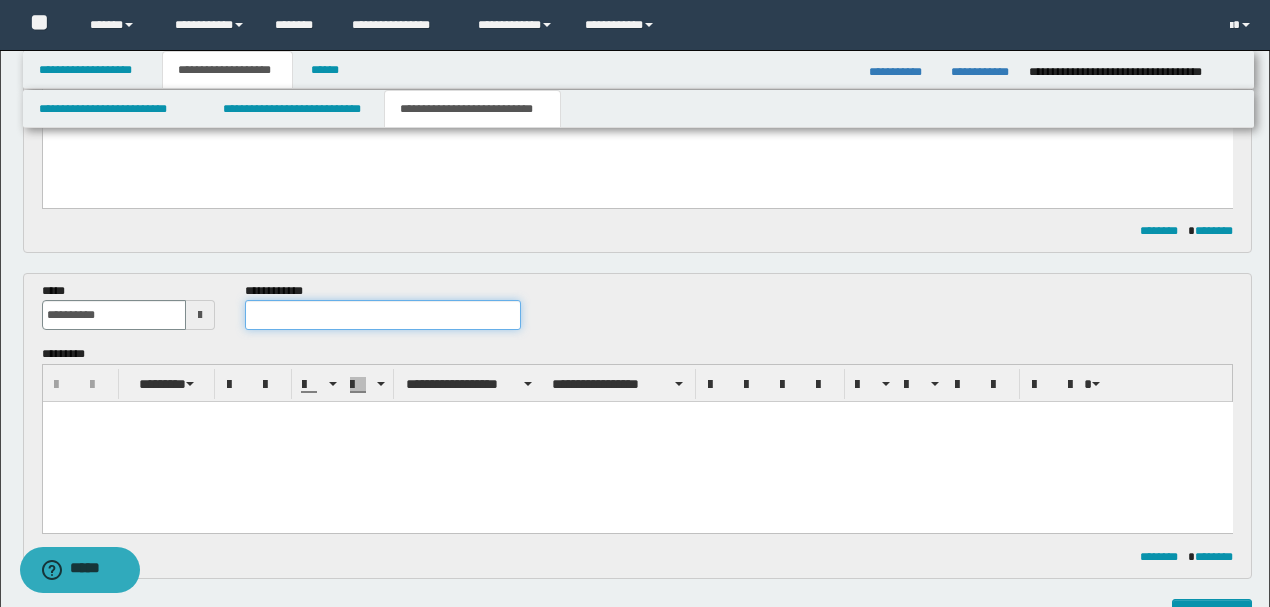 click at bounding box center (382, 315) 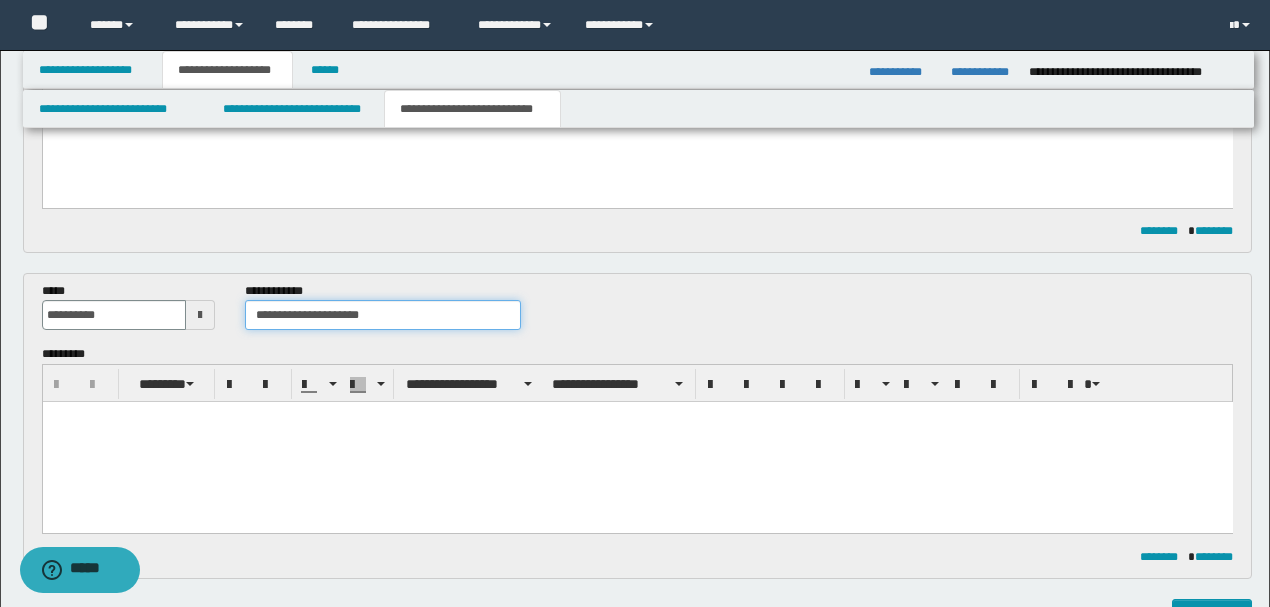 click on "**********" at bounding box center [382, 315] 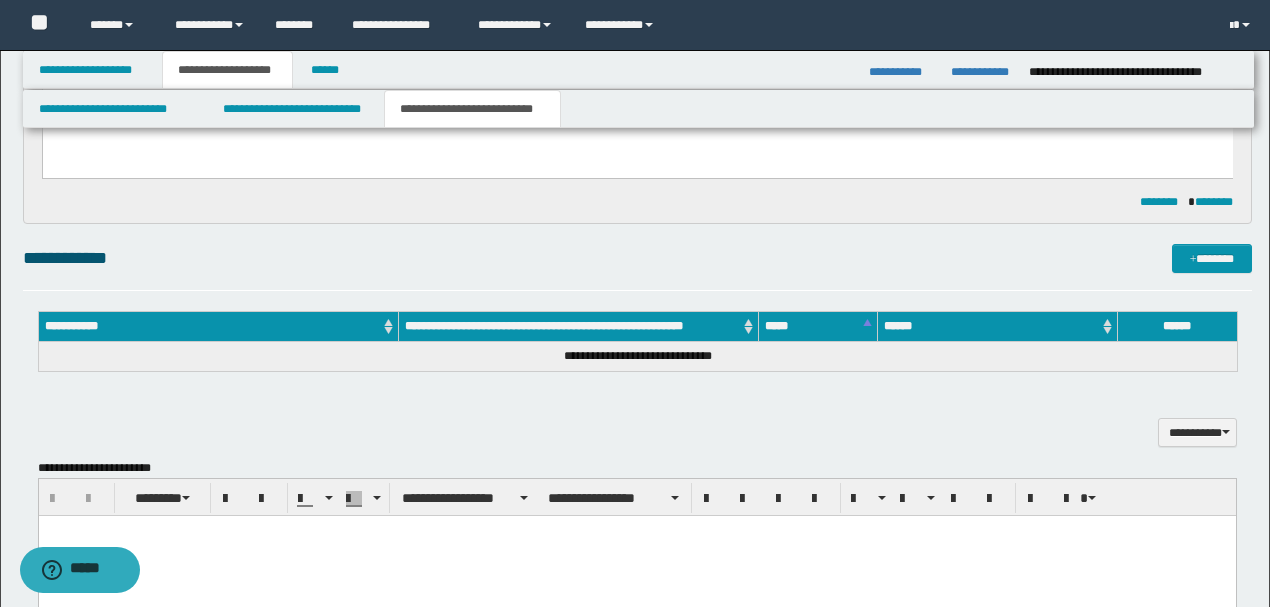scroll, scrollTop: 1062, scrollLeft: 0, axis: vertical 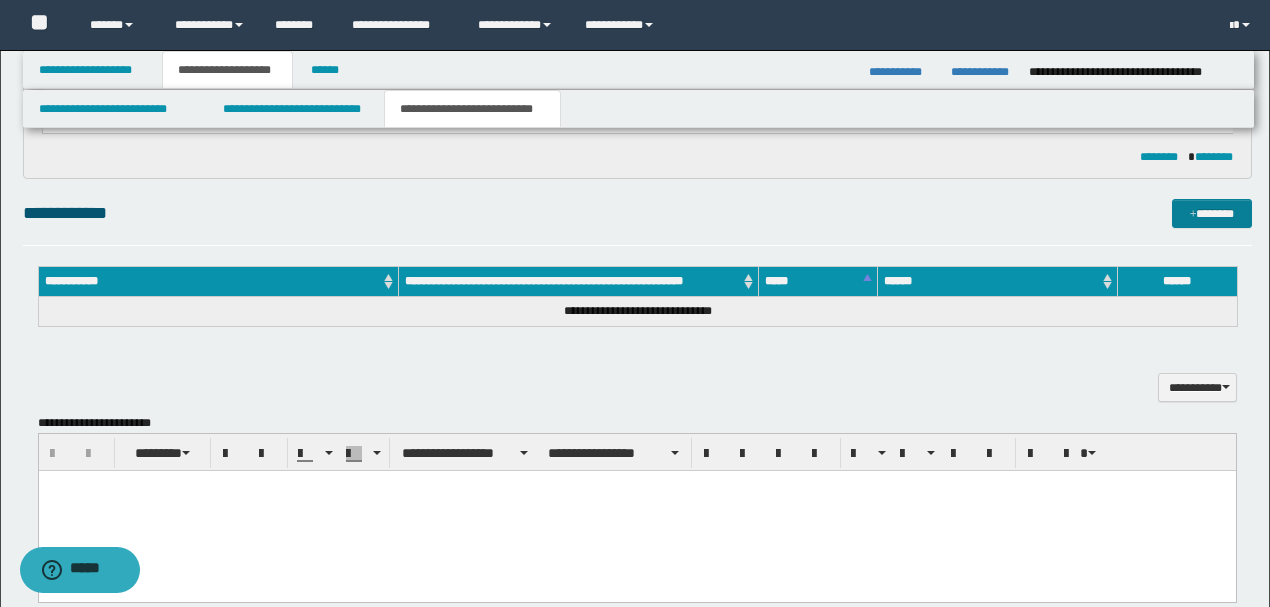 type on "**********" 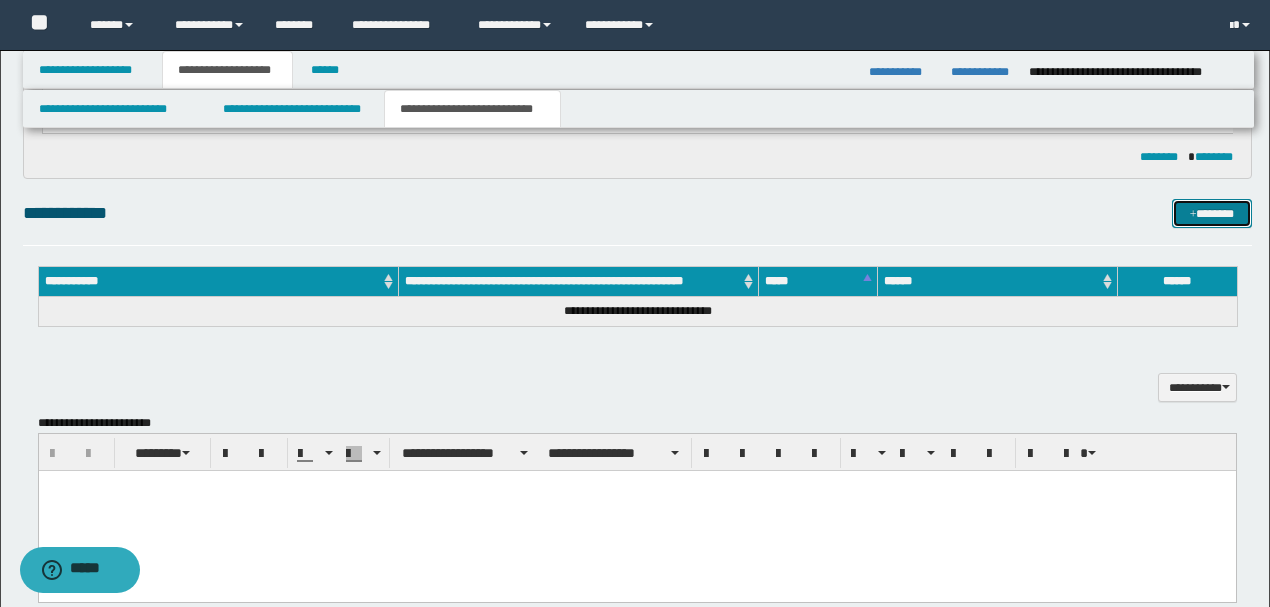 click on "*******" at bounding box center (1211, 213) 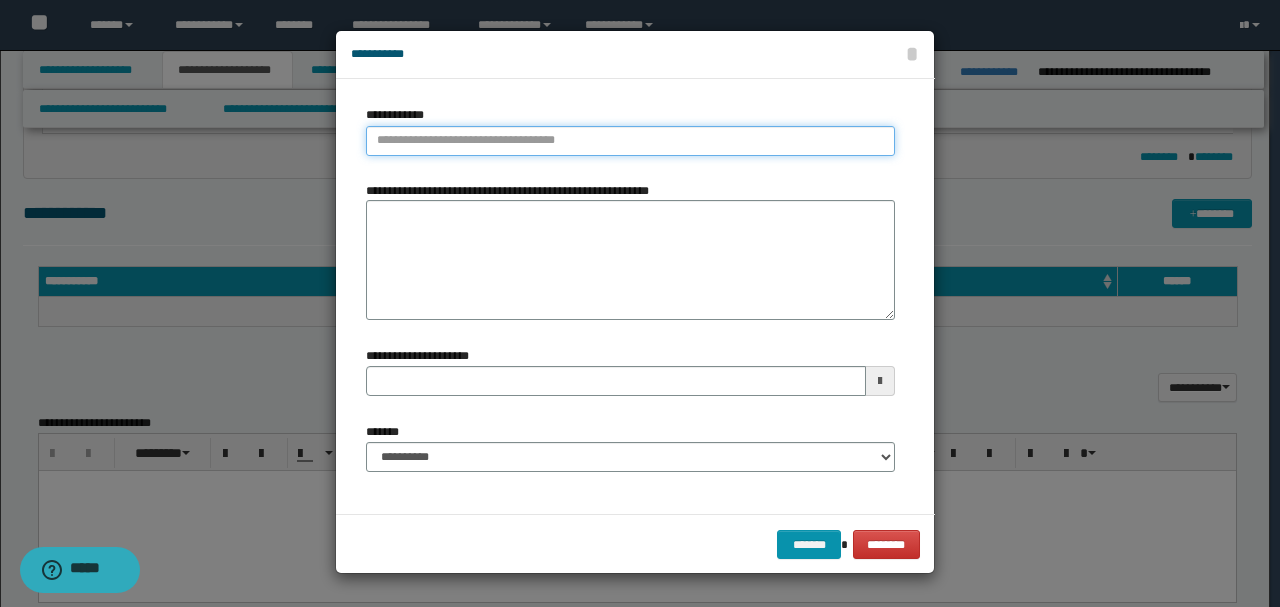 click on "**********" at bounding box center (630, 141) 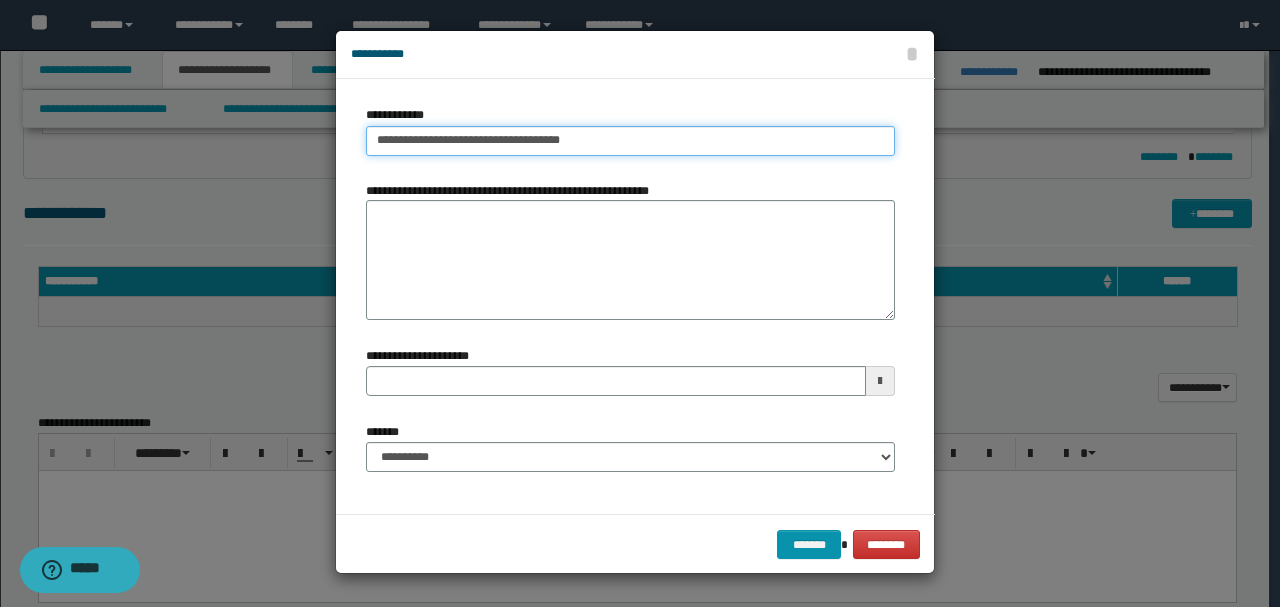 type on "**********" 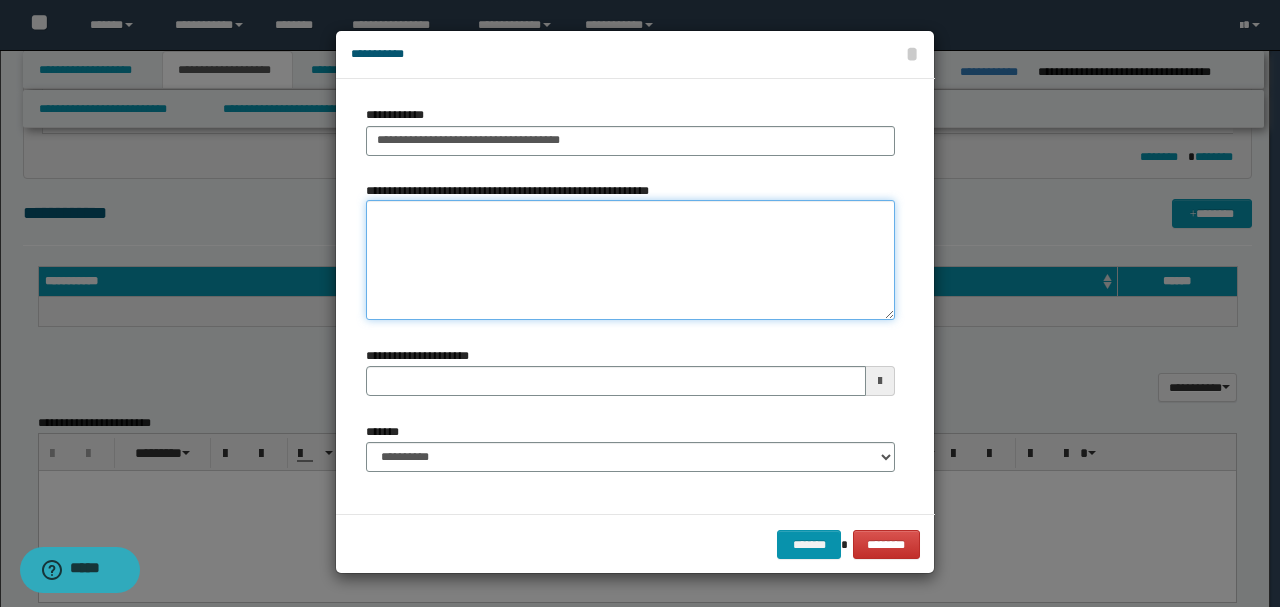 click on "**********" at bounding box center (630, 260) 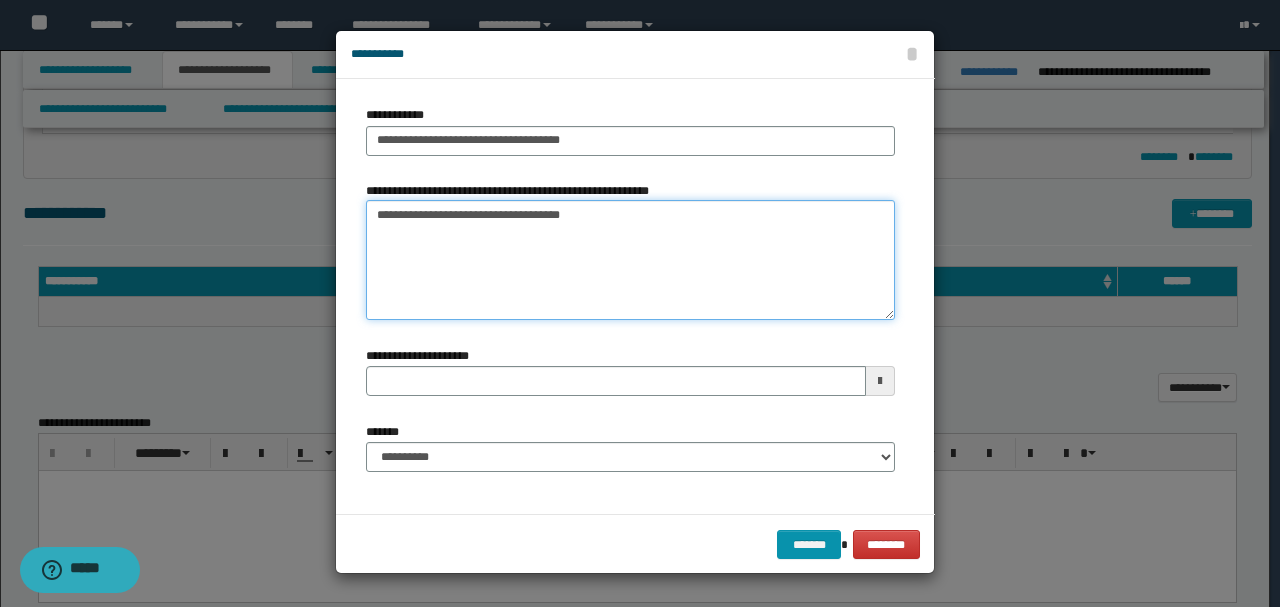 type on "**********" 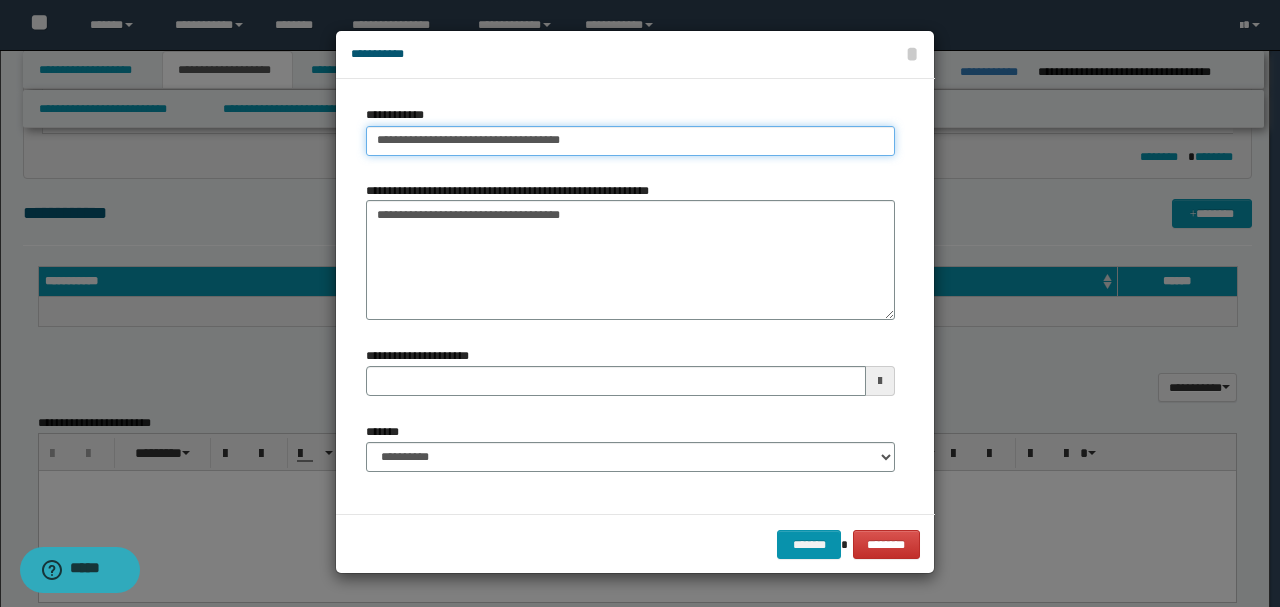 drag, startPoint x: 533, startPoint y: 137, endPoint x: 606, endPoint y: 137, distance: 73 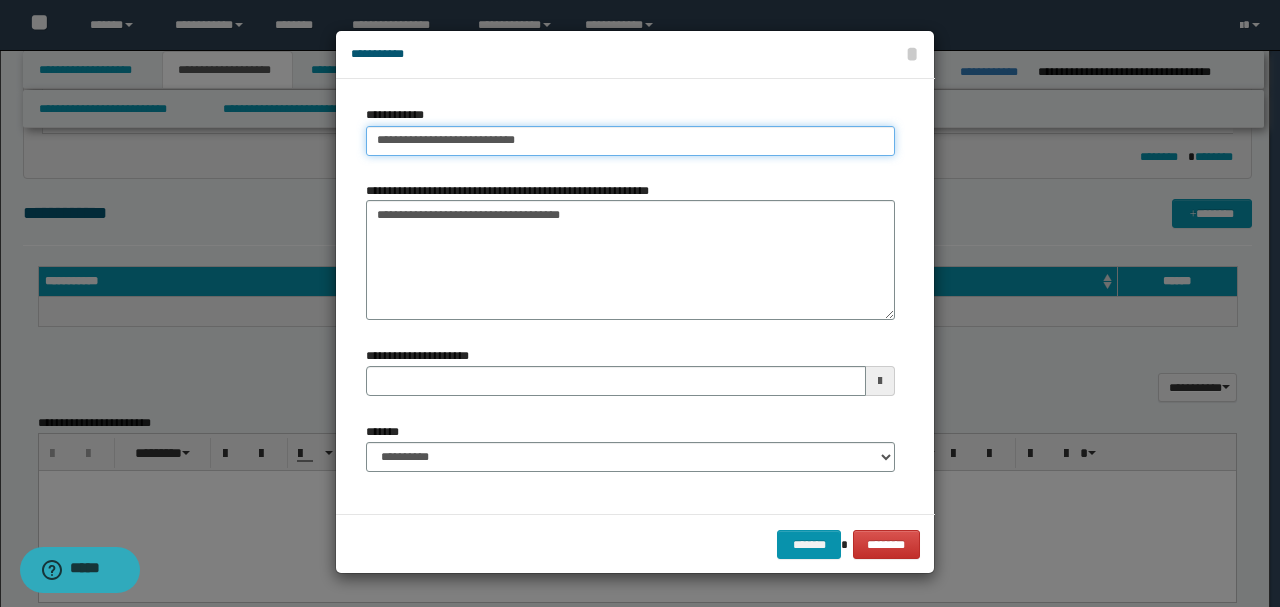 type on "**********" 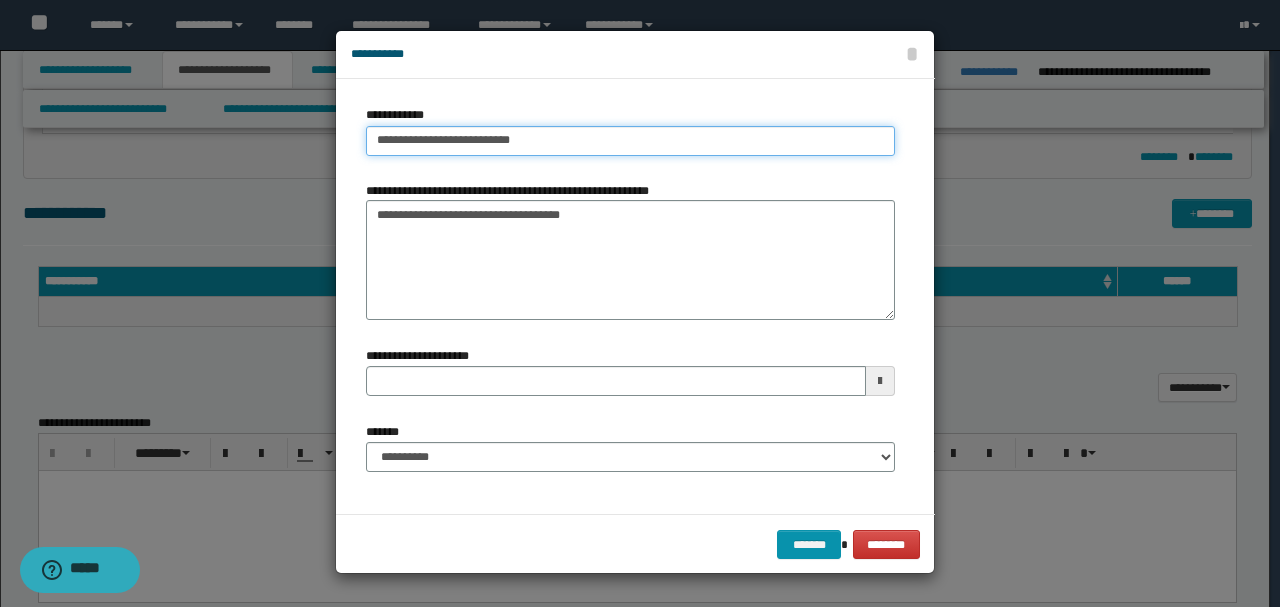 type on "**********" 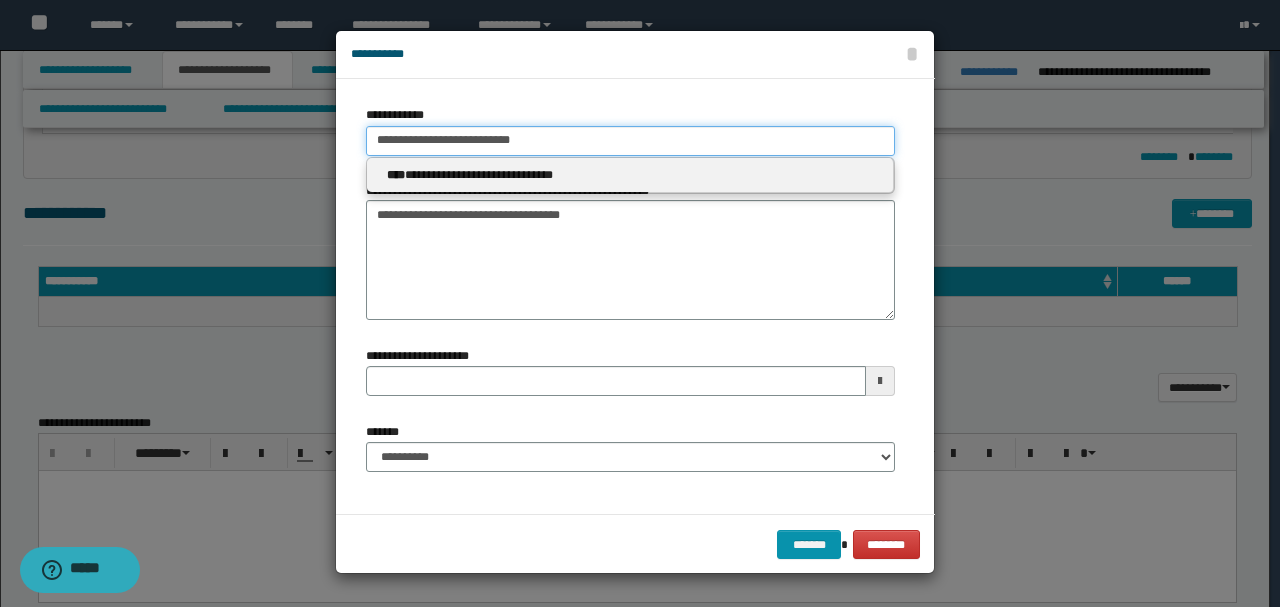 type on "**********" 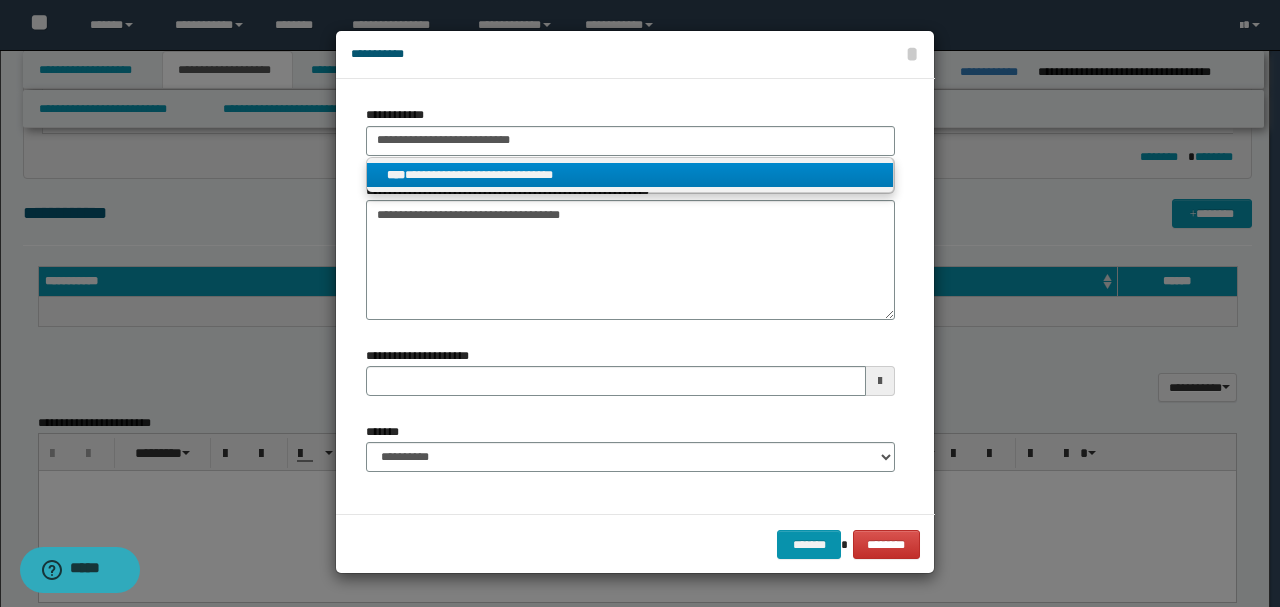 click on "**********" at bounding box center (630, 175) 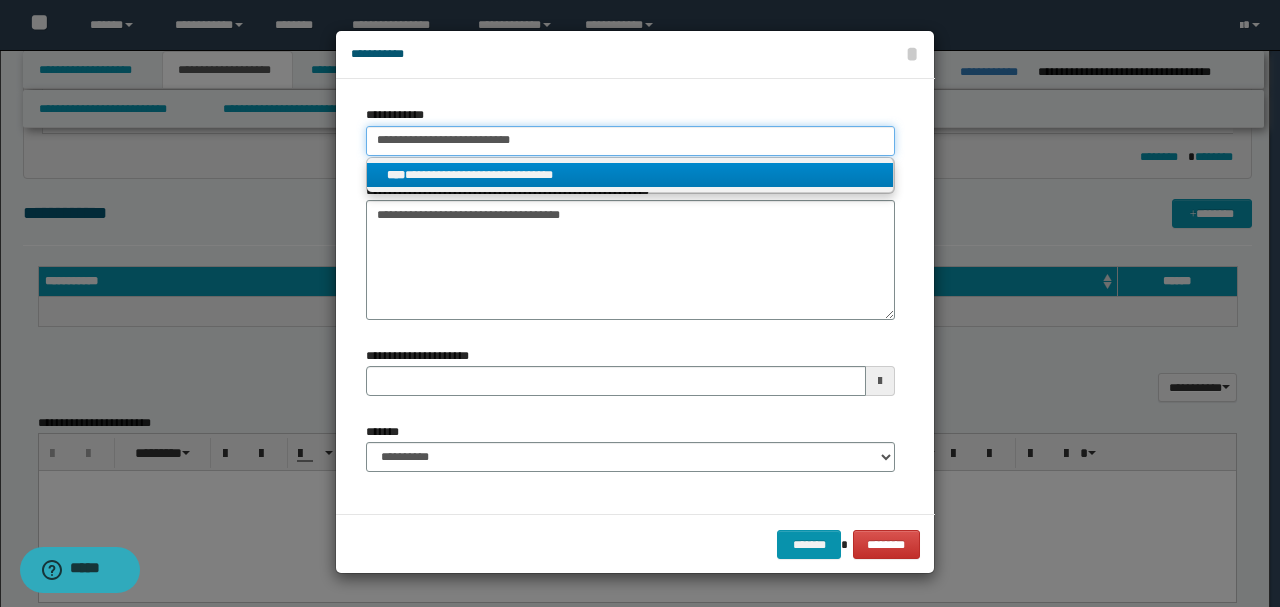 type 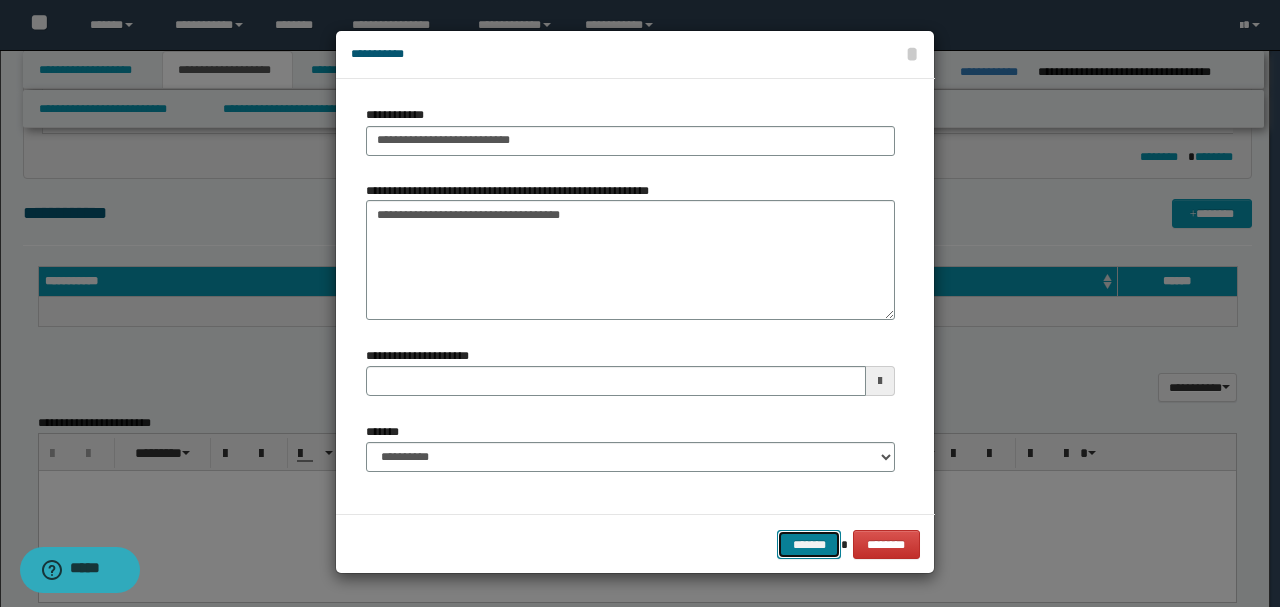 click on "*******" at bounding box center (809, 544) 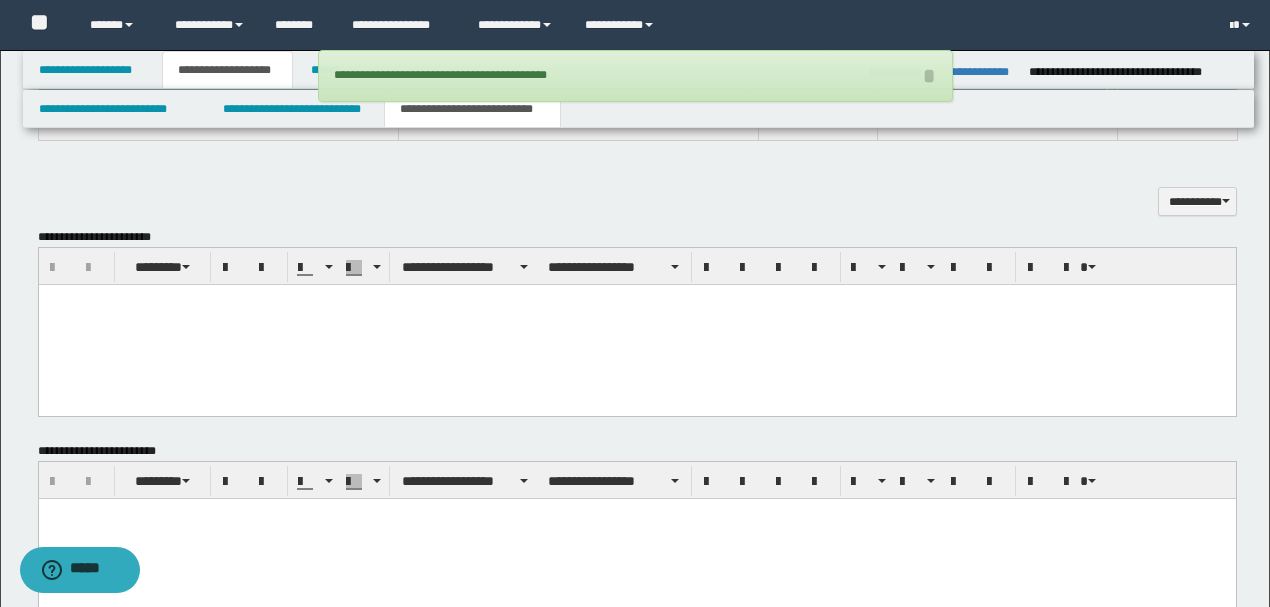 scroll, scrollTop: 1262, scrollLeft: 0, axis: vertical 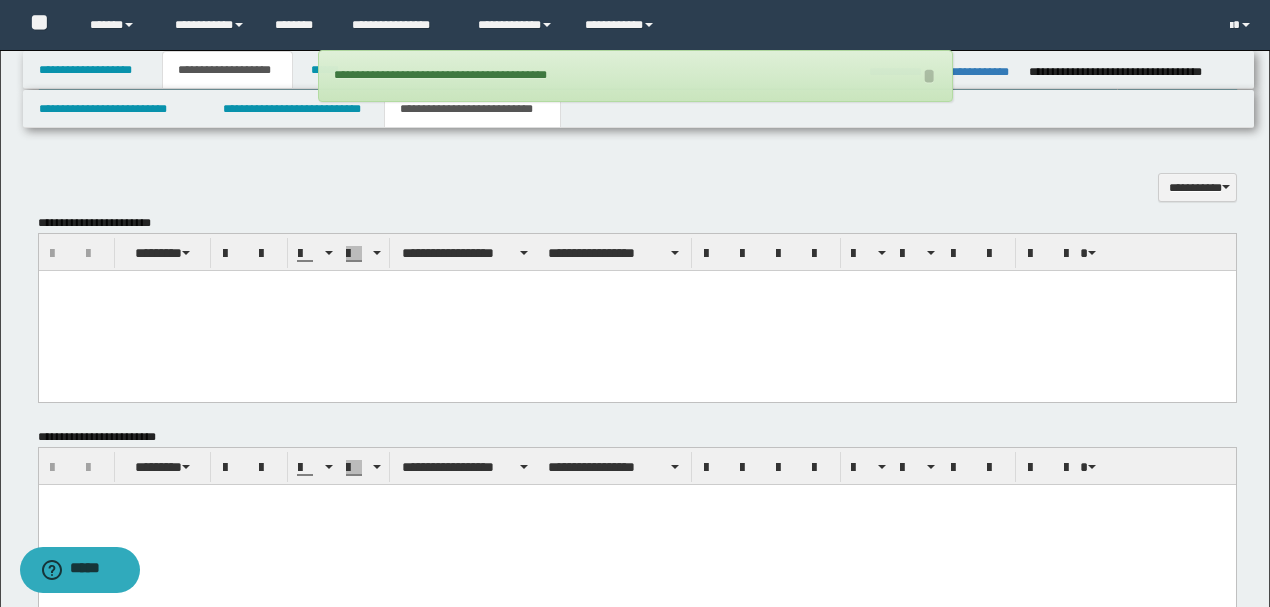 click at bounding box center [636, 310] 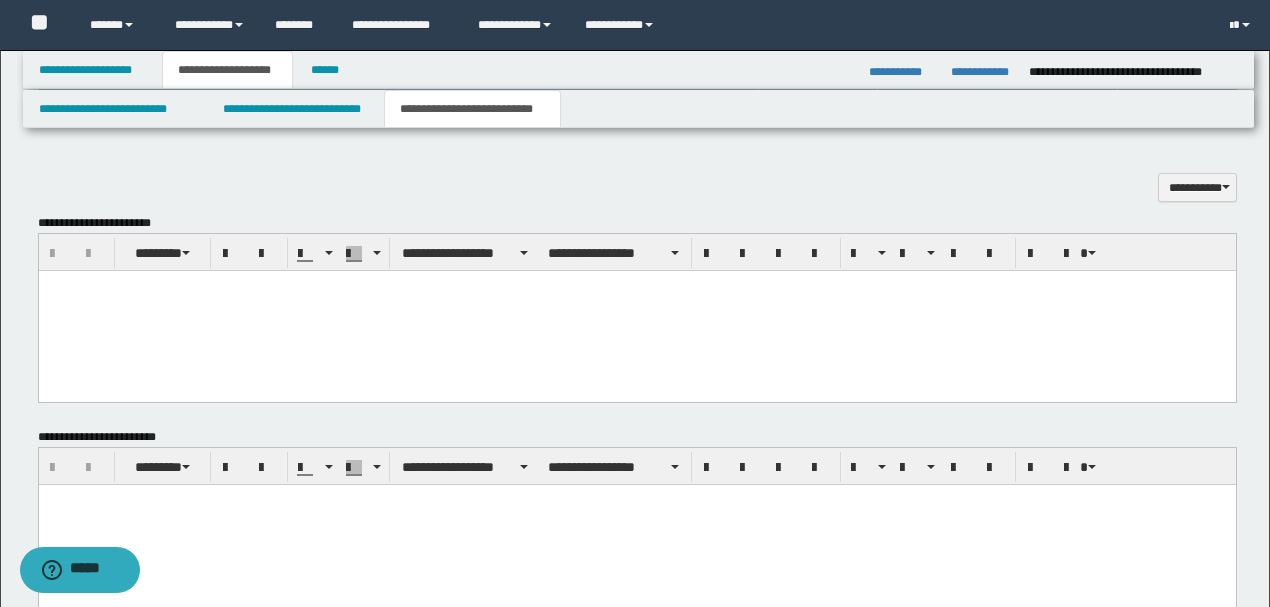 click at bounding box center [636, 310] 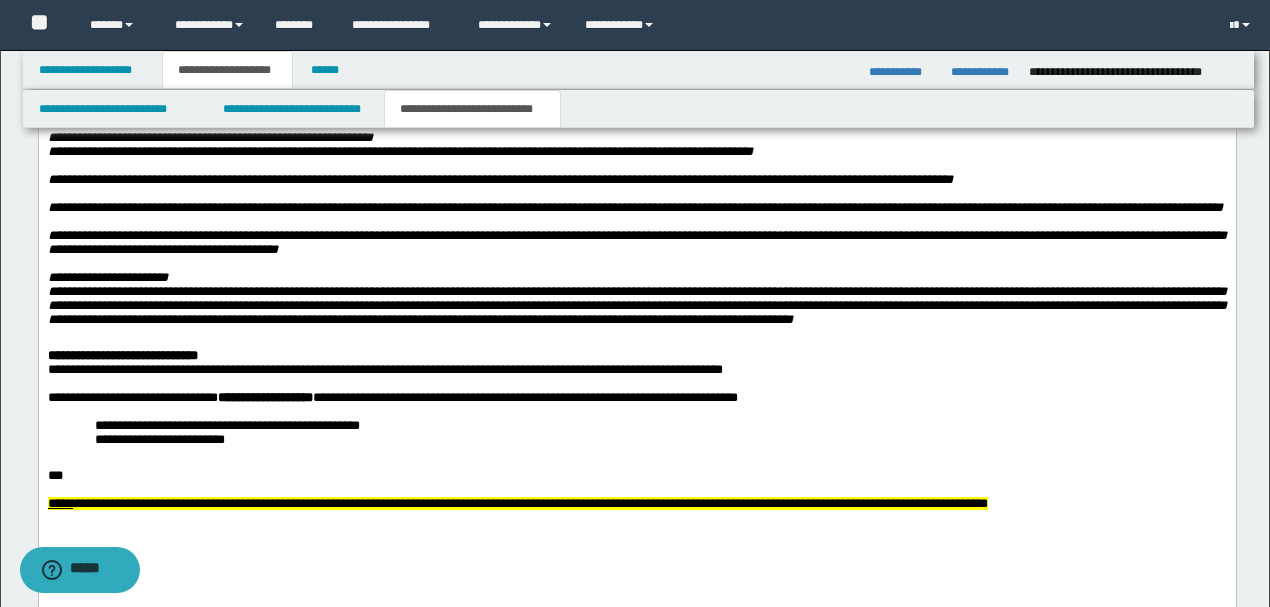 scroll, scrollTop: 1862, scrollLeft: 0, axis: vertical 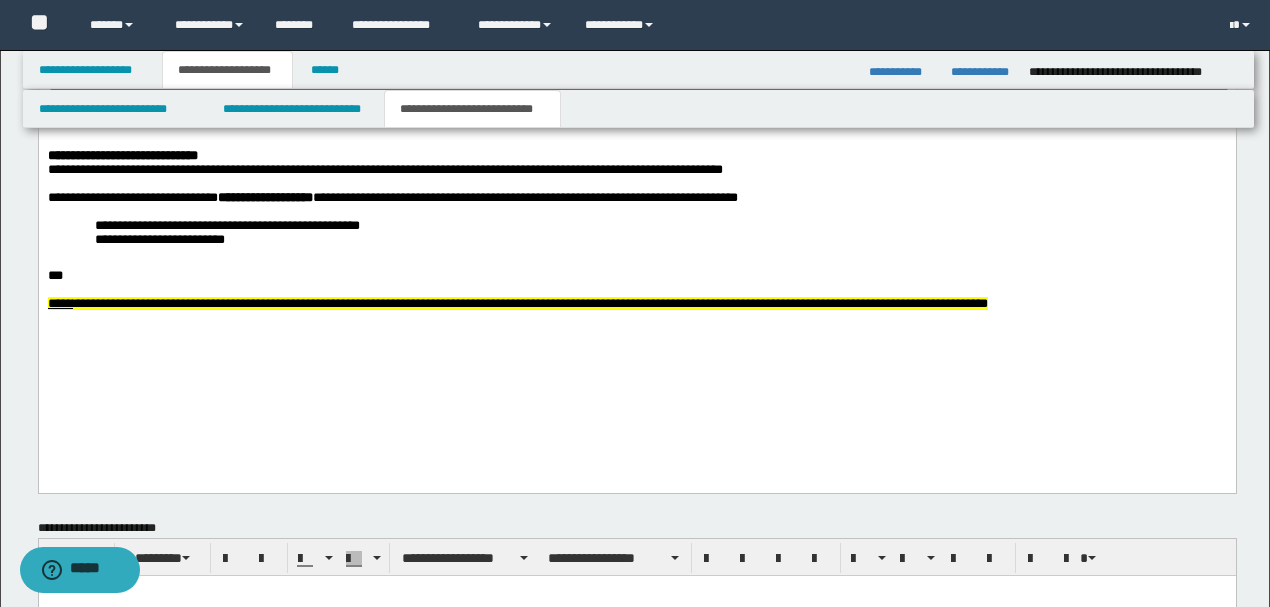 click on "**********" at bounding box center (636, 156) 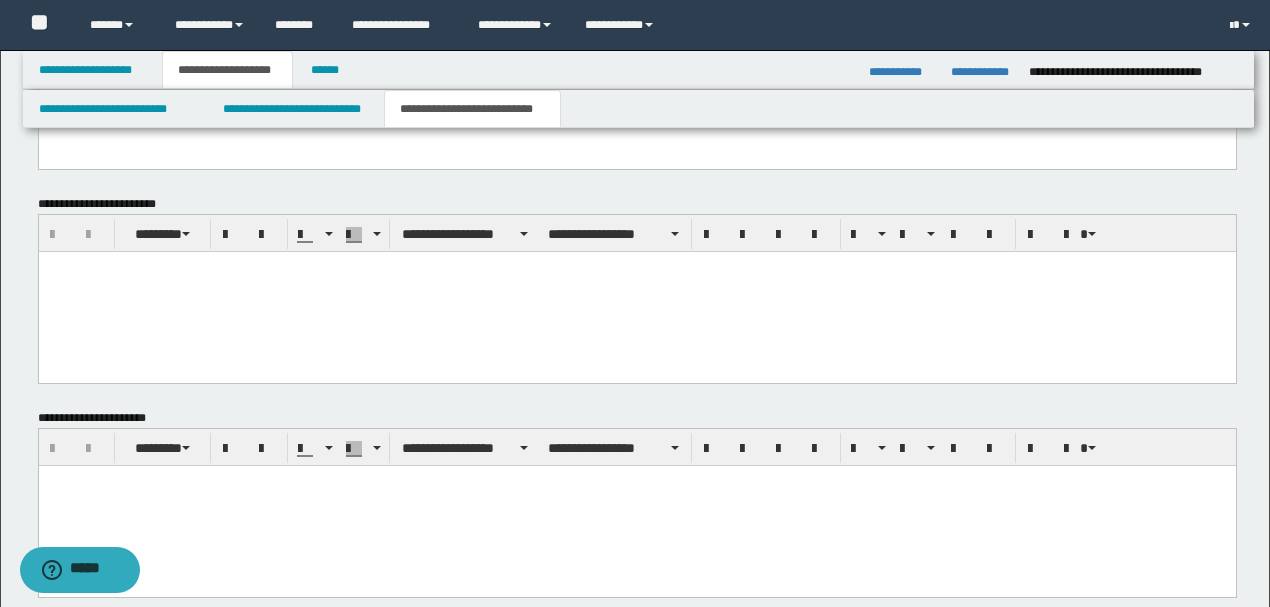 scroll, scrollTop: 2312, scrollLeft: 0, axis: vertical 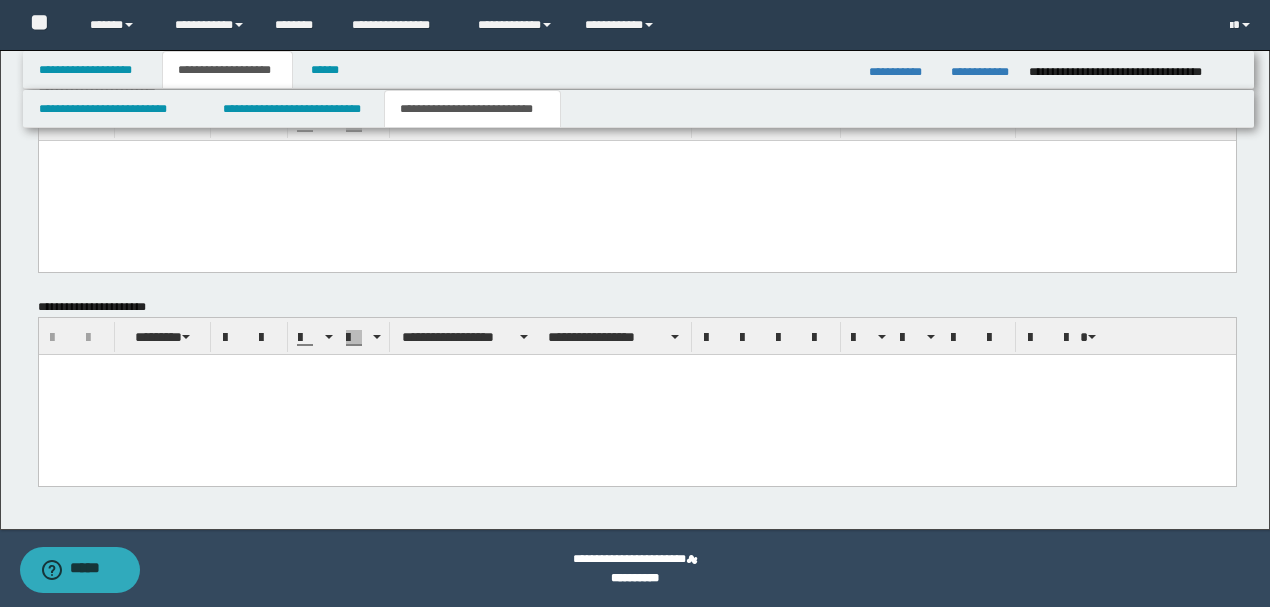 click at bounding box center (636, 370) 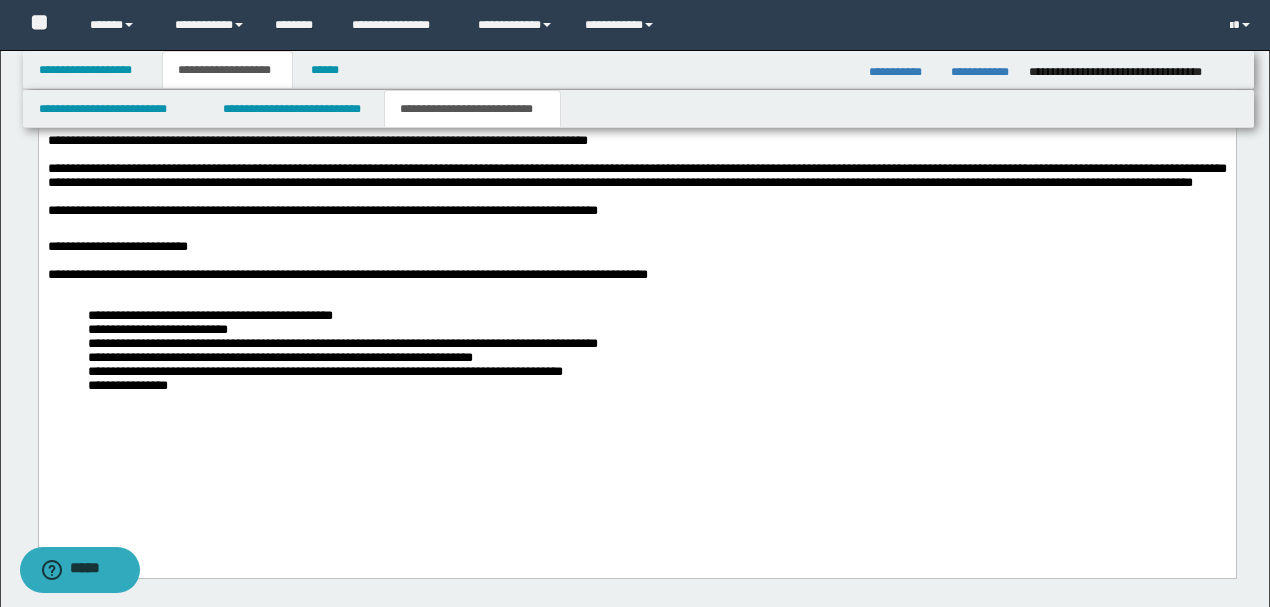 scroll, scrollTop: 2845, scrollLeft: 0, axis: vertical 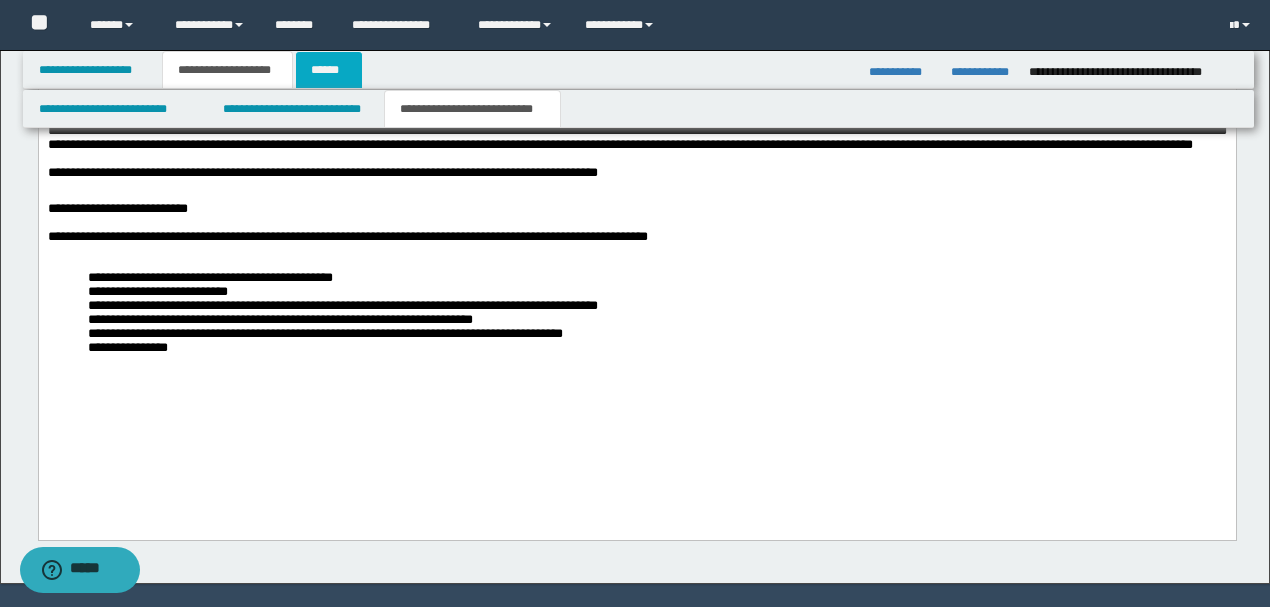 click on "******" at bounding box center [329, 70] 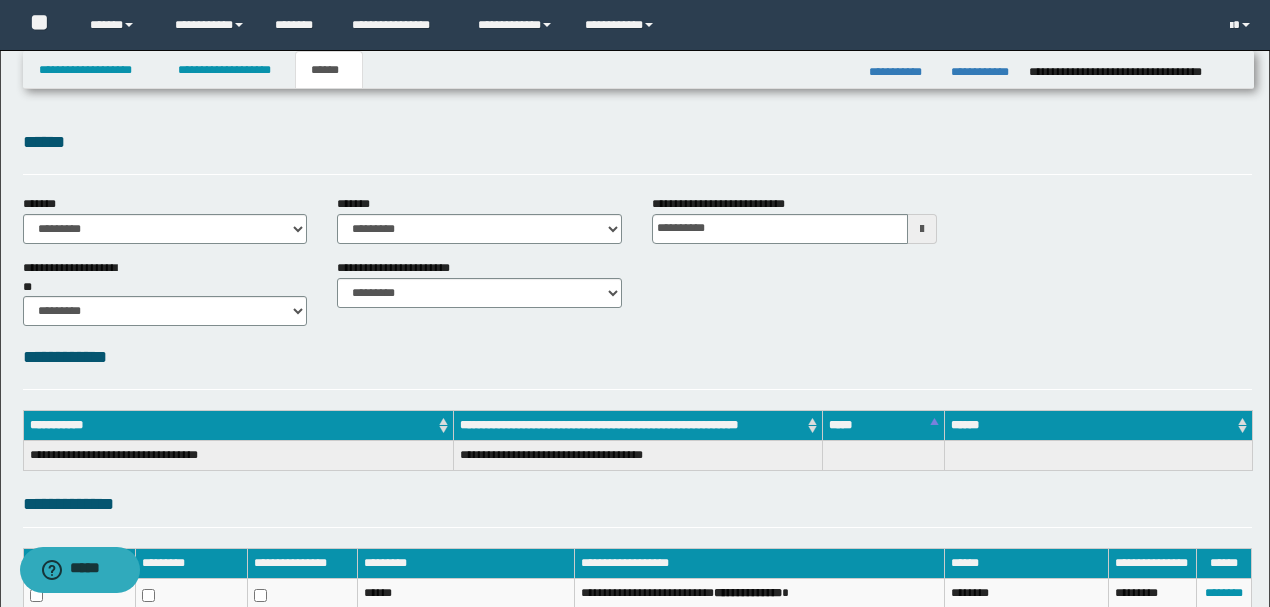 scroll, scrollTop: 318, scrollLeft: 0, axis: vertical 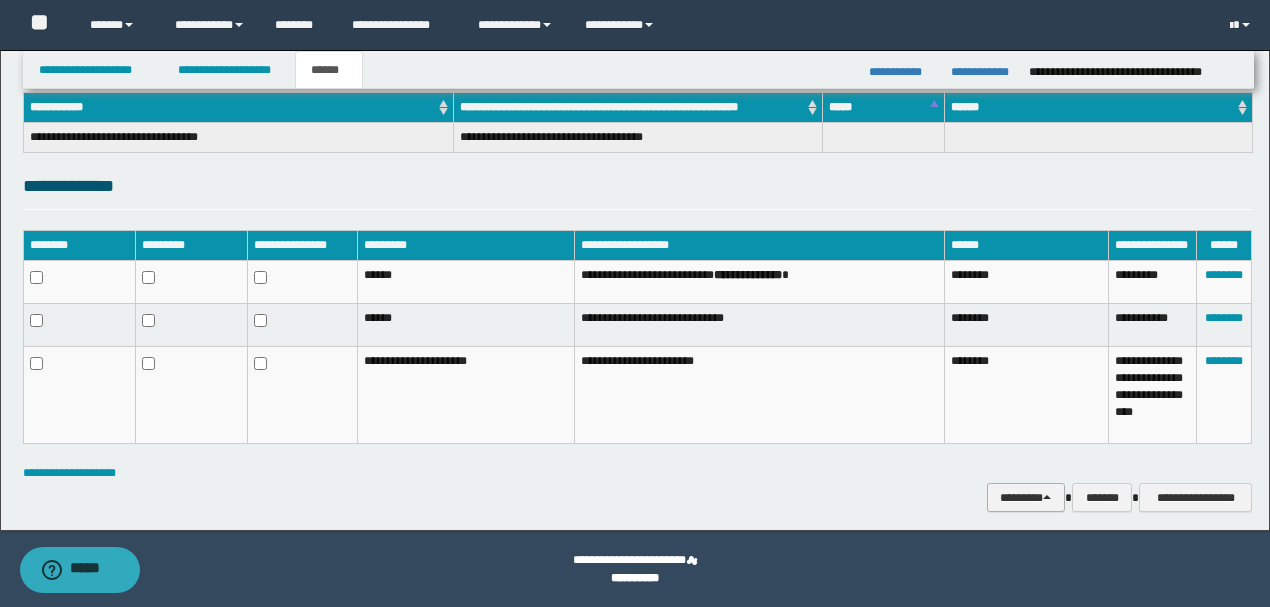 click on "********" at bounding box center (1026, 497) 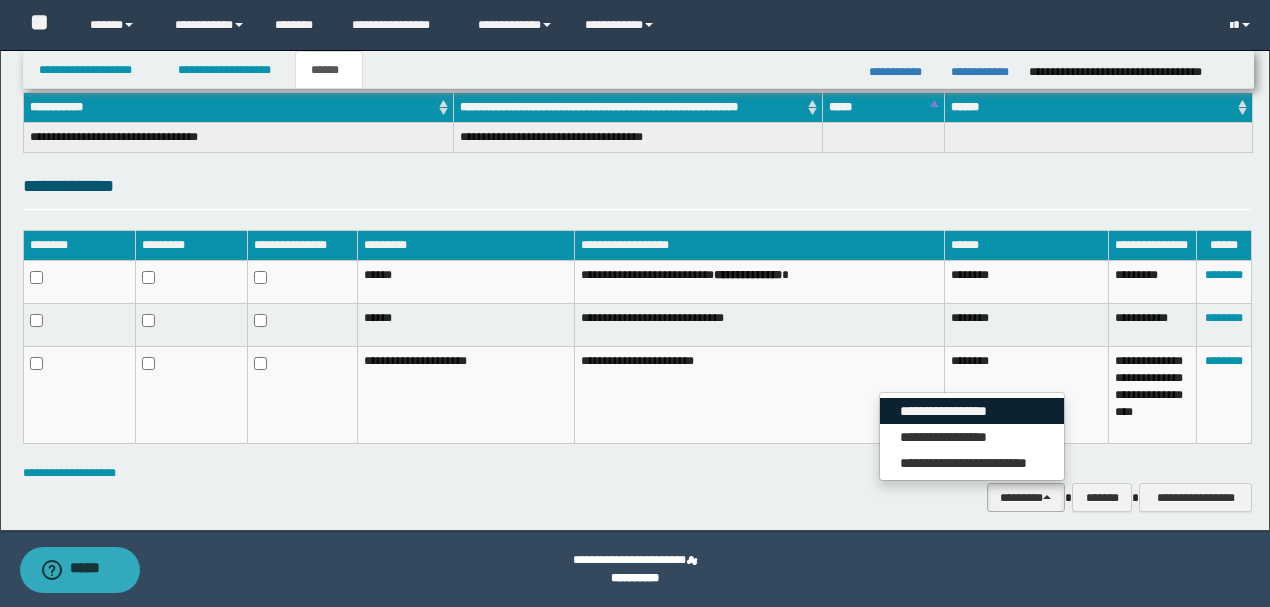 click on "**********" at bounding box center (972, 411) 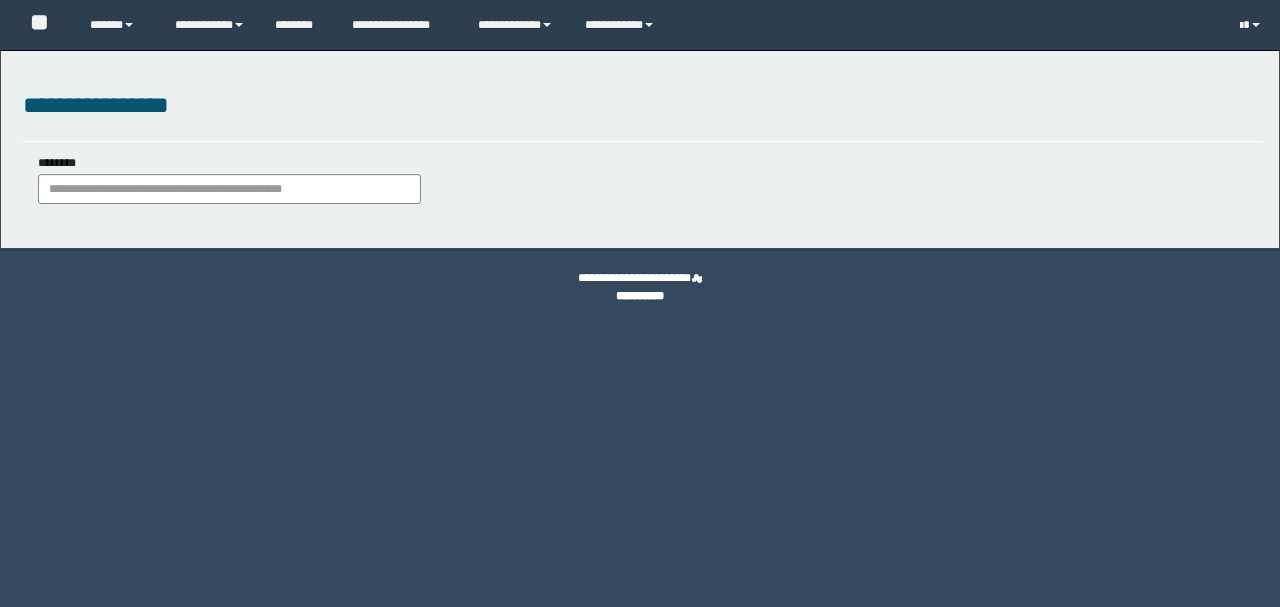 scroll, scrollTop: 0, scrollLeft: 0, axis: both 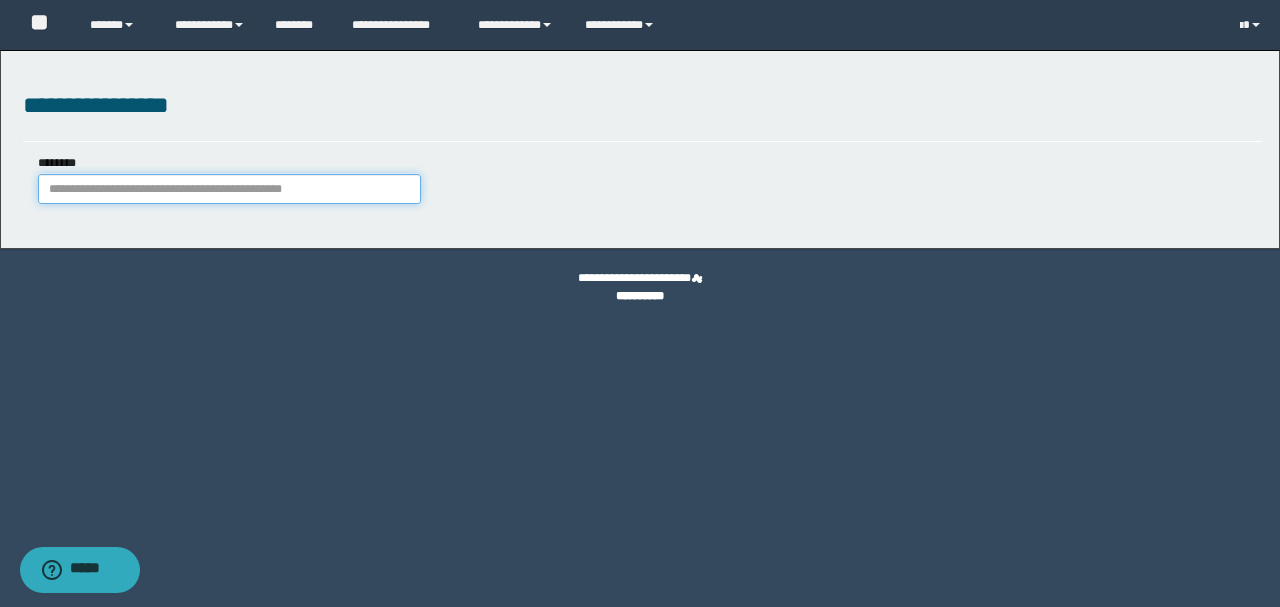 paste on "**********" 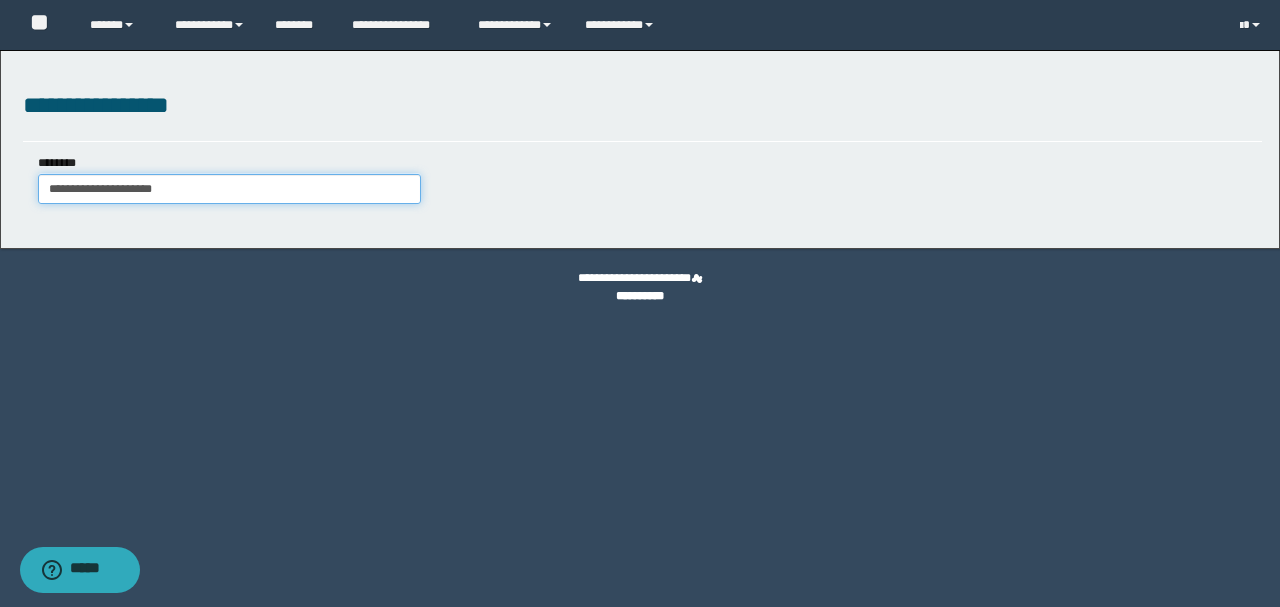 type on "**********" 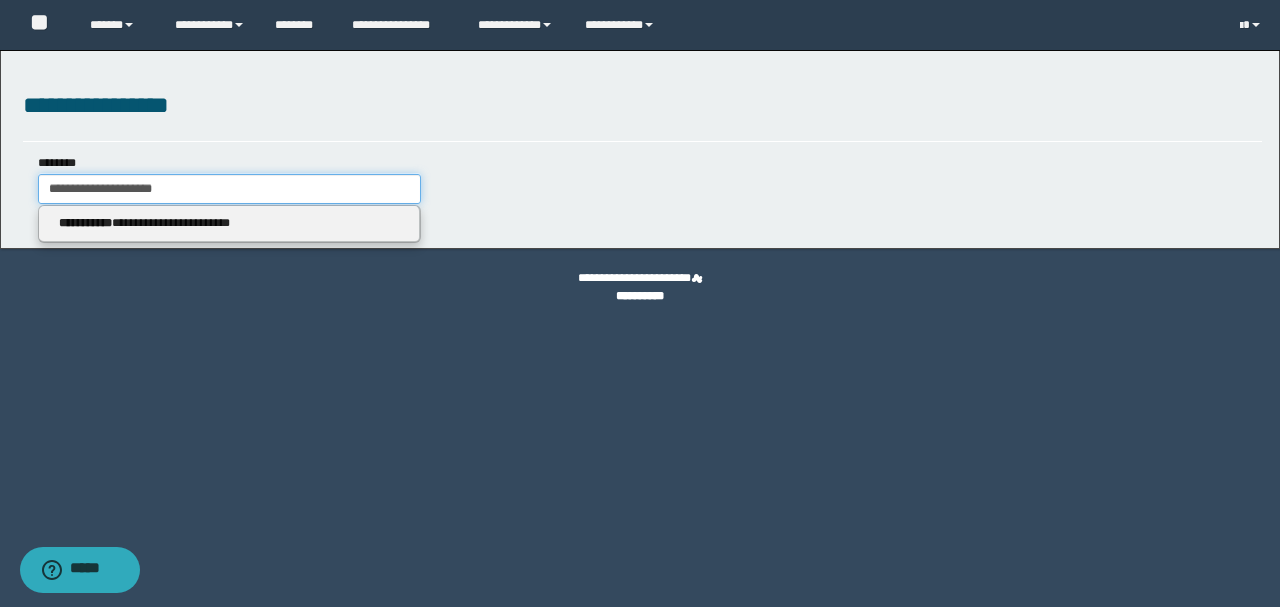 type on "**********" 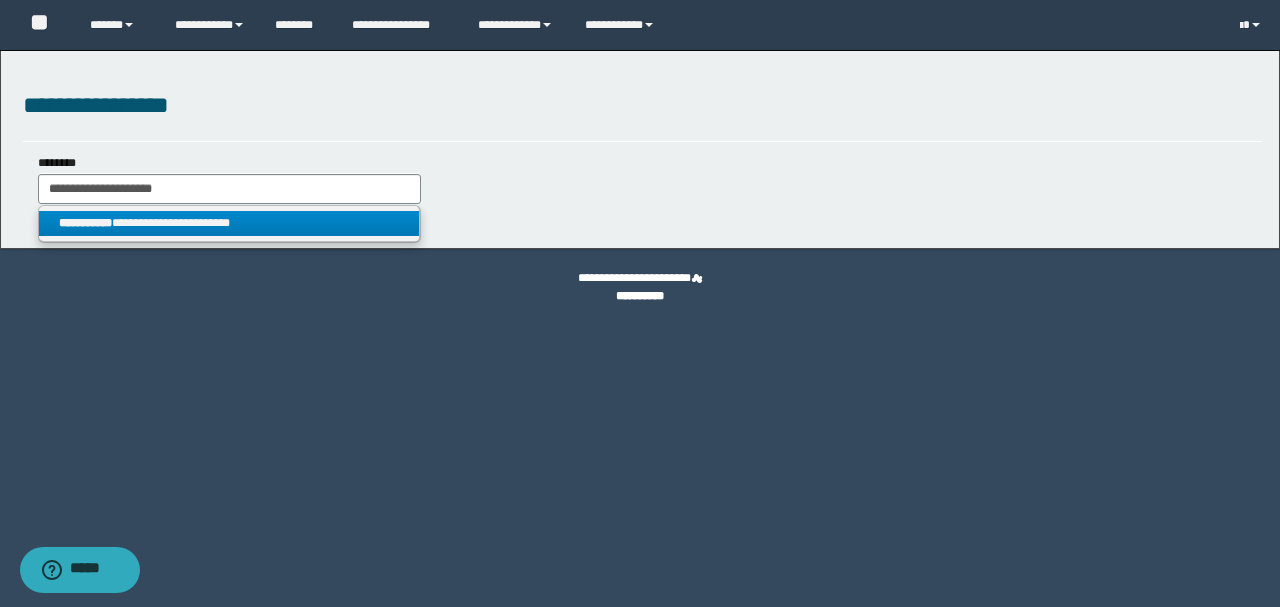 click on "**********" at bounding box center [229, 223] 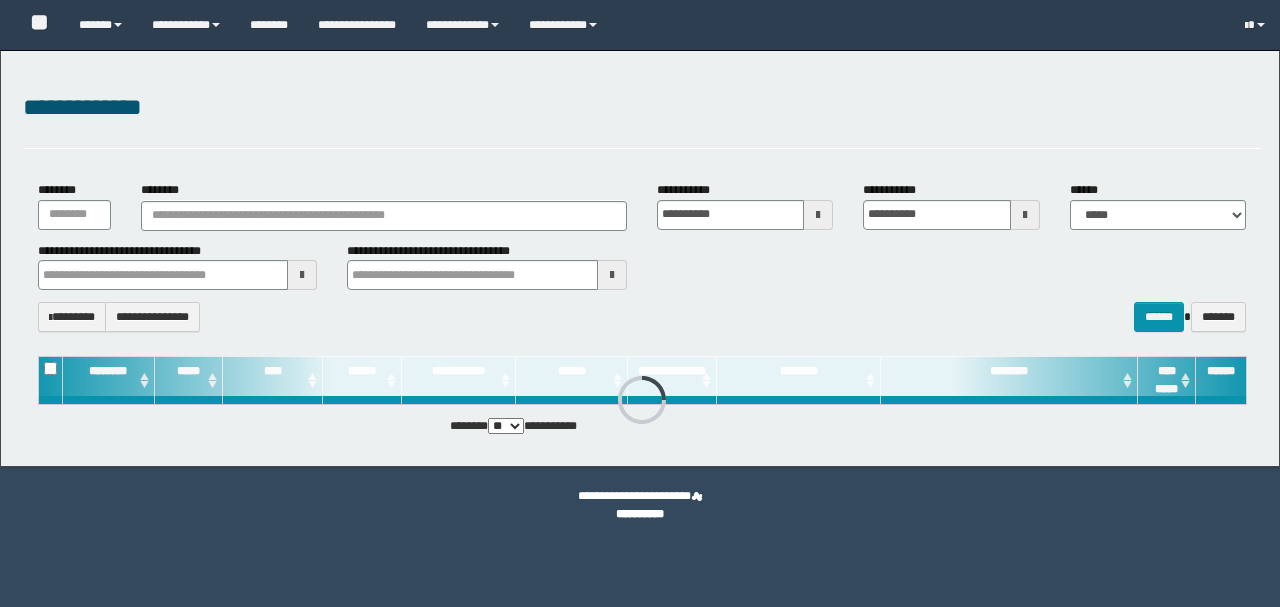 scroll, scrollTop: 0, scrollLeft: 0, axis: both 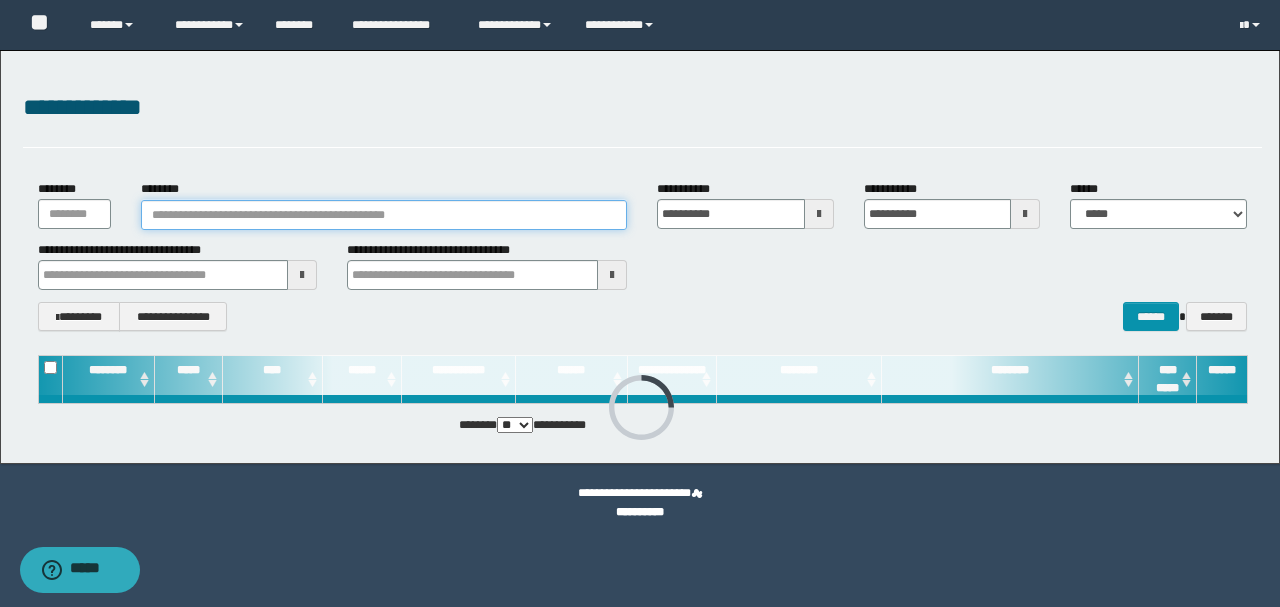 paste on "**********" 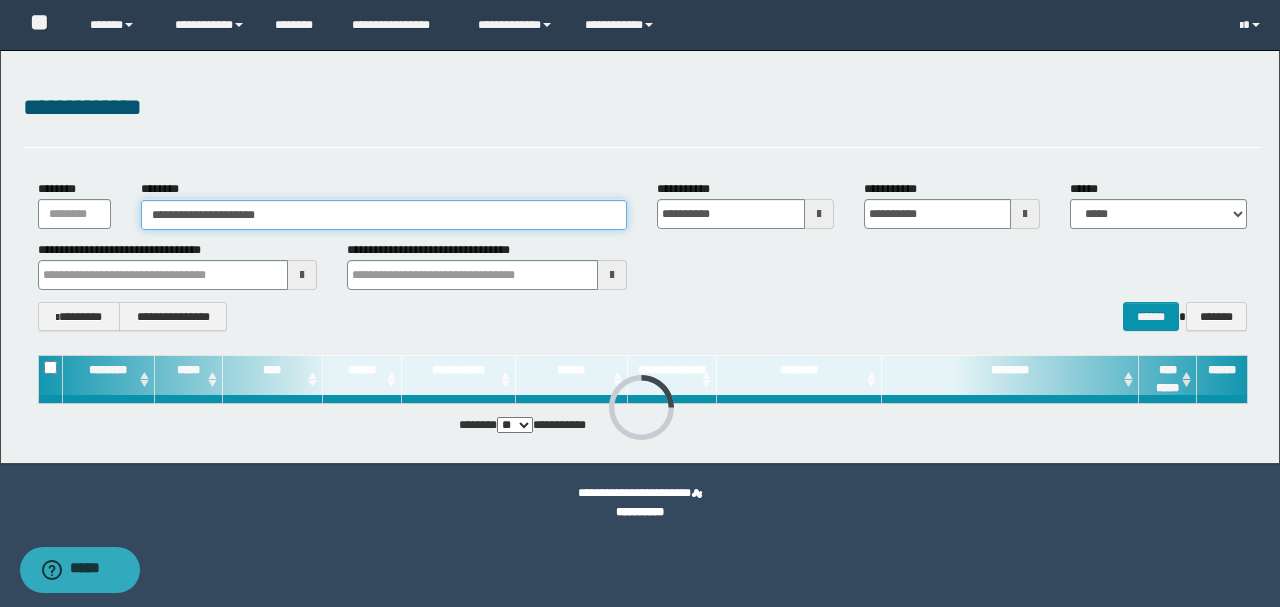 type on "**********" 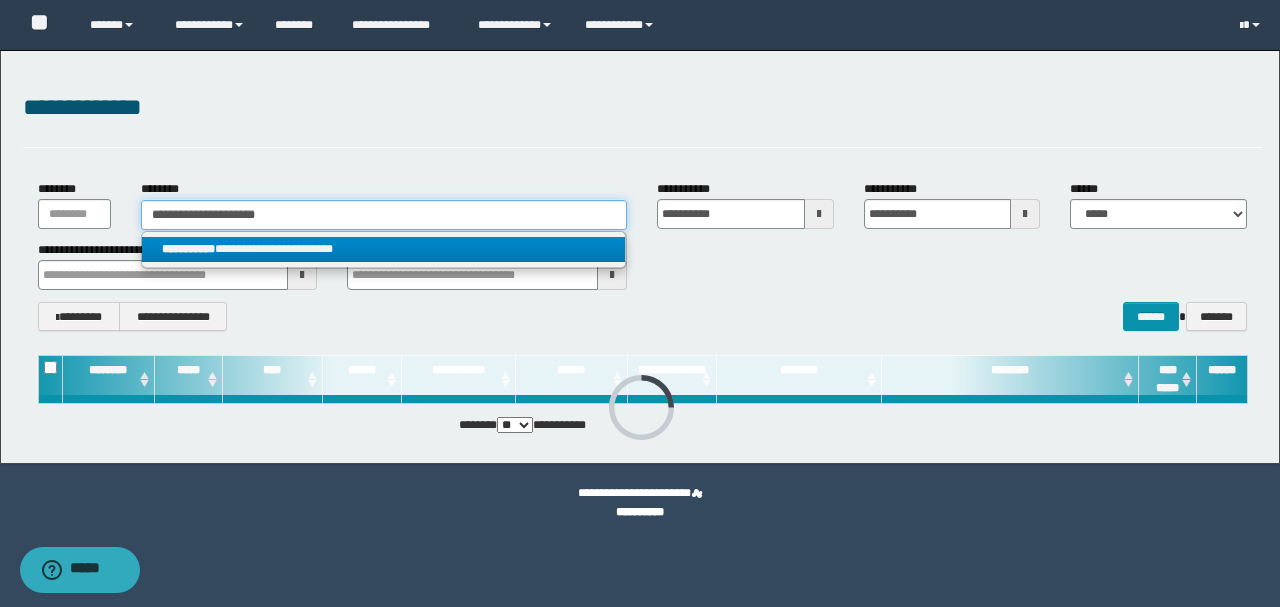type on "**********" 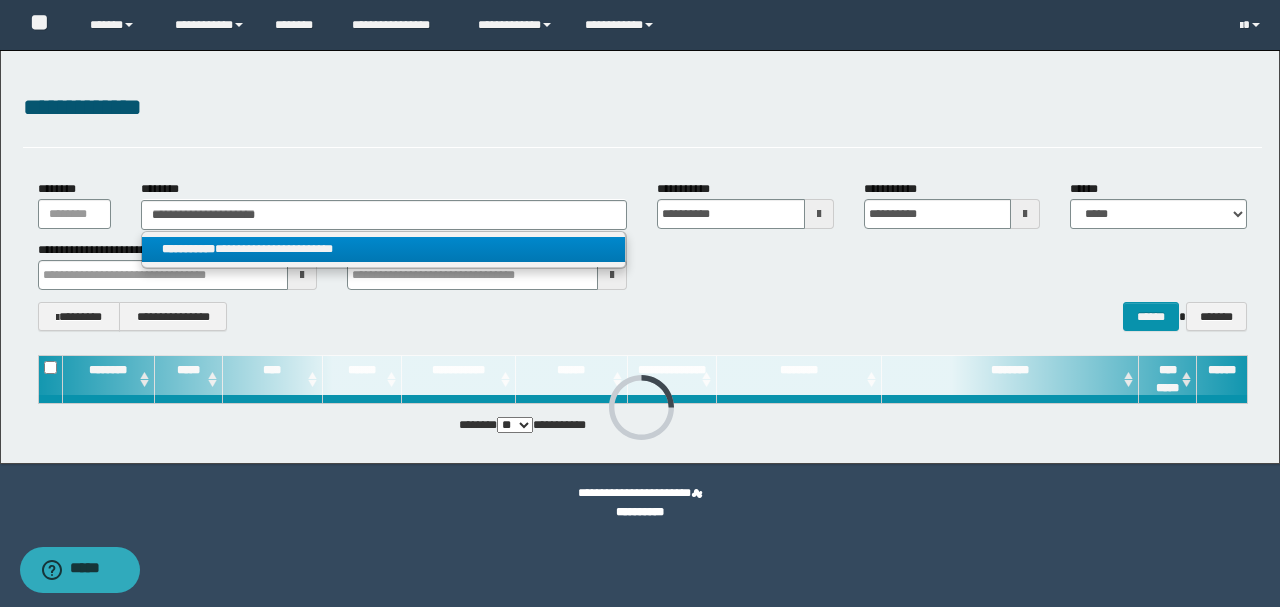 click on "**********" at bounding box center [384, 249] 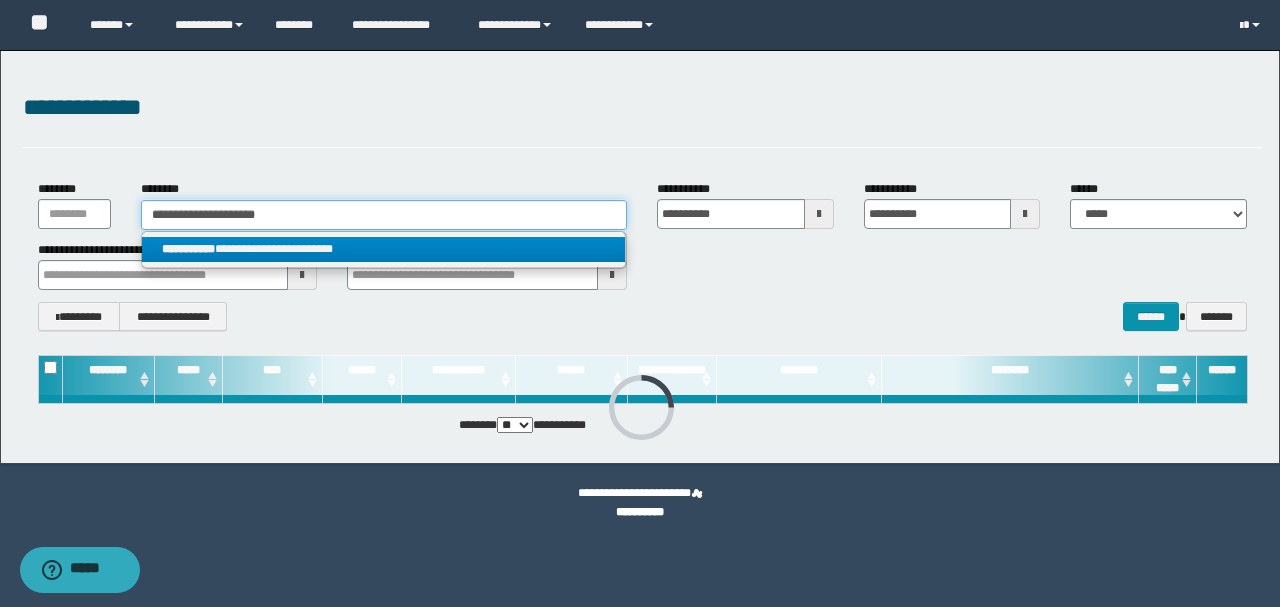 type 